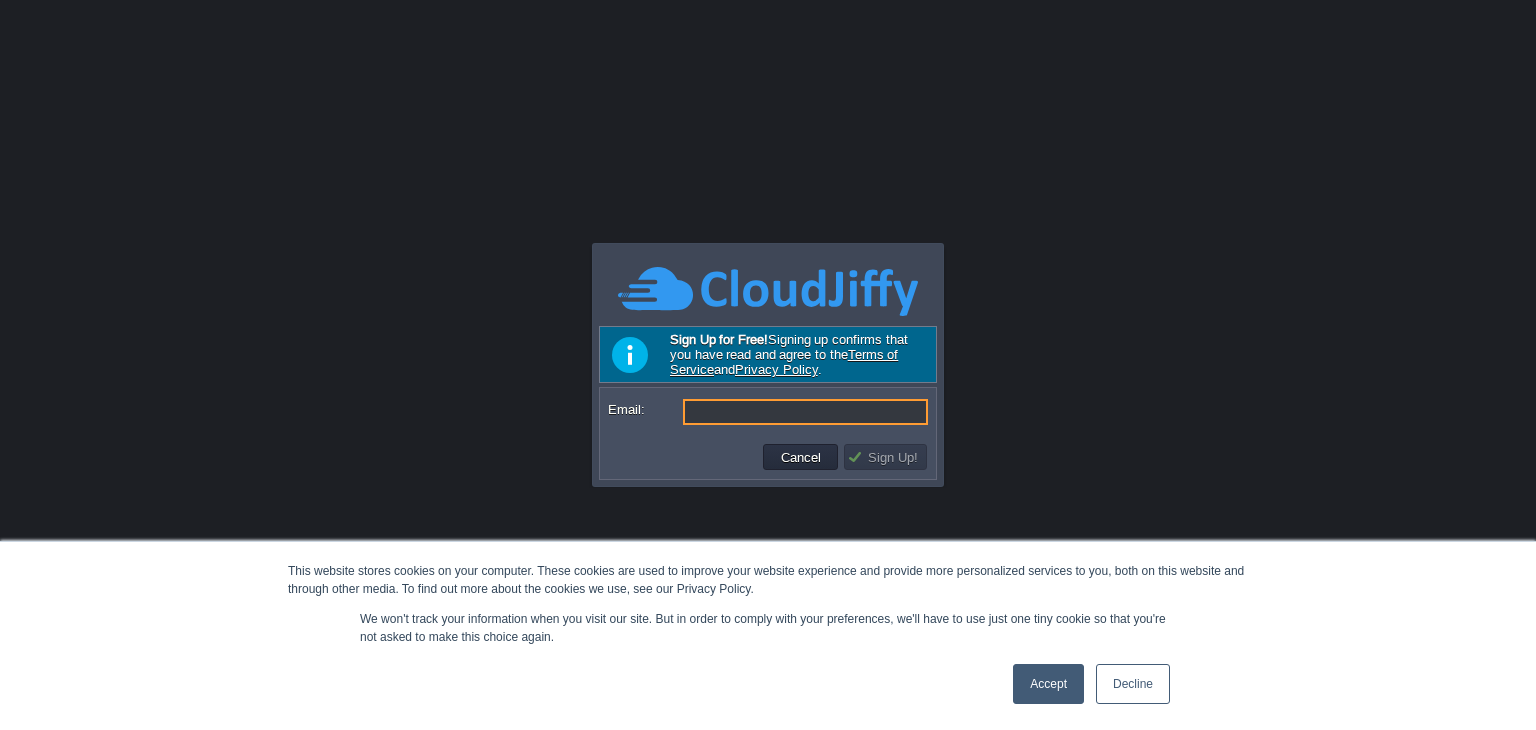 scroll, scrollTop: 0, scrollLeft: 0, axis: both 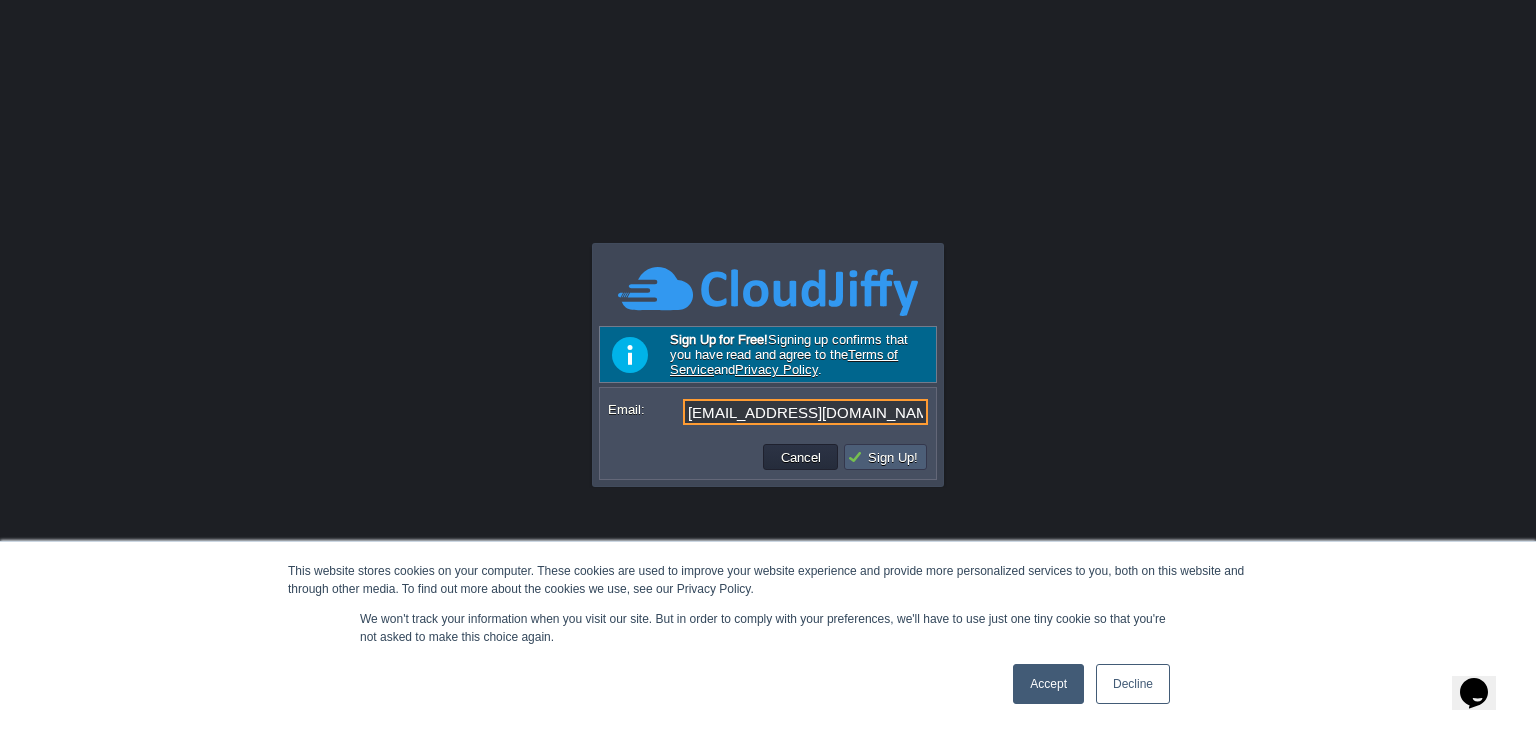 type on "[EMAIL_ADDRESS][DOMAIN_NAME]" 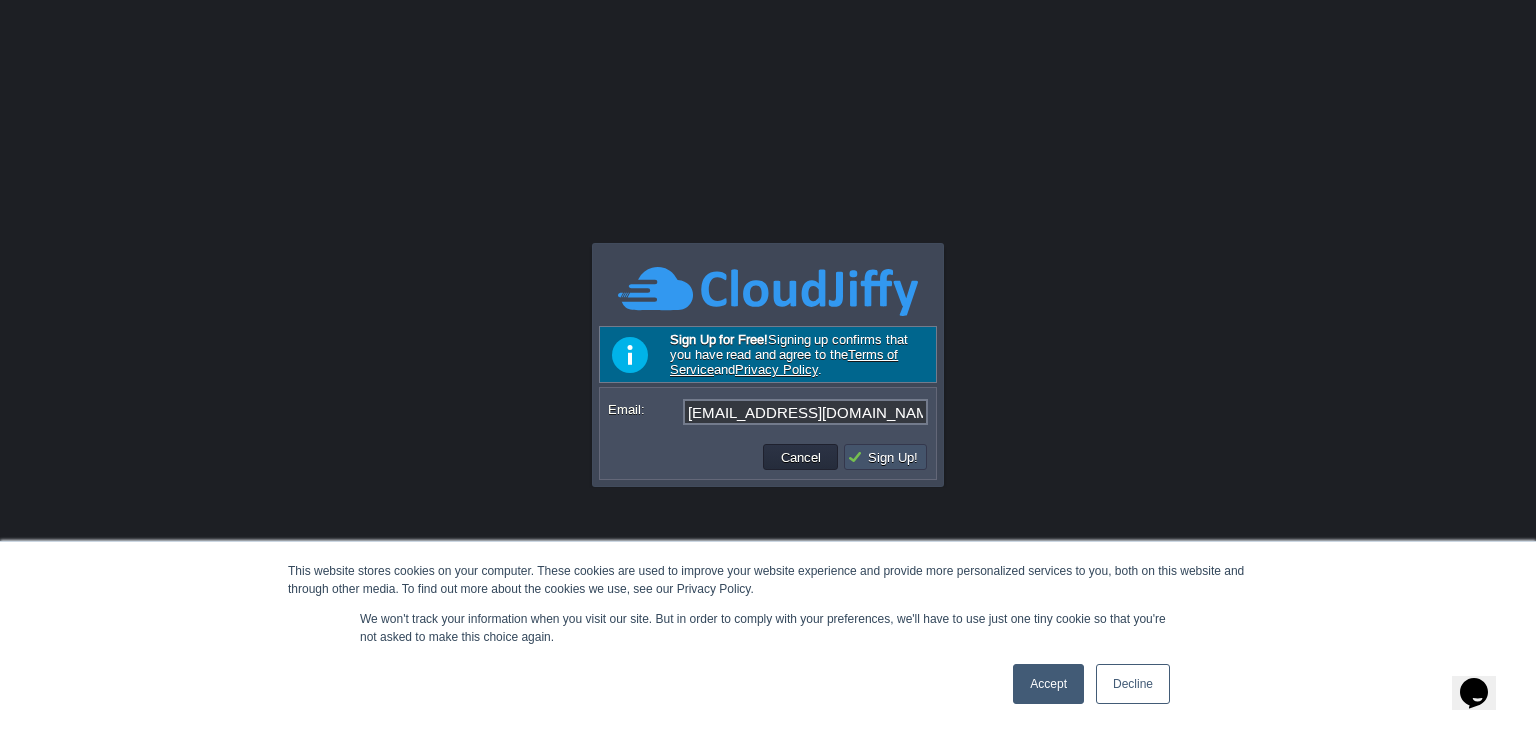 click on "Sign Up!" at bounding box center (885, 457) 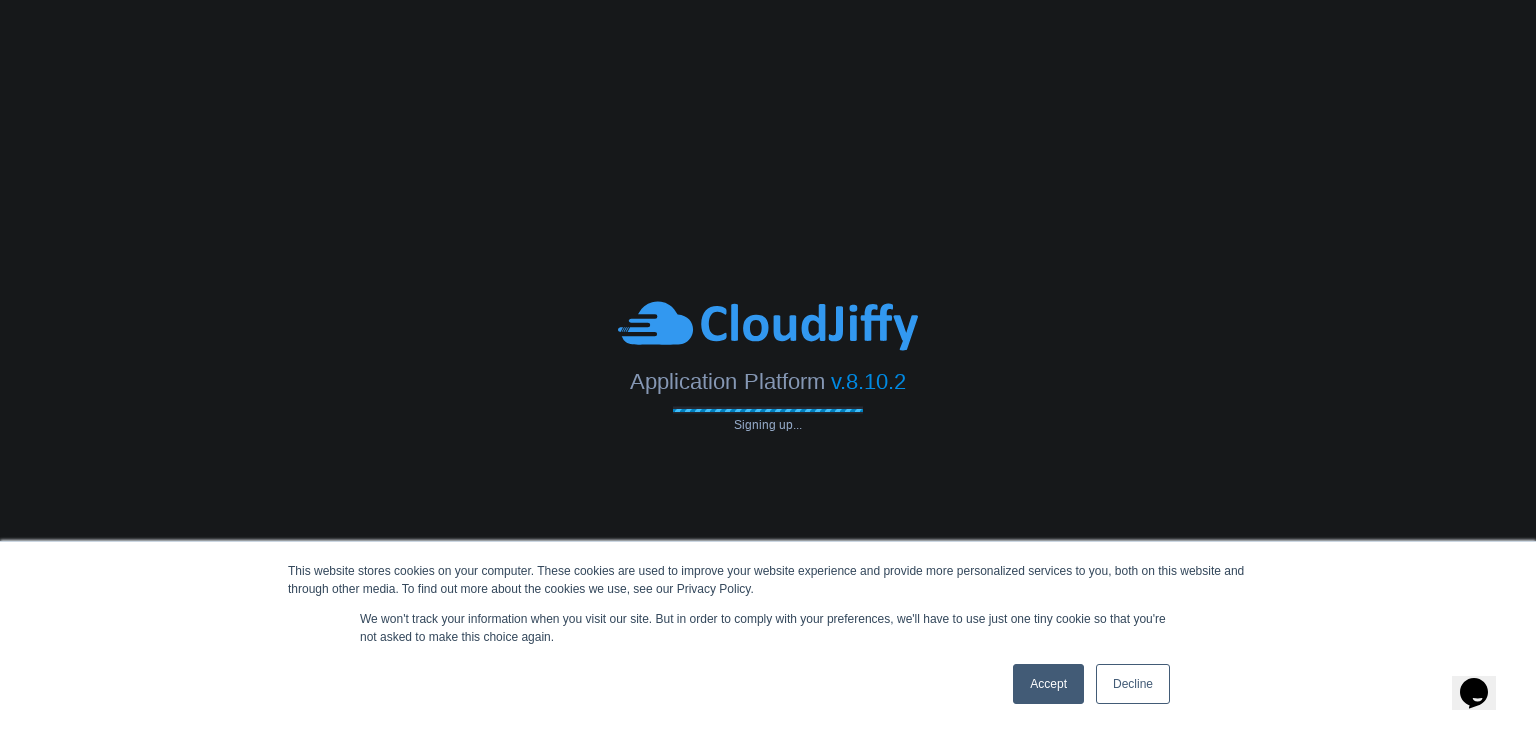 click on "Accept" at bounding box center (1048, 684) 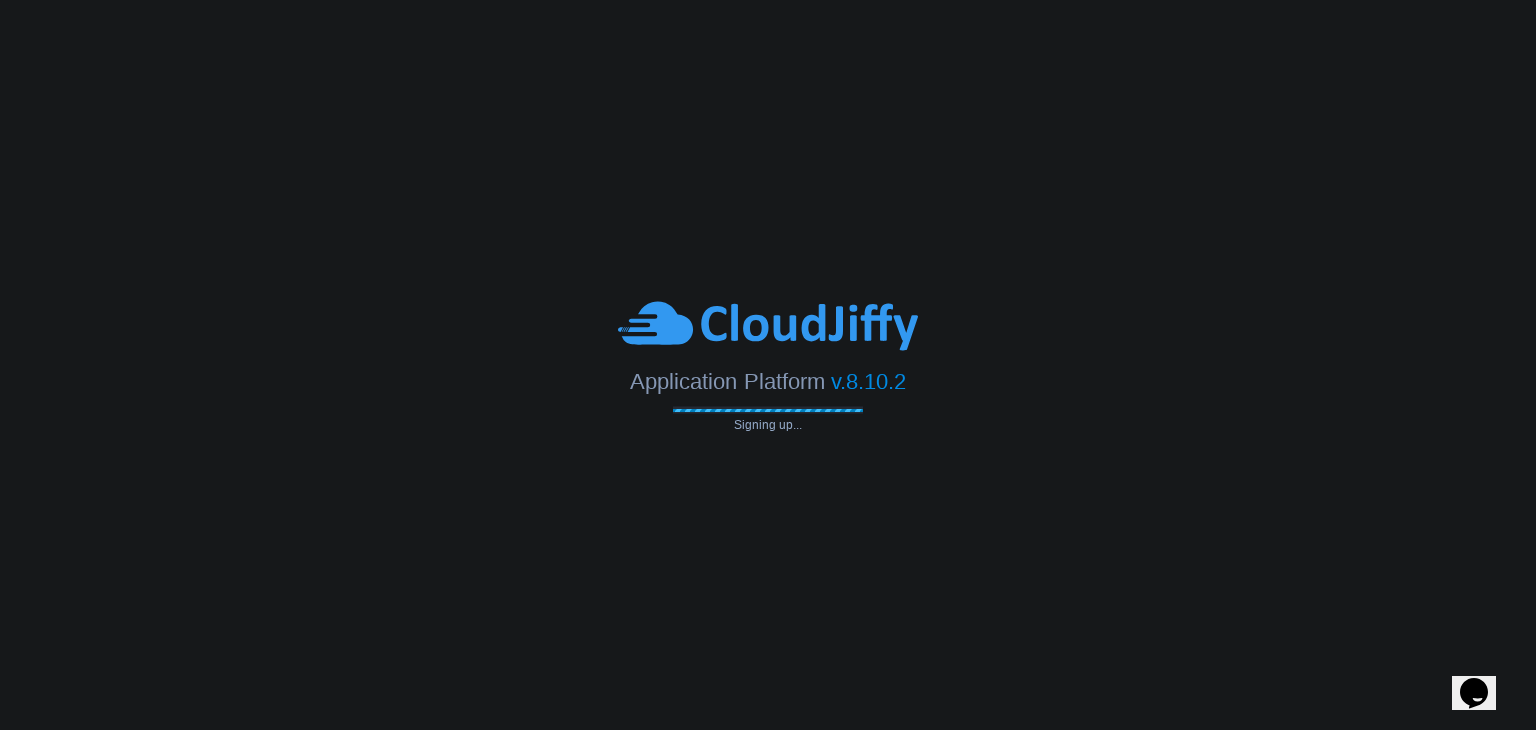 scroll, scrollTop: 0, scrollLeft: 0, axis: both 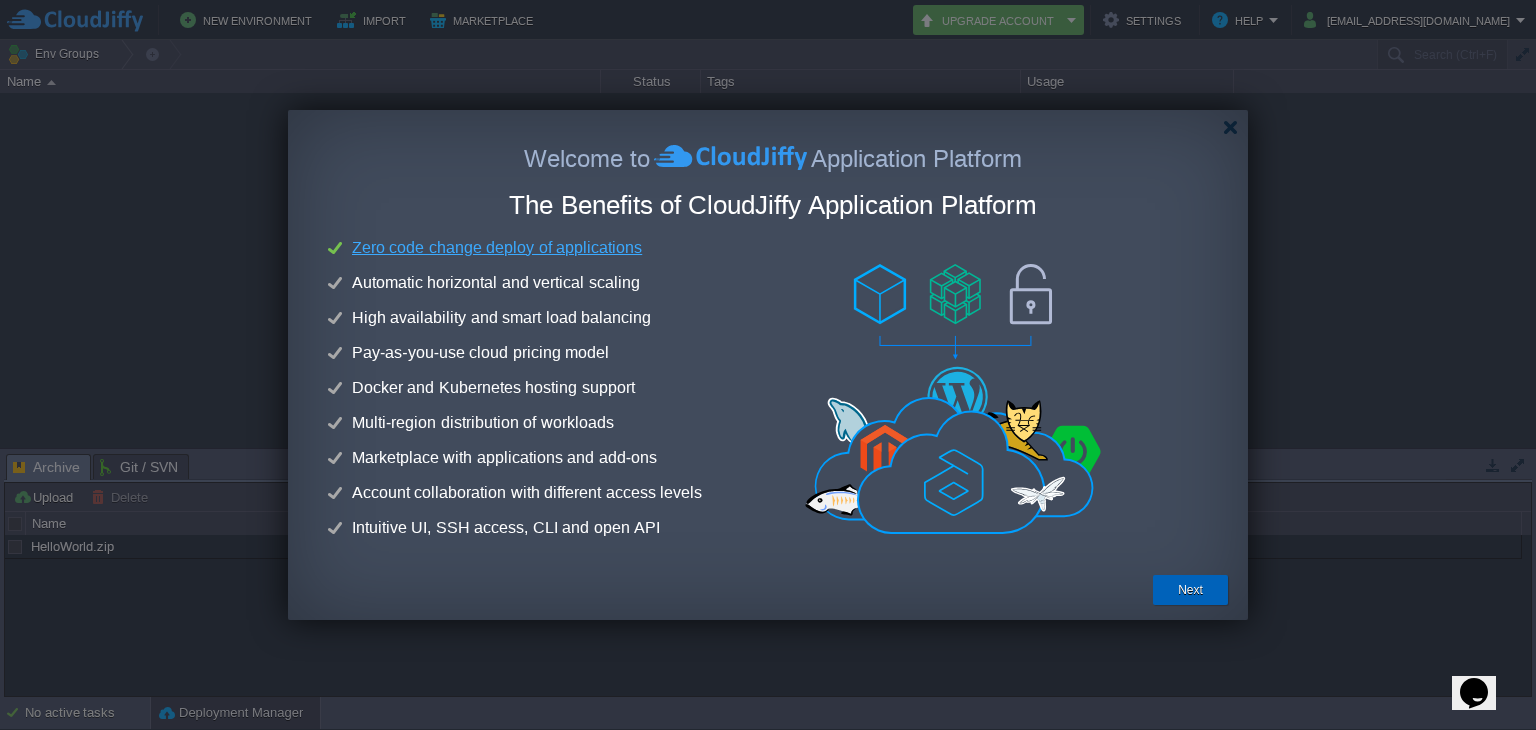 click on "Next" at bounding box center (1190, 590) 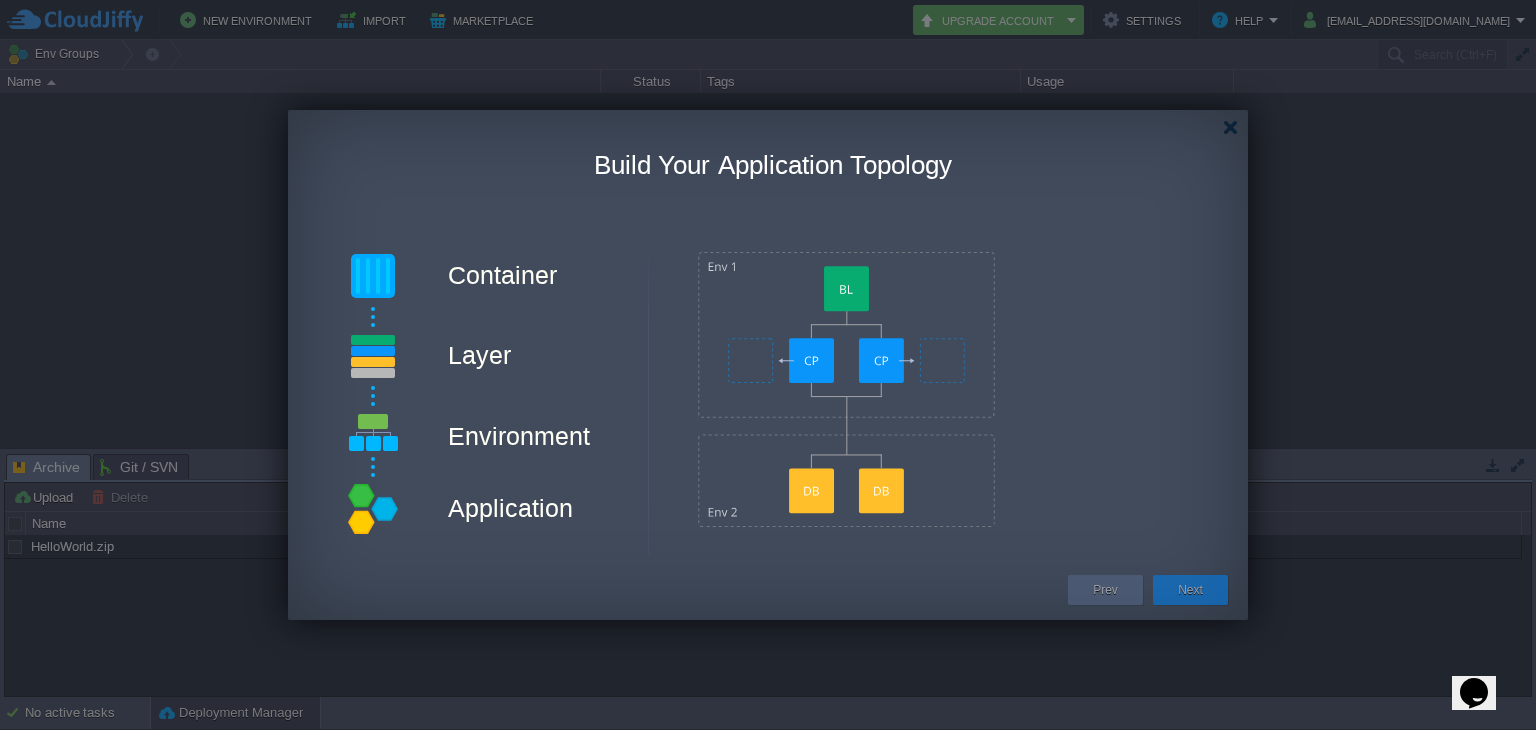 click on "Next" at bounding box center [1190, 590] 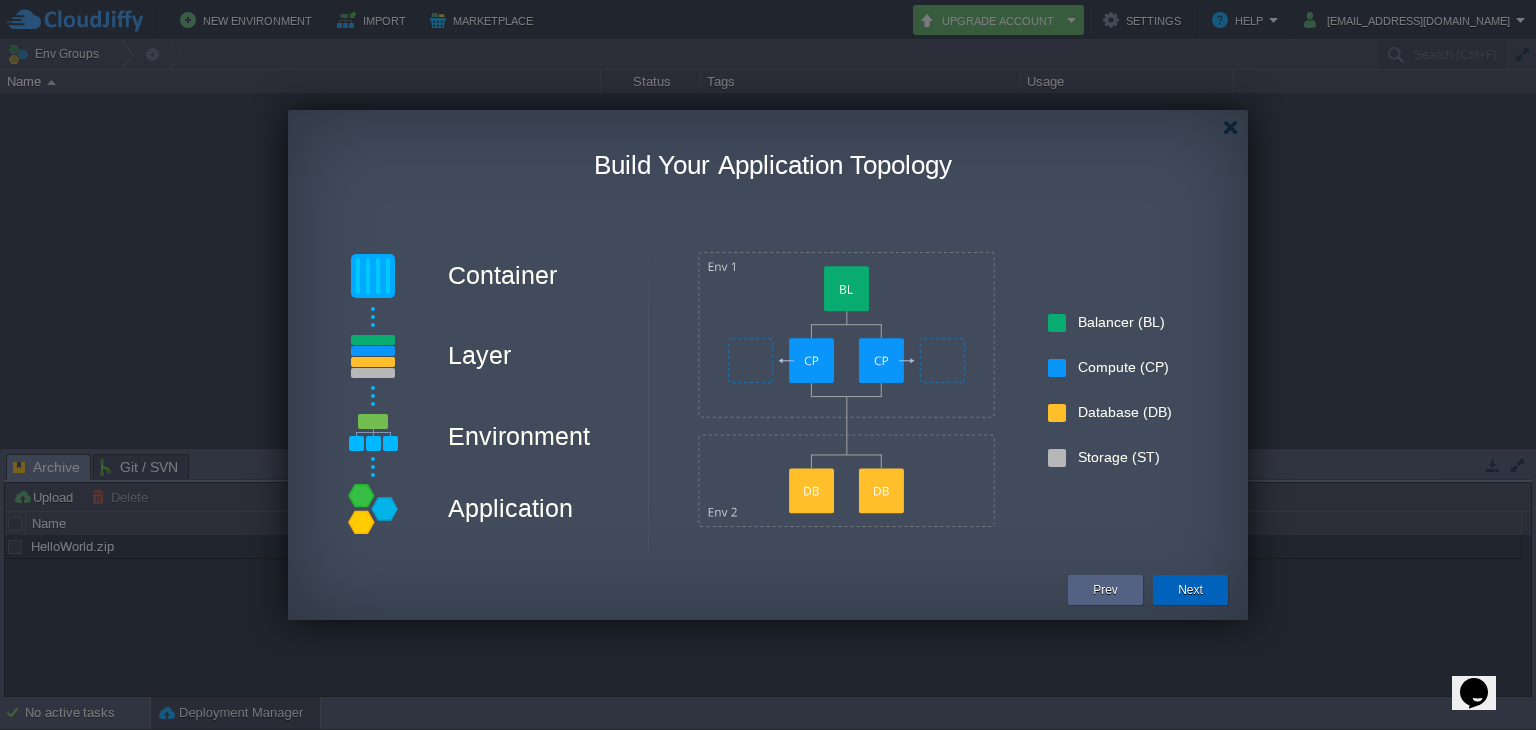 click on "Next" at bounding box center (1190, 590) 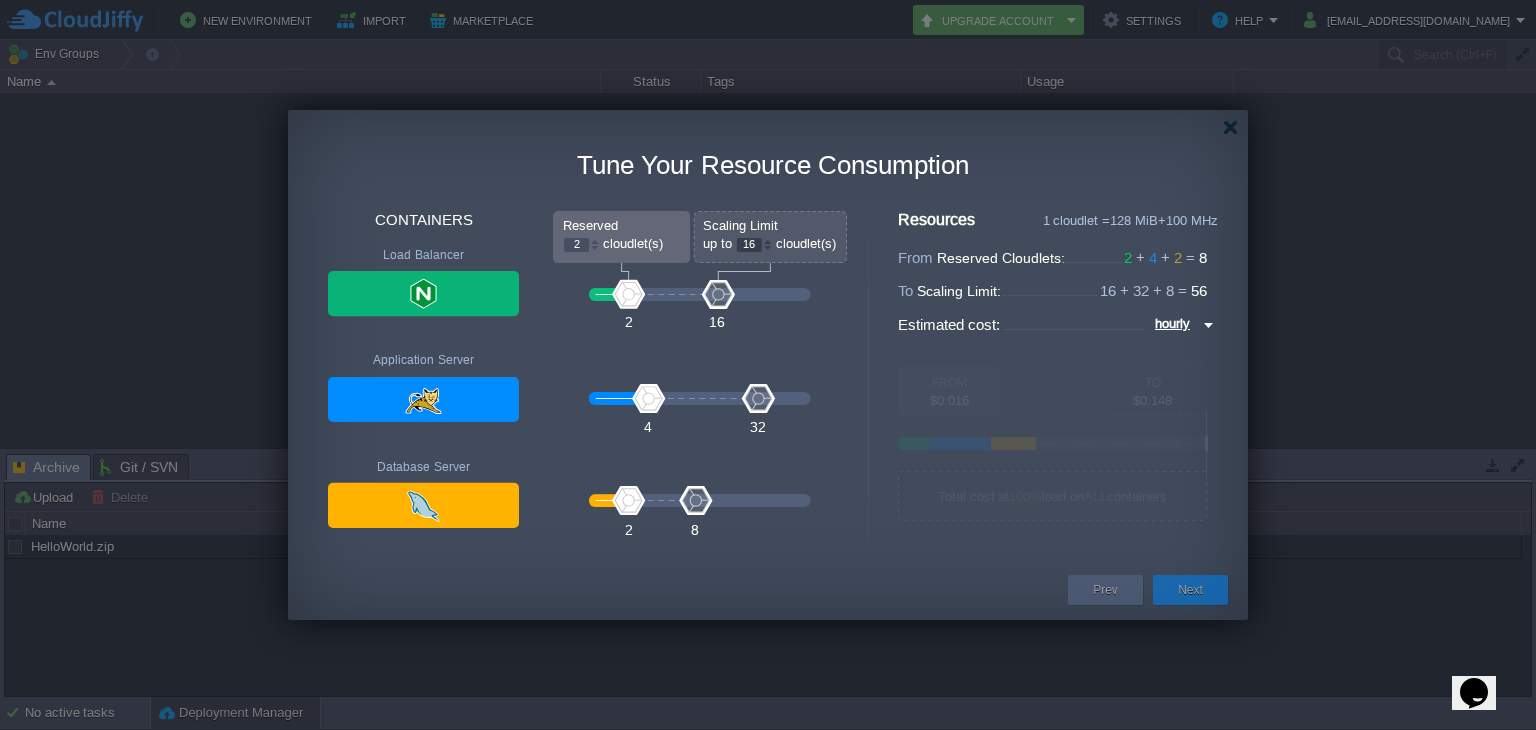 click on "Next" at bounding box center [1190, 590] 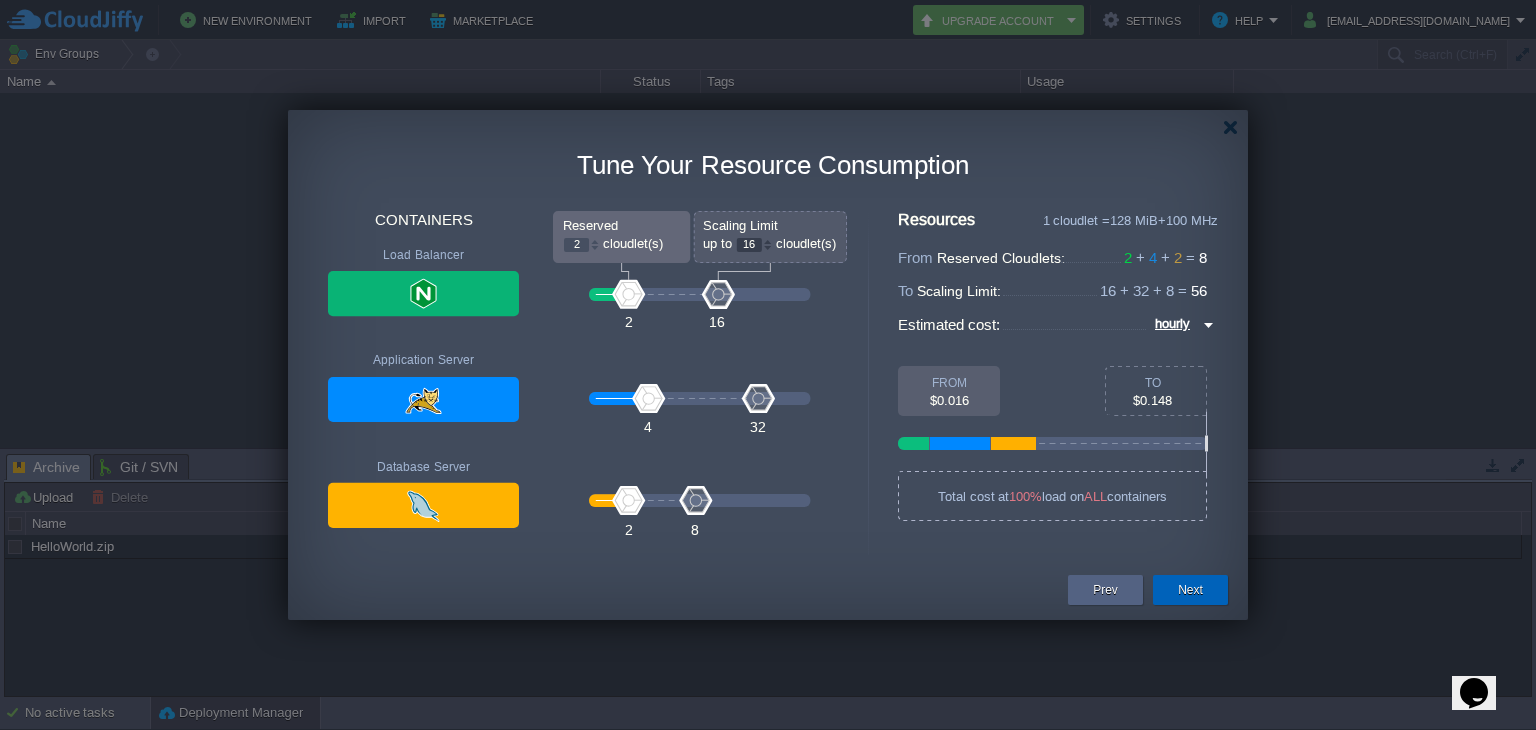 click on "Next" at bounding box center (1190, 590) 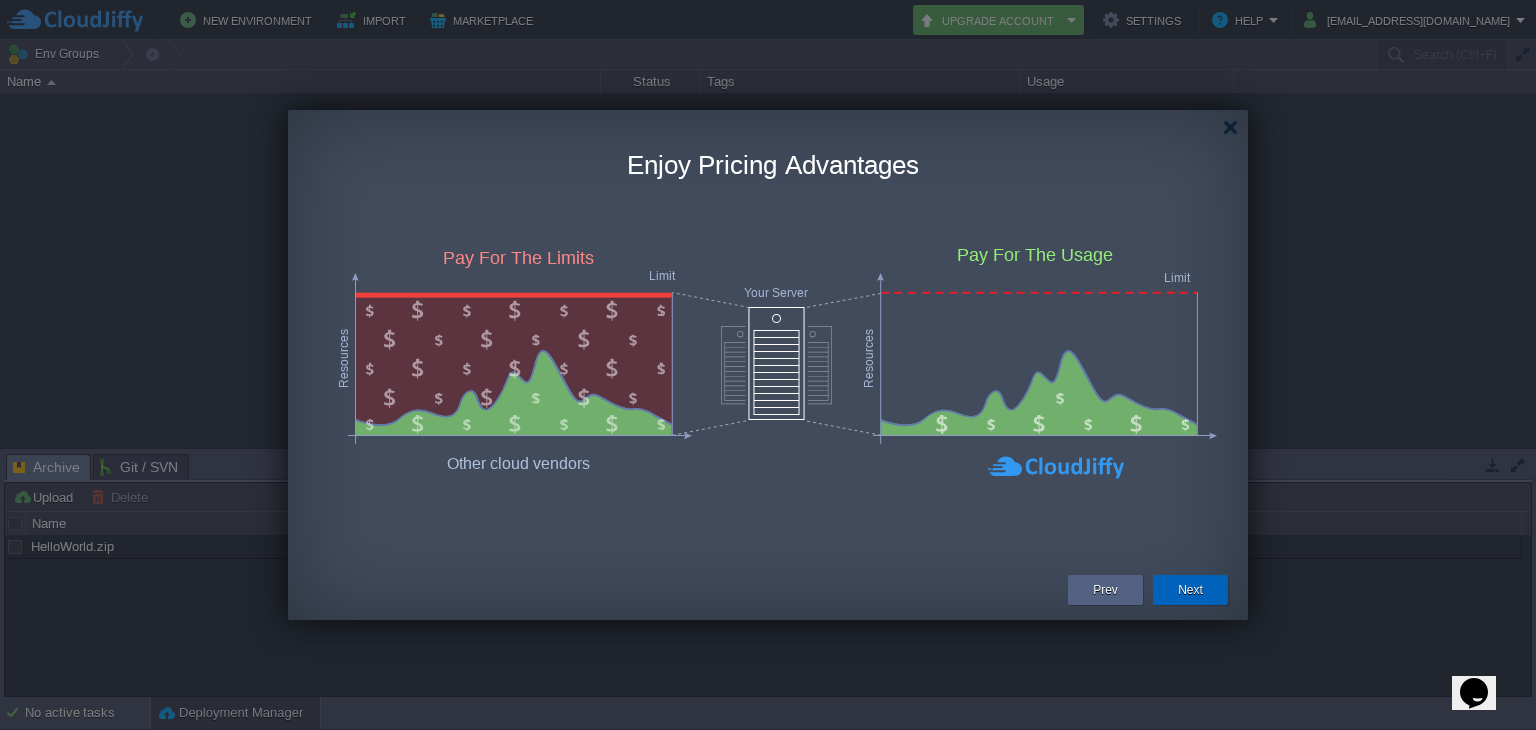 click on "Next" at bounding box center (1190, 590) 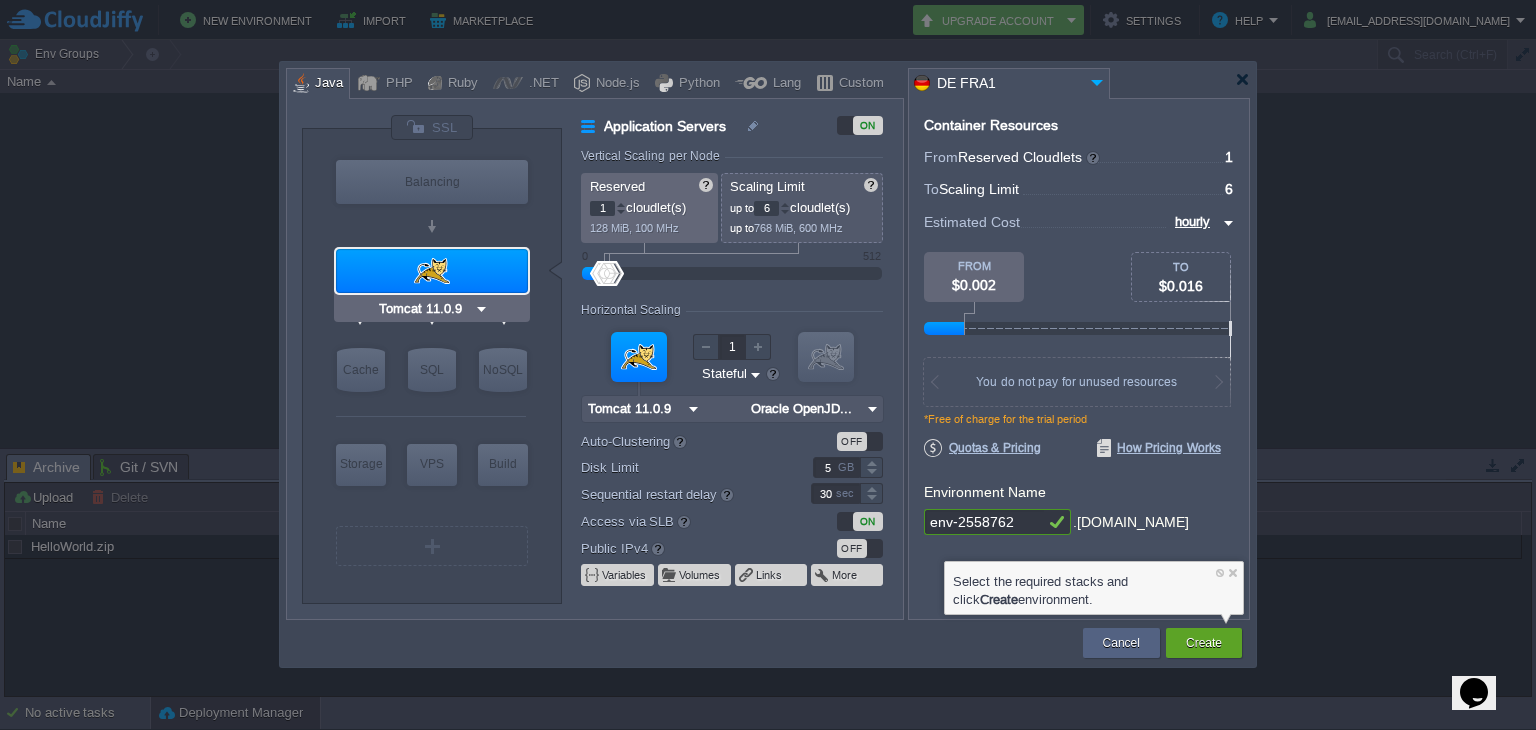 click at bounding box center (481, 309) 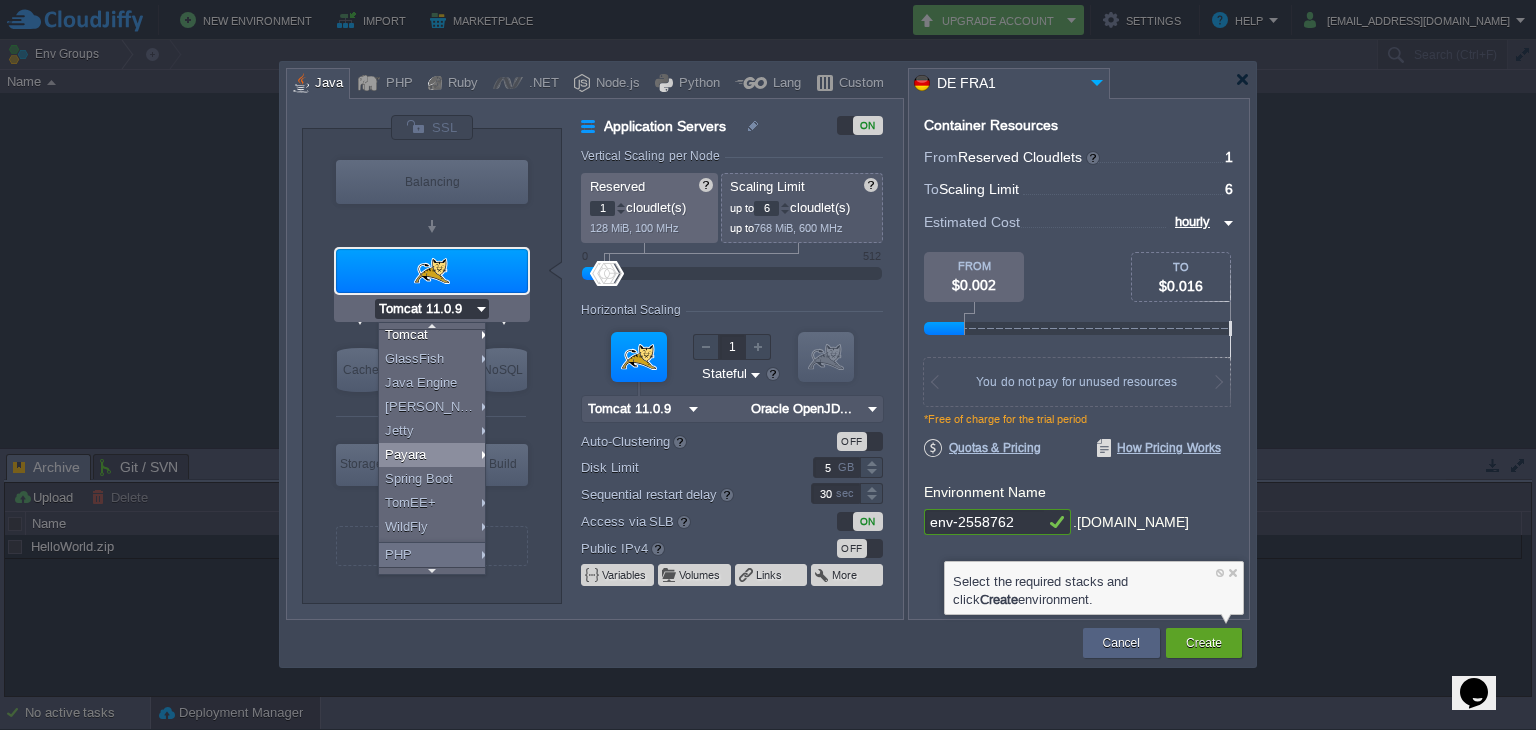 scroll, scrollTop: 18, scrollLeft: 0, axis: vertical 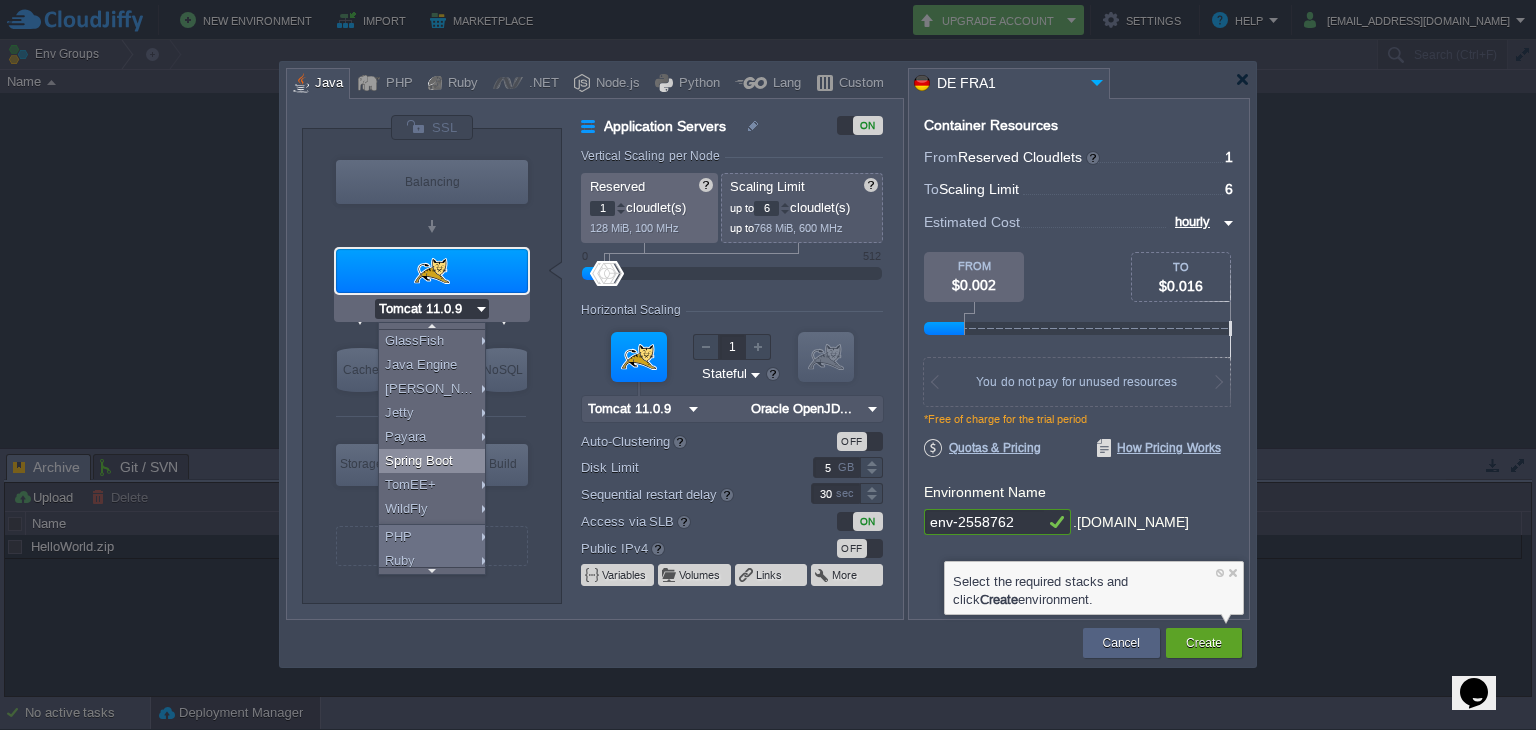 click on "Spring Boot" at bounding box center [435, 461] 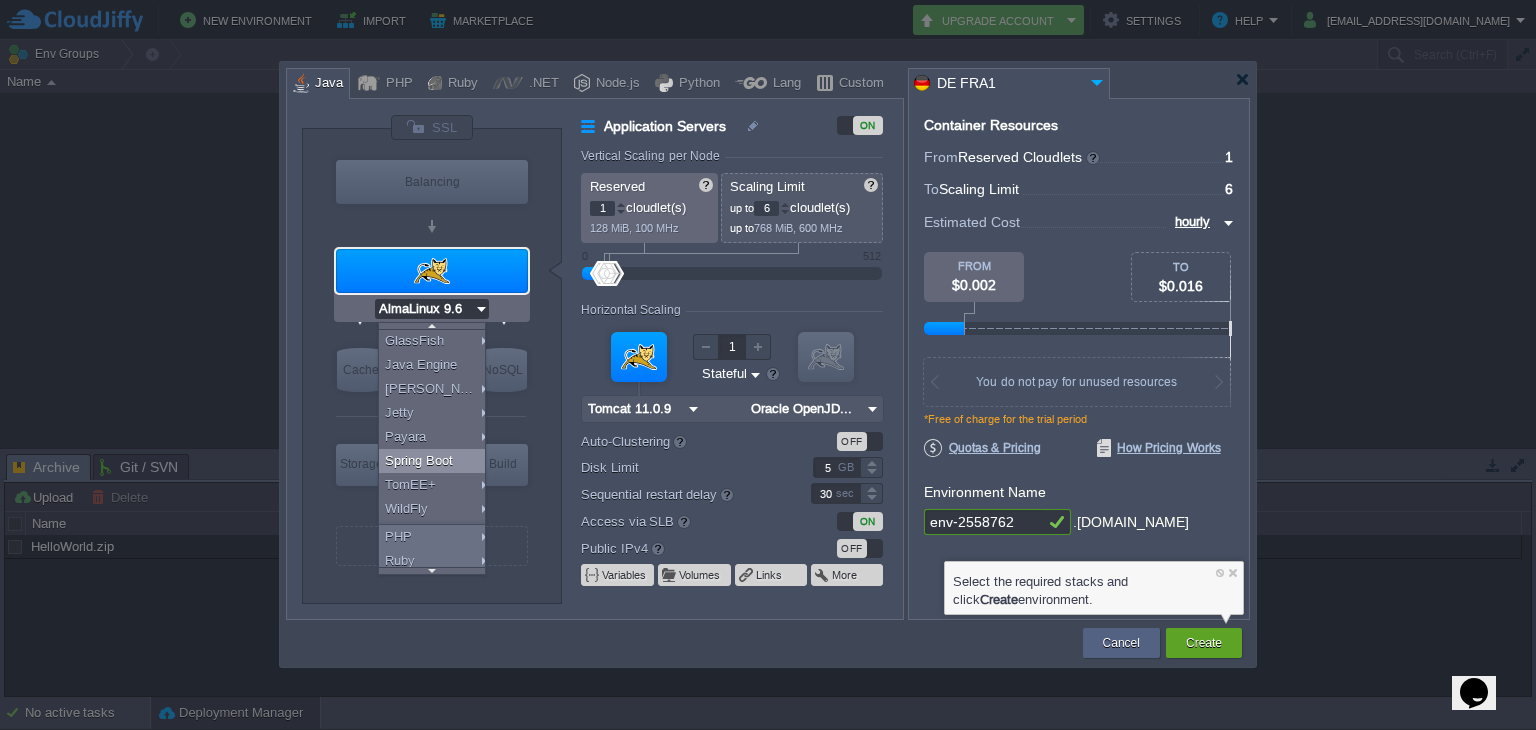 scroll, scrollTop: 0, scrollLeft: 0, axis: both 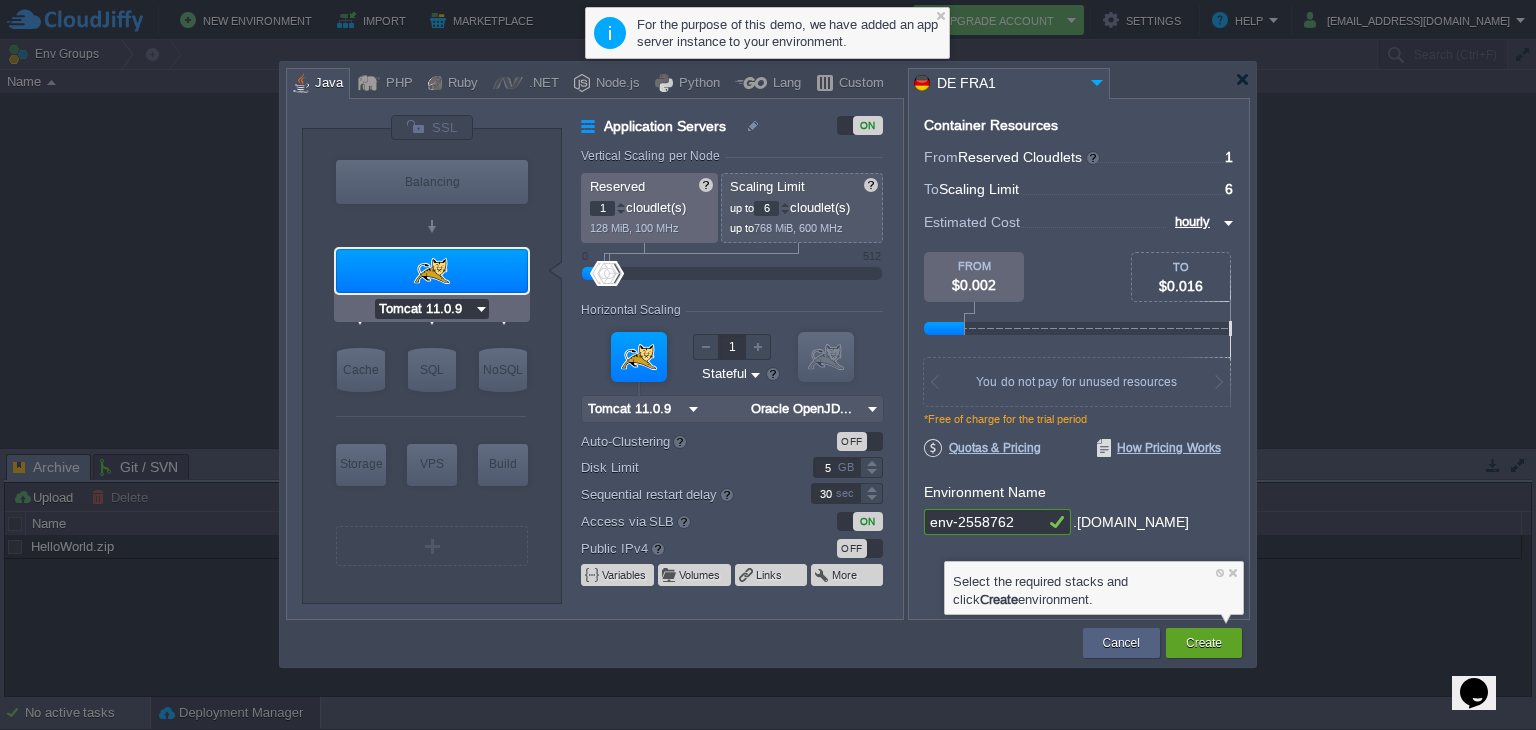click on "Tomcat 11.0.9" at bounding box center [424, 309] 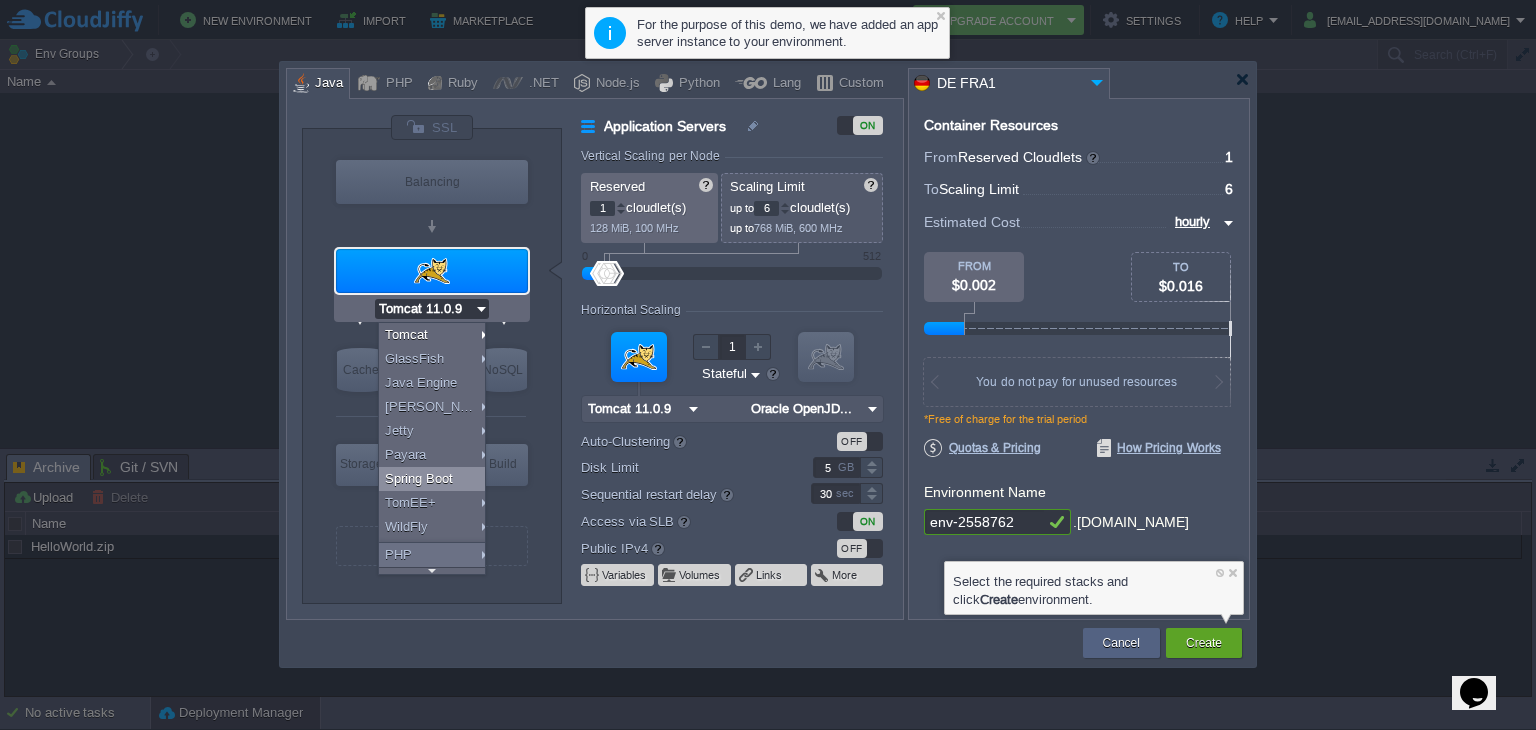 click on "Spring Boot" at bounding box center [435, 479] 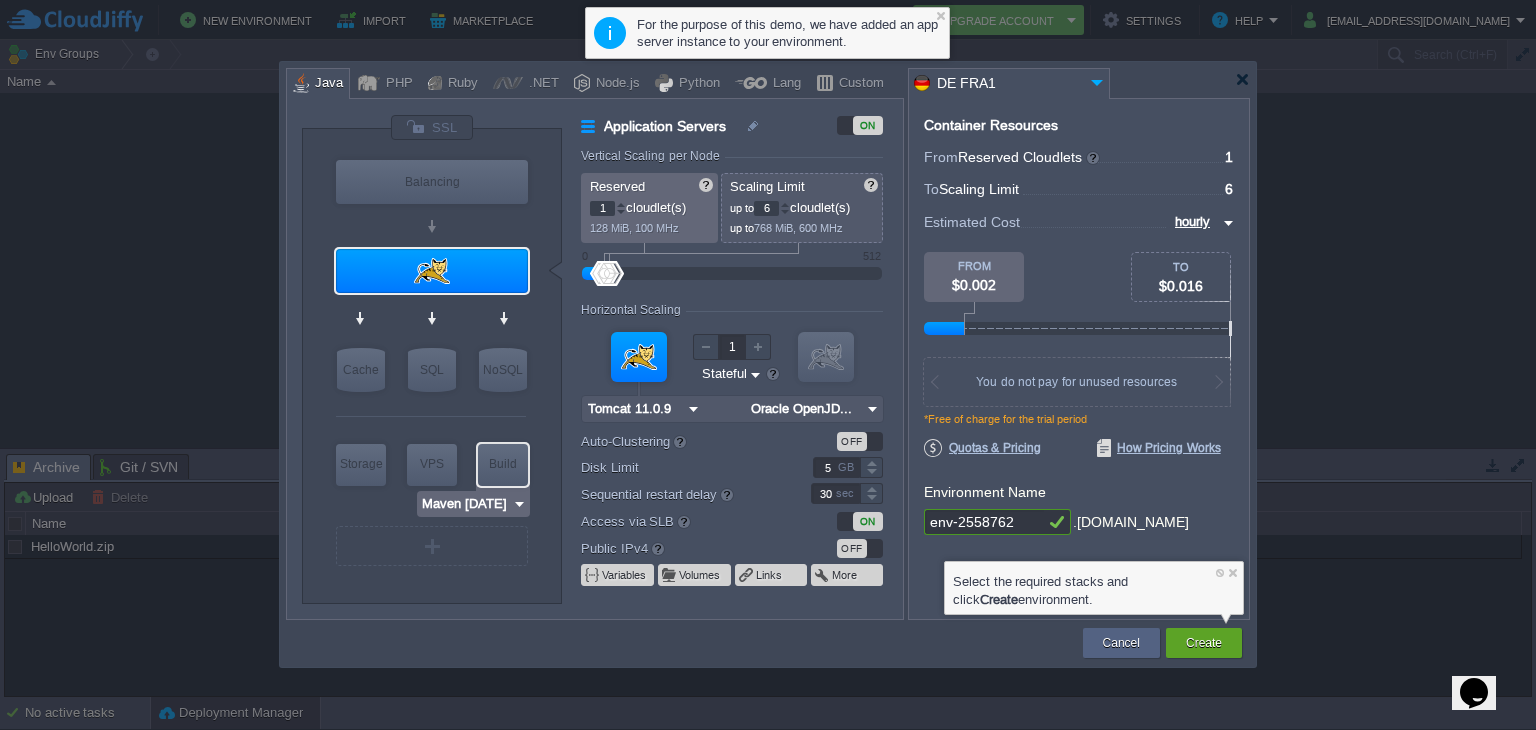 type on "Redis 7.2.4" 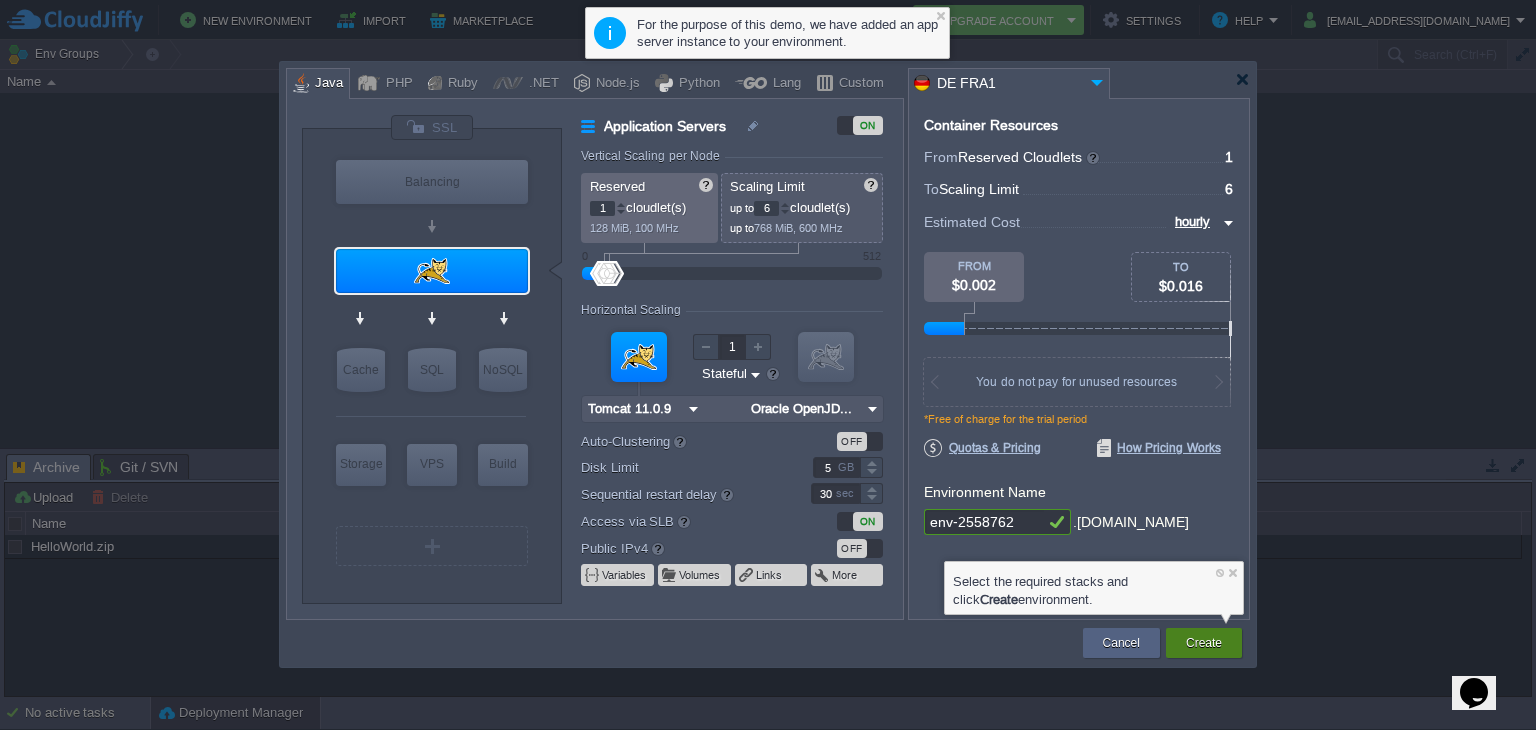 click on "Create" at bounding box center [1204, 643] 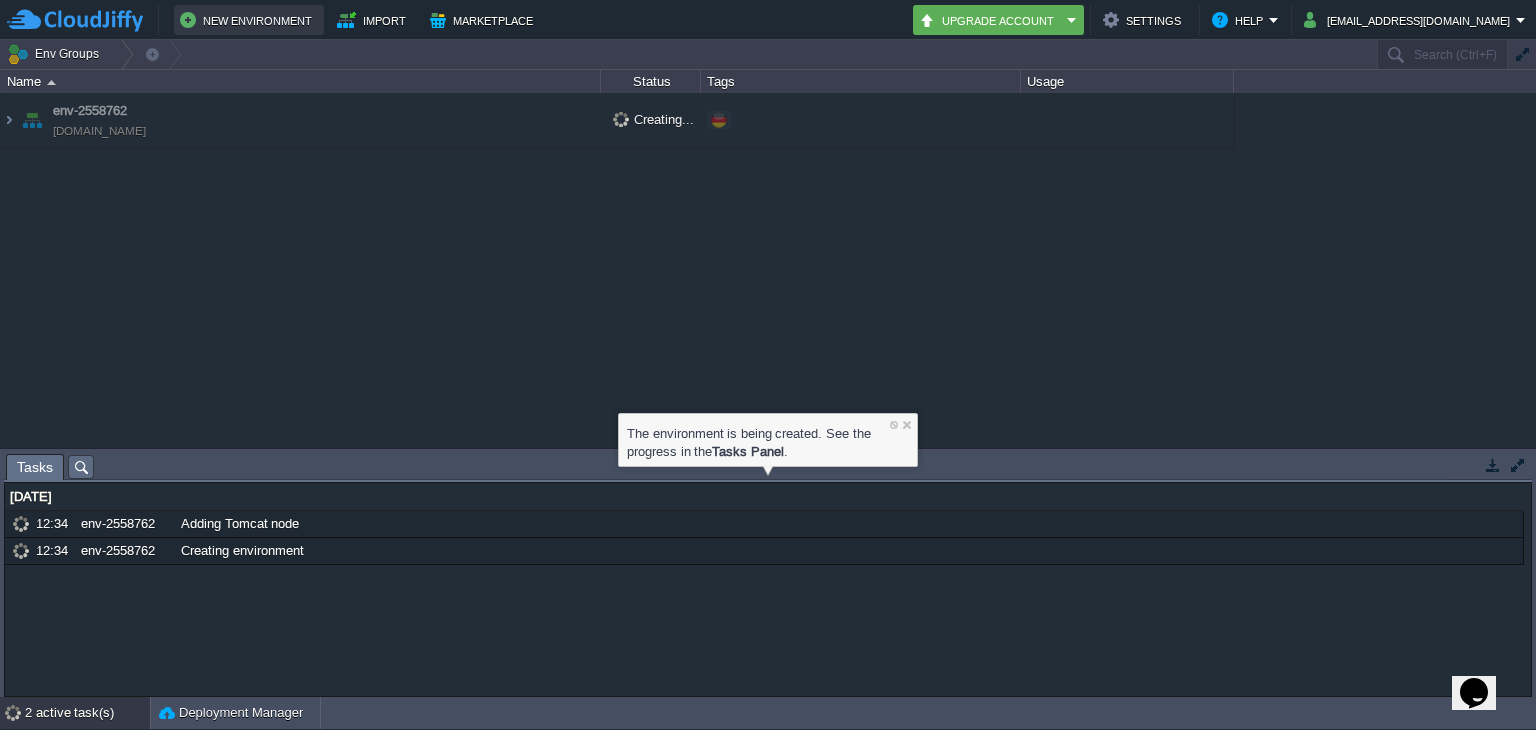 click on "New Environment" at bounding box center (249, 20) 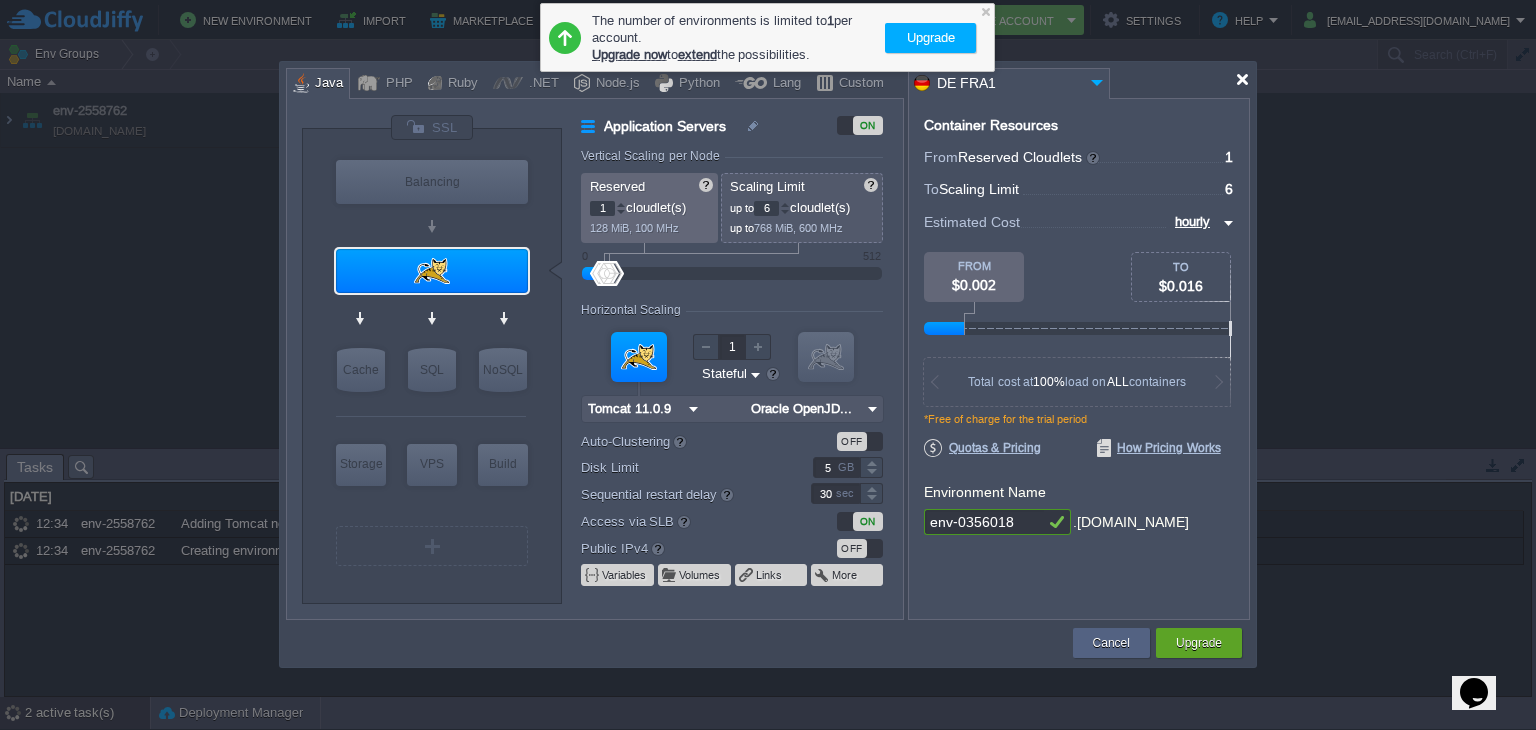 click at bounding box center [1242, 79] 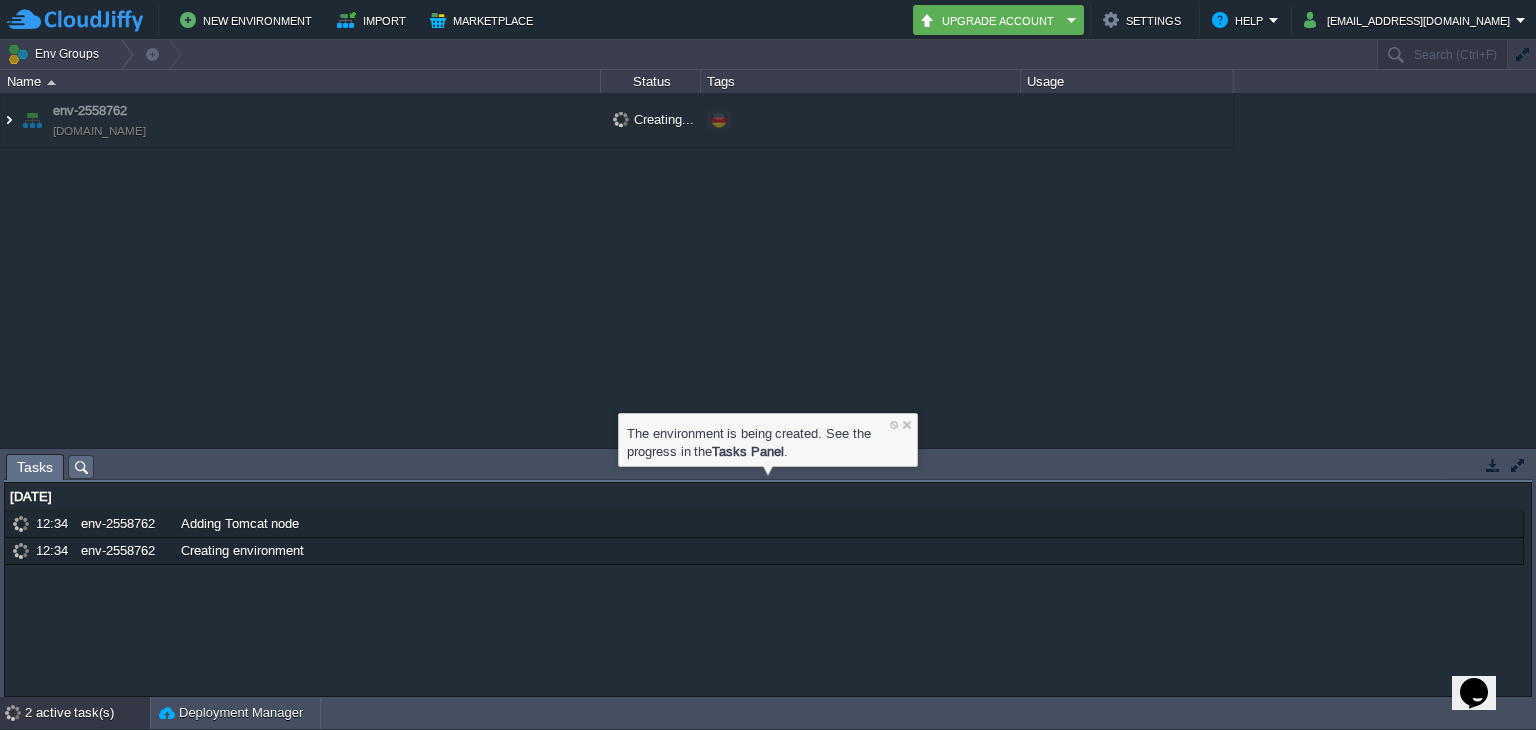 click at bounding box center (9, 120) 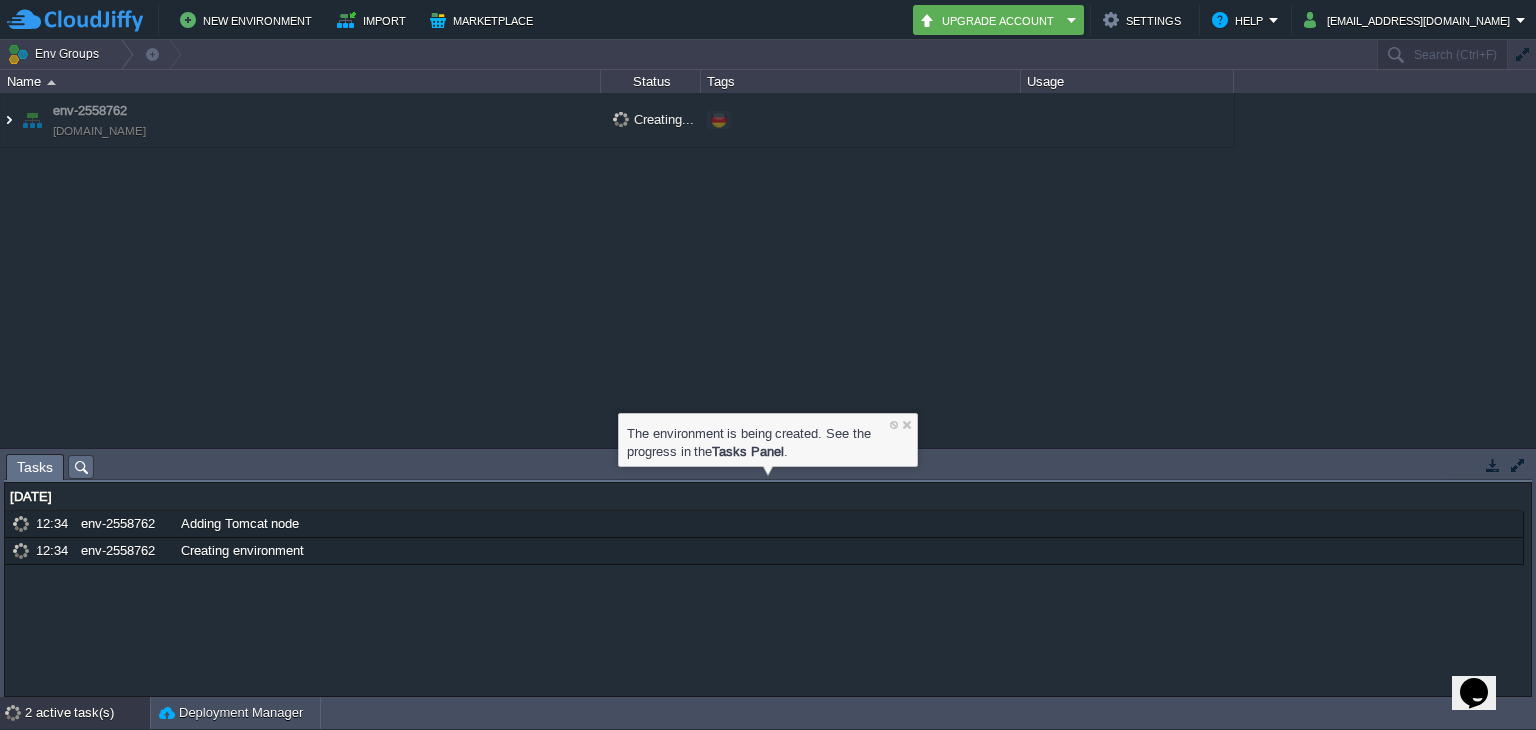 click at bounding box center (9, 120) 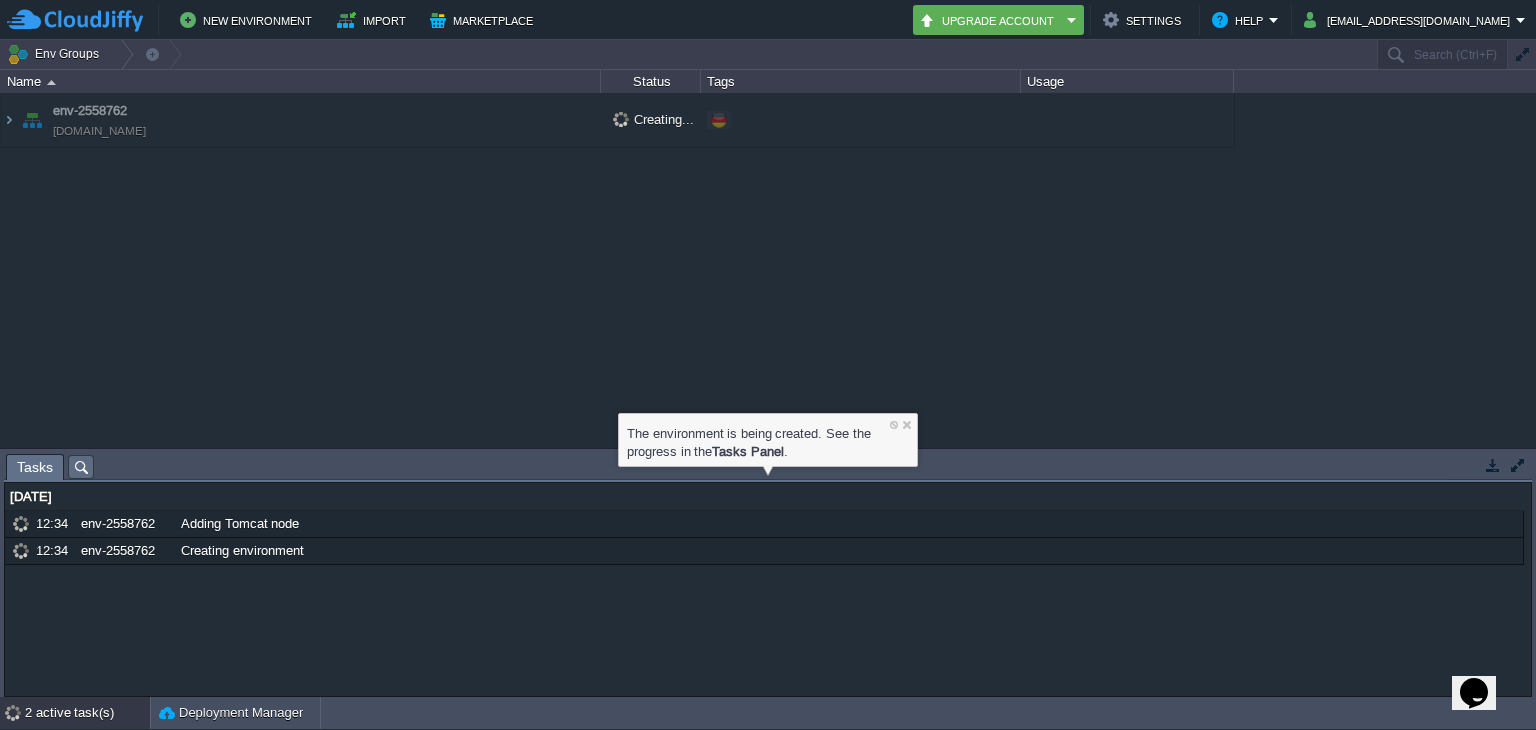 click on "env-2558762 env-2558762.de-fra1.cloudjiffy.net" at bounding box center [301, 120] 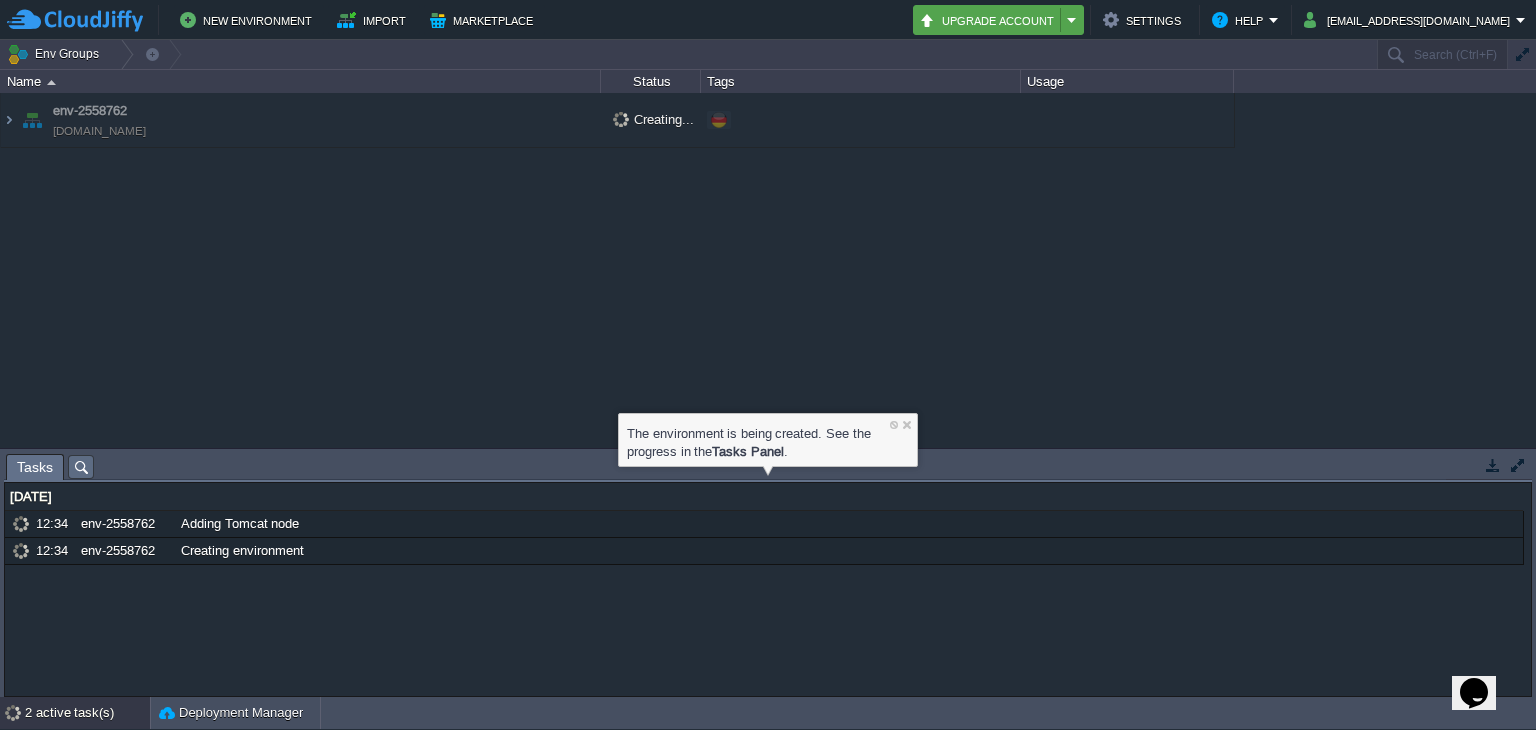 click on "Upgrade Account" at bounding box center [998, 20] 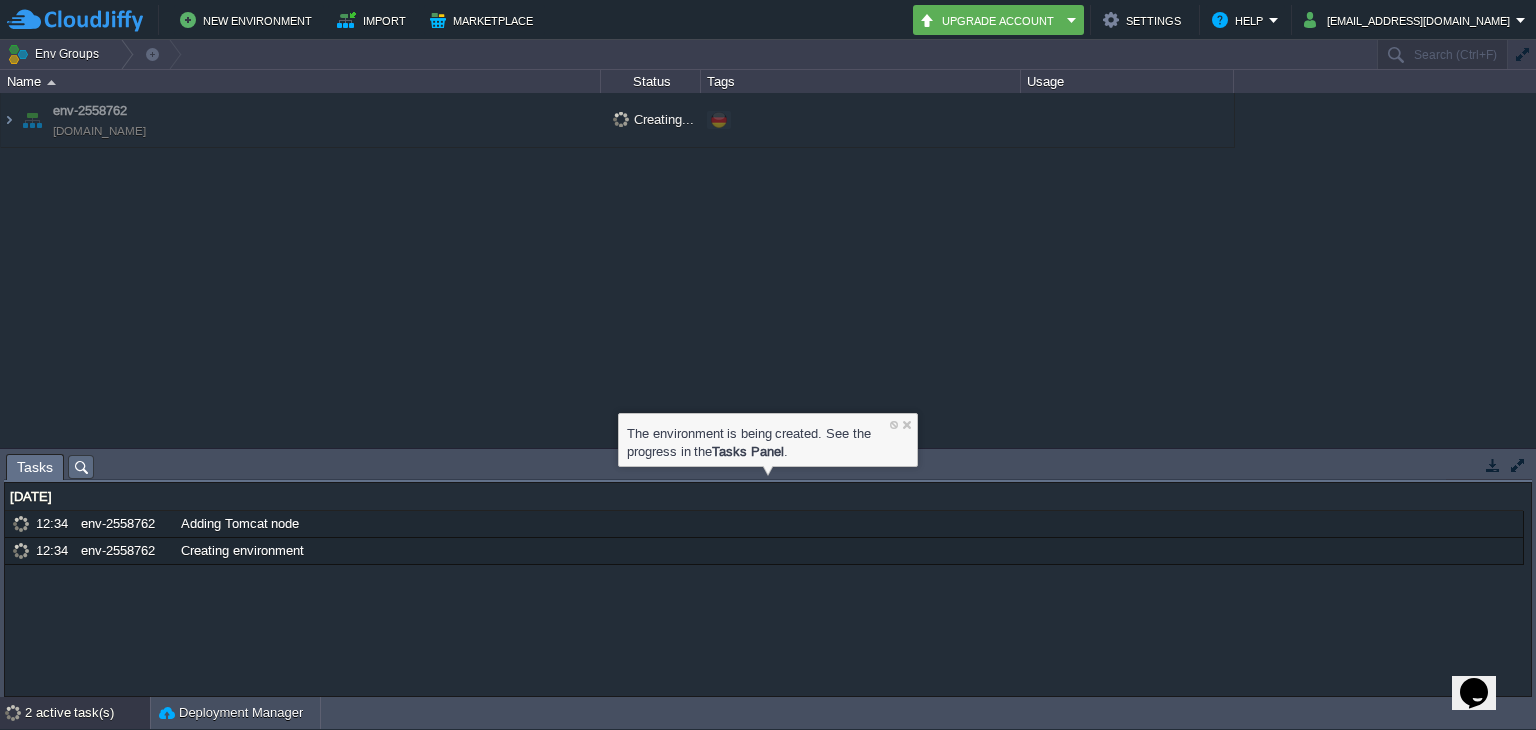 click on "env-2558762 env-2558762.de-fra1.cloudjiffy.net Creating...                                 + Add to Env Group" at bounding box center [768, 270] 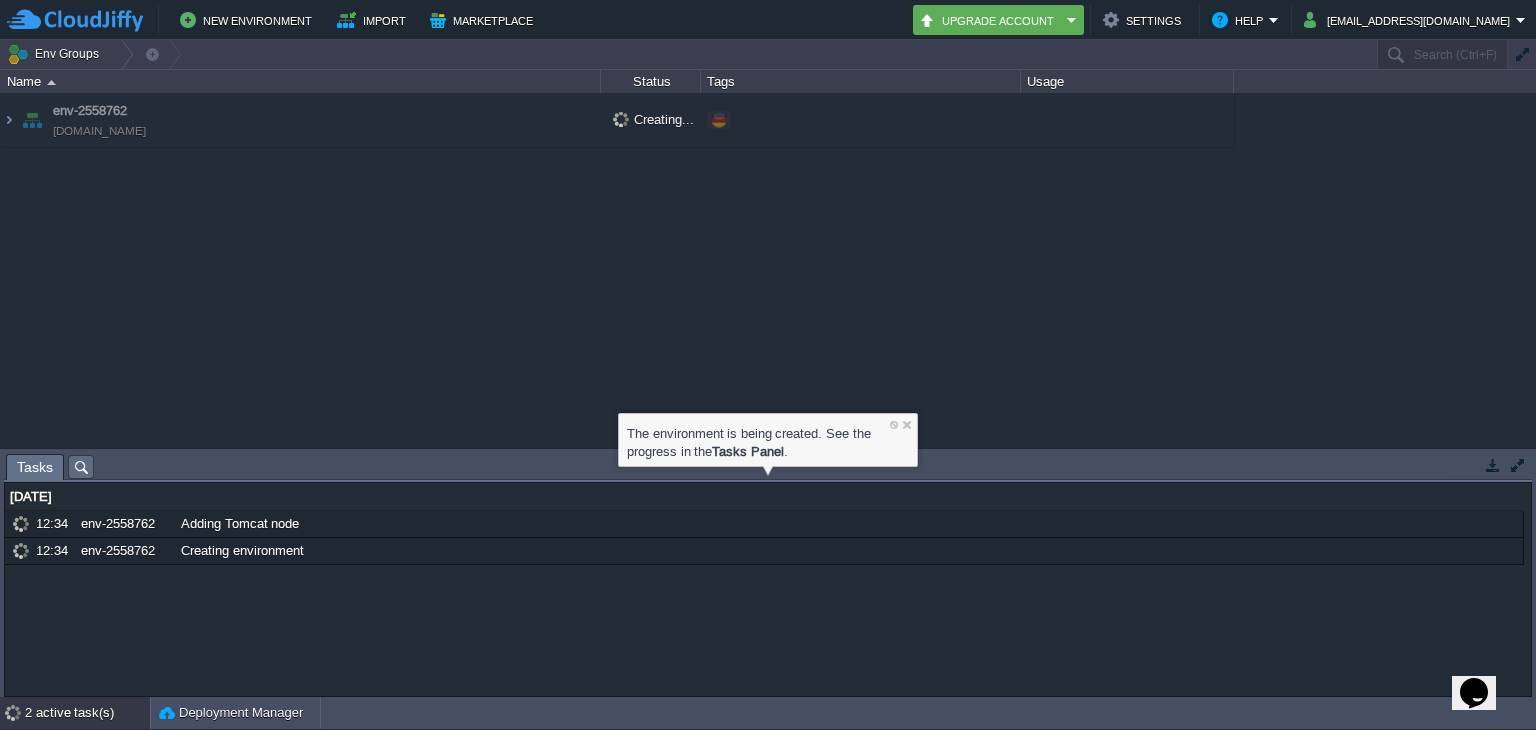 click on "15 Jul 2025   10229394 12:34 env-2558762  Adding Tomcat node           1752530400000   10229393 12:34 env-2558762  Creating environment           1752530400000" at bounding box center [768, 589] 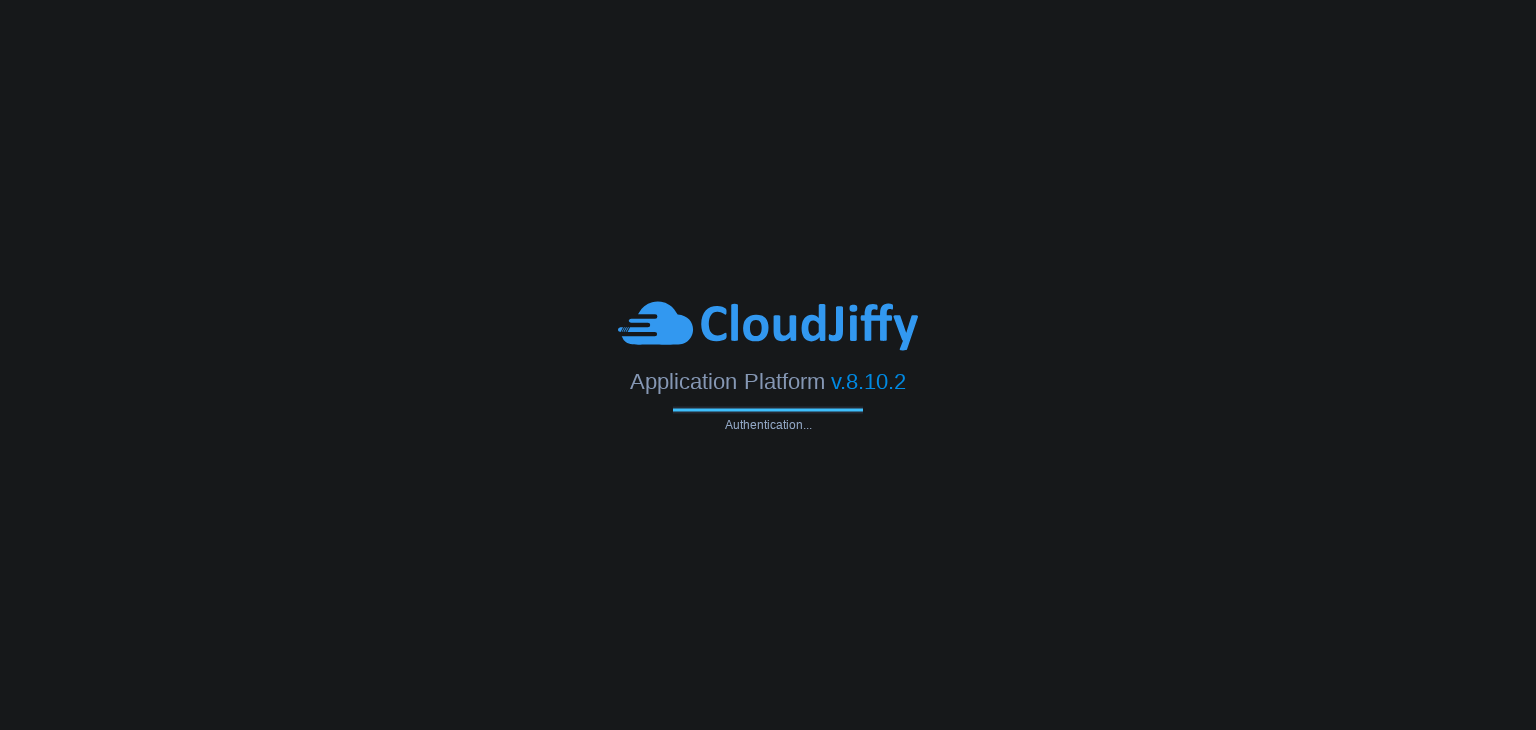 scroll, scrollTop: 0, scrollLeft: 0, axis: both 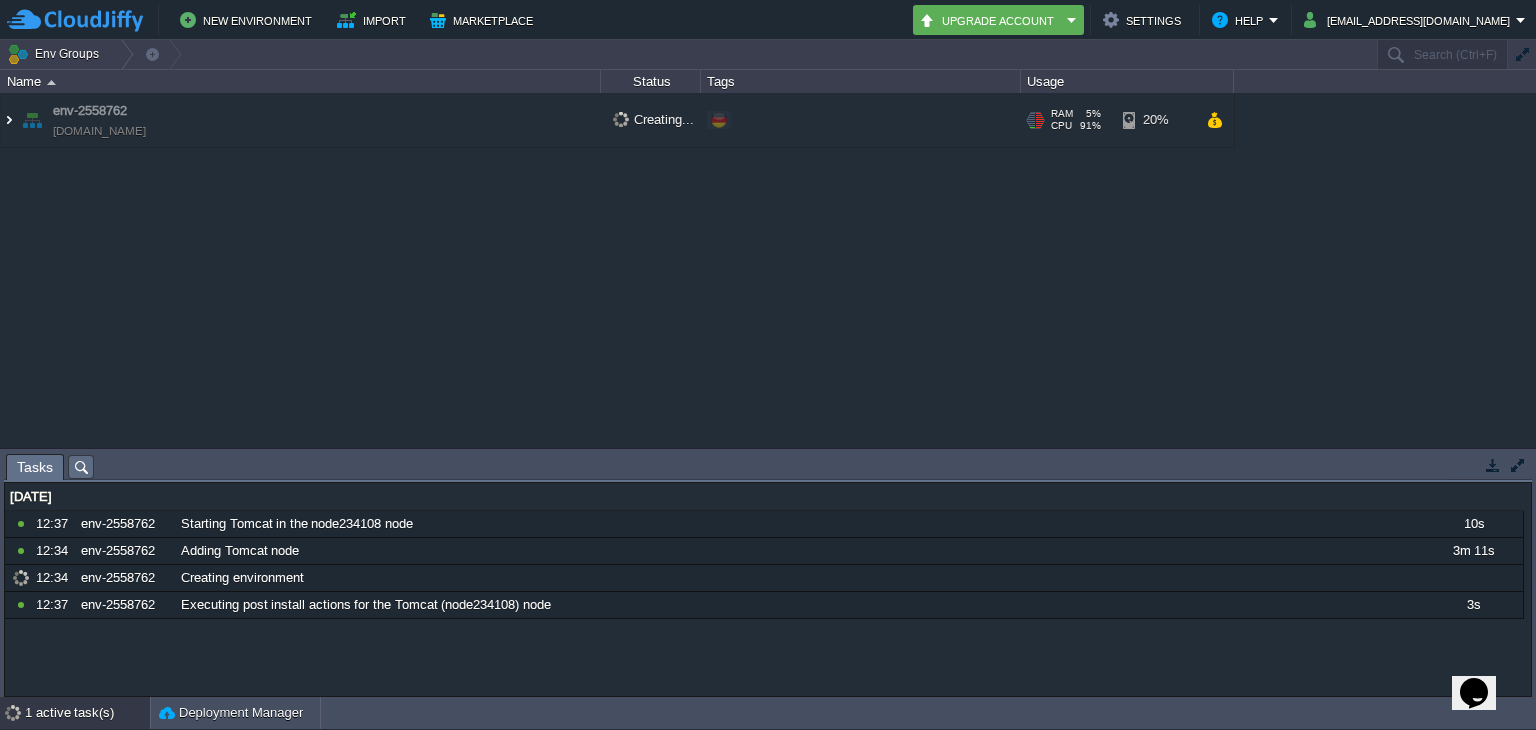 click at bounding box center [9, 120] 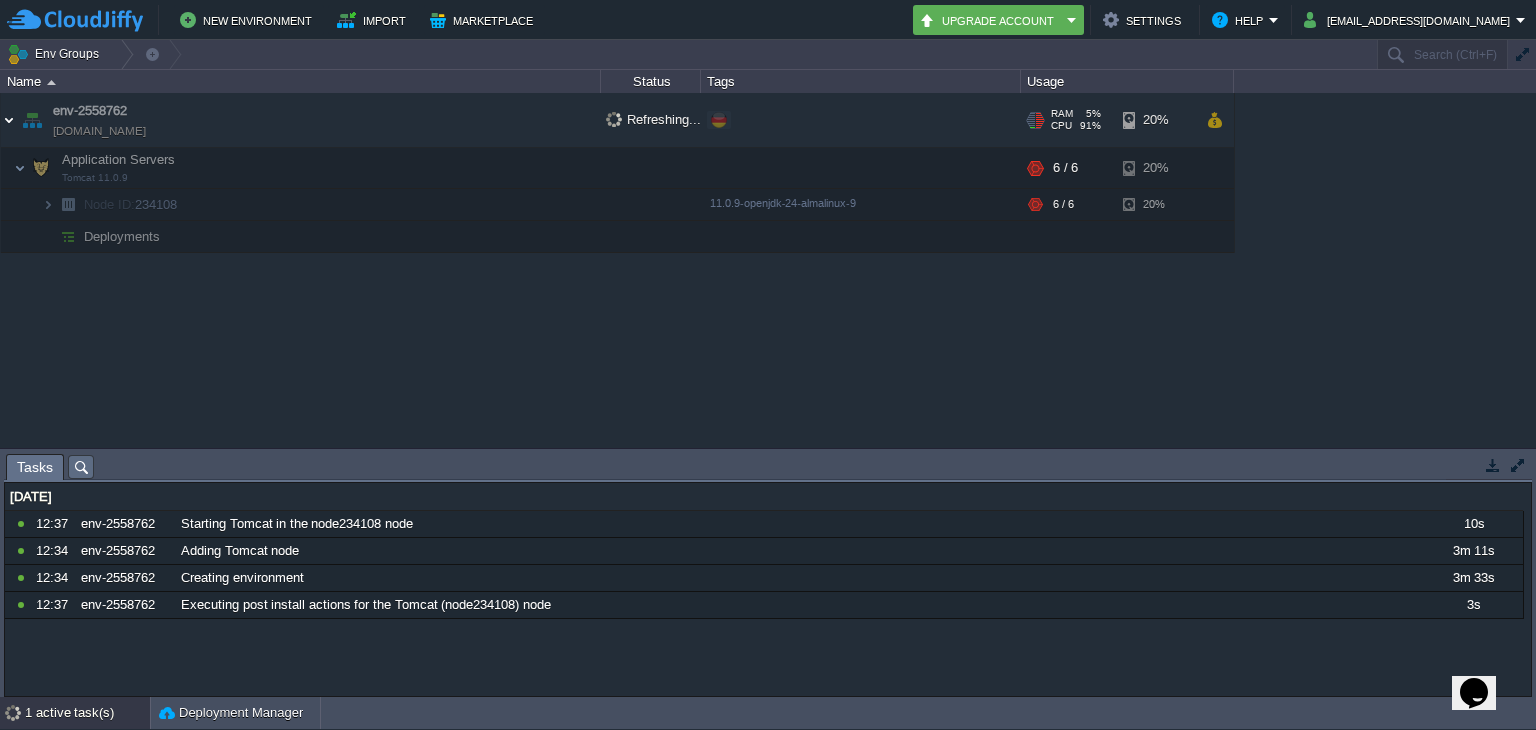 click at bounding box center (9, 120) 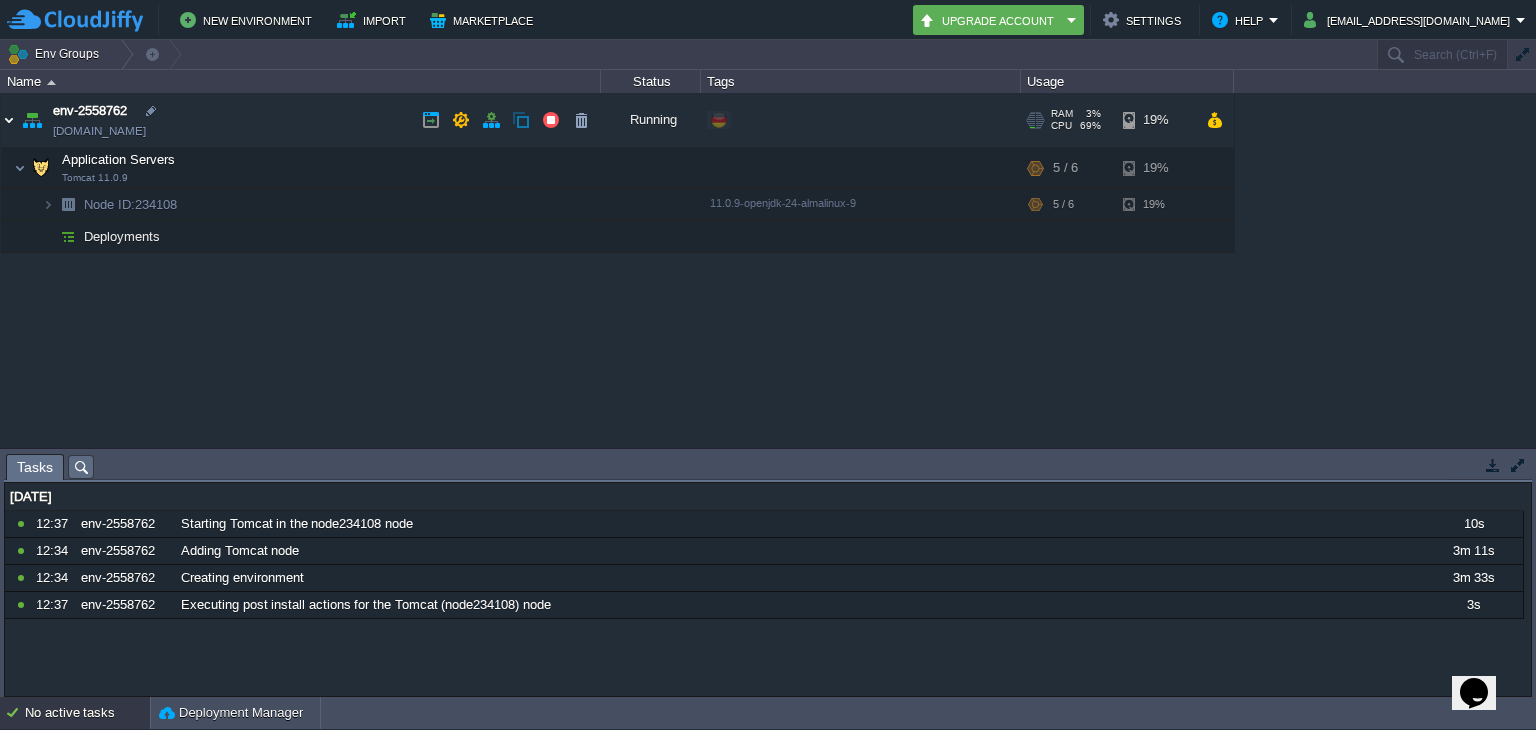 click at bounding box center [9, 120] 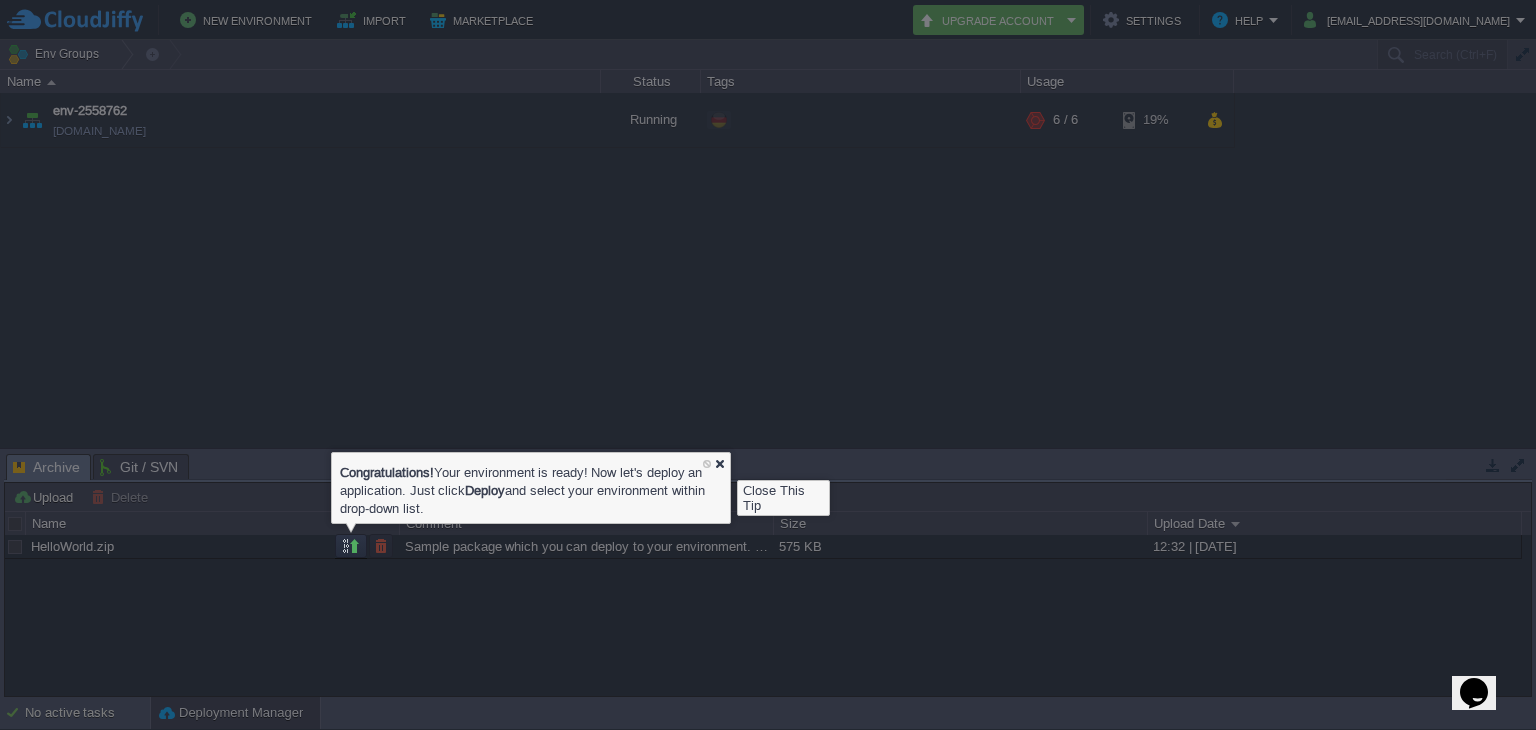 click at bounding box center [719, 463] 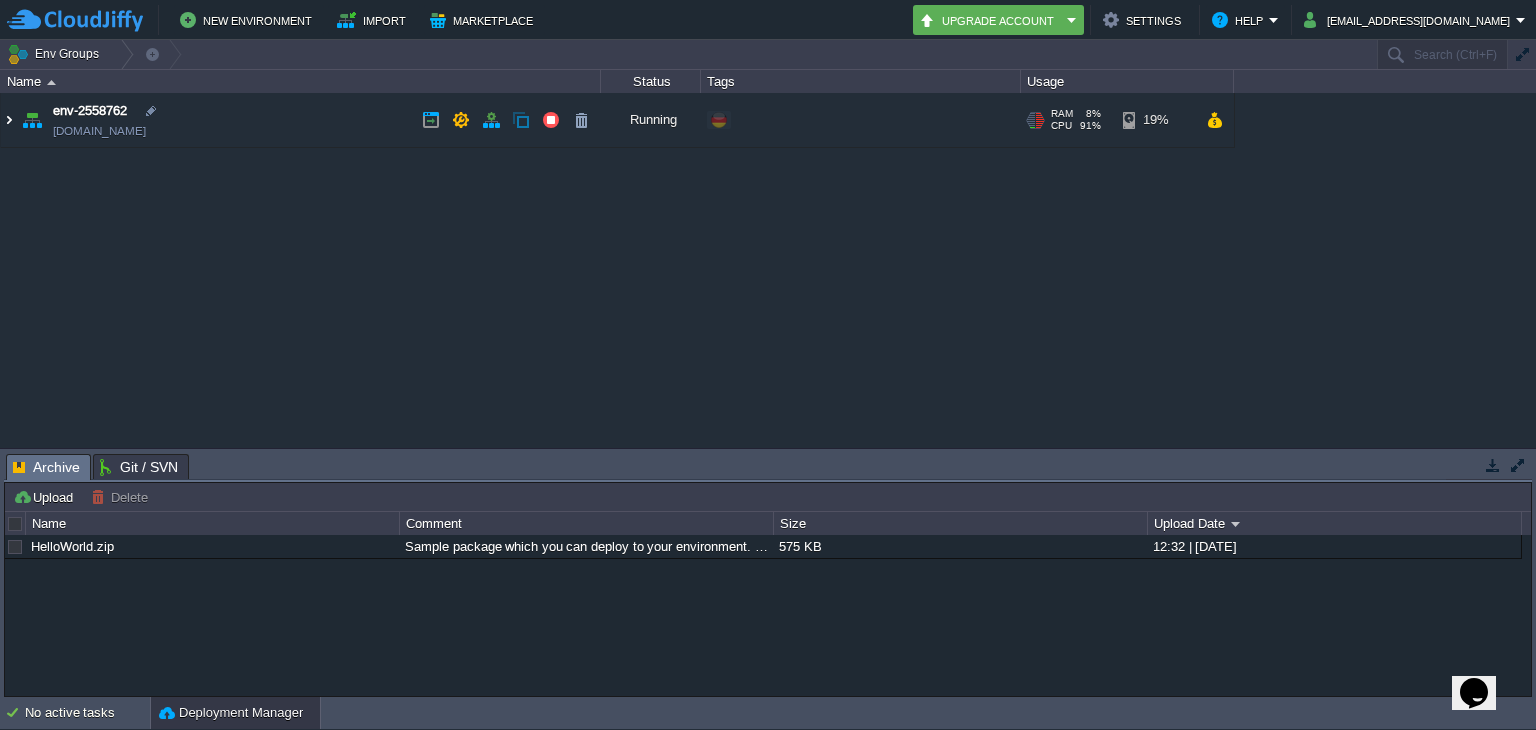 click at bounding box center (9, 120) 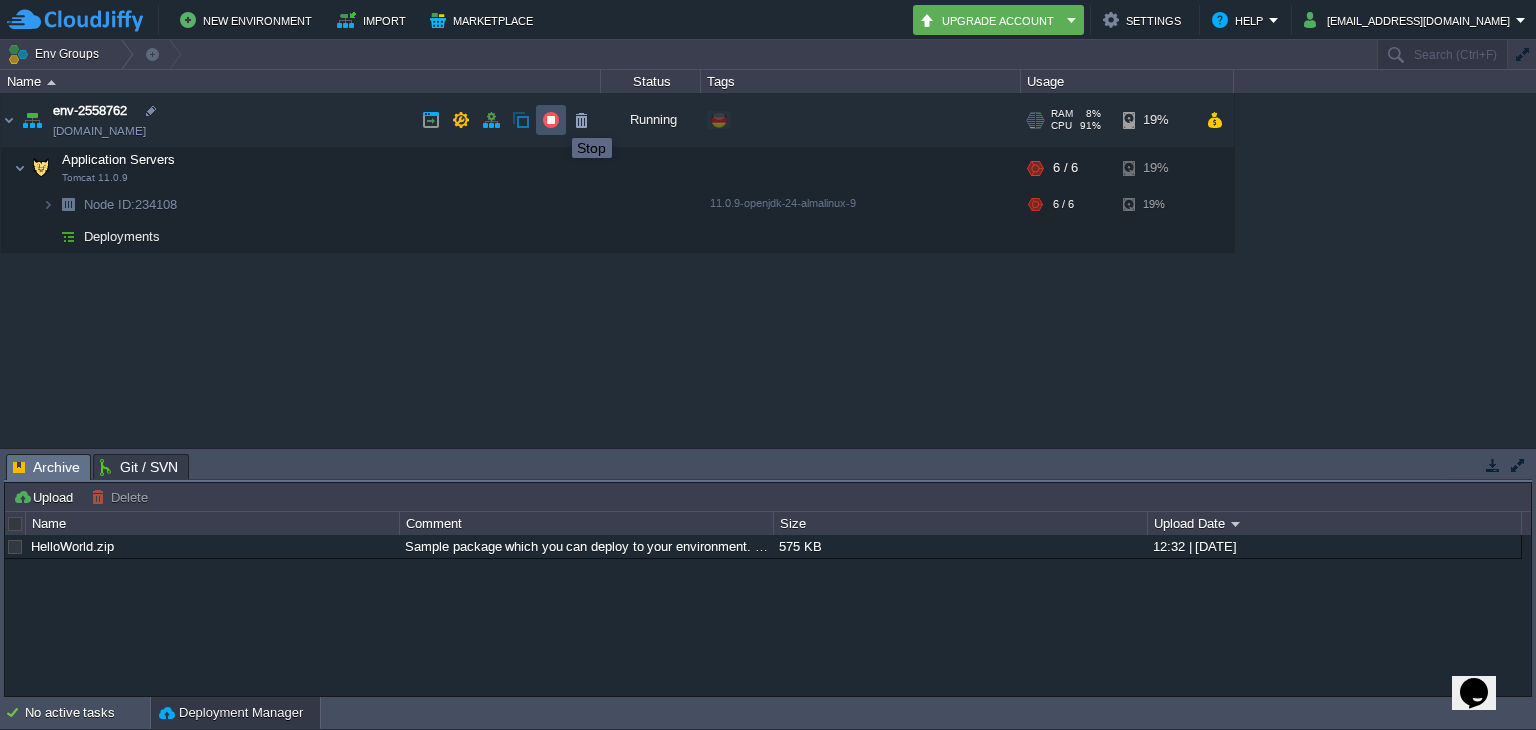 click at bounding box center (551, 120) 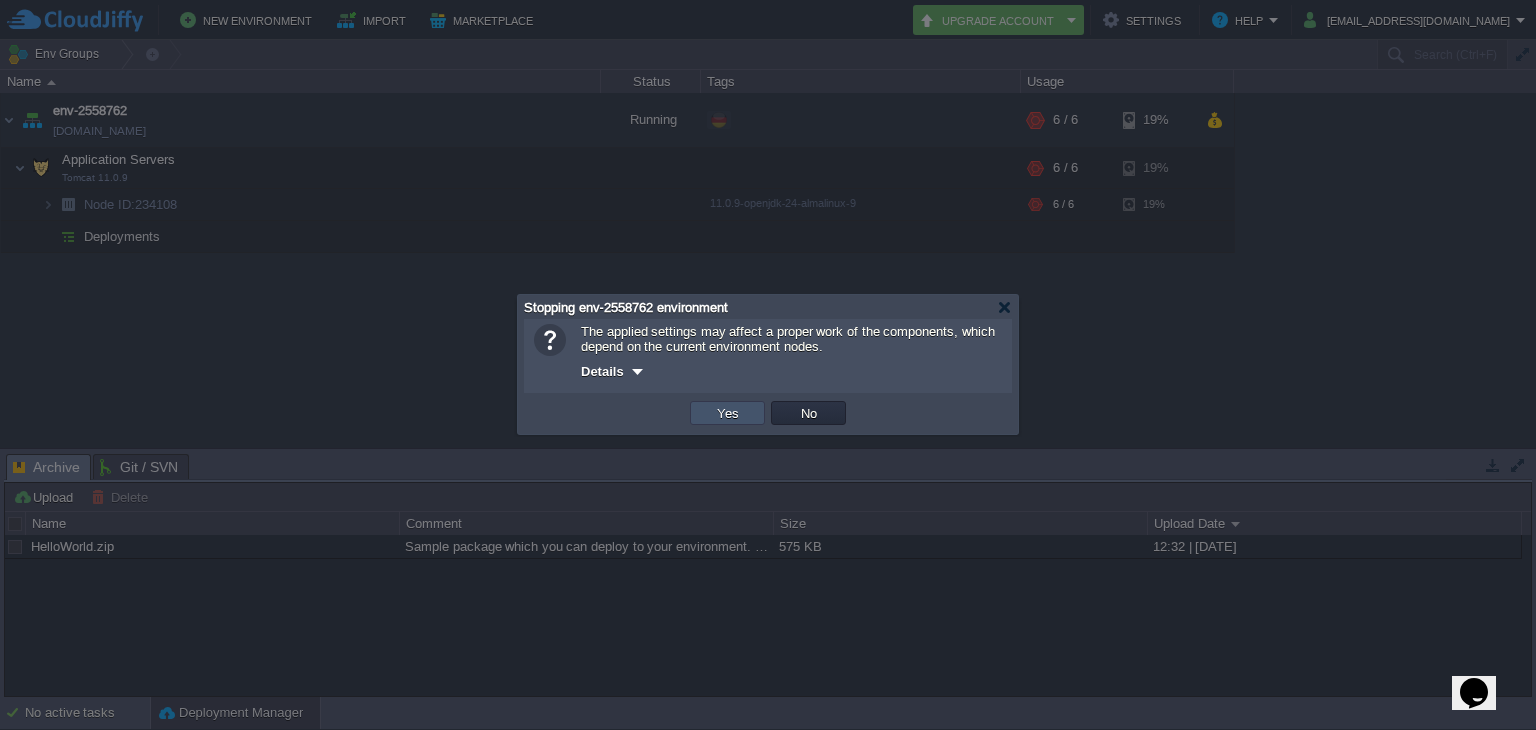 click on "Yes" at bounding box center (728, 413) 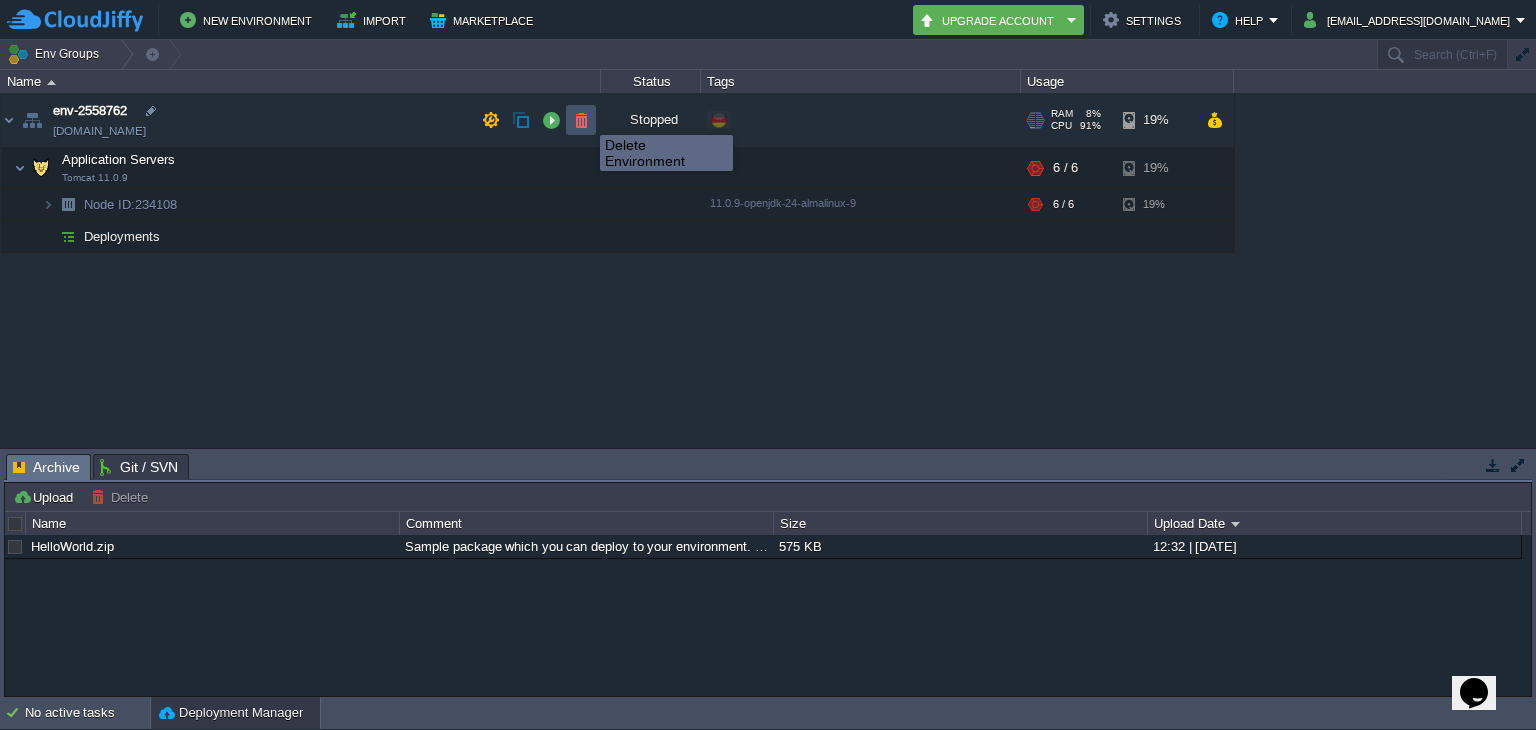 click at bounding box center [581, 120] 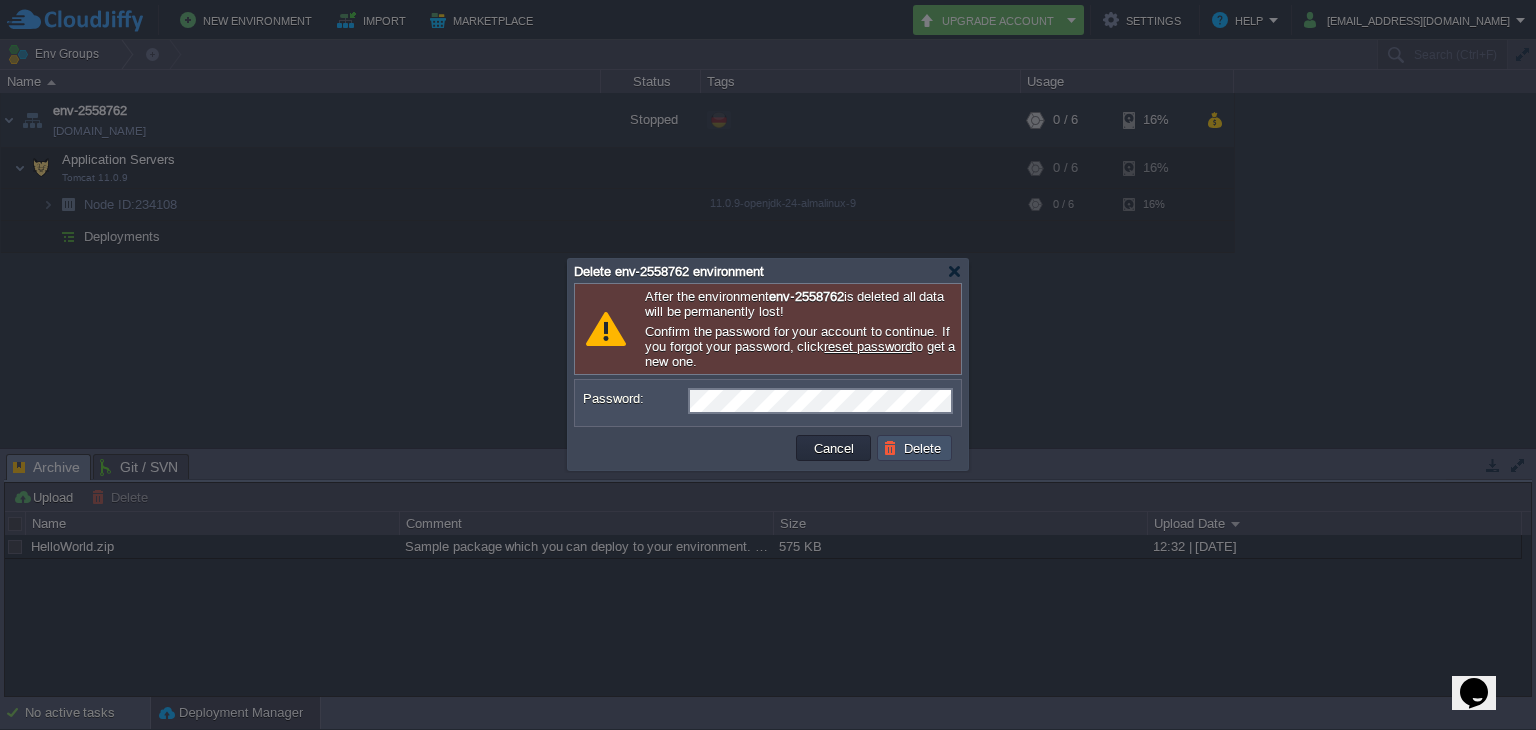 click on "Delete" at bounding box center [915, 448] 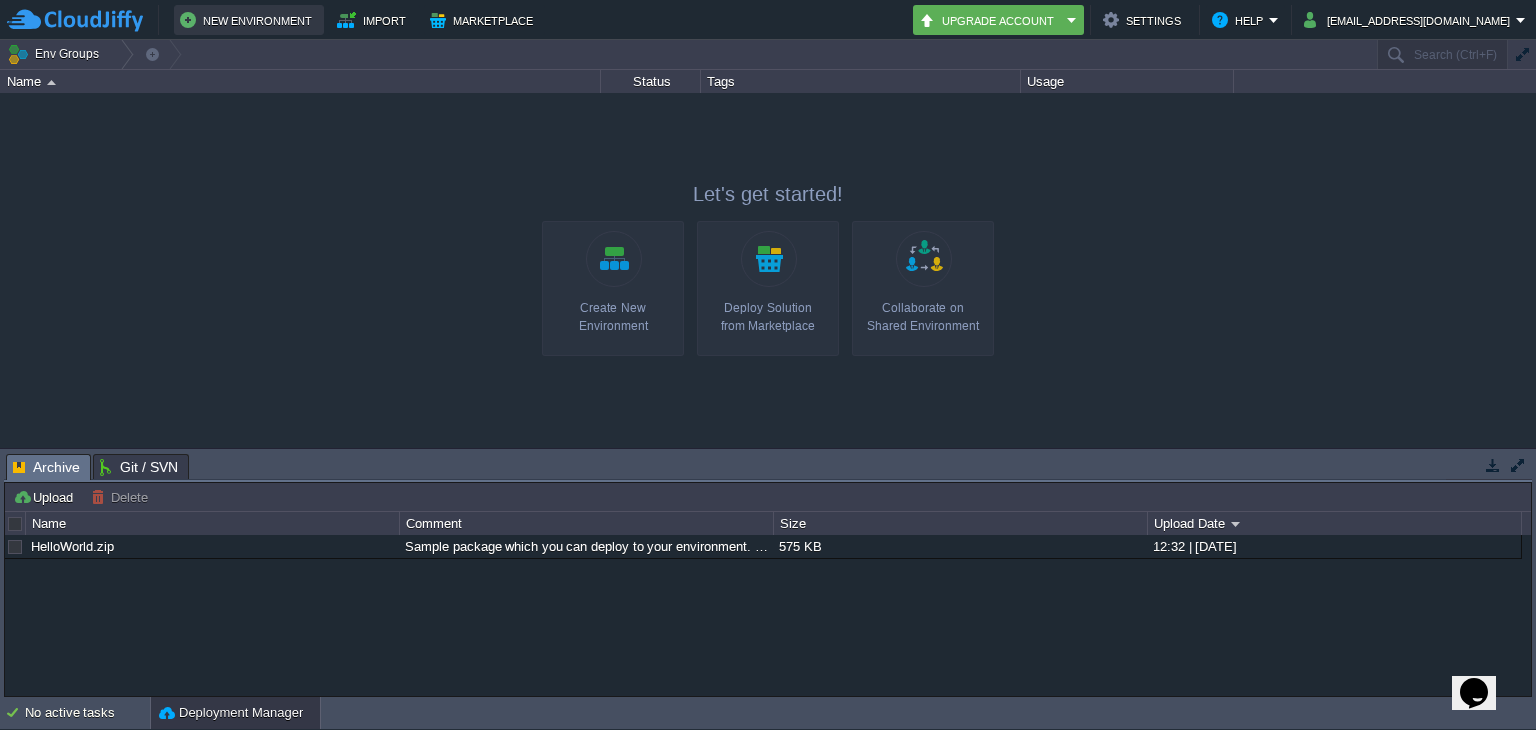 click on "New Environment" at bounding box center [249, 20] 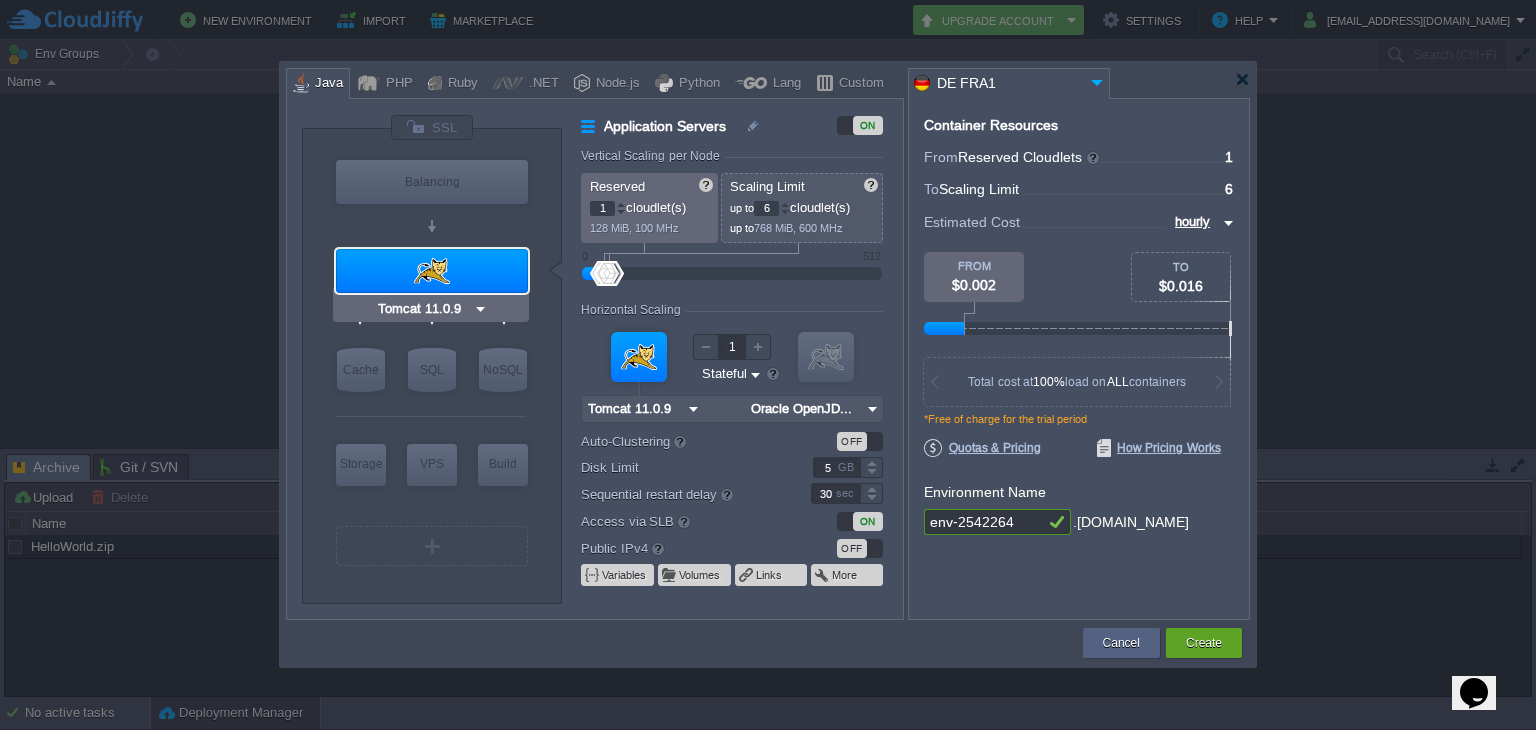 drag, startPoint x: 488, startPoint y: 309, endPoint x: 477, endPoint y: 310, distance: 11.045361 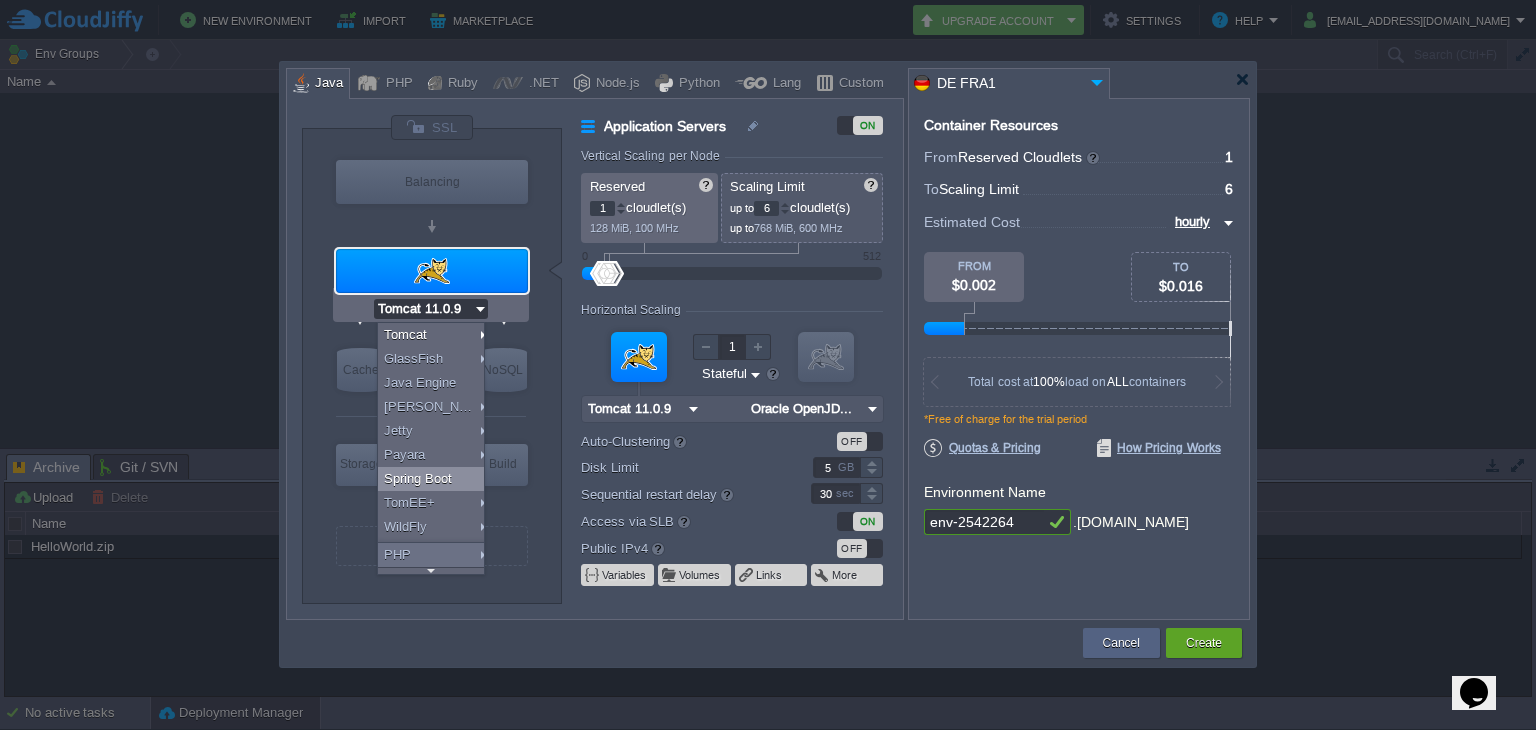 click on "Spring Boot" at bounding box center (434, 479) 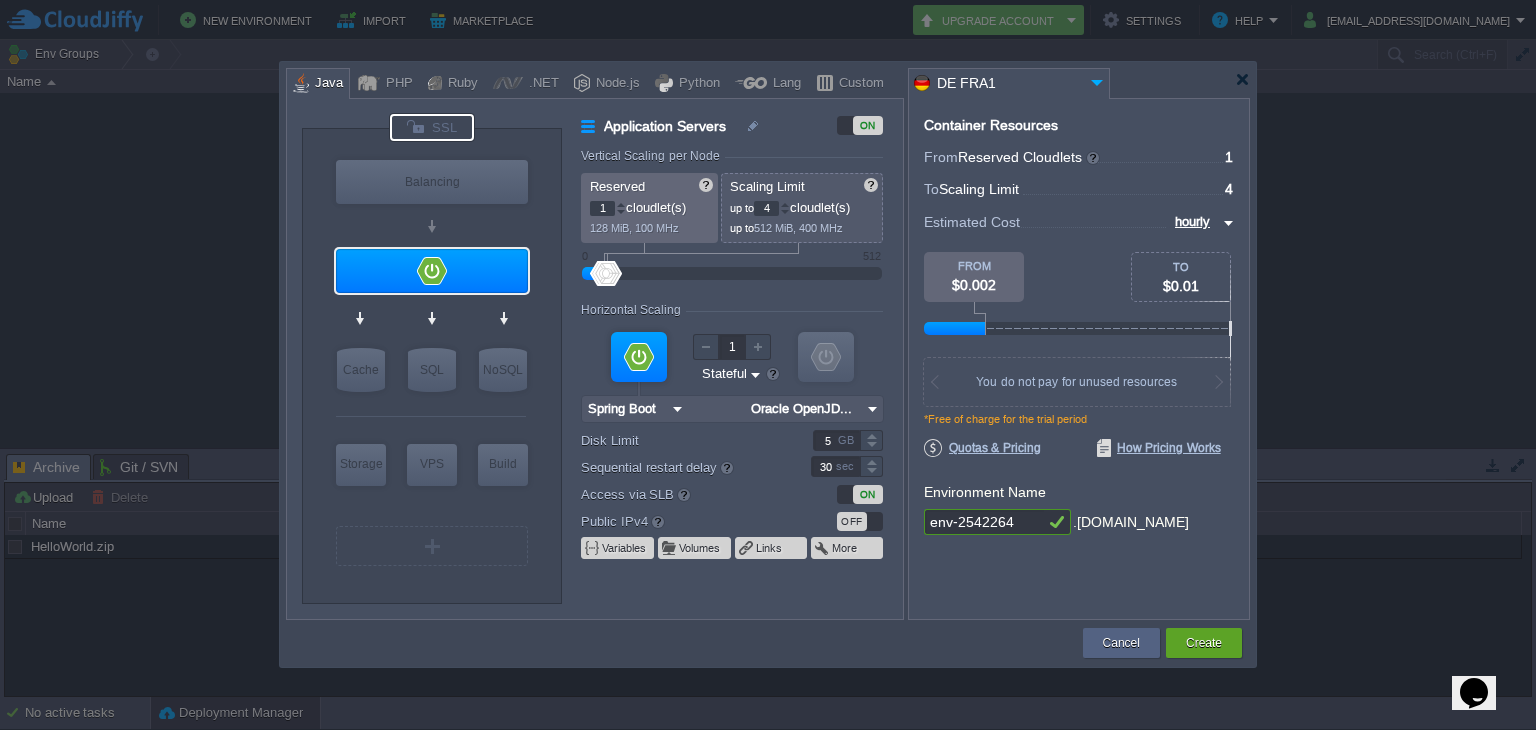 click at bounding box center [432, 127] 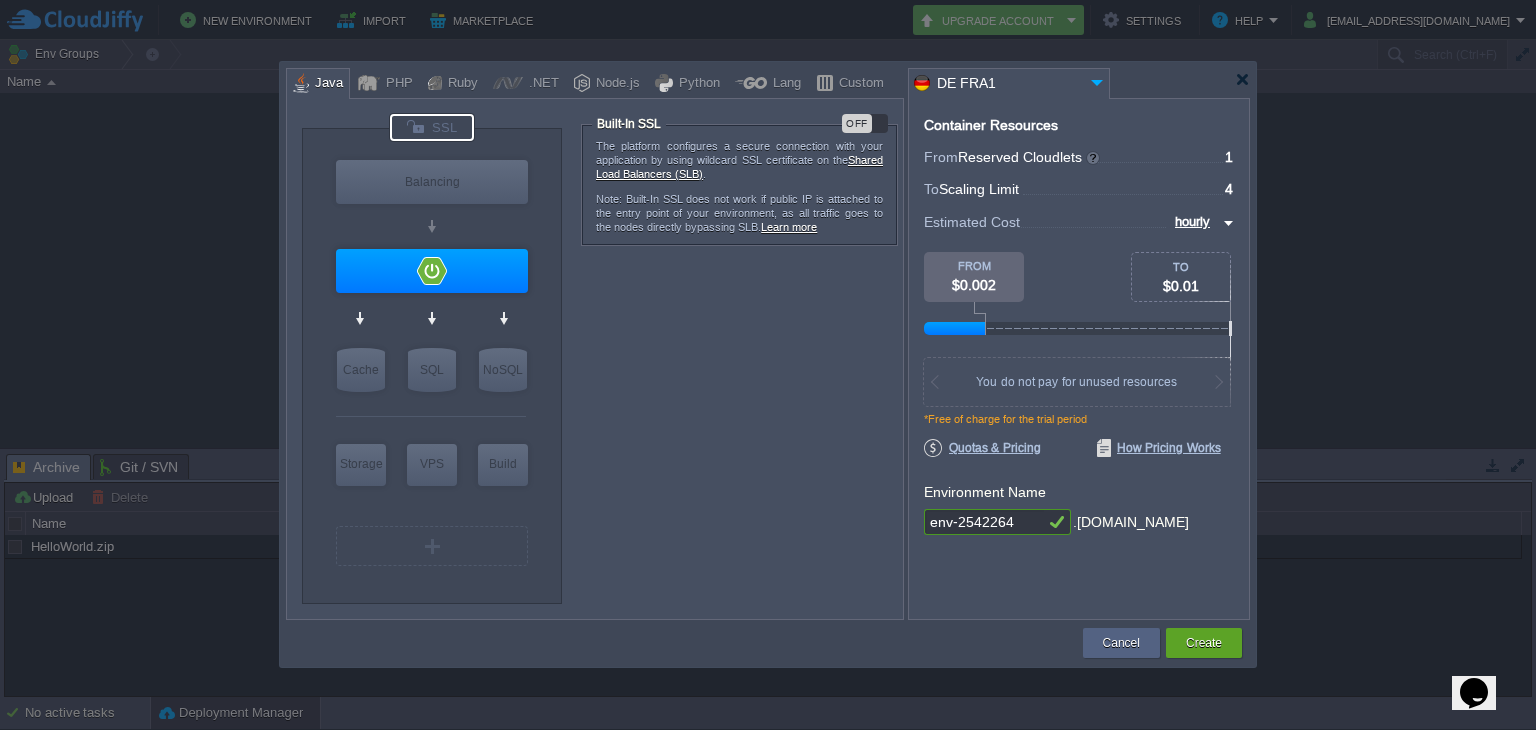 click on "OFF" at bounding box center [857, 123] 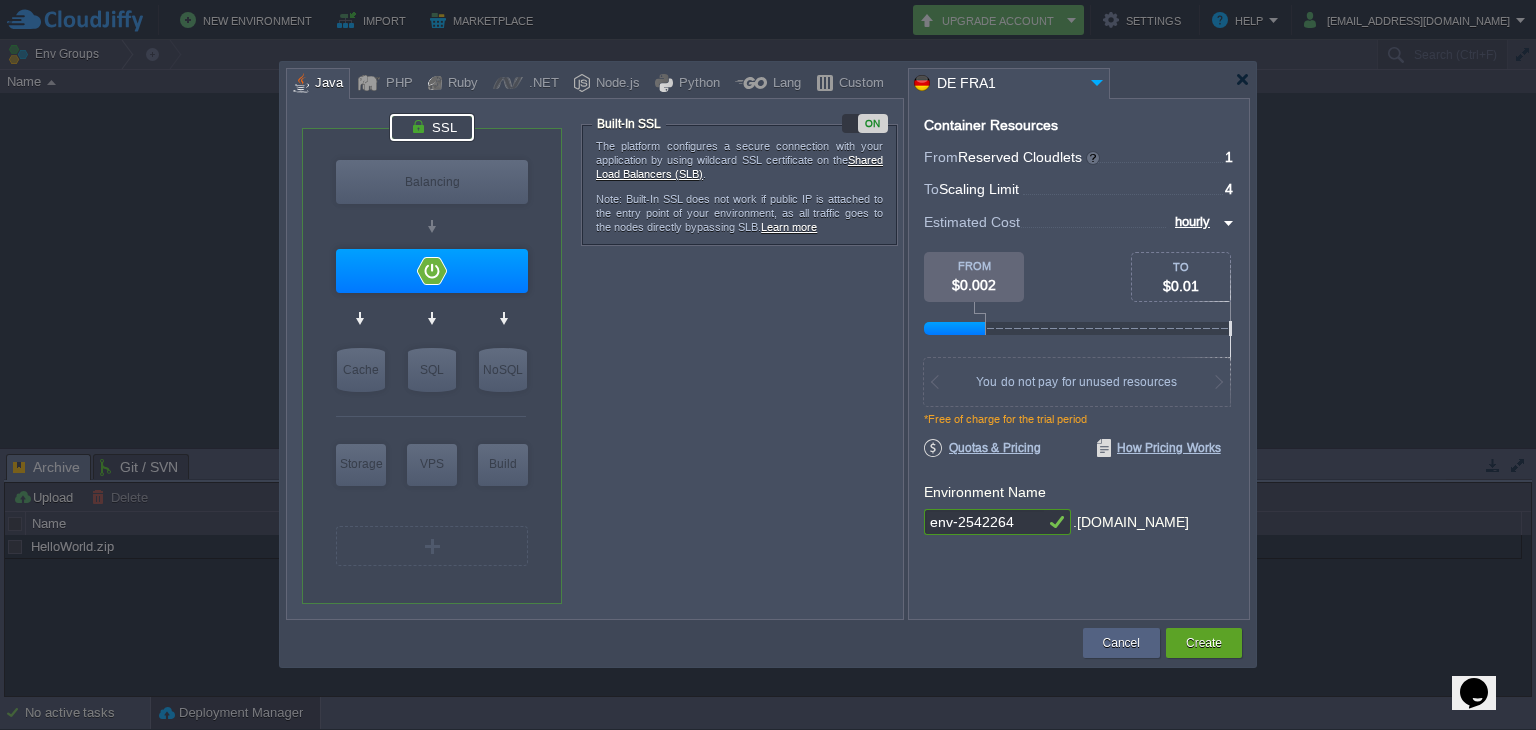 type on "Spring Boot" 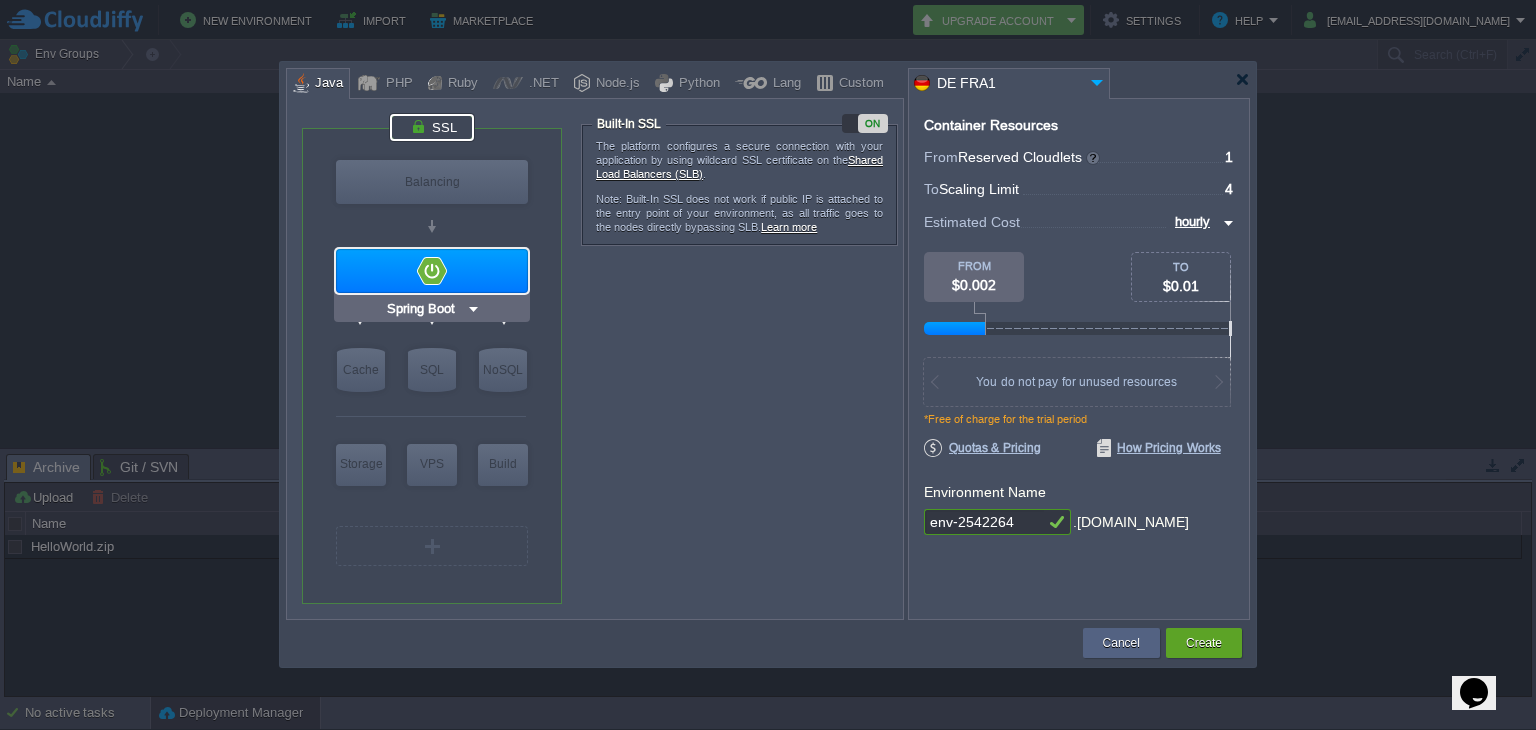 click at bounding box center (432, 271) 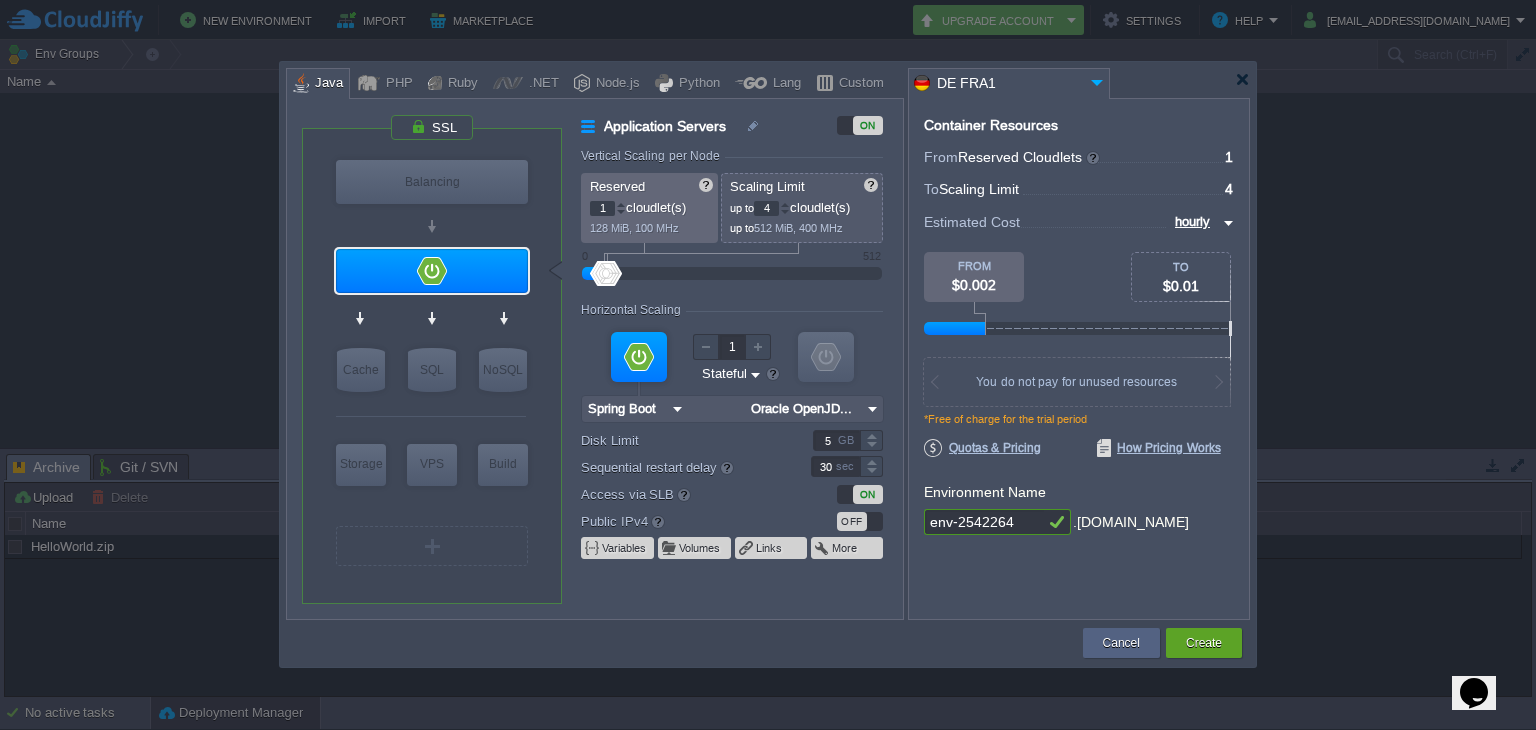 click on "hourly" at bounding box center (1193, 222) 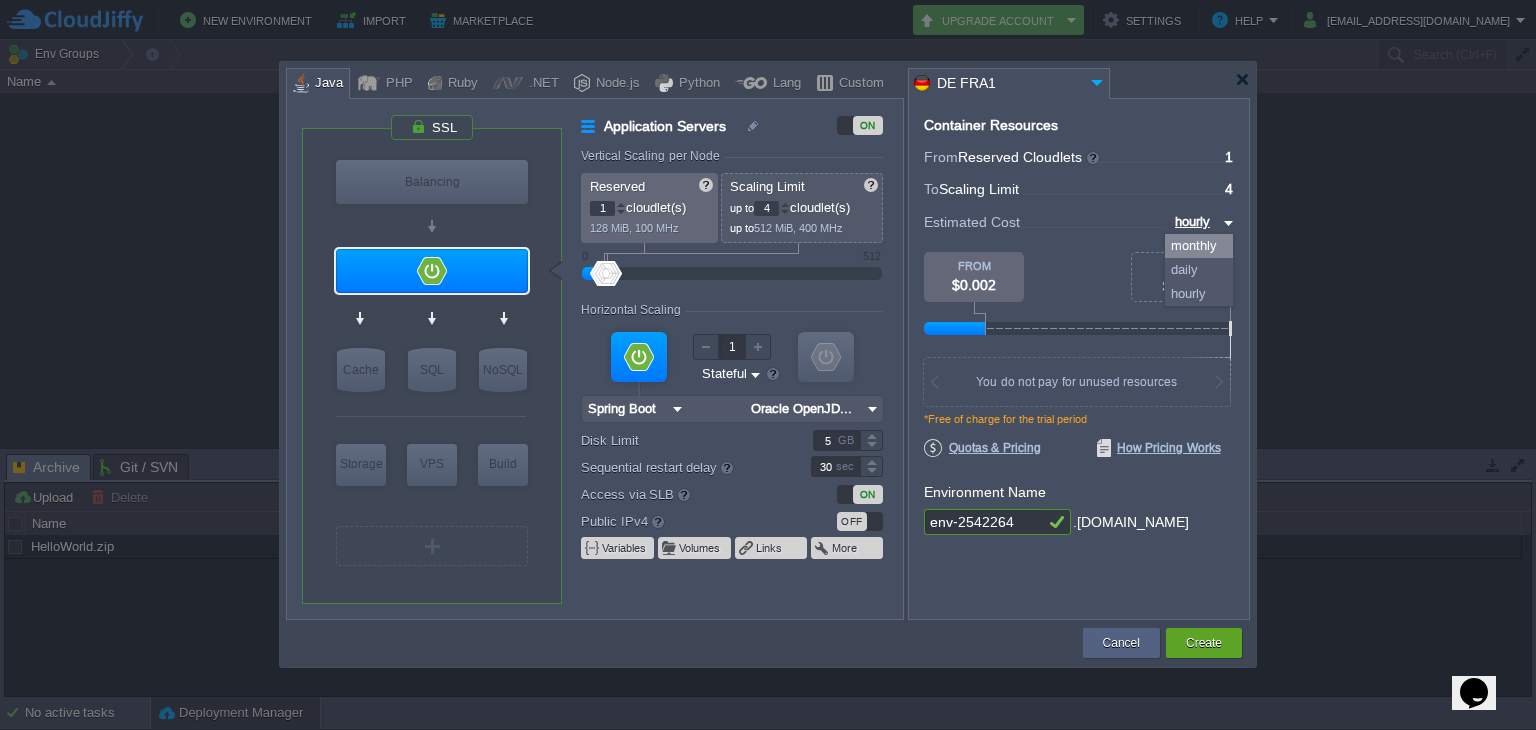 click on "monthly" at bounding box center [1199, 246] 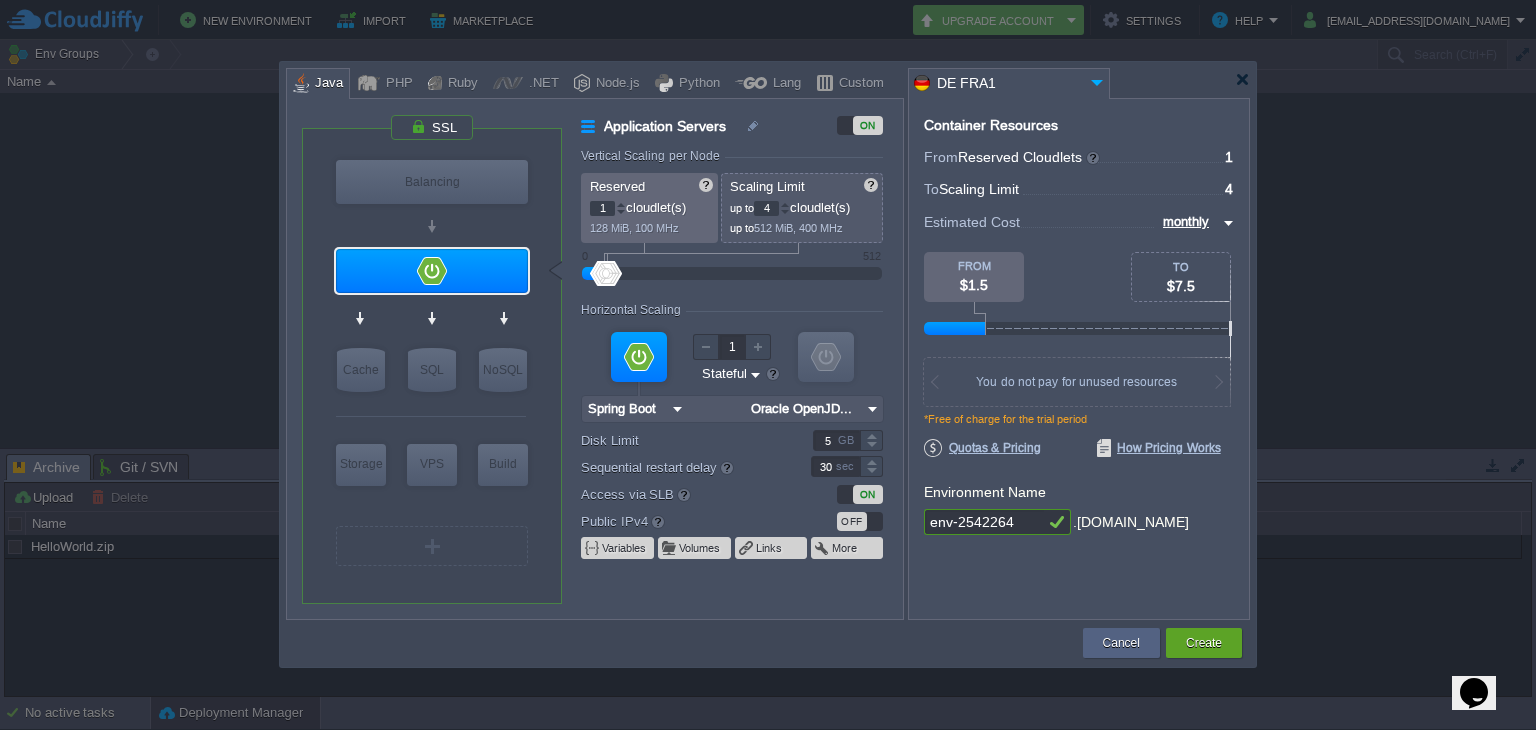 click on "env-2542264" at bounding box center (984, 522) 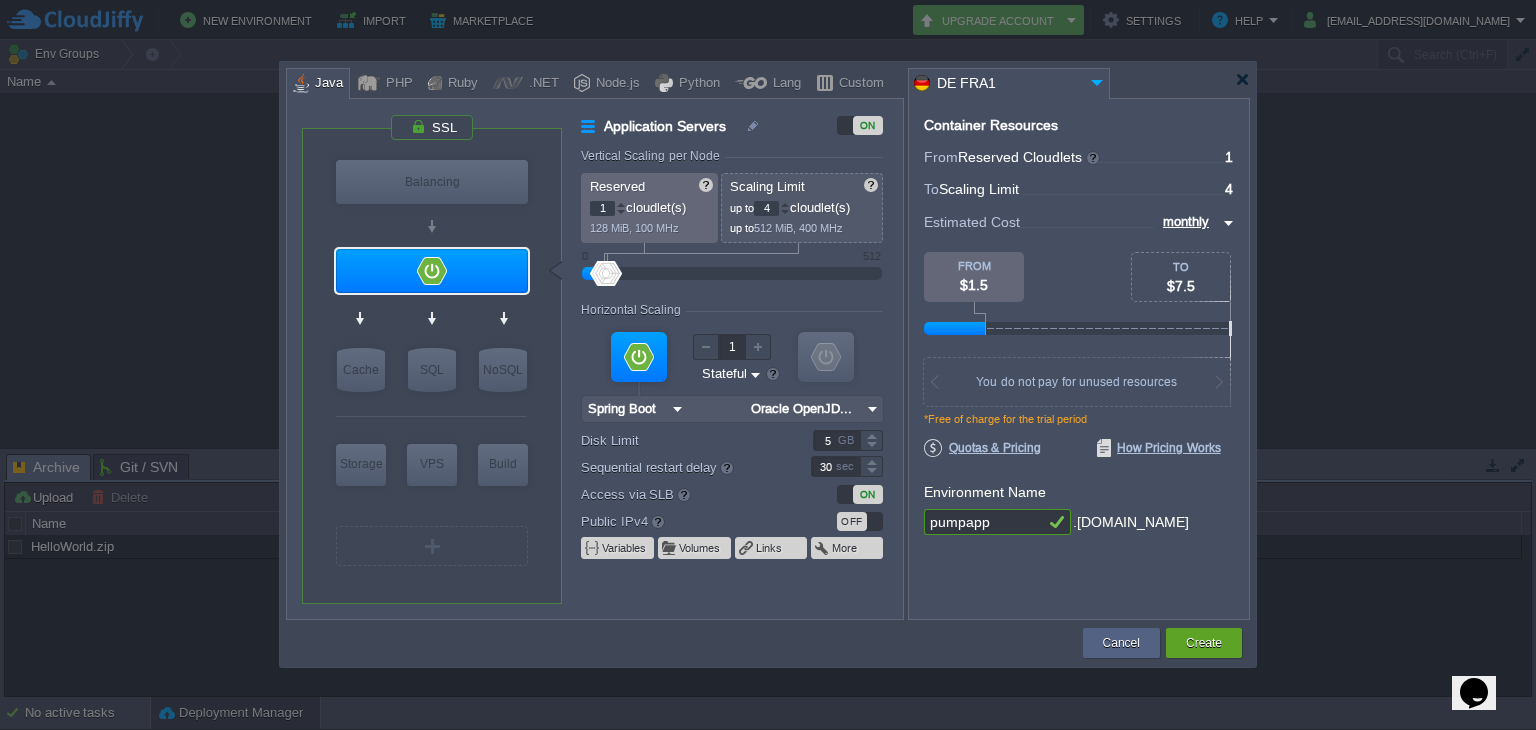 type on "pumpapp" 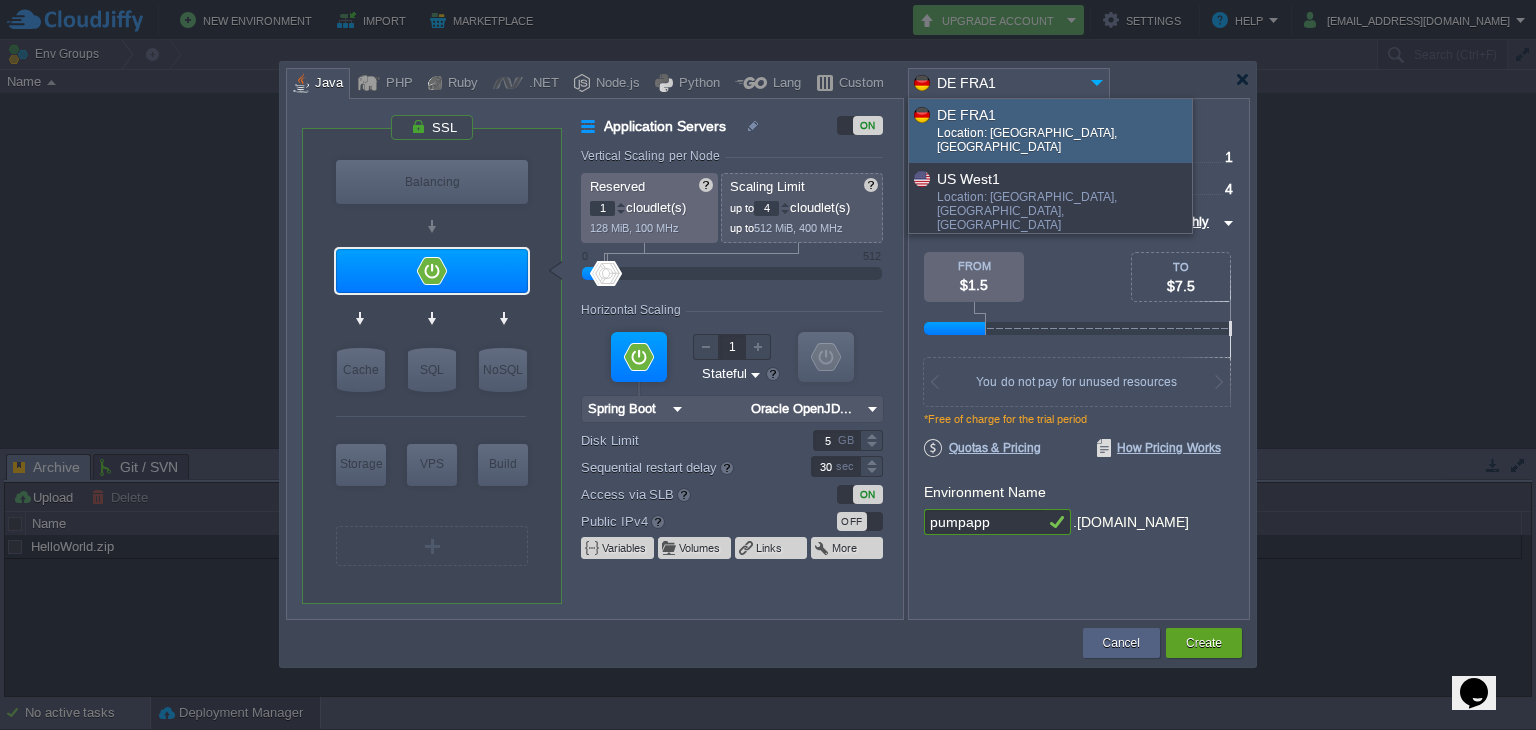 click on "DE FRA1" at bounding box center [997, 83] 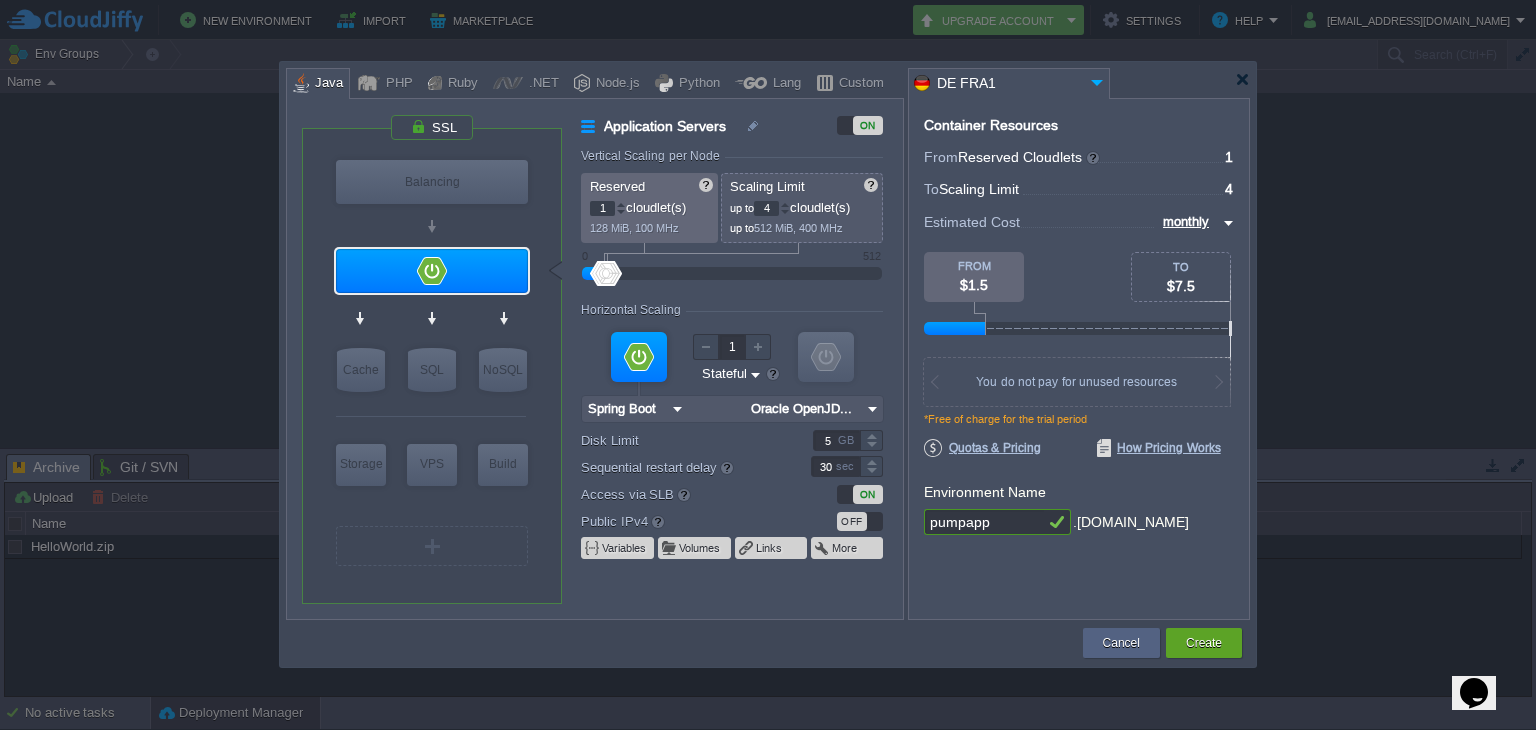 click on "DE FRA1" at bounding box center [997, 83] 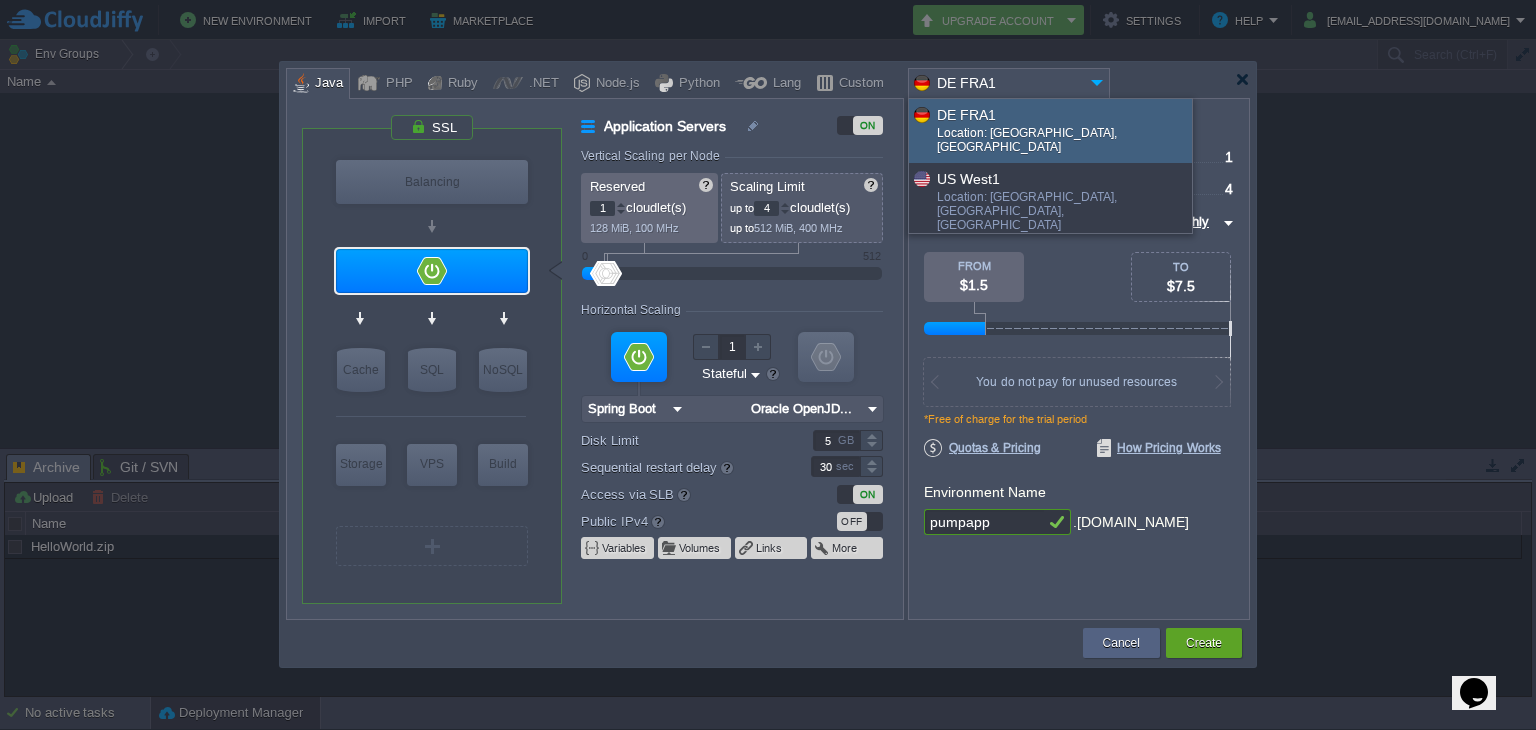 click on "DE FRA1" at bounding box center (997, 83) 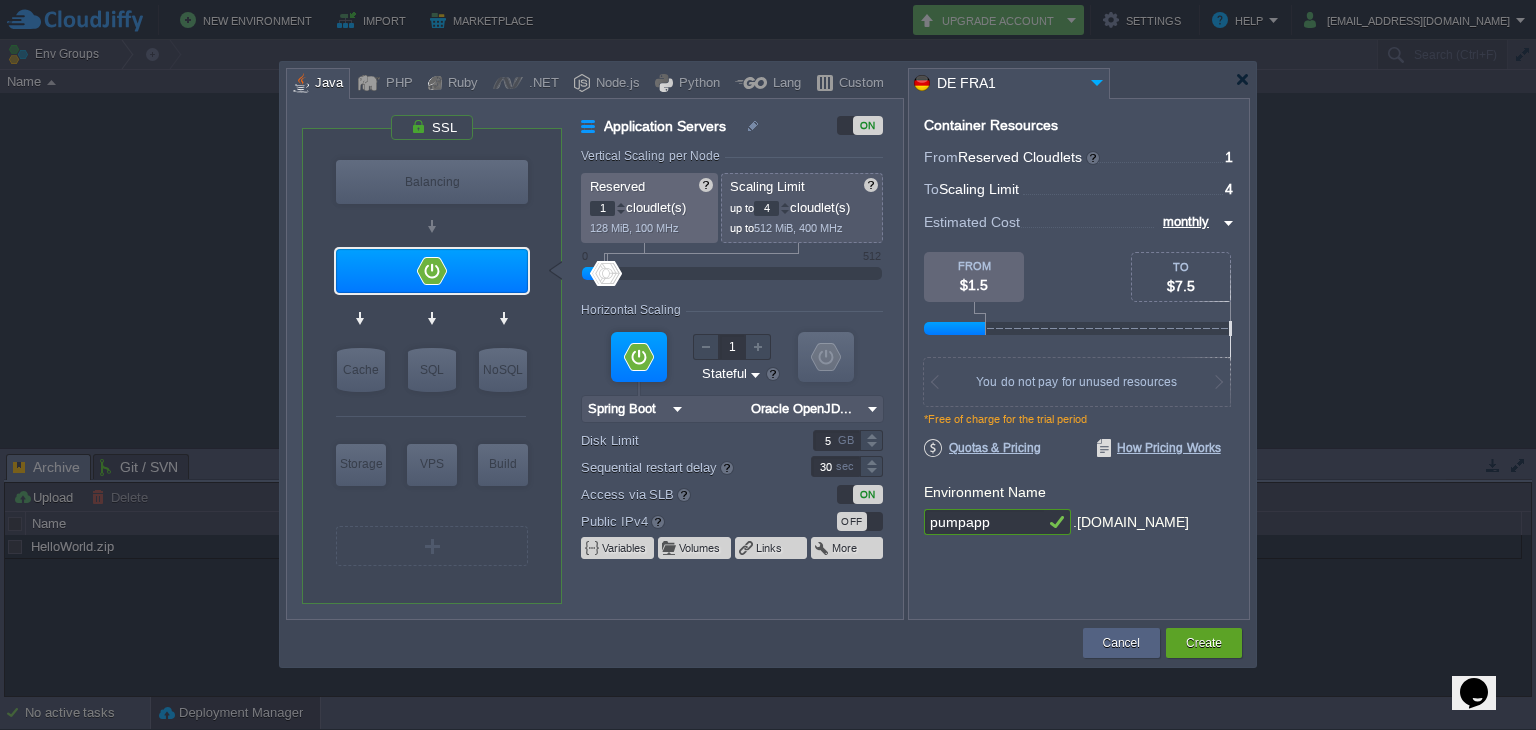 click at bounding box center (934, 382) 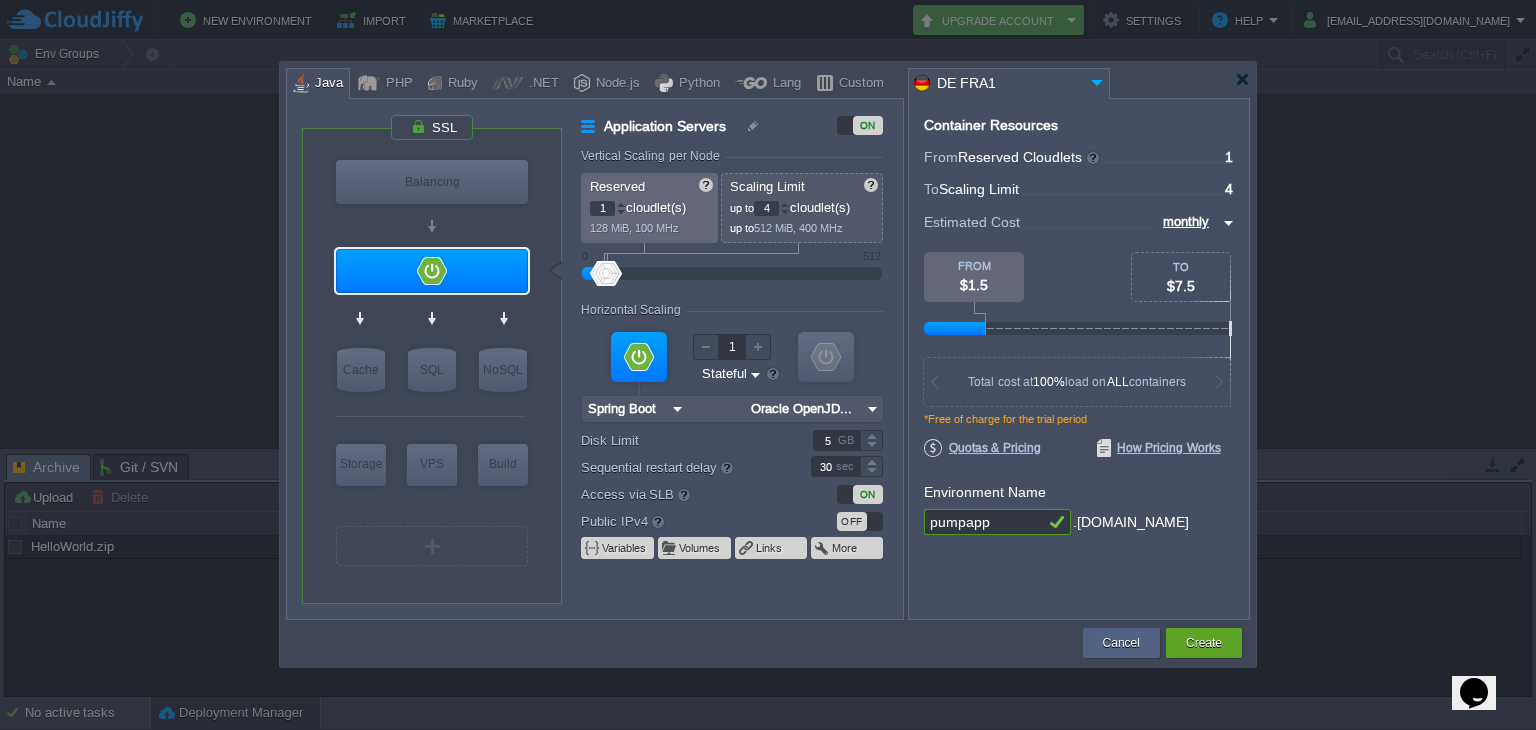 click at bounding box center [934, 382] 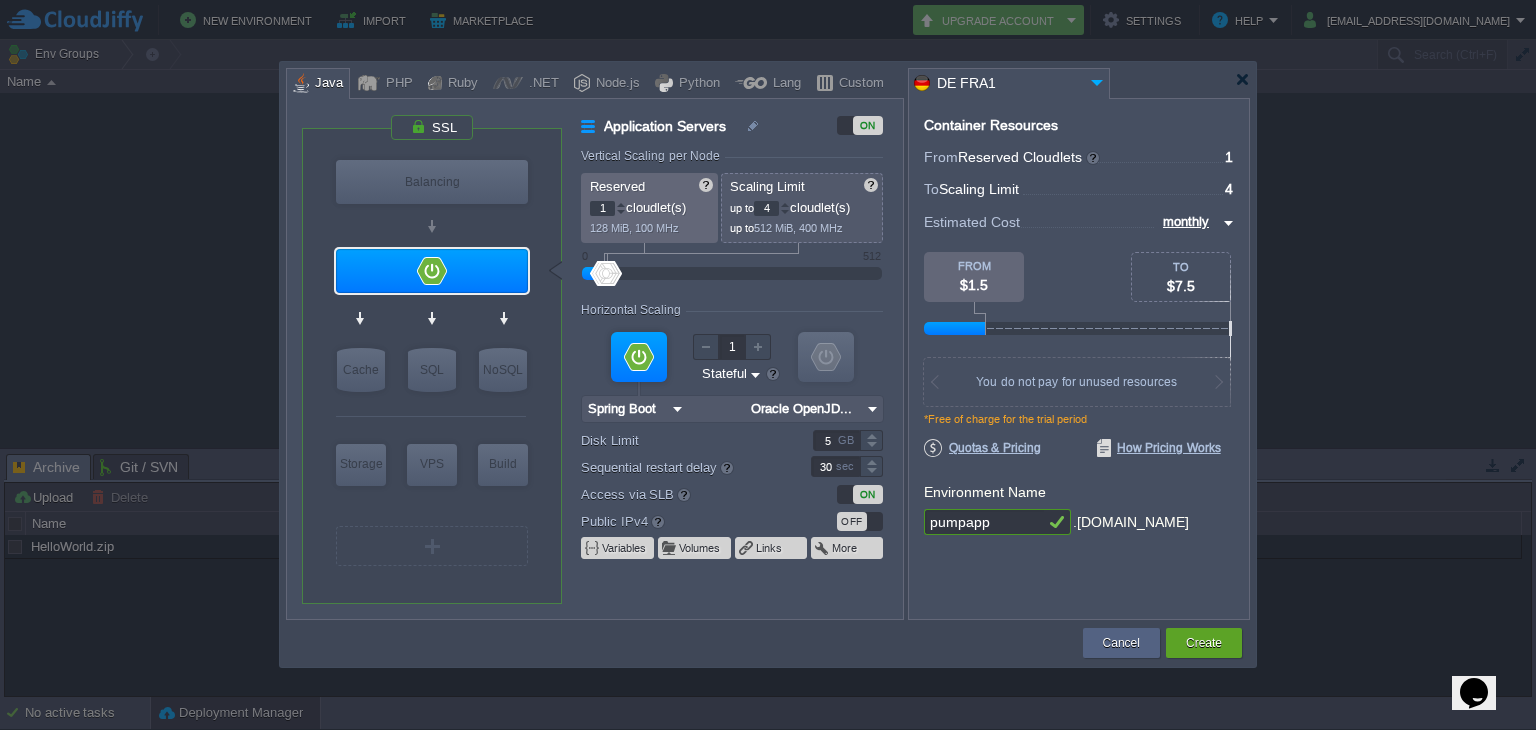 click at bounding box center [934, 382] 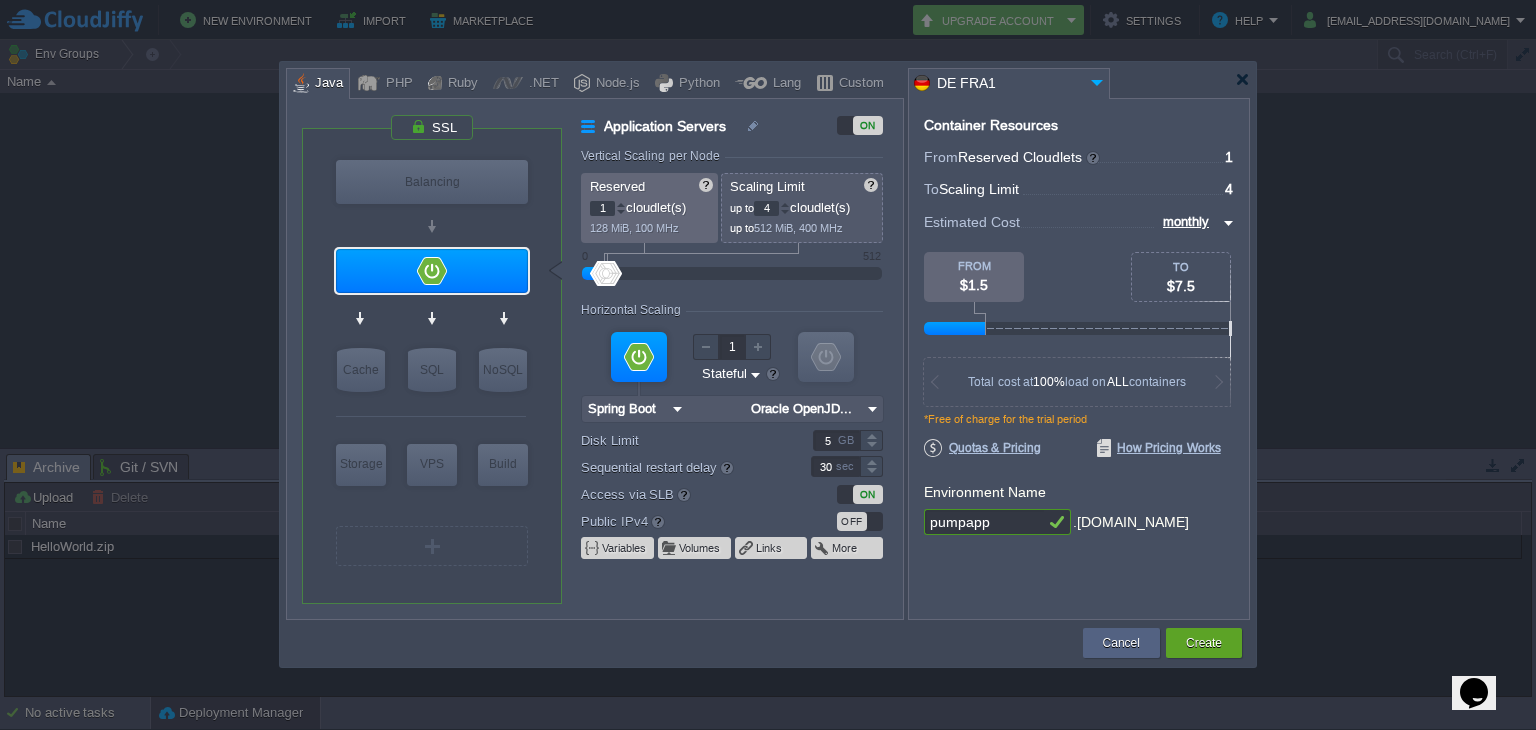 click at bounding box center (934, 382) 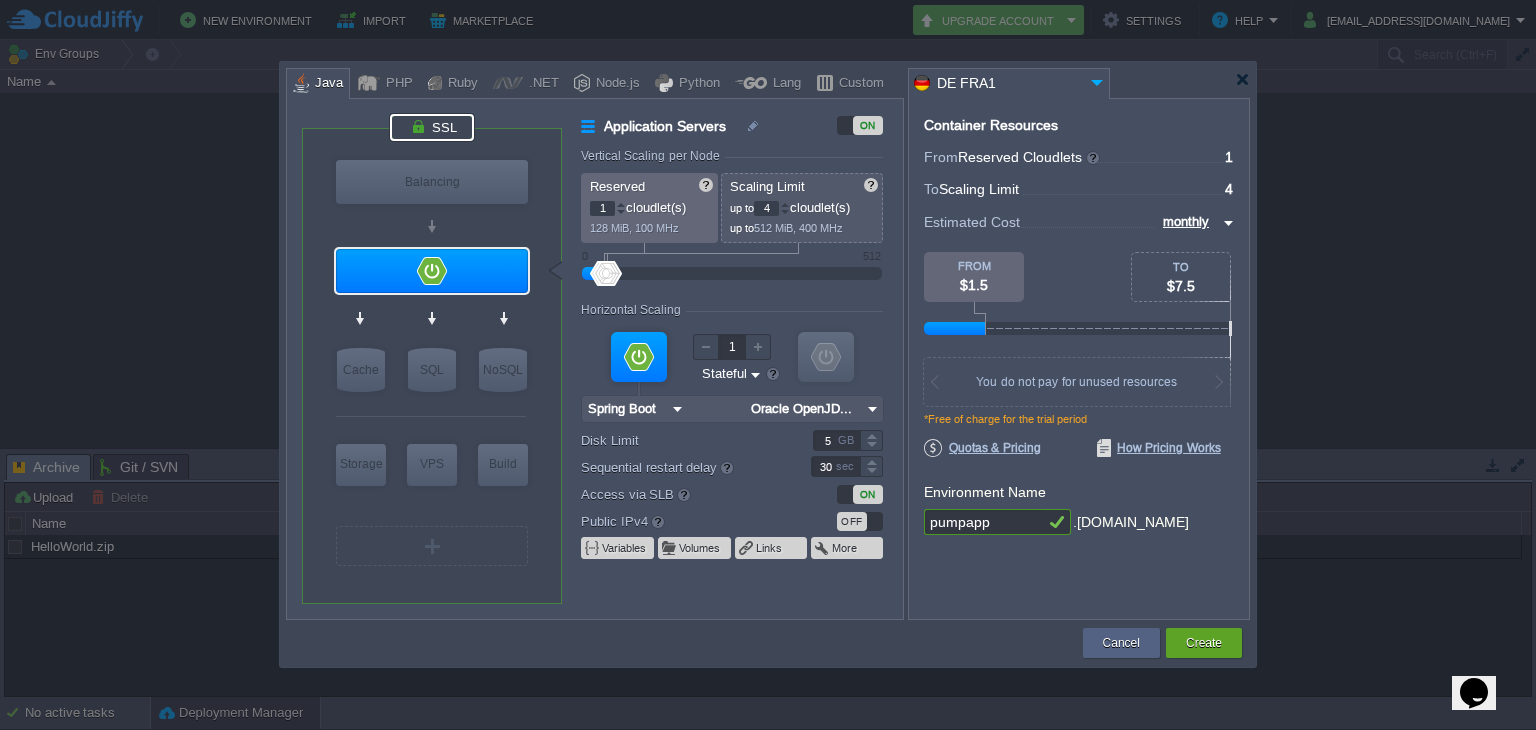 type on "NGINX 1.28.0" 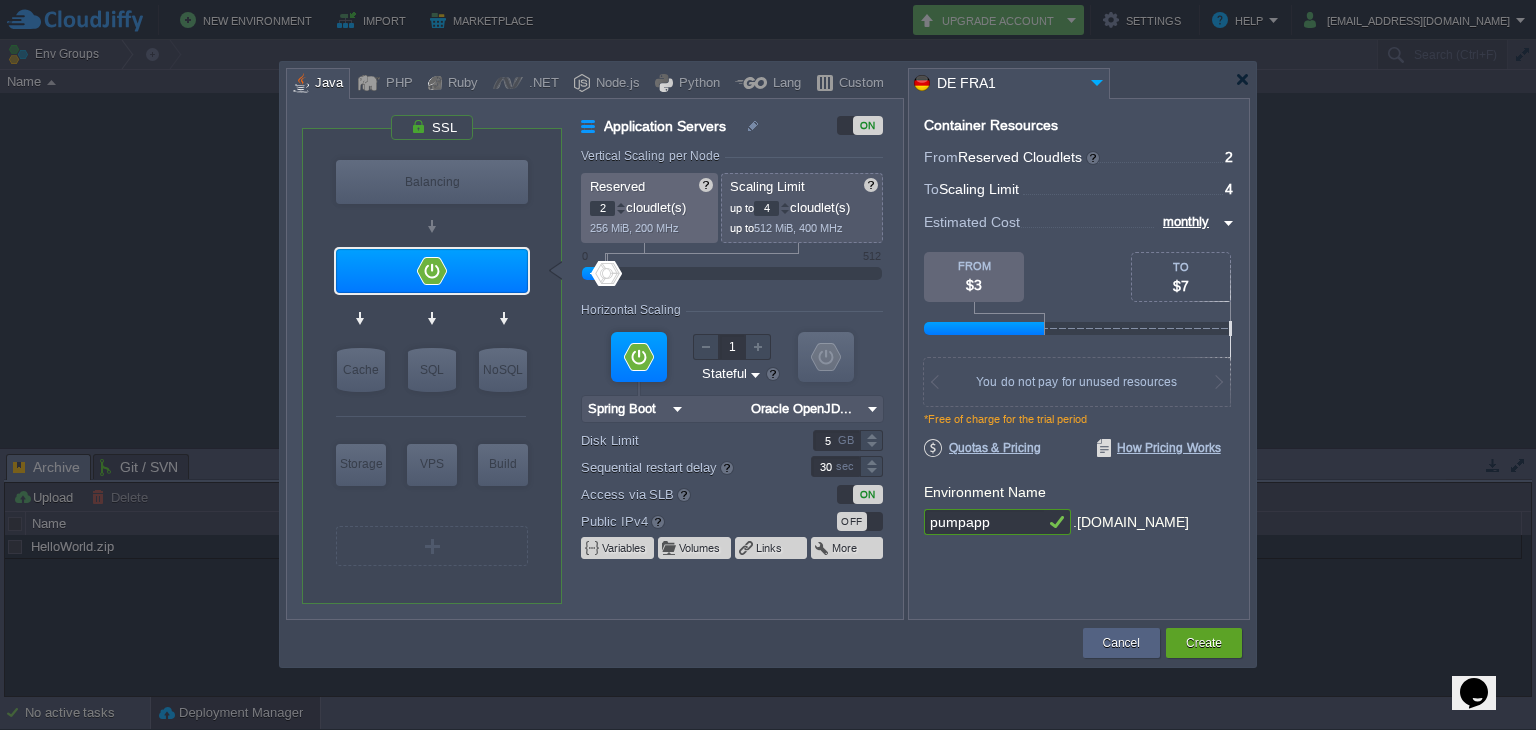 click at bounding box center (621, 204) 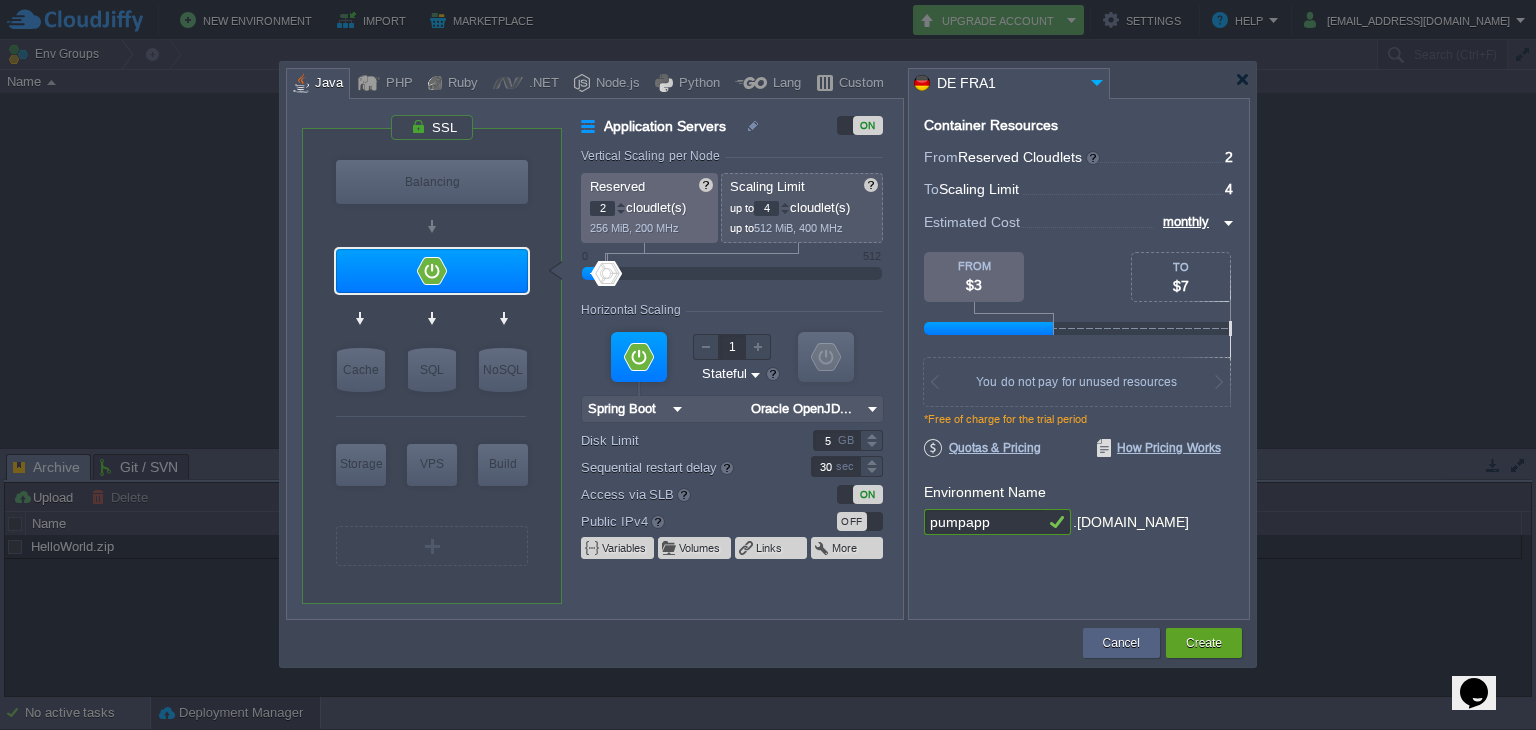 type on "1" 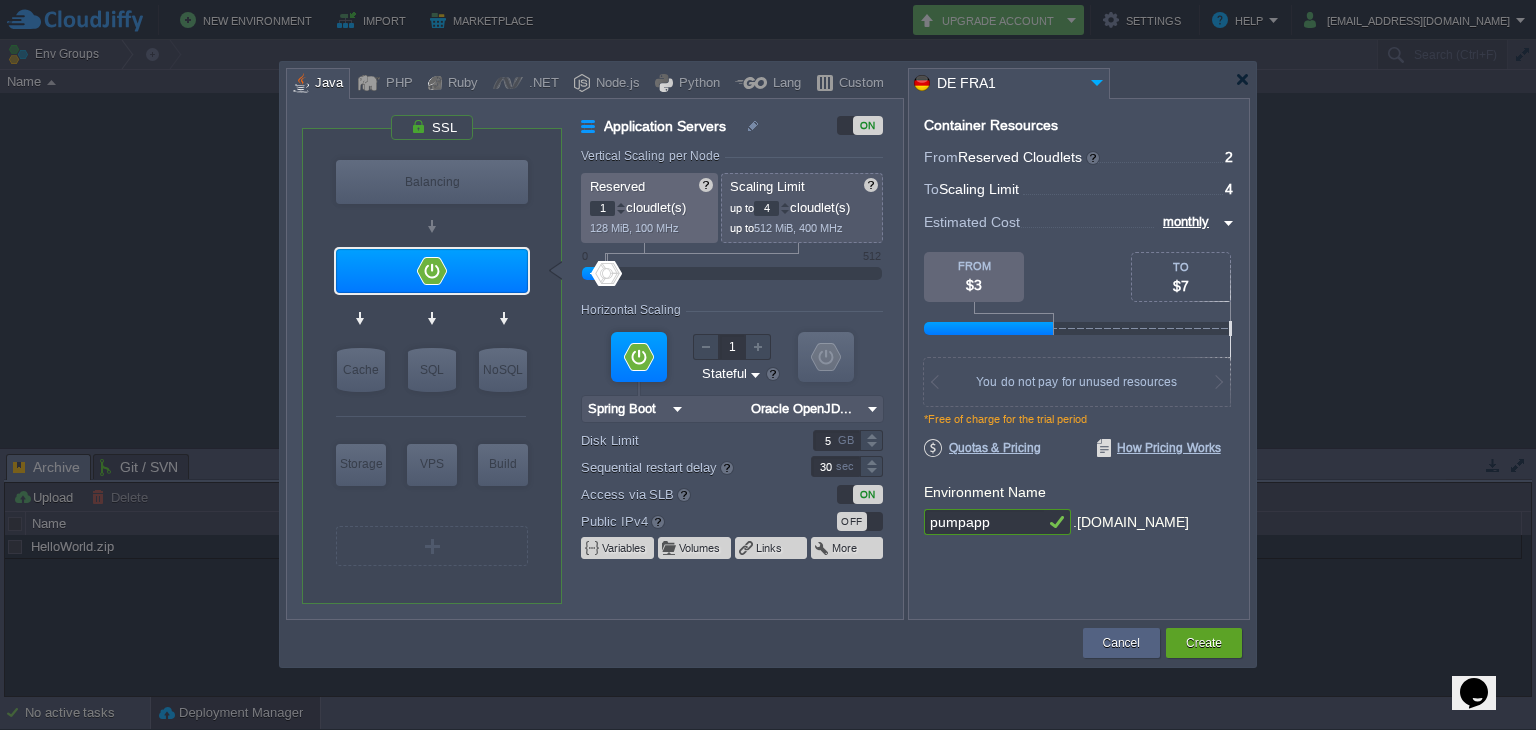 click at bounding box center (621, 212) 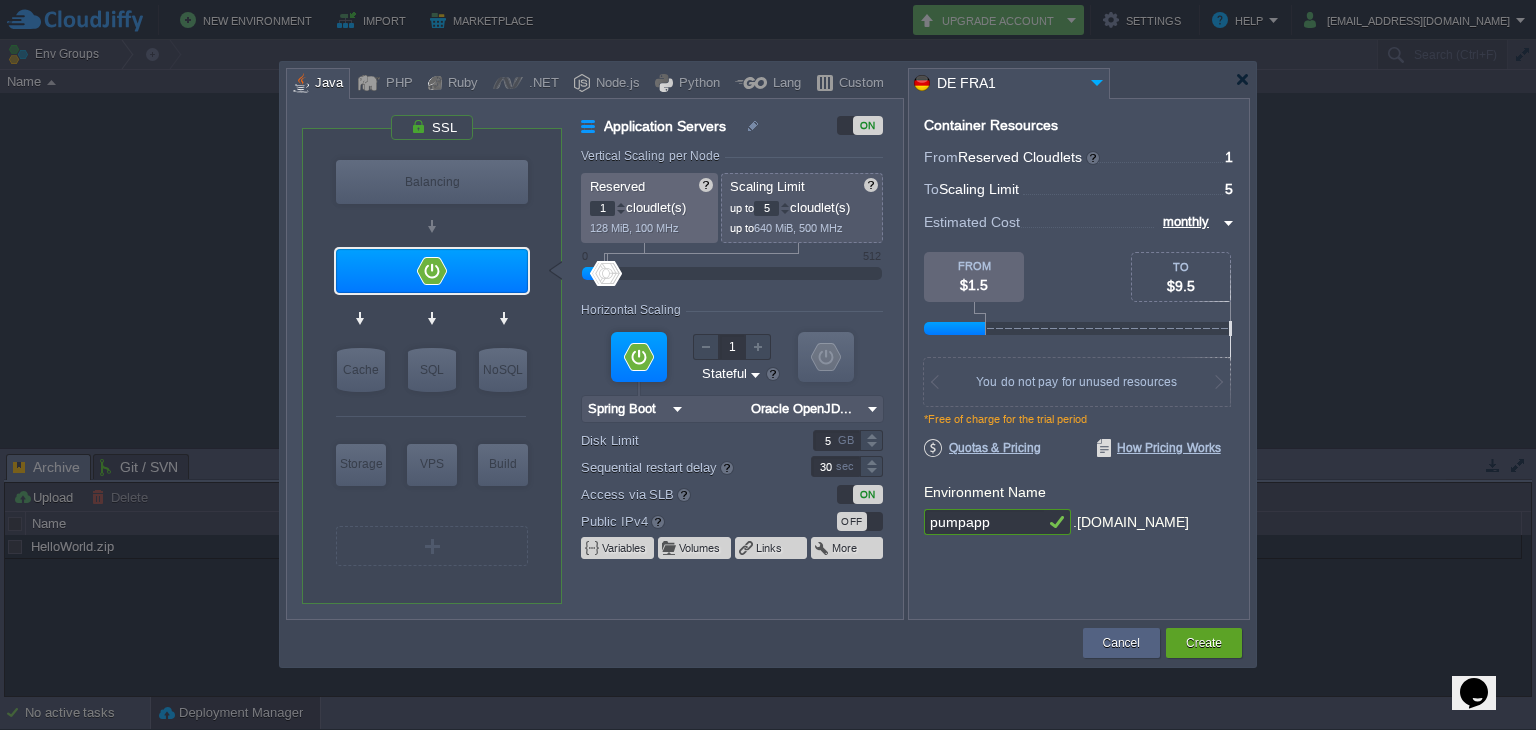 click at bounding box center (785, 204) 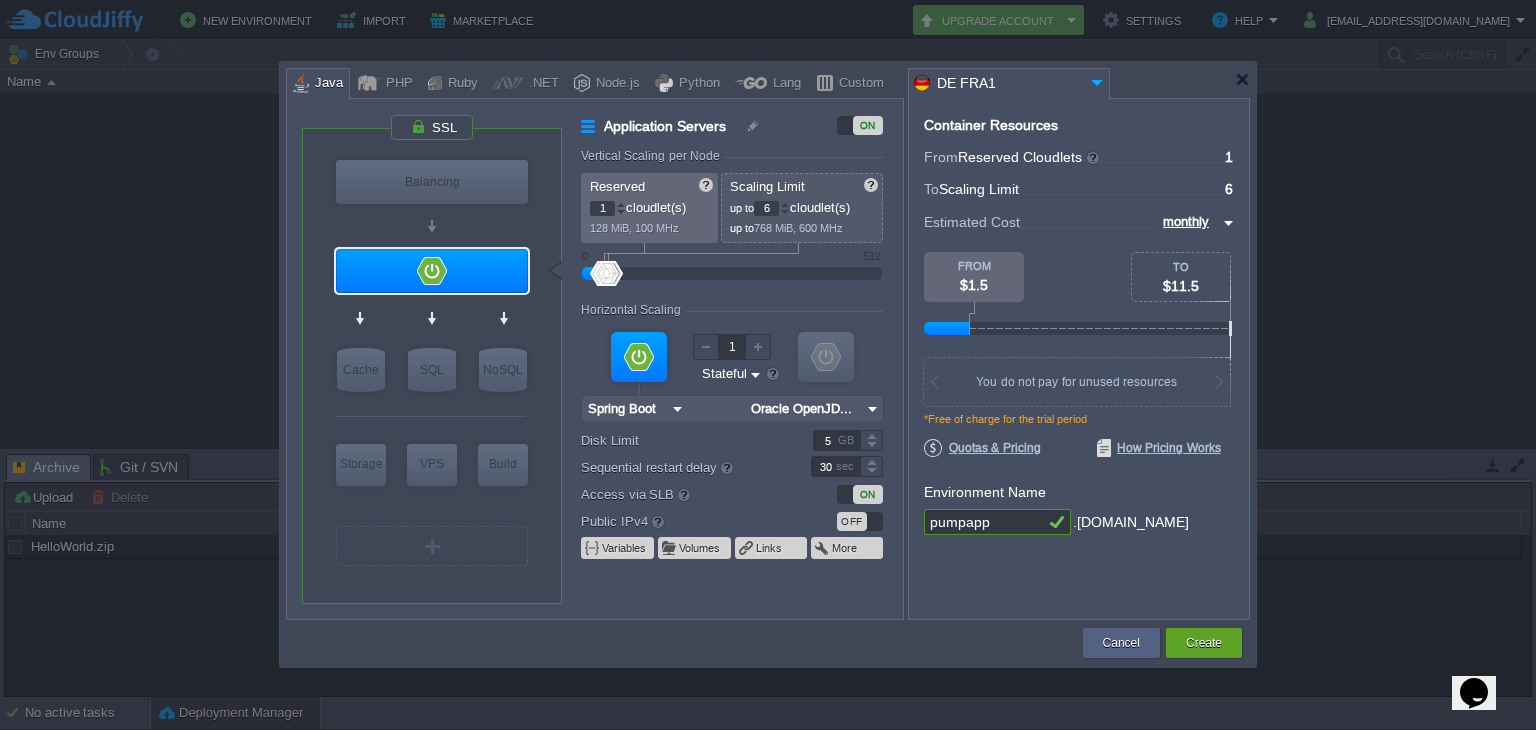 click at bounding box center (785, 204) 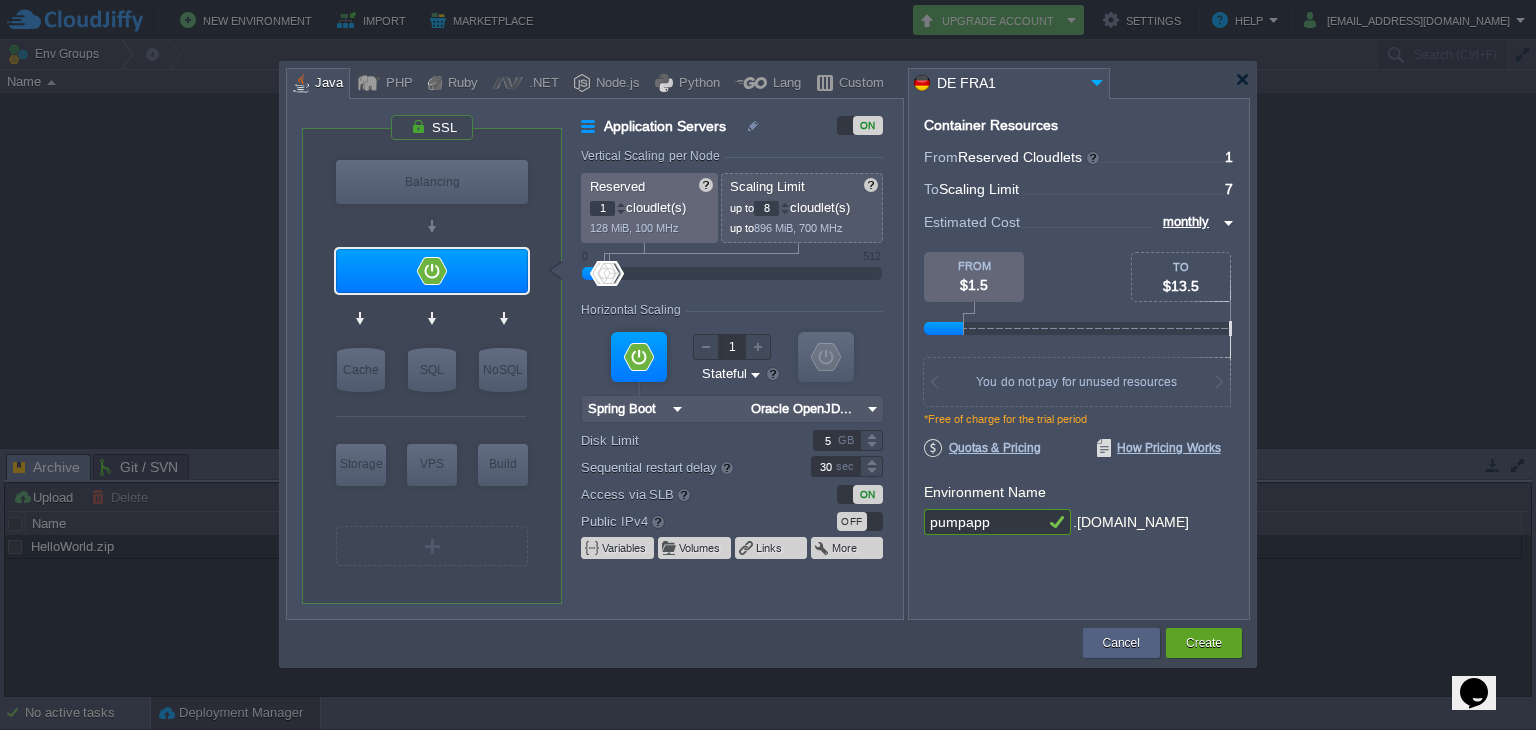 click at bounding box center (785, 204) 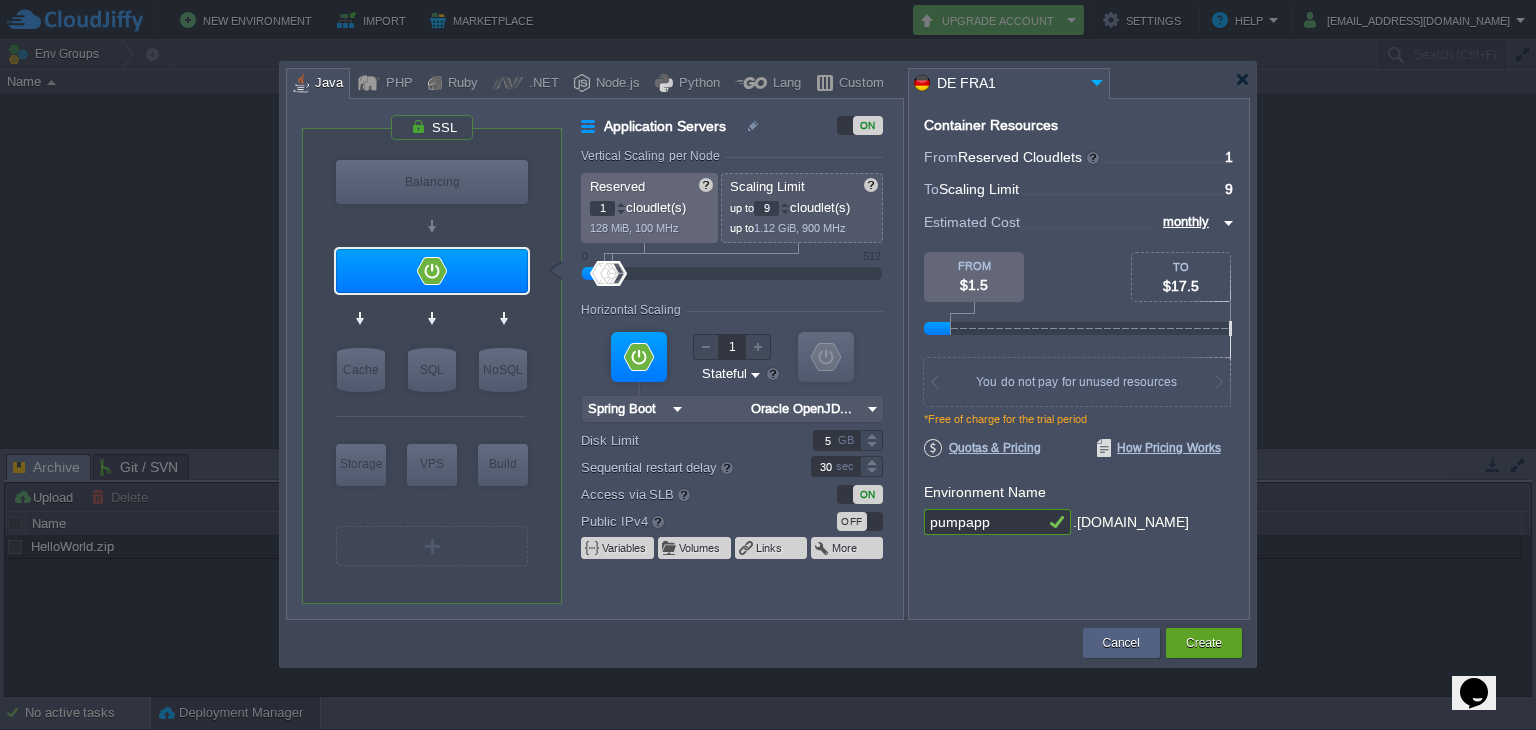 click at bounding box center [785, 204] 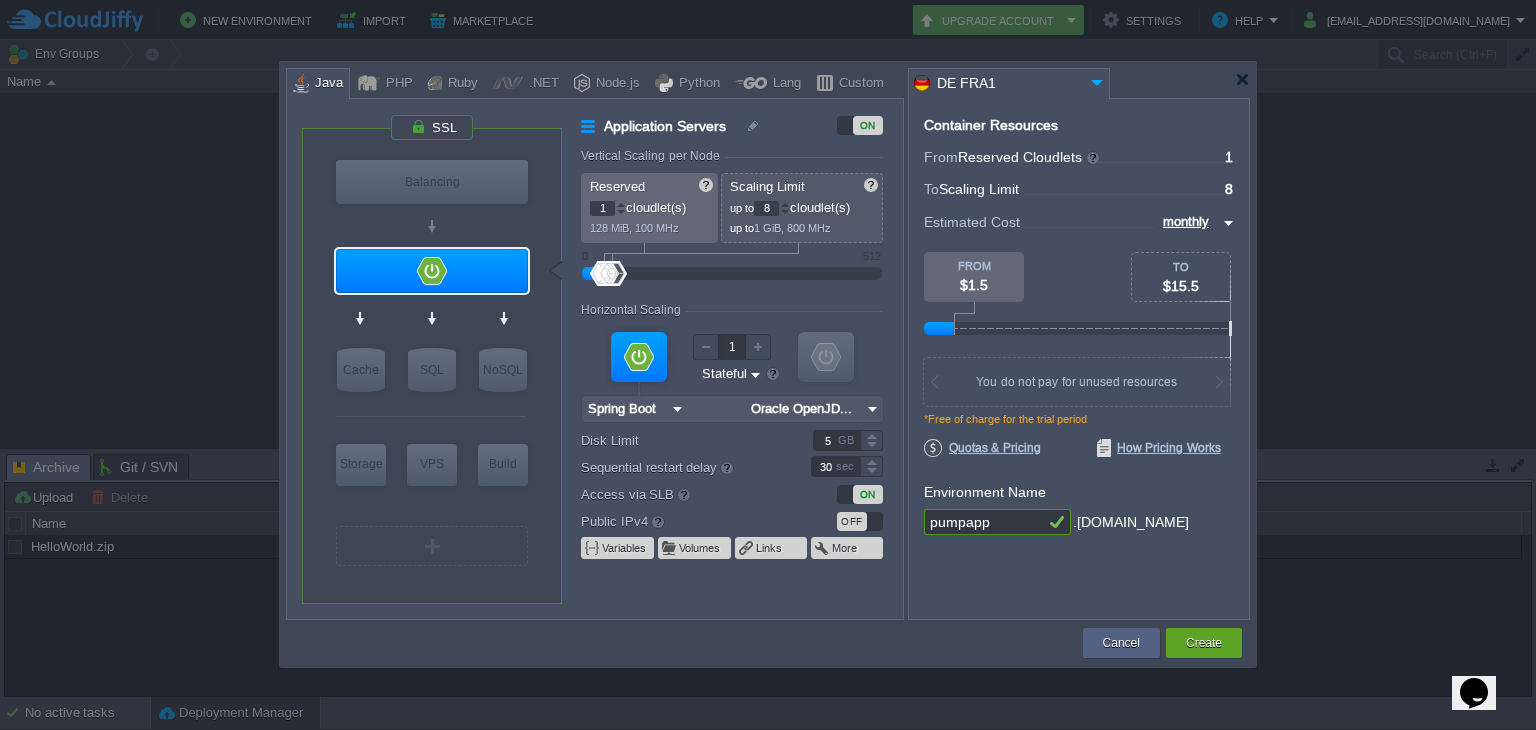 click at bounding box center [785, 212] 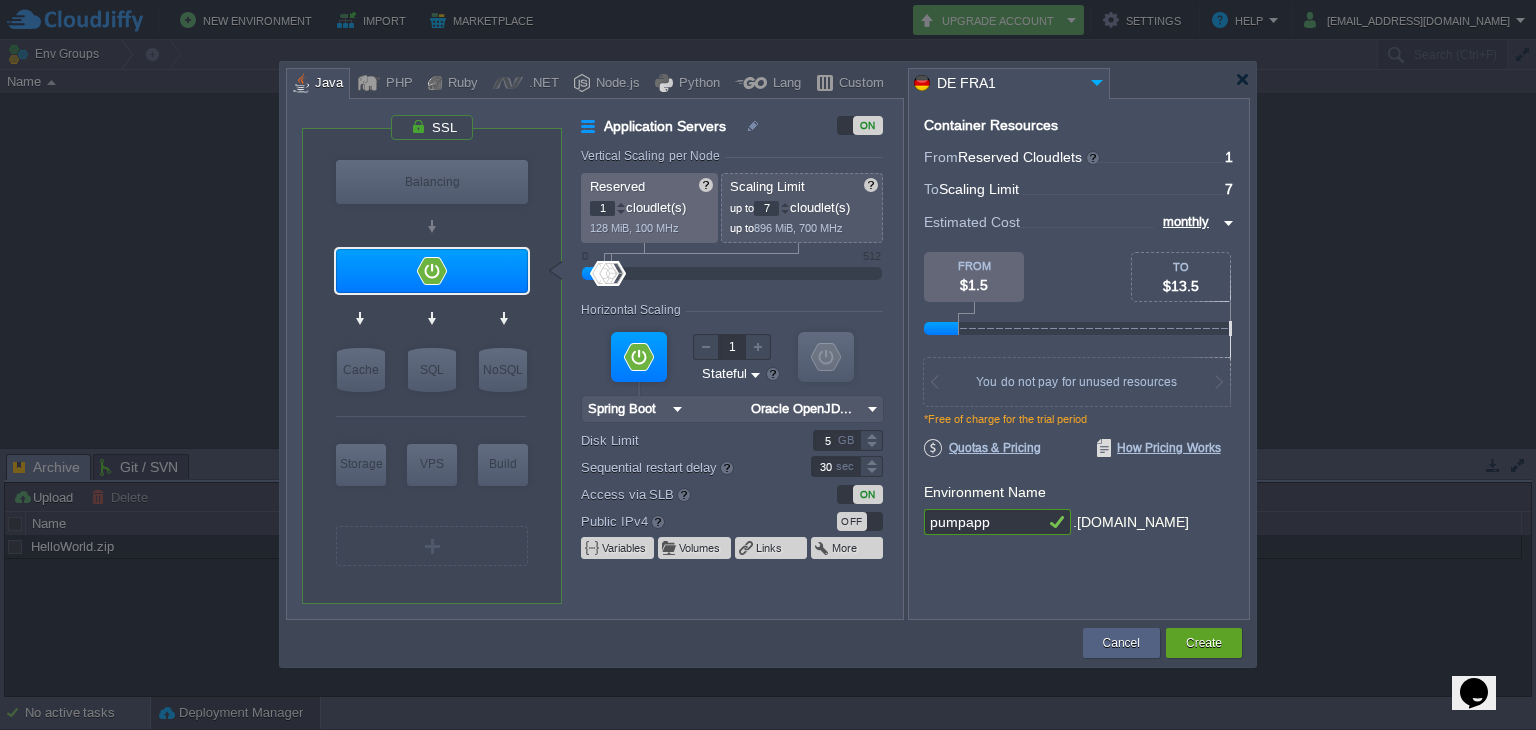 click at bounding box center [785, 212] 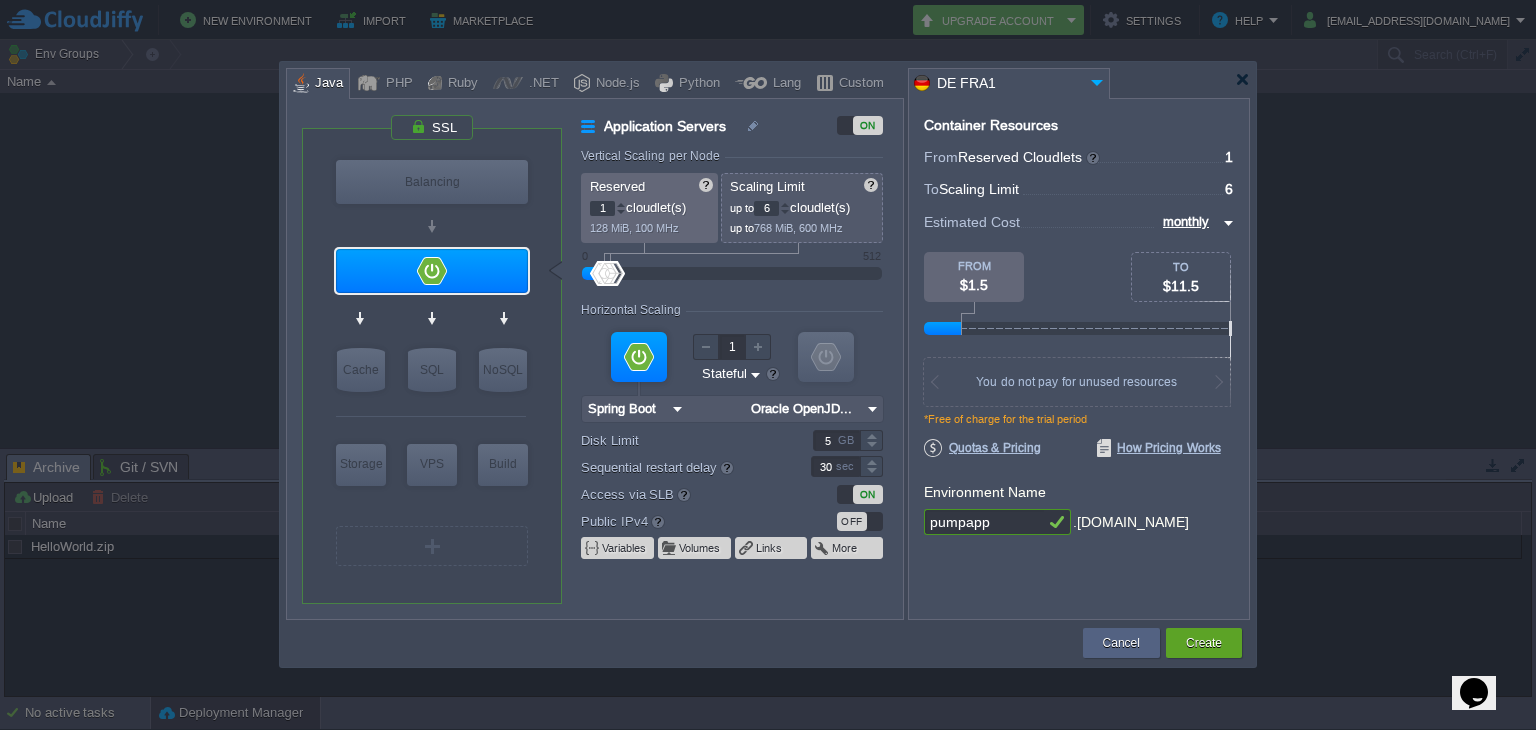 click at bounding box center (785, 212) 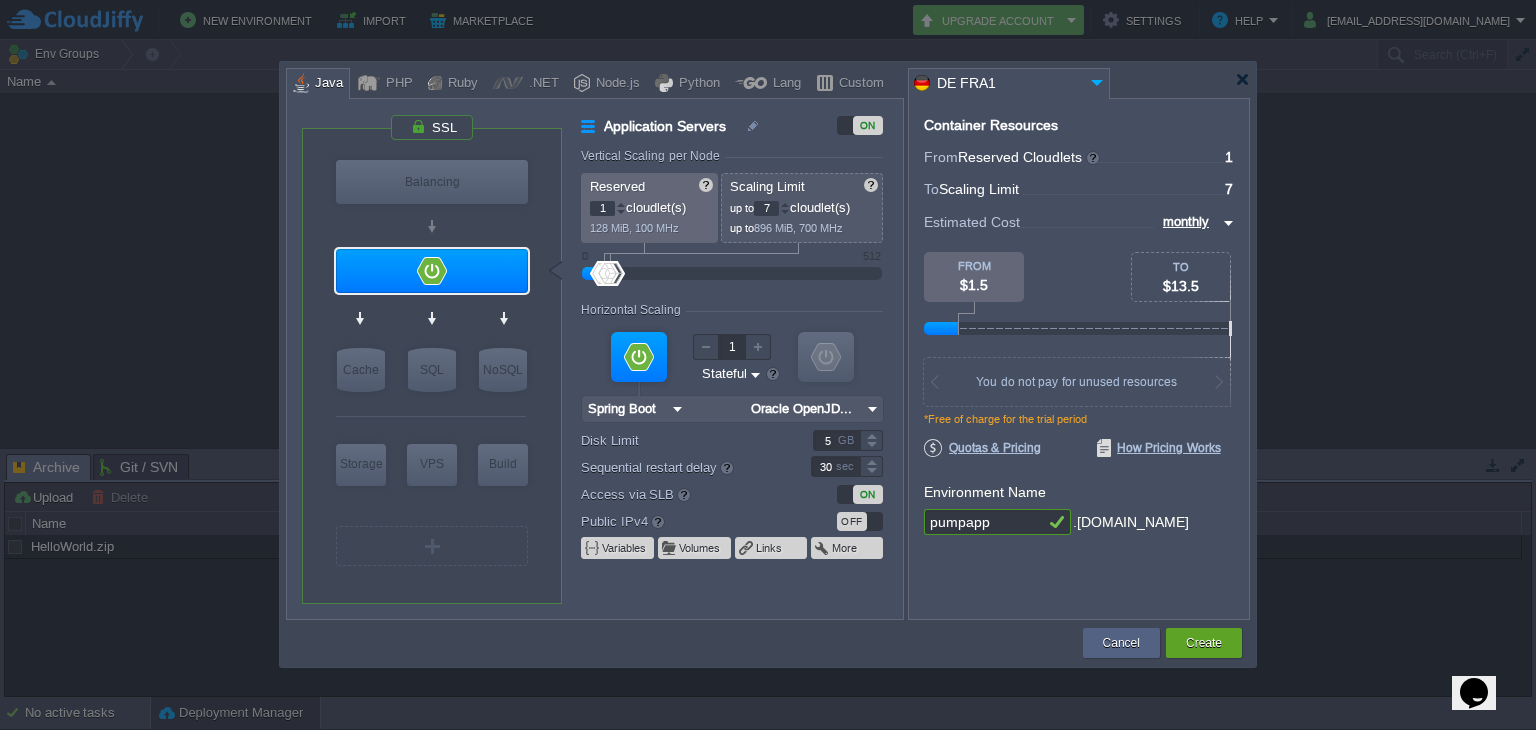 click at bounding box center (785, 204) 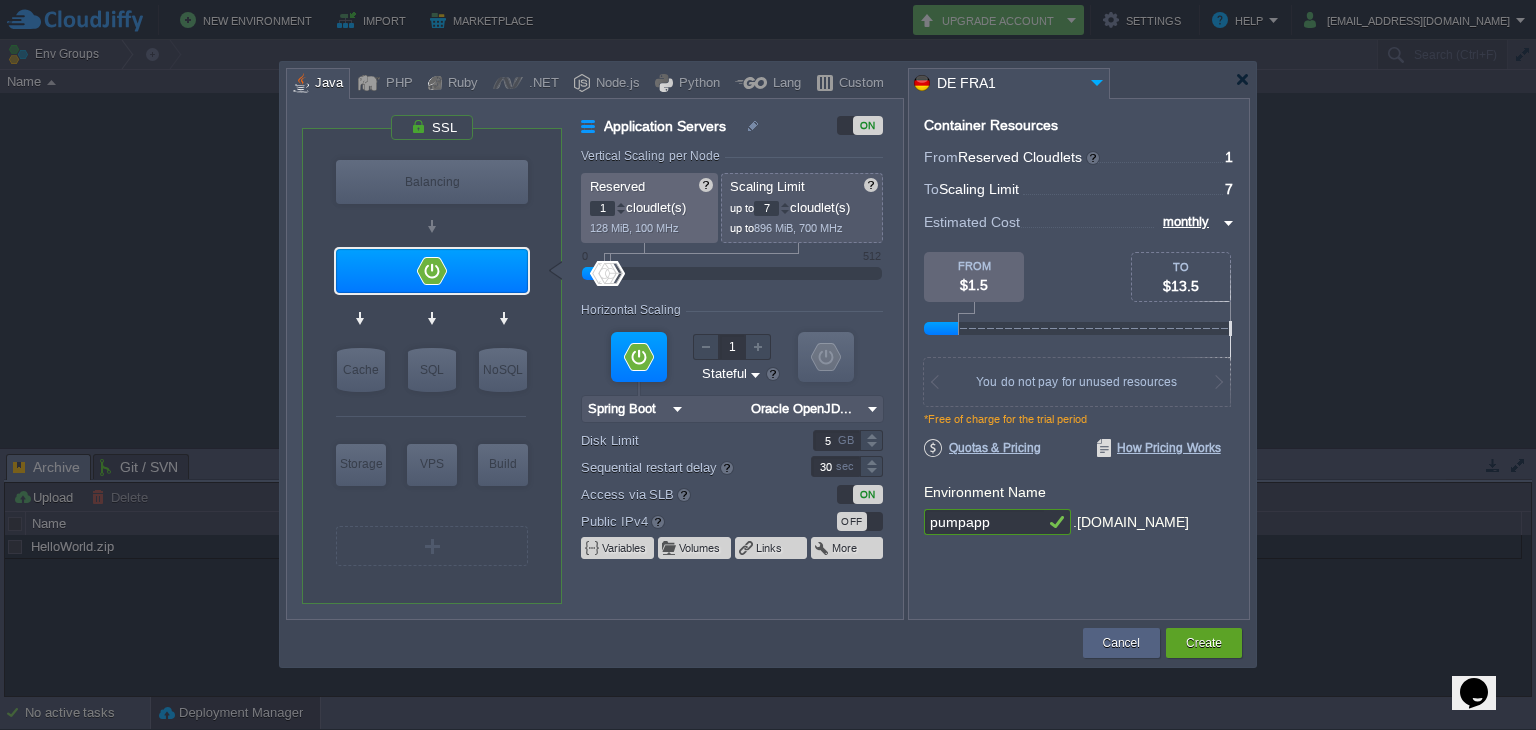 type on "8" 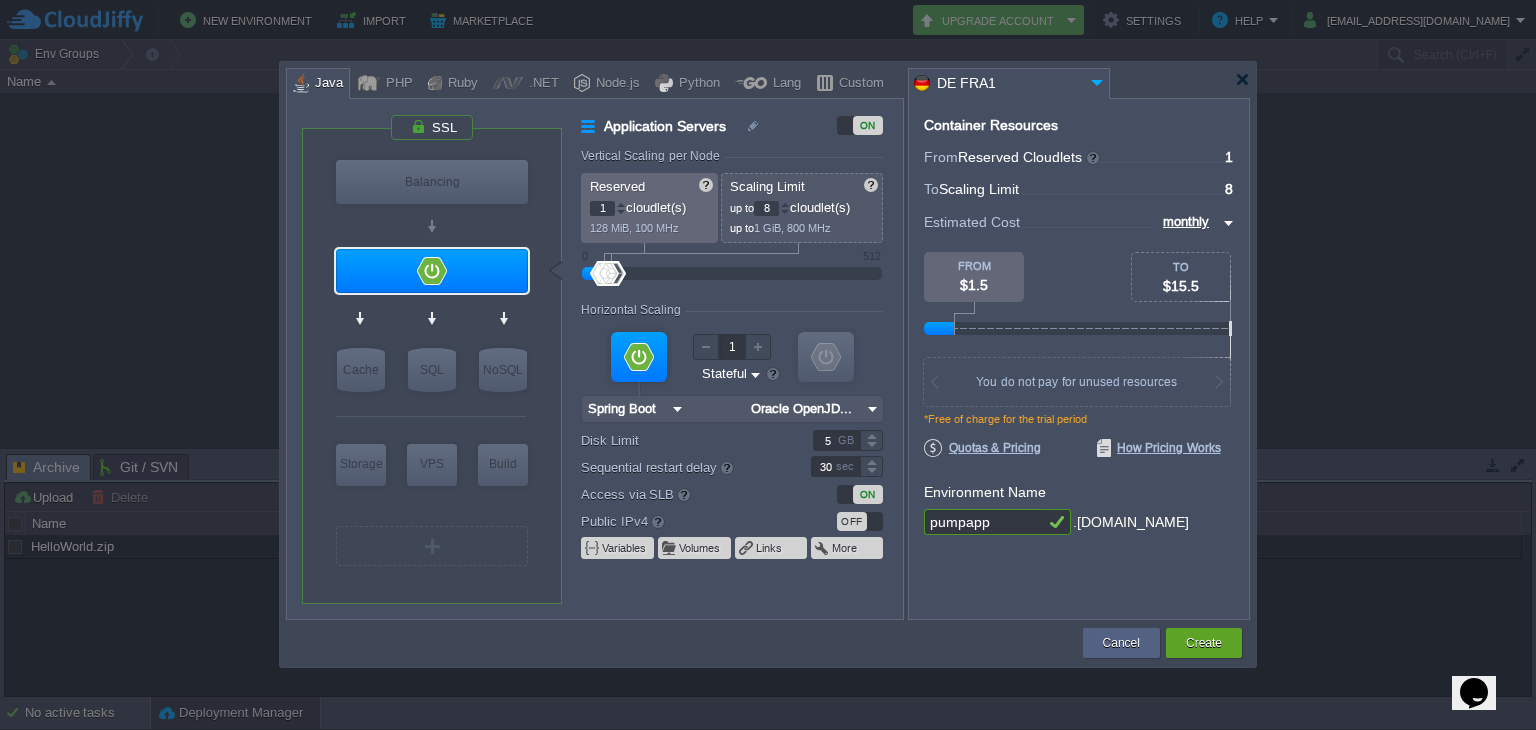 click at bounding box center (785, 204) 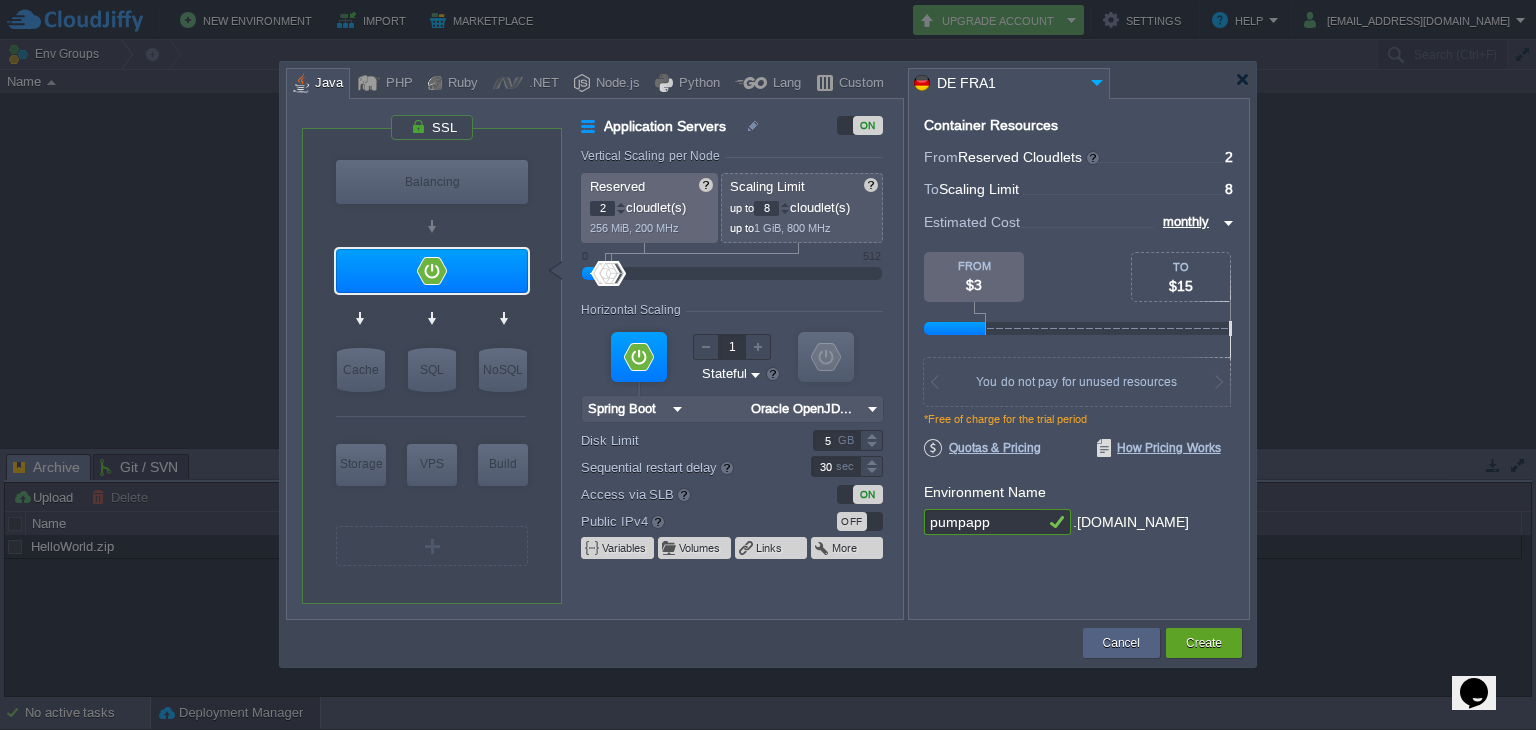 click at bounding box center (621, 204) 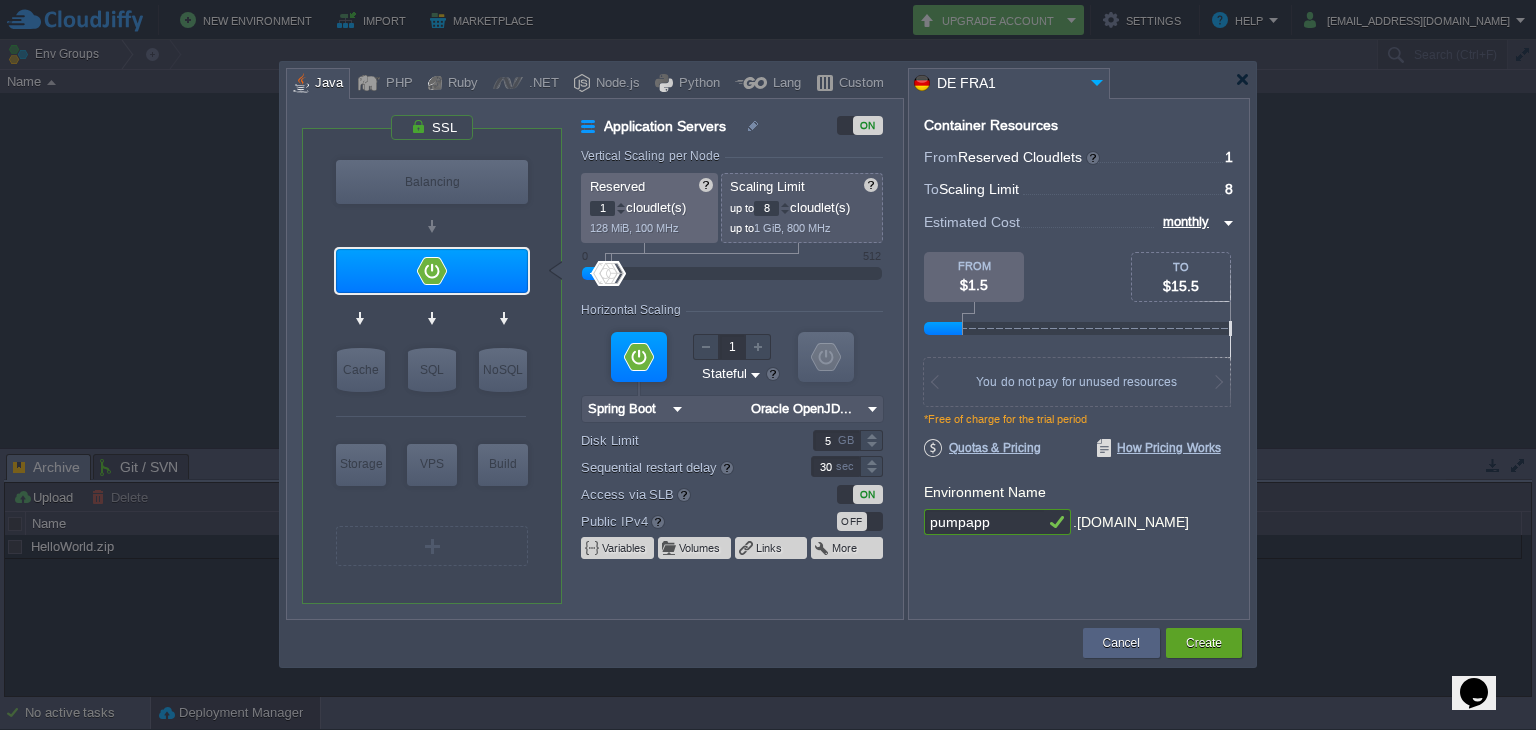 click at bounding box center (621, 212) 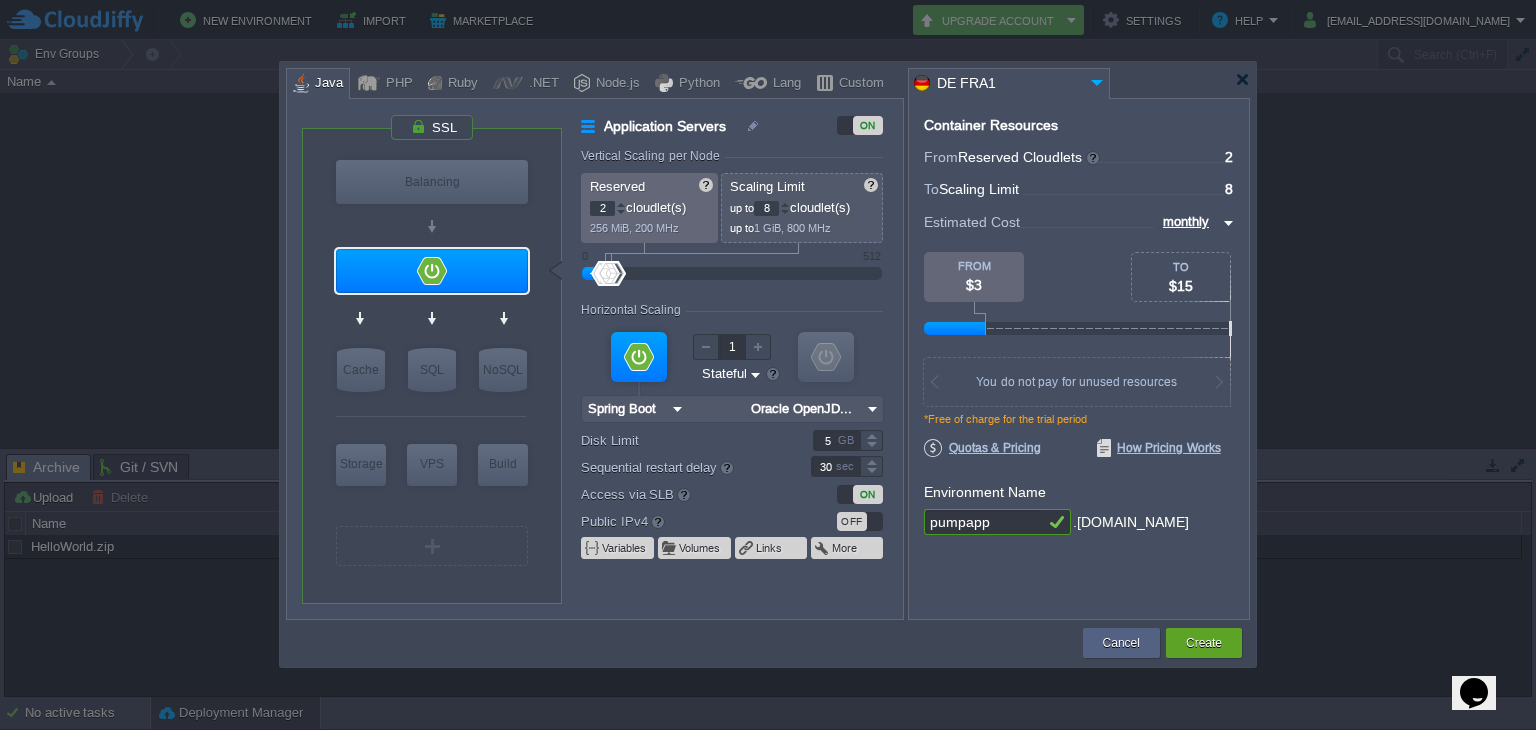 click at bounding box center (621, 204) 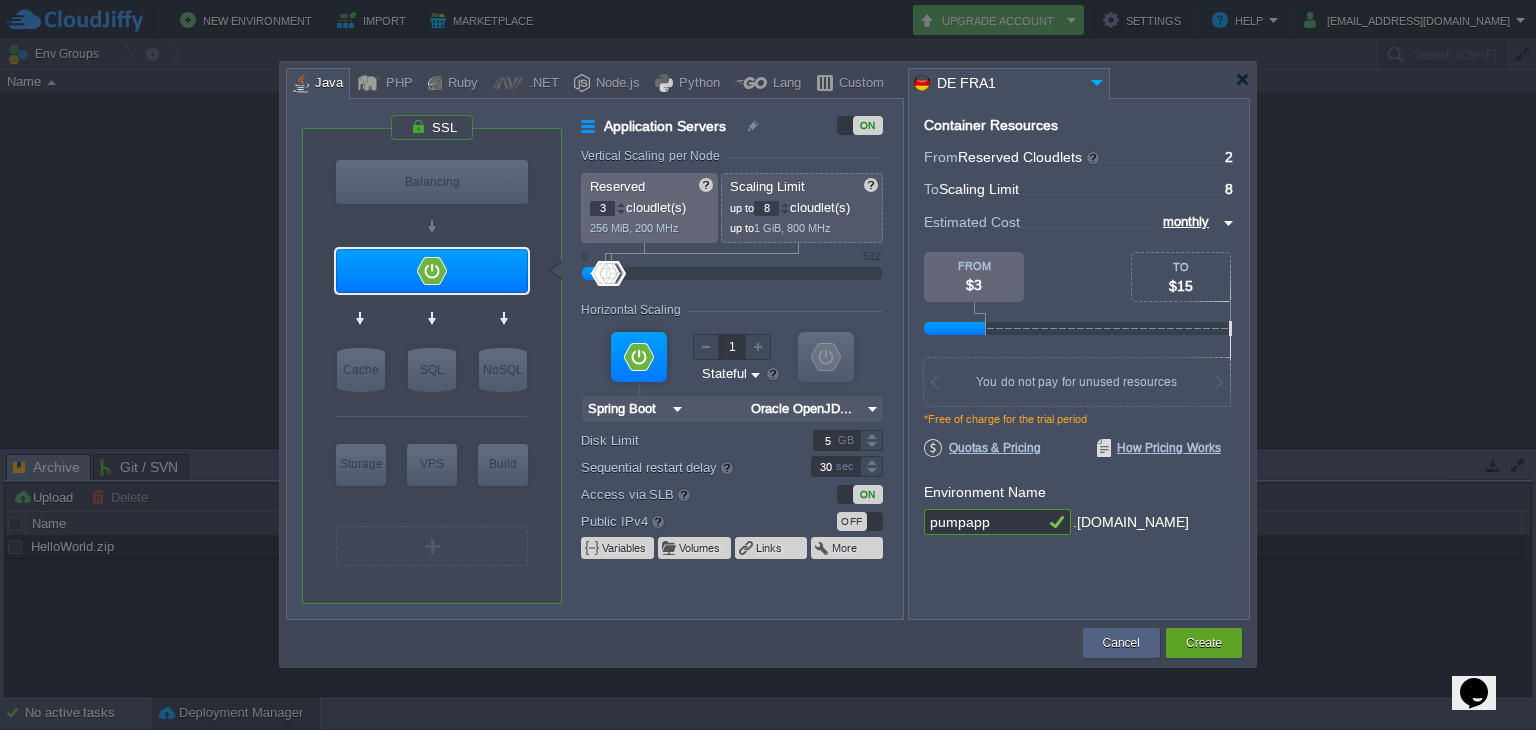 click at bounding box center [621, 204] 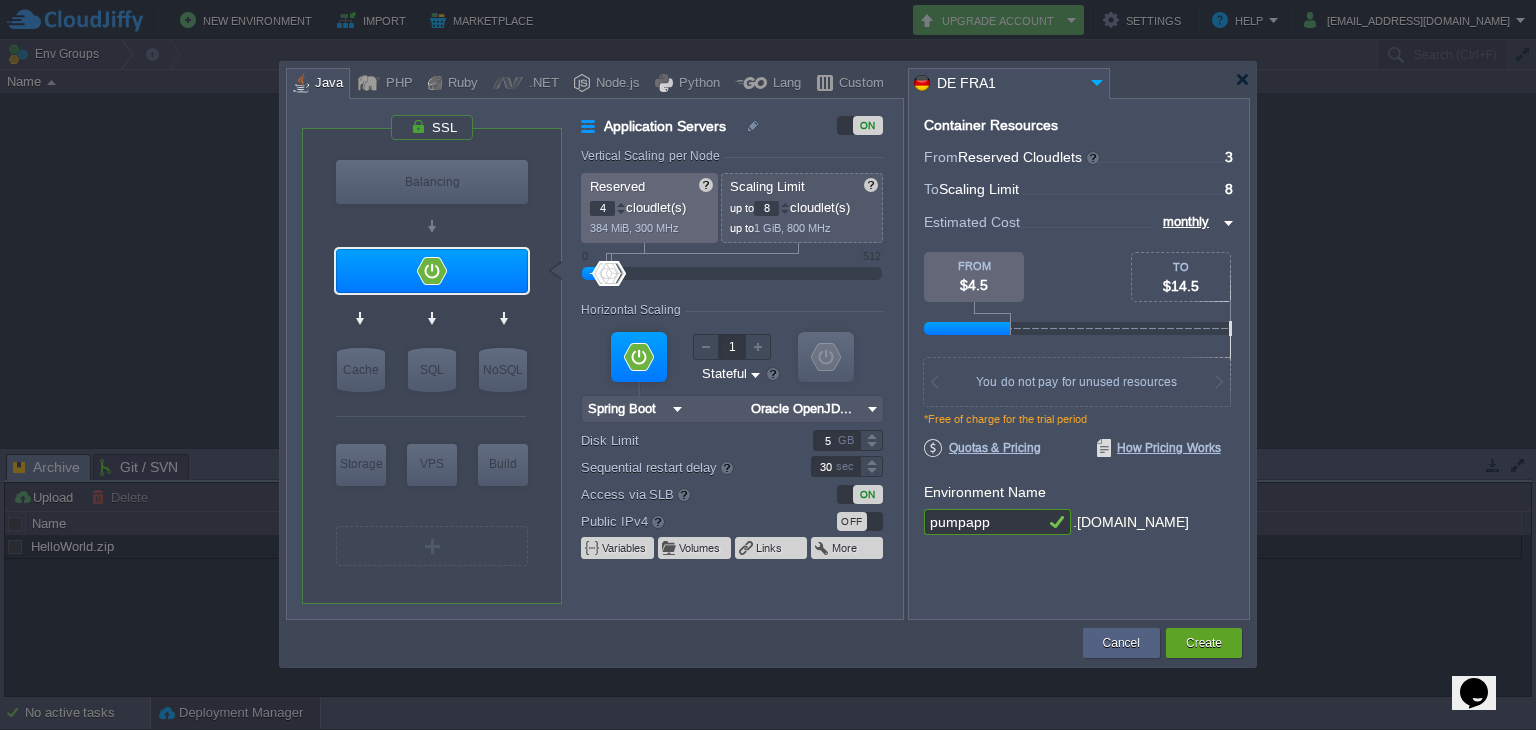 click at bounding box center (621, 204) 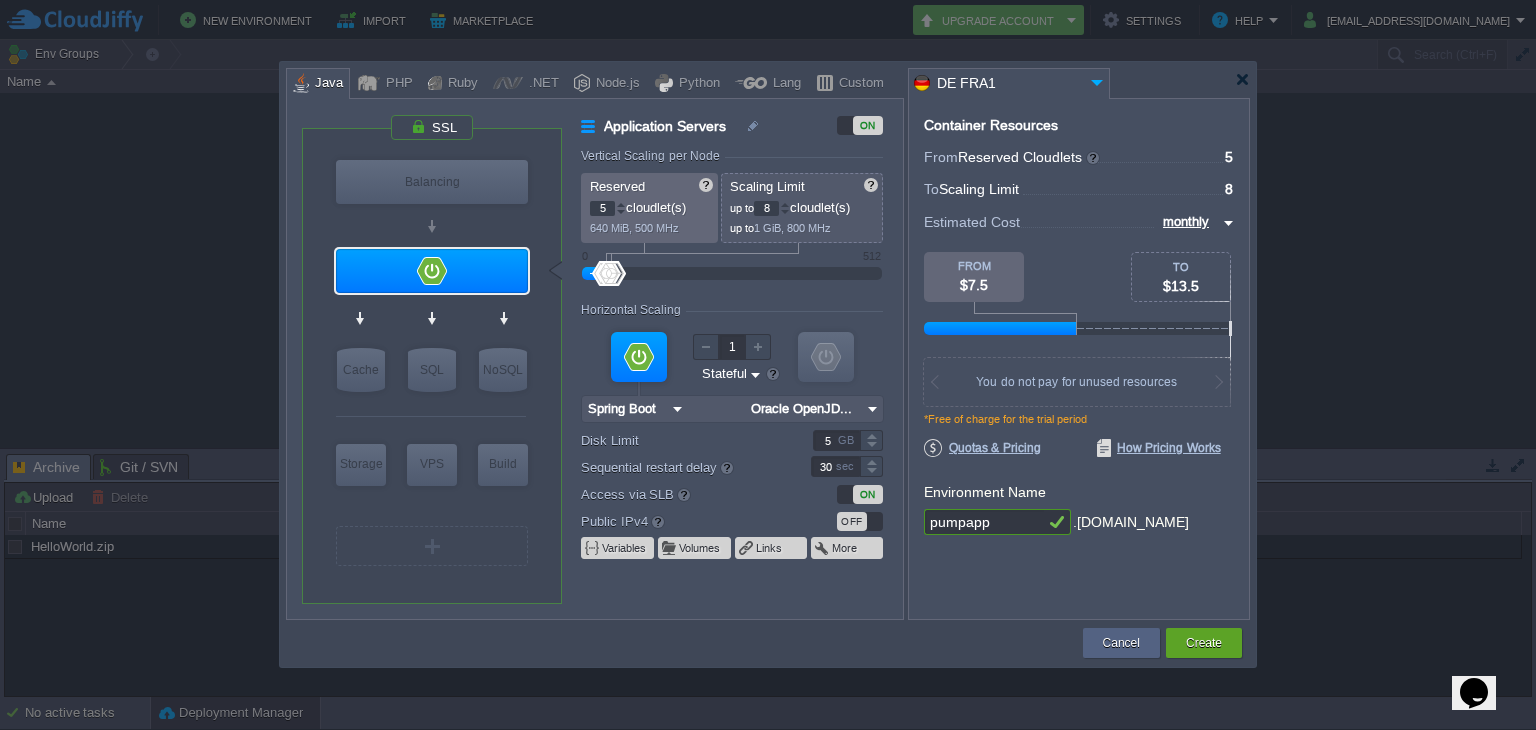 click at bounding box center (621, 204) 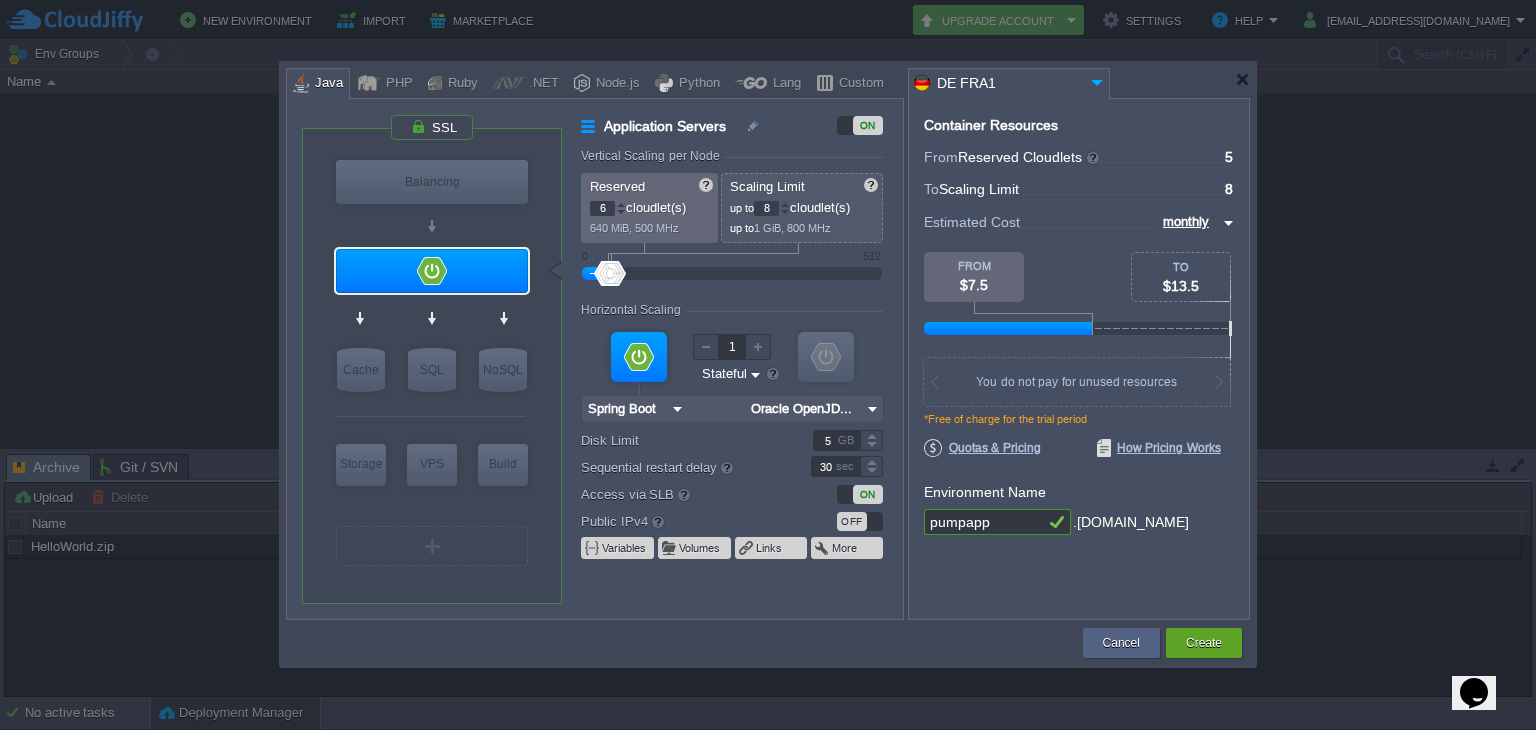 click at bounding box center [621, 204] 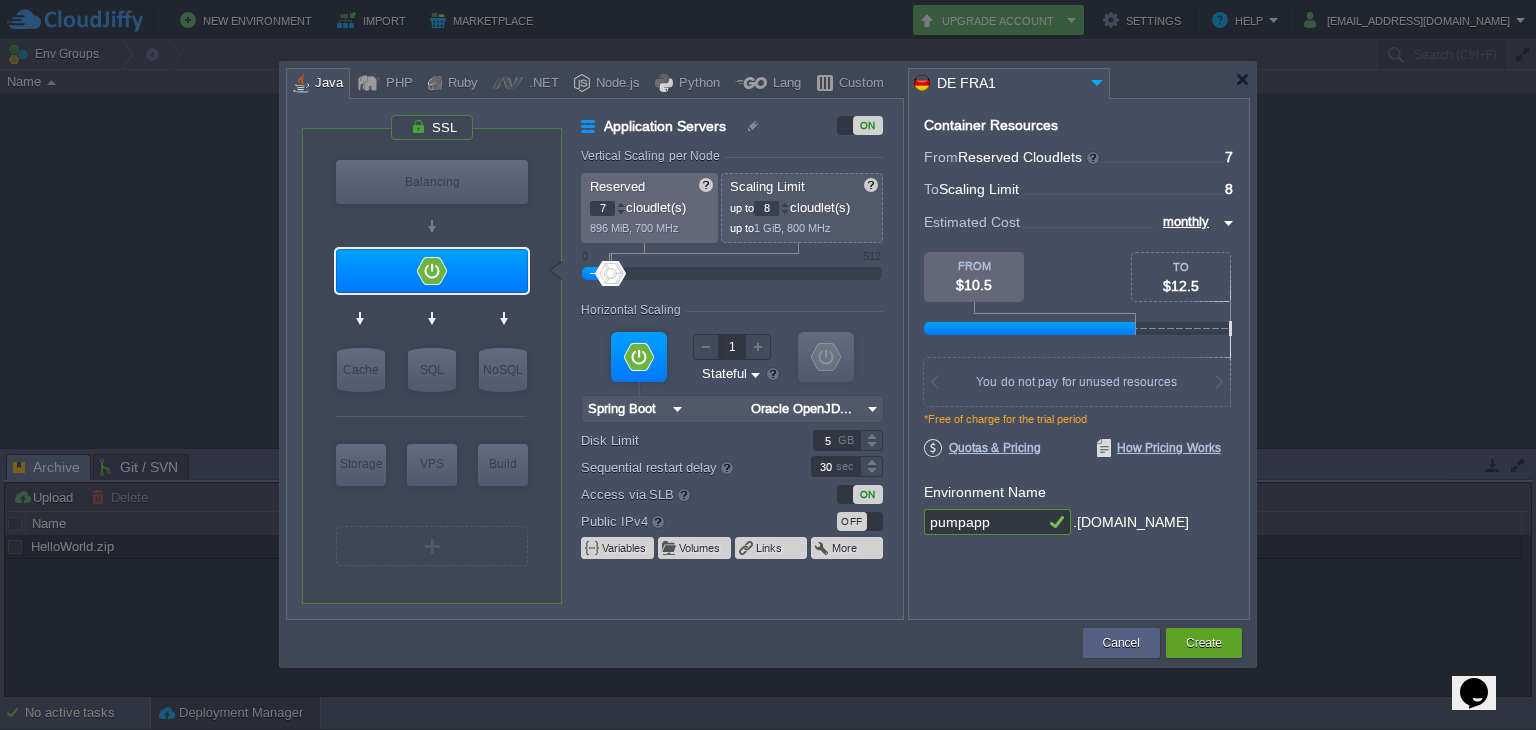 click at bounding box center [621, 204] 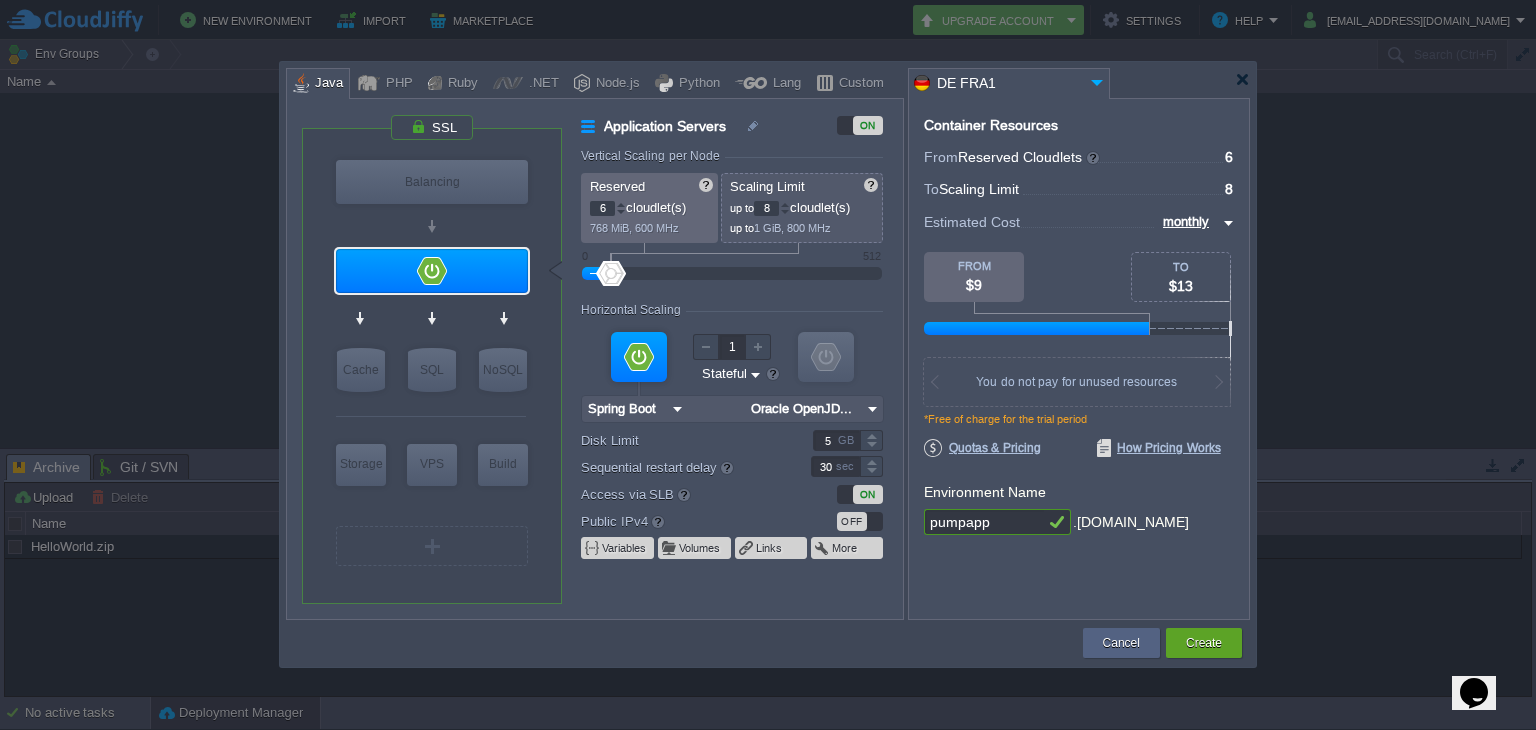 click at bounding box center [621, 212] 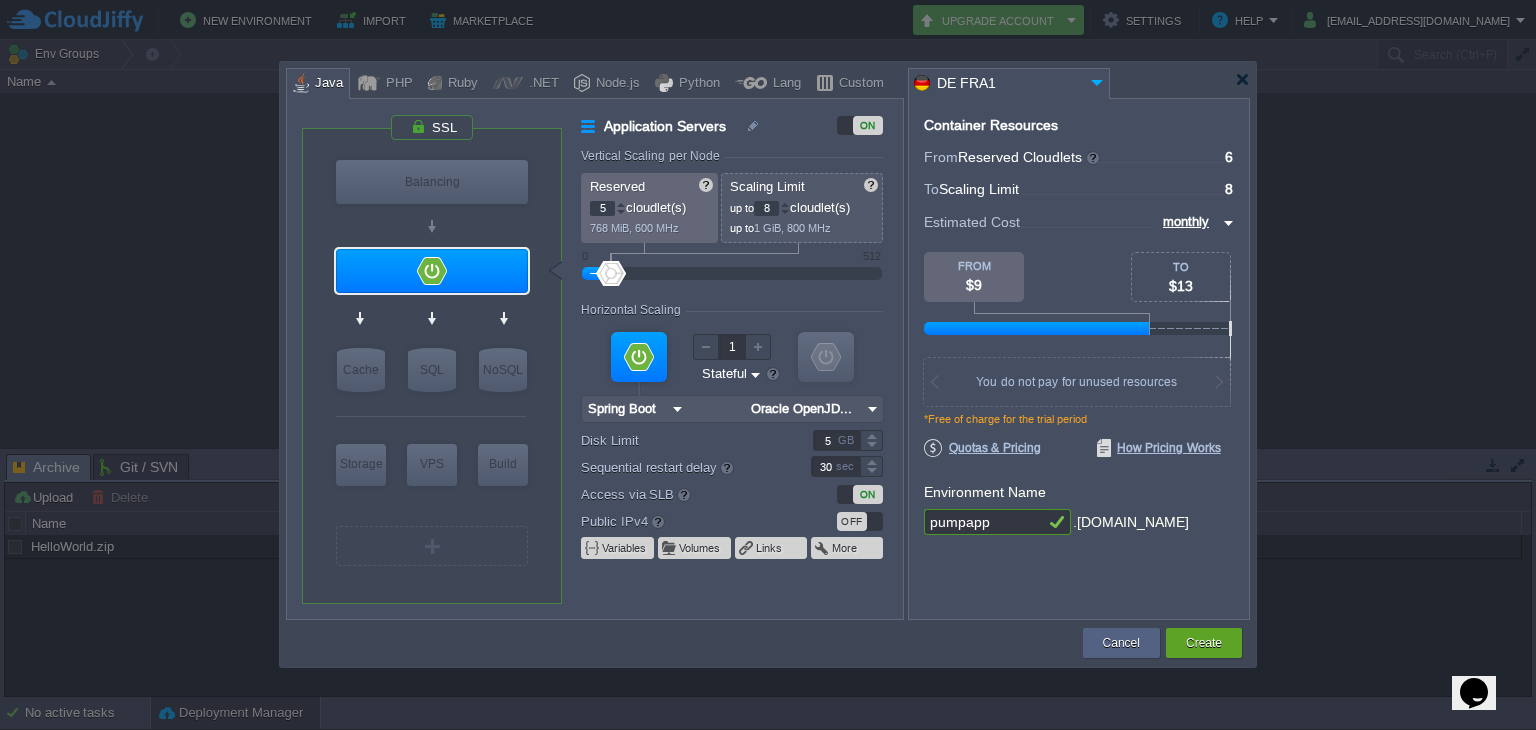 click at bounding box center [621, 212] 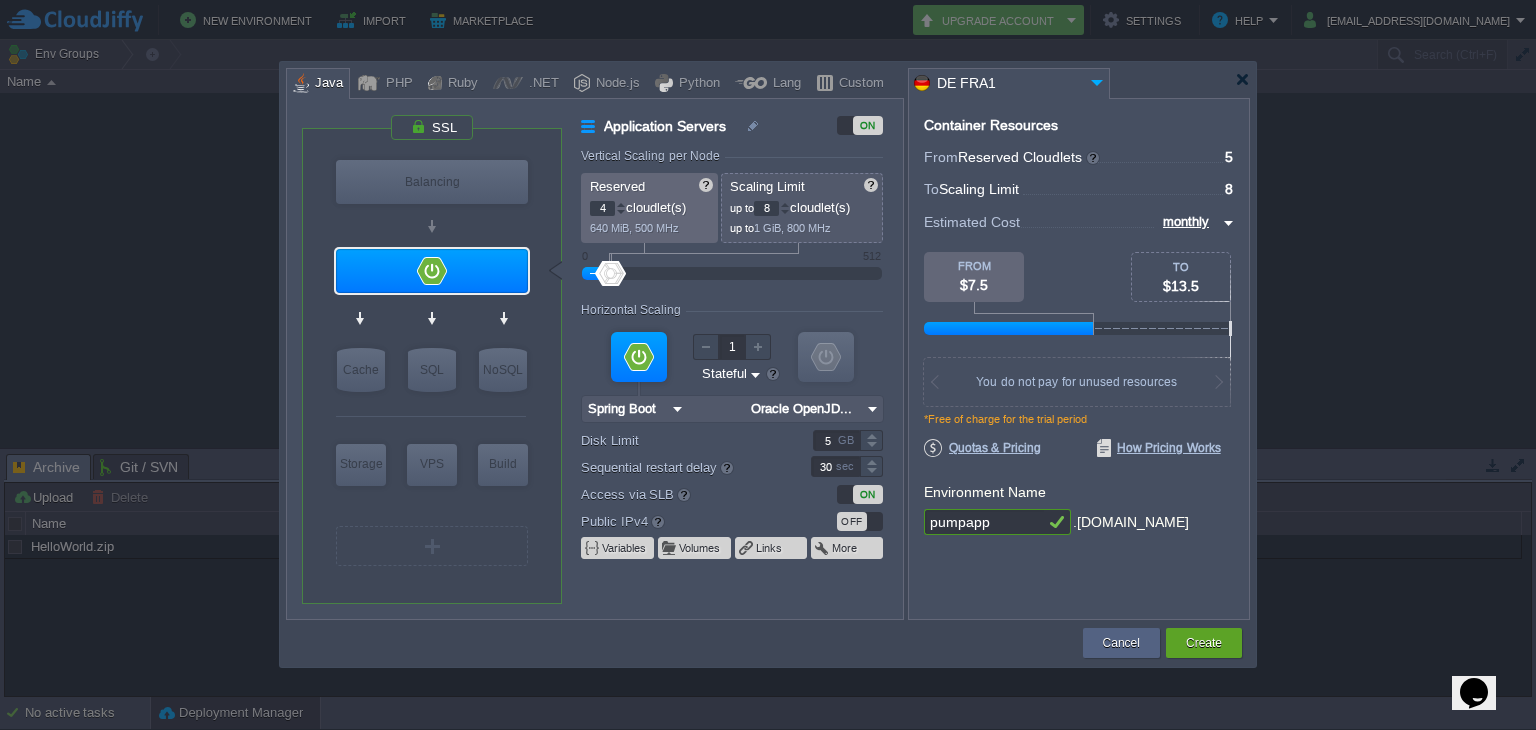 click at bounding box center (621, 212) 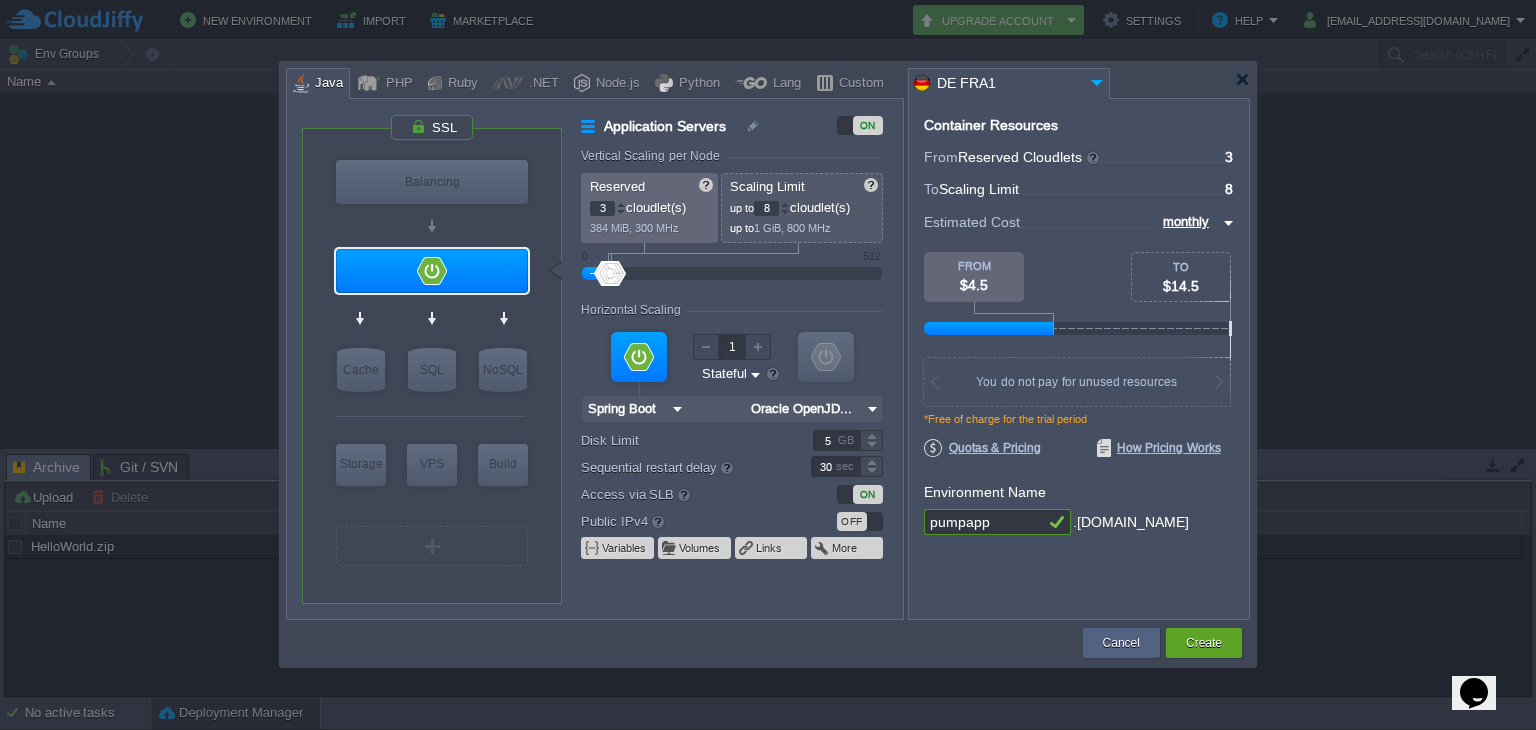 click at bounding box center [621, 212] 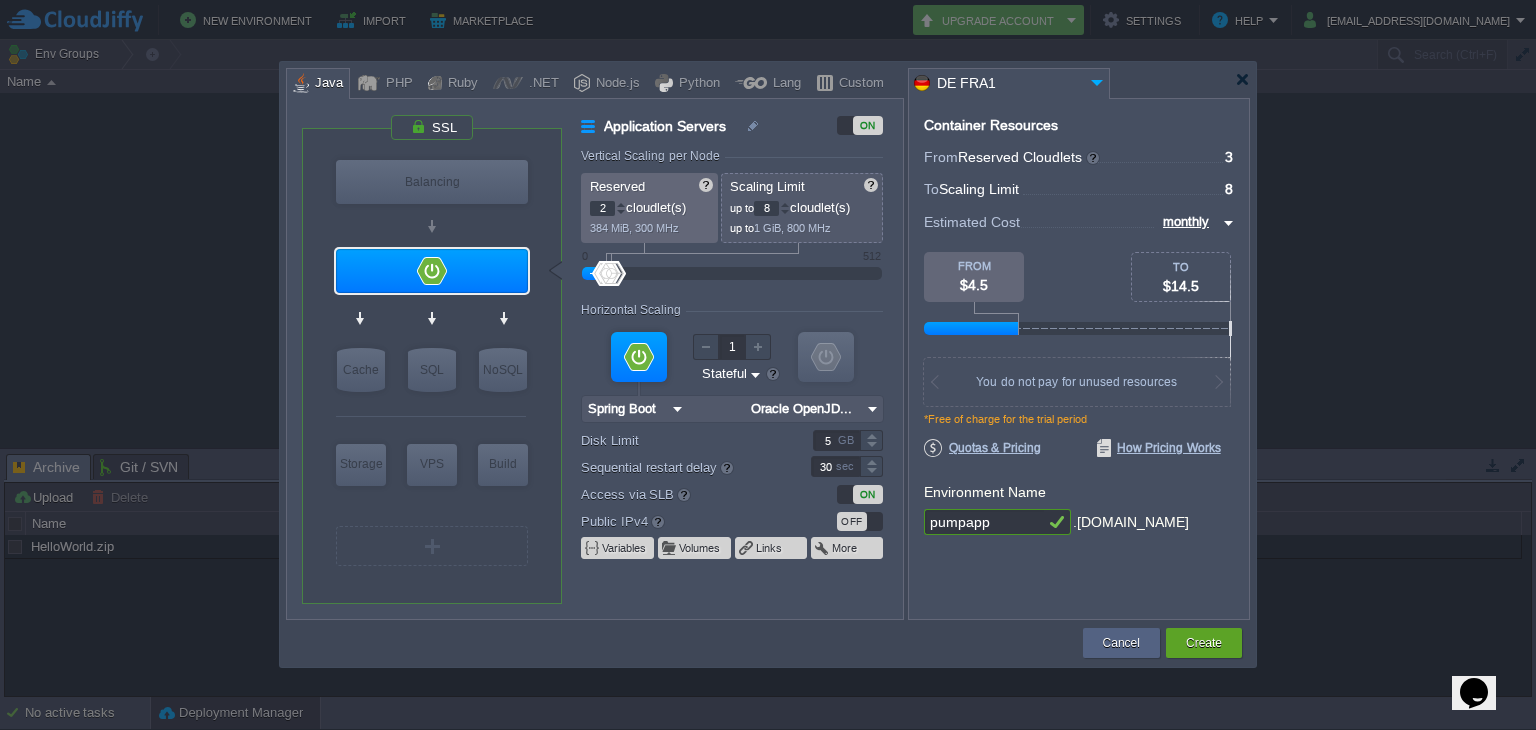 click at bounding box center [621, 212] 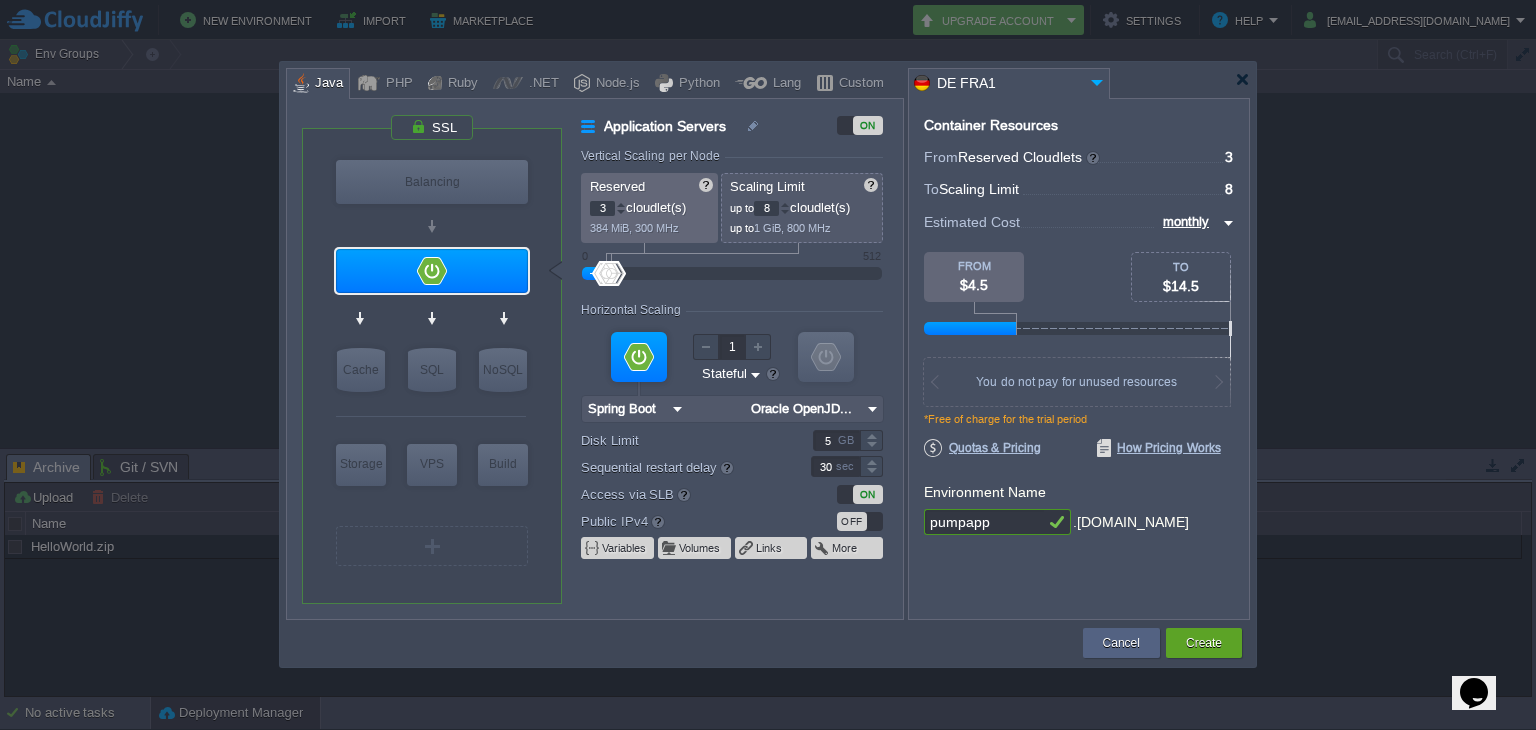 click at bounding box center [621, 204] 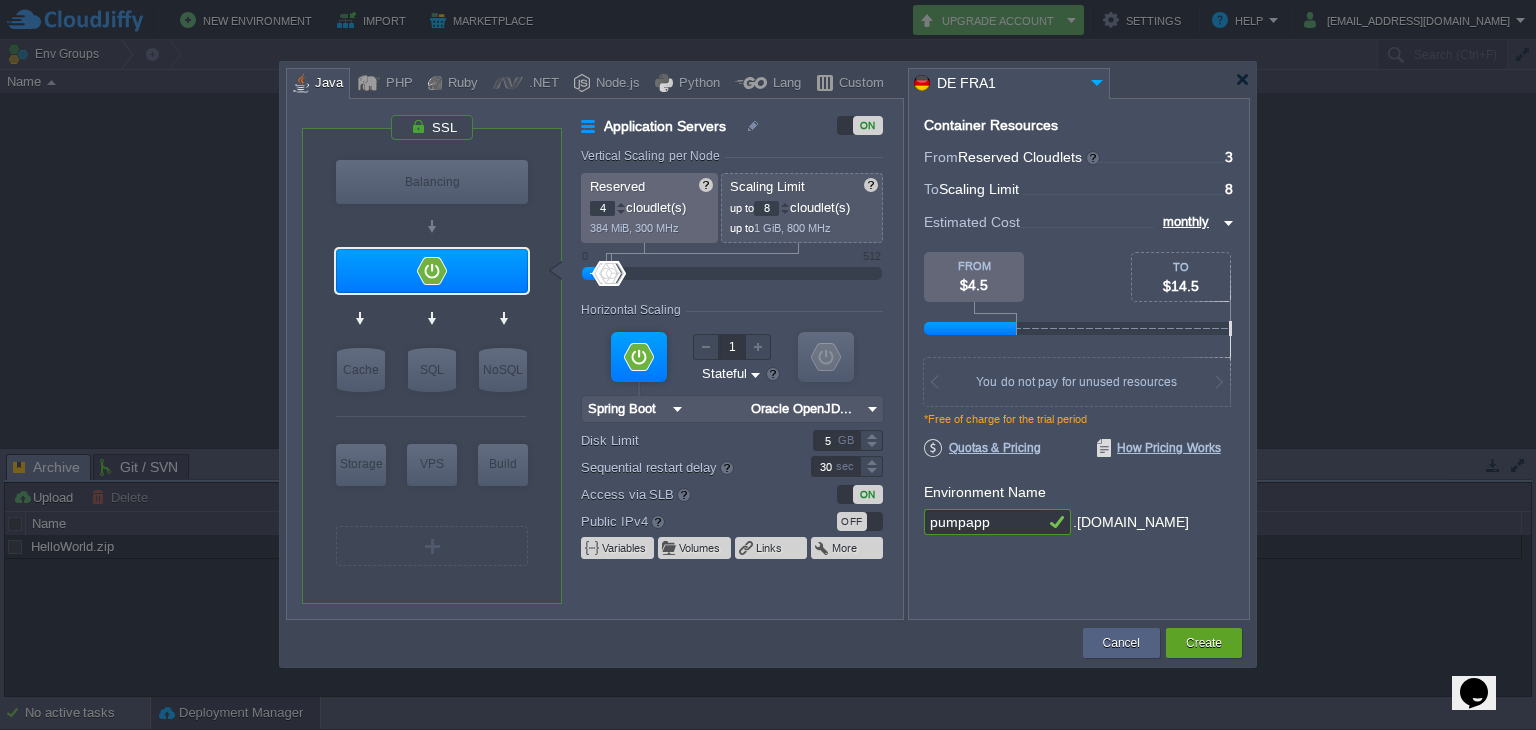 click at bounding box center [621, 204] 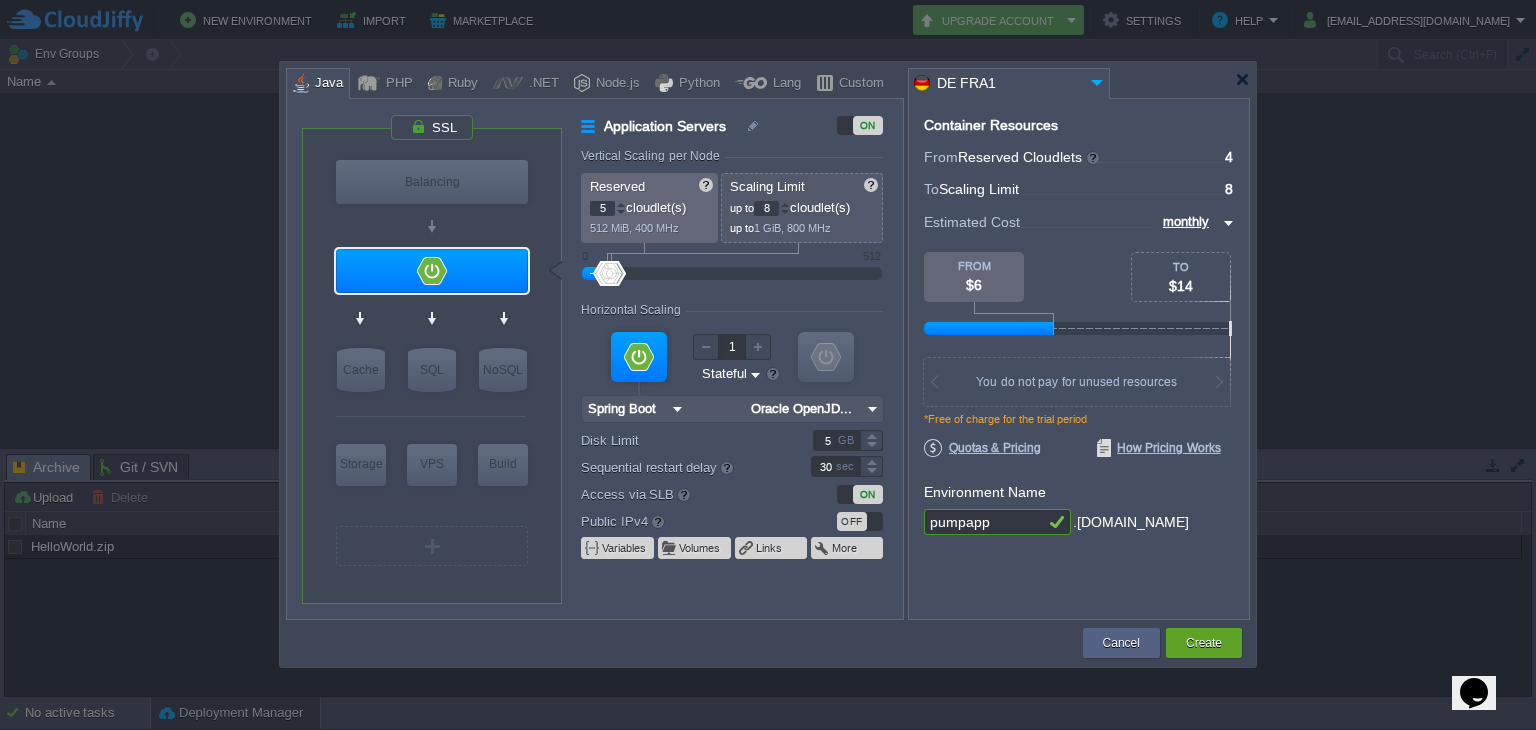 click at bounding box center (621, 204) 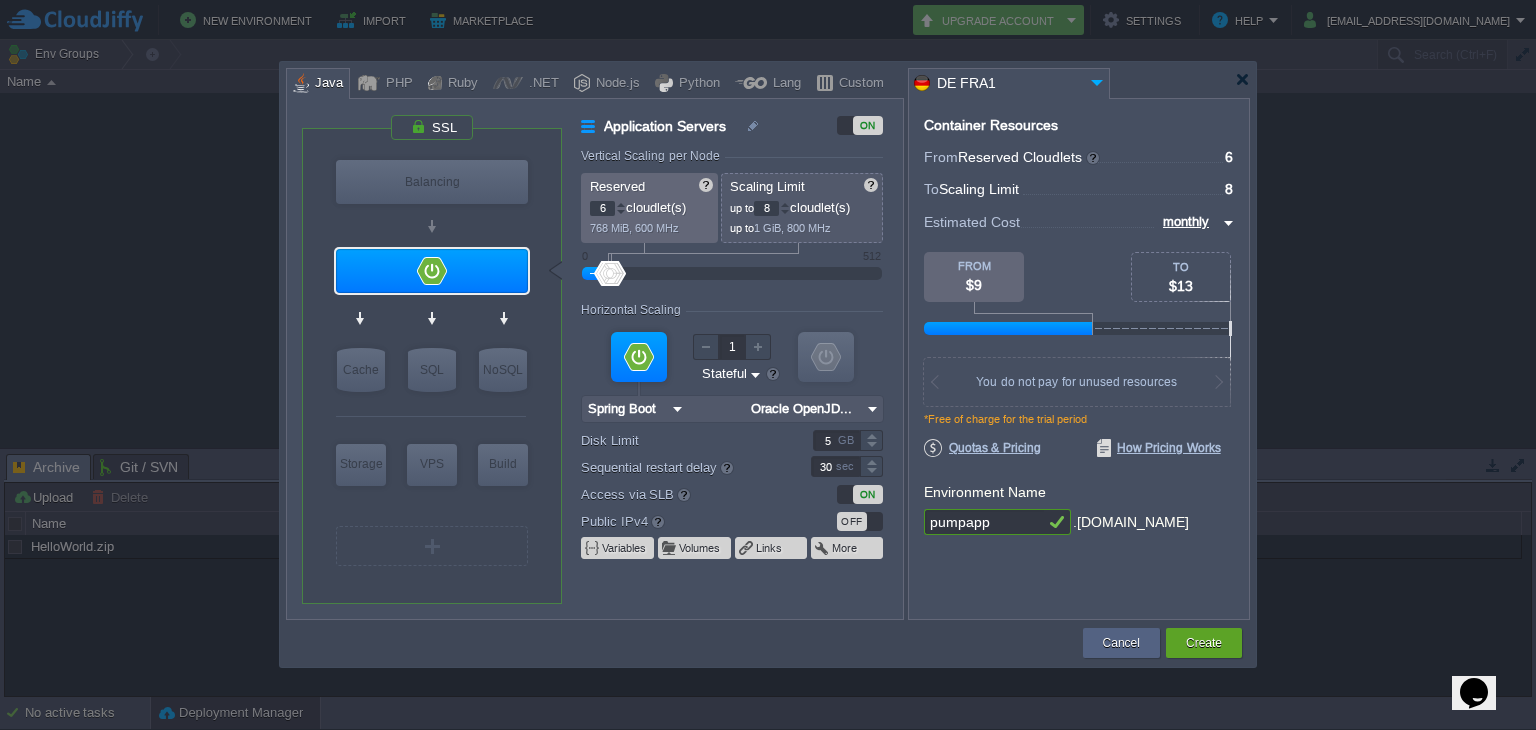 click at bounding box center (621, 204) 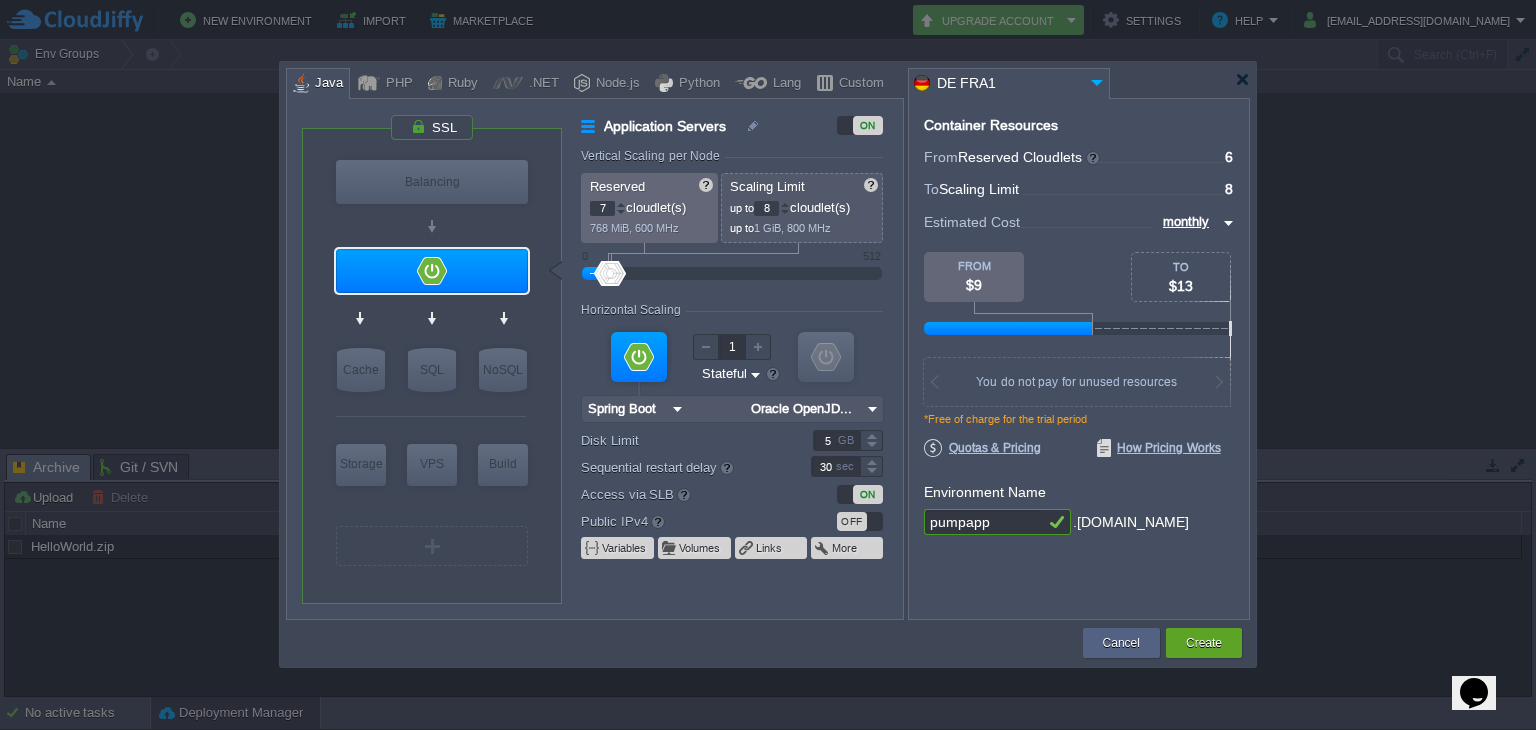 click at bounding box center (621, 204) 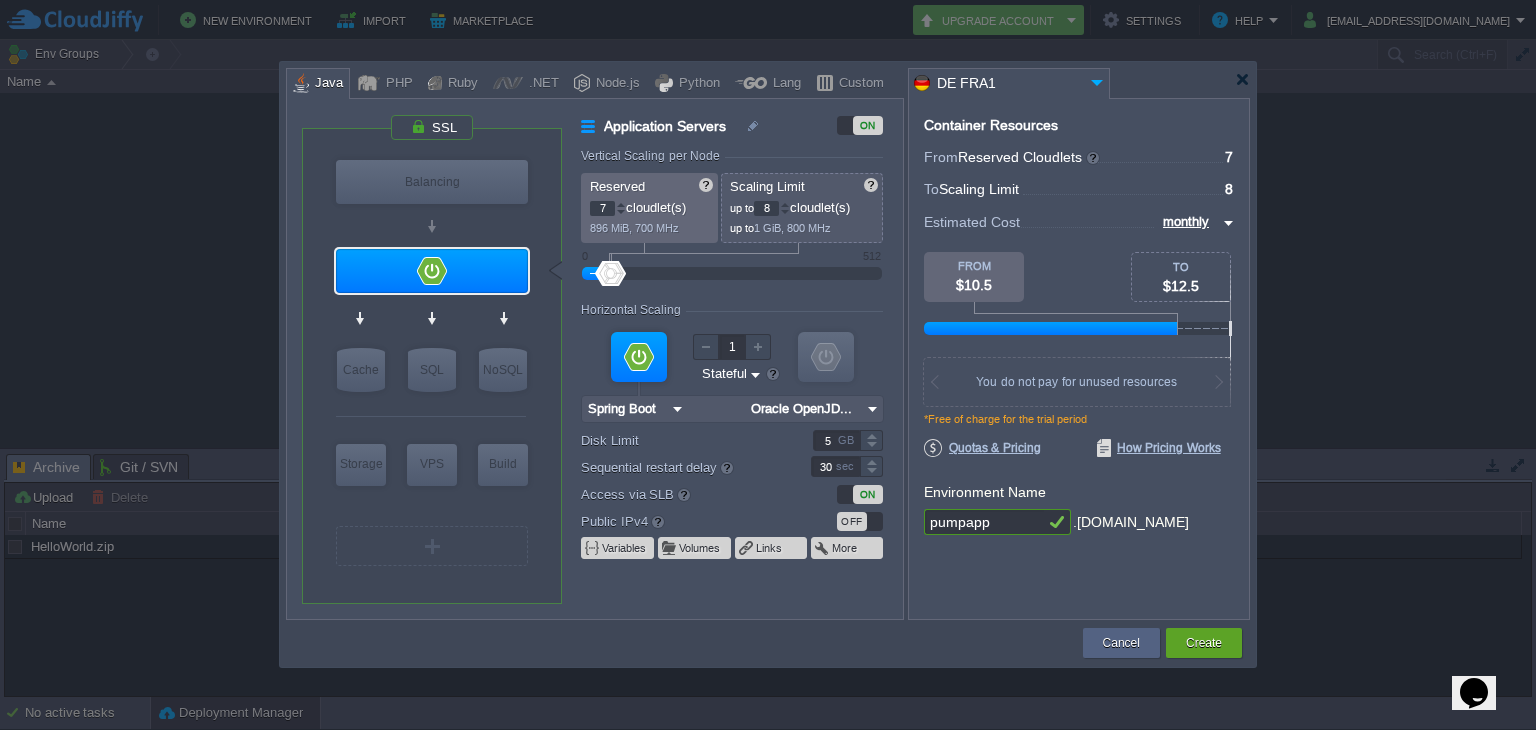 type on "8" 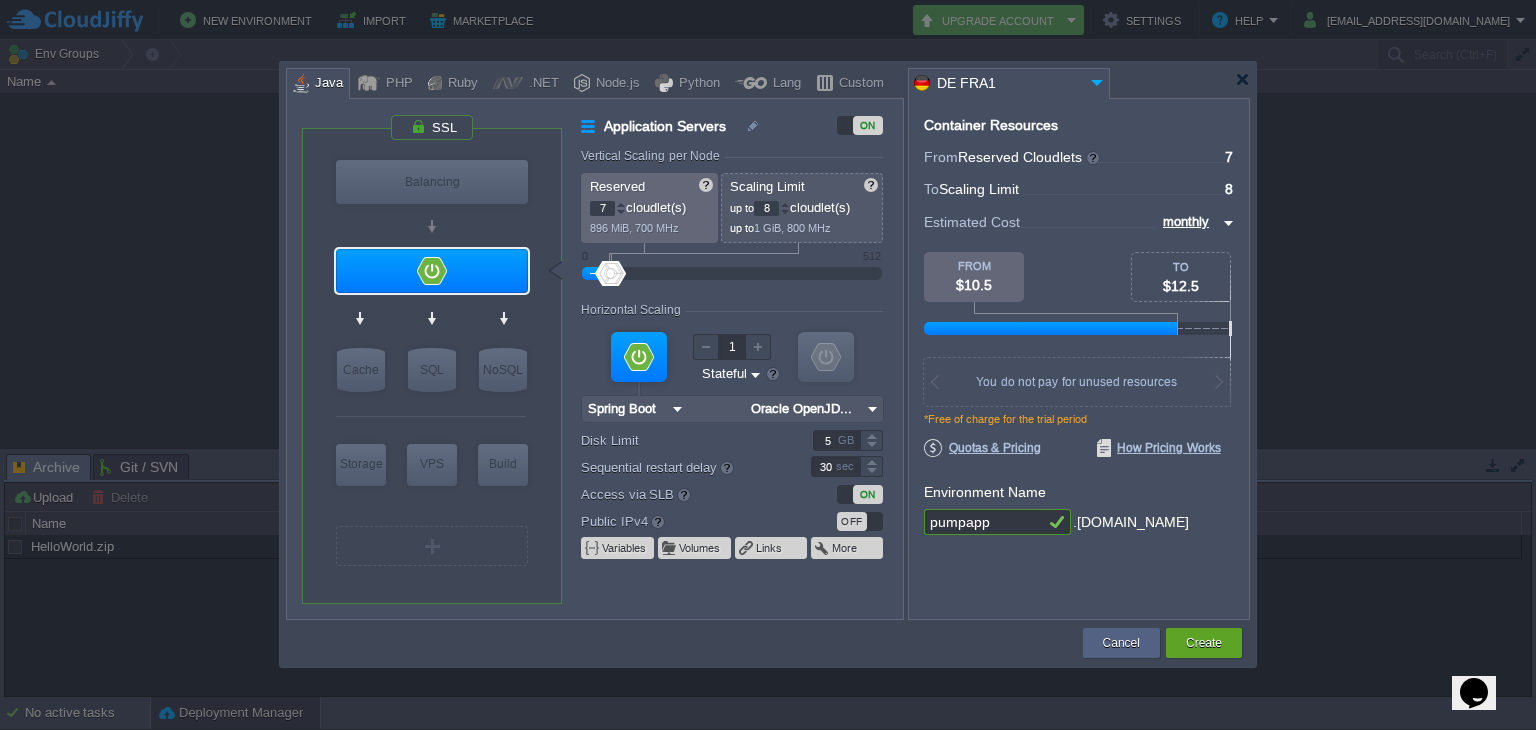 type on "9" 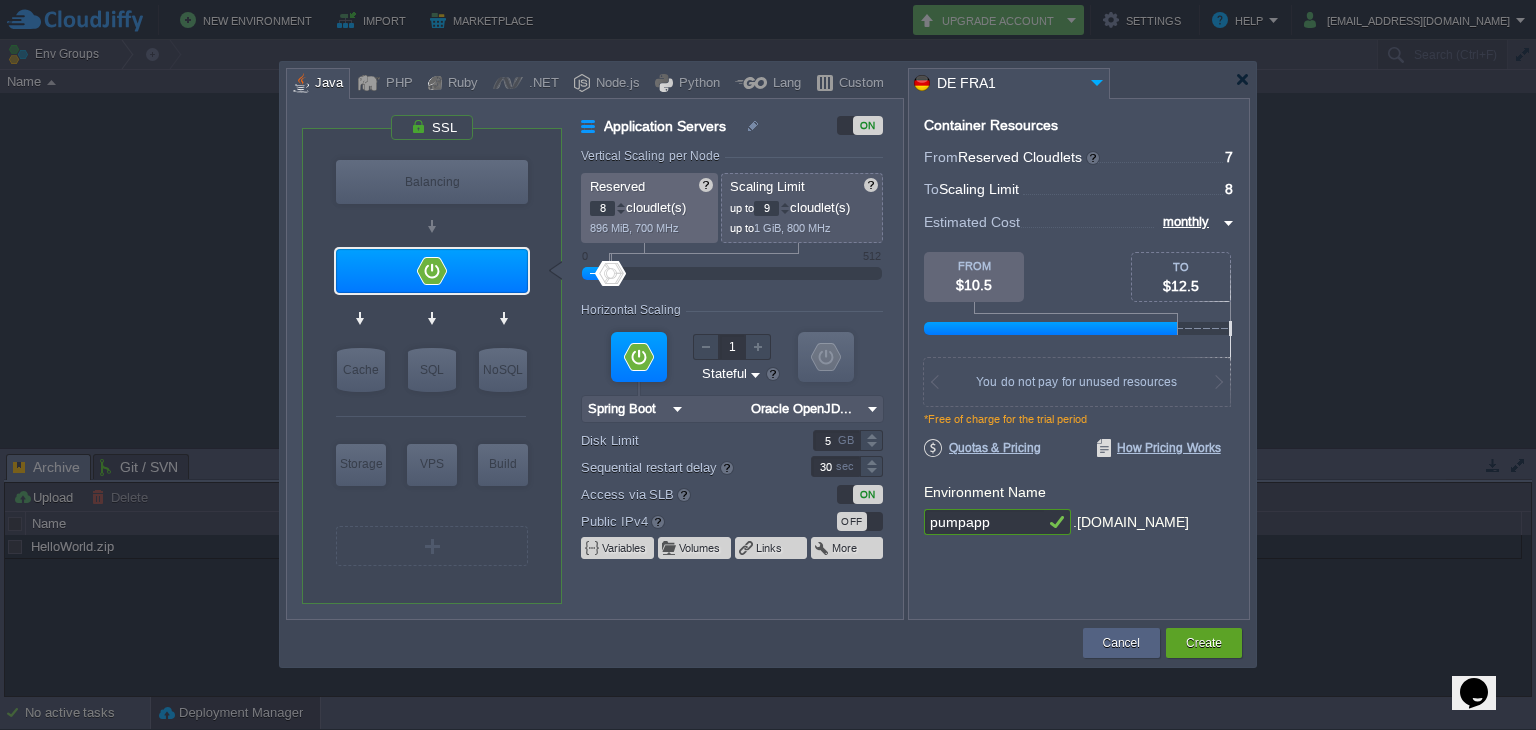 click at bounding box center (621, 204) 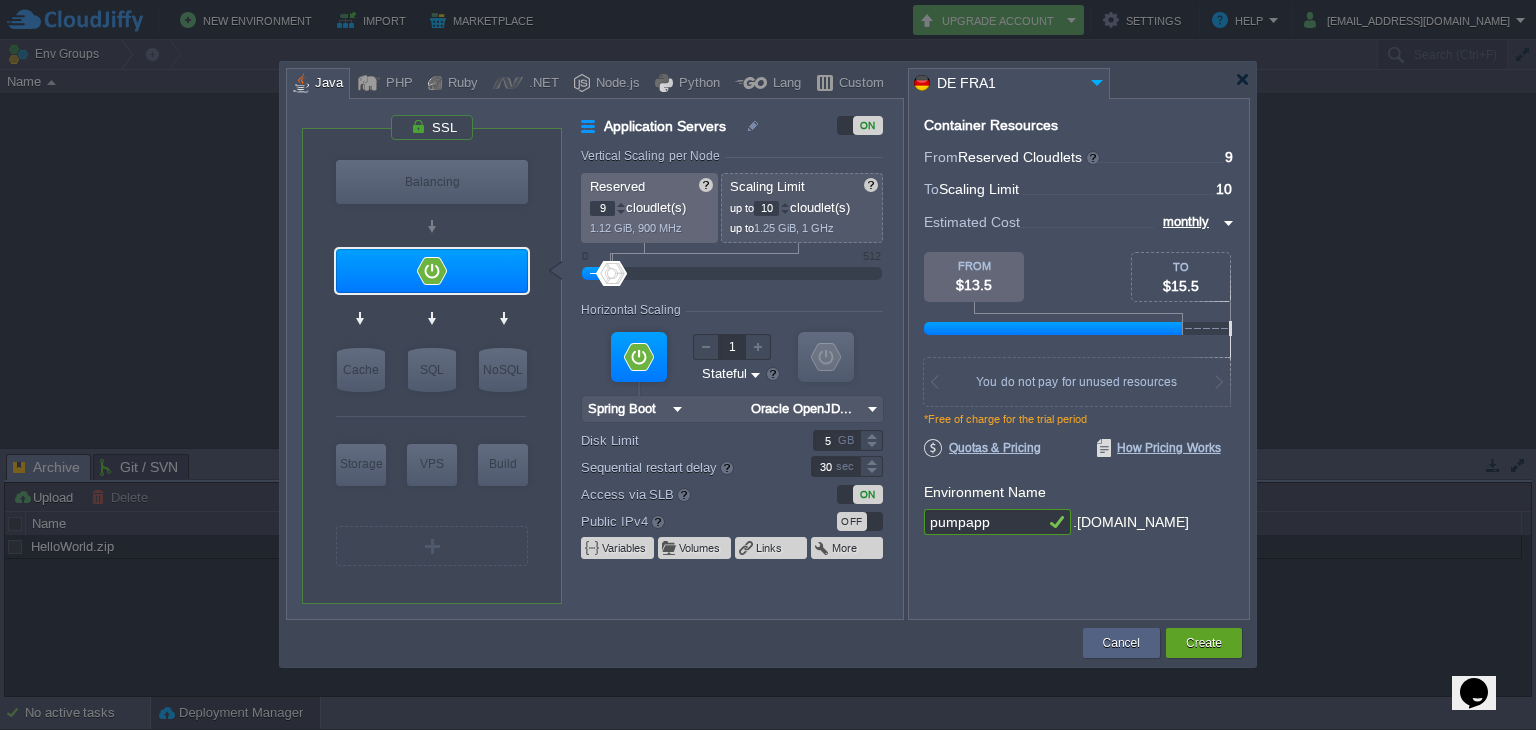 click at bounding box center (621, 204) 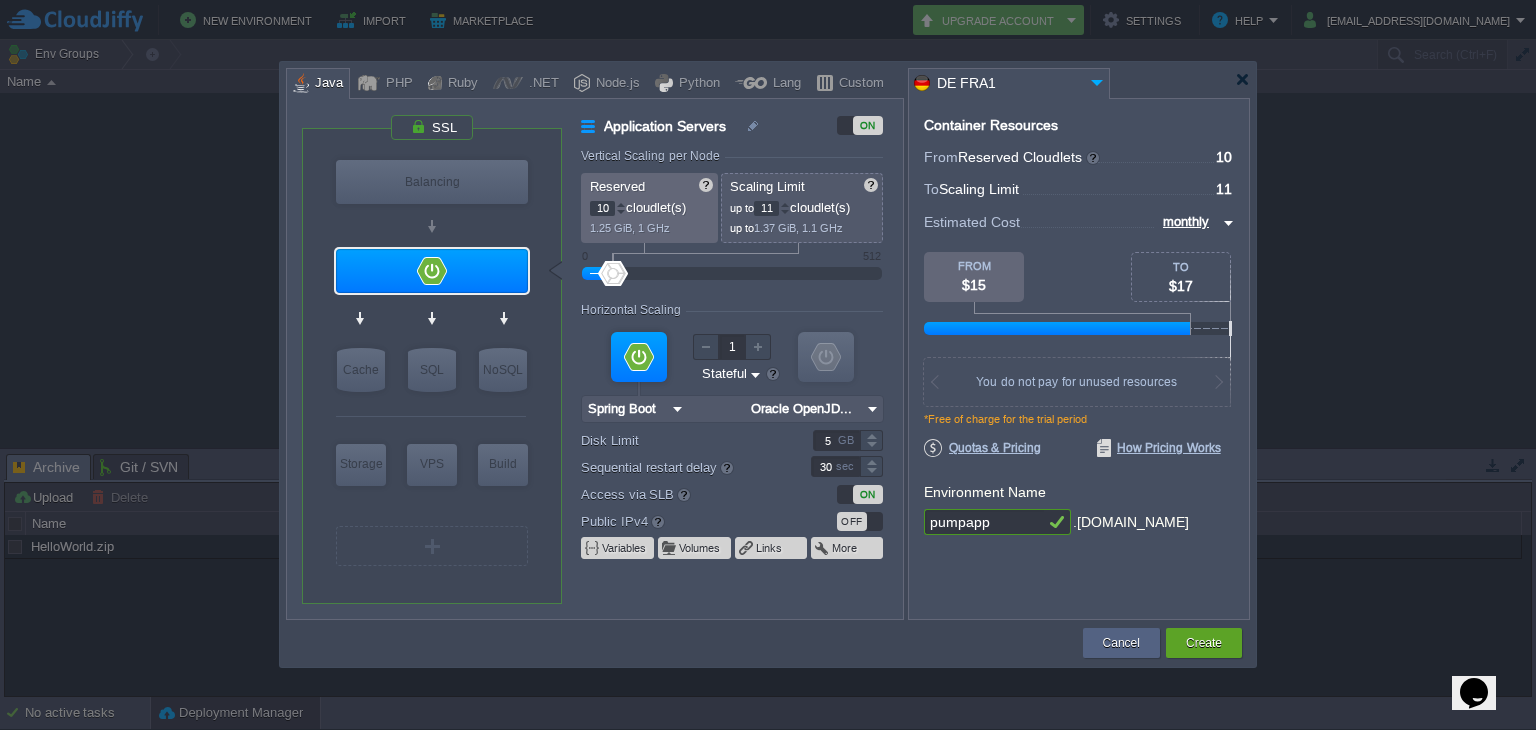 click at bounding box center (621, 204) 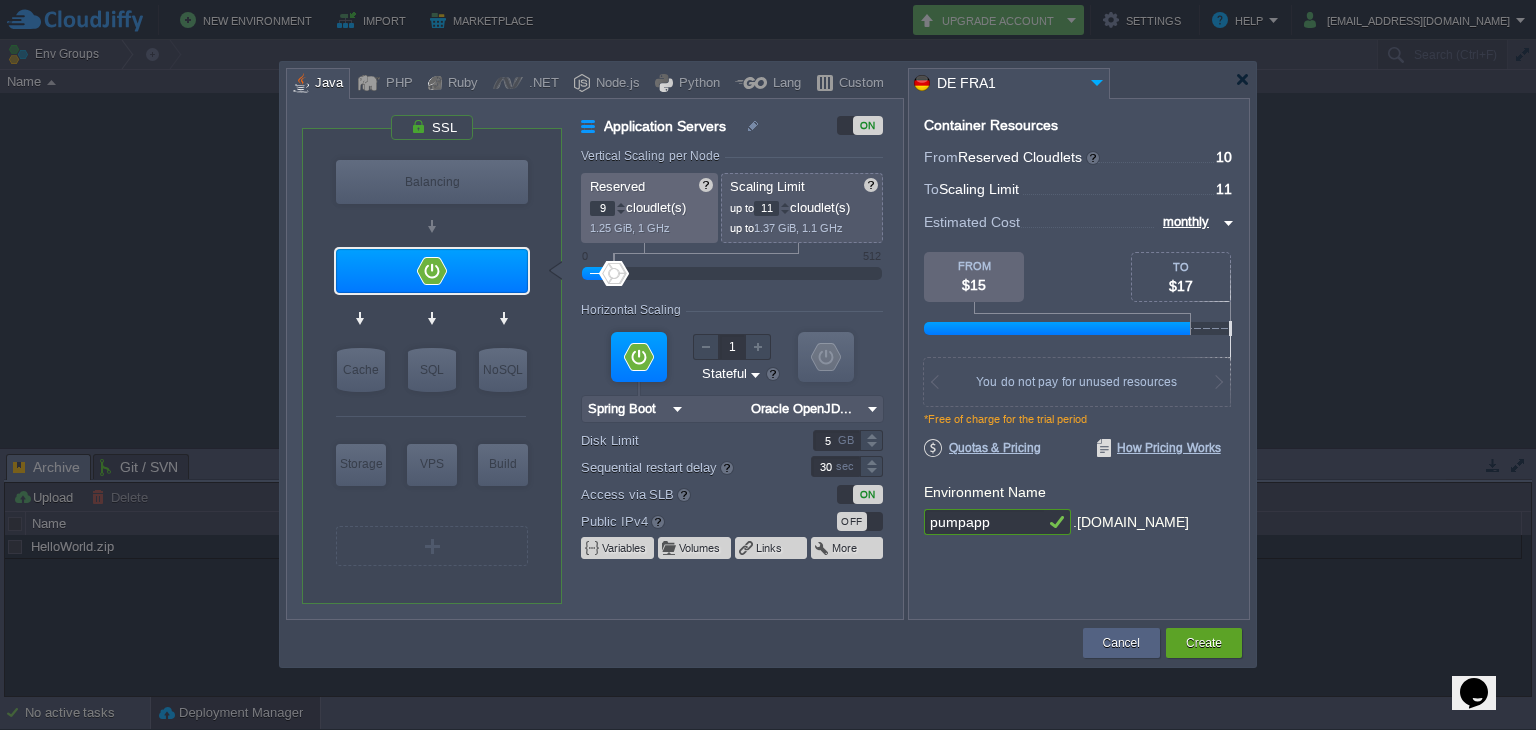 click at bounding box center [621, 212] 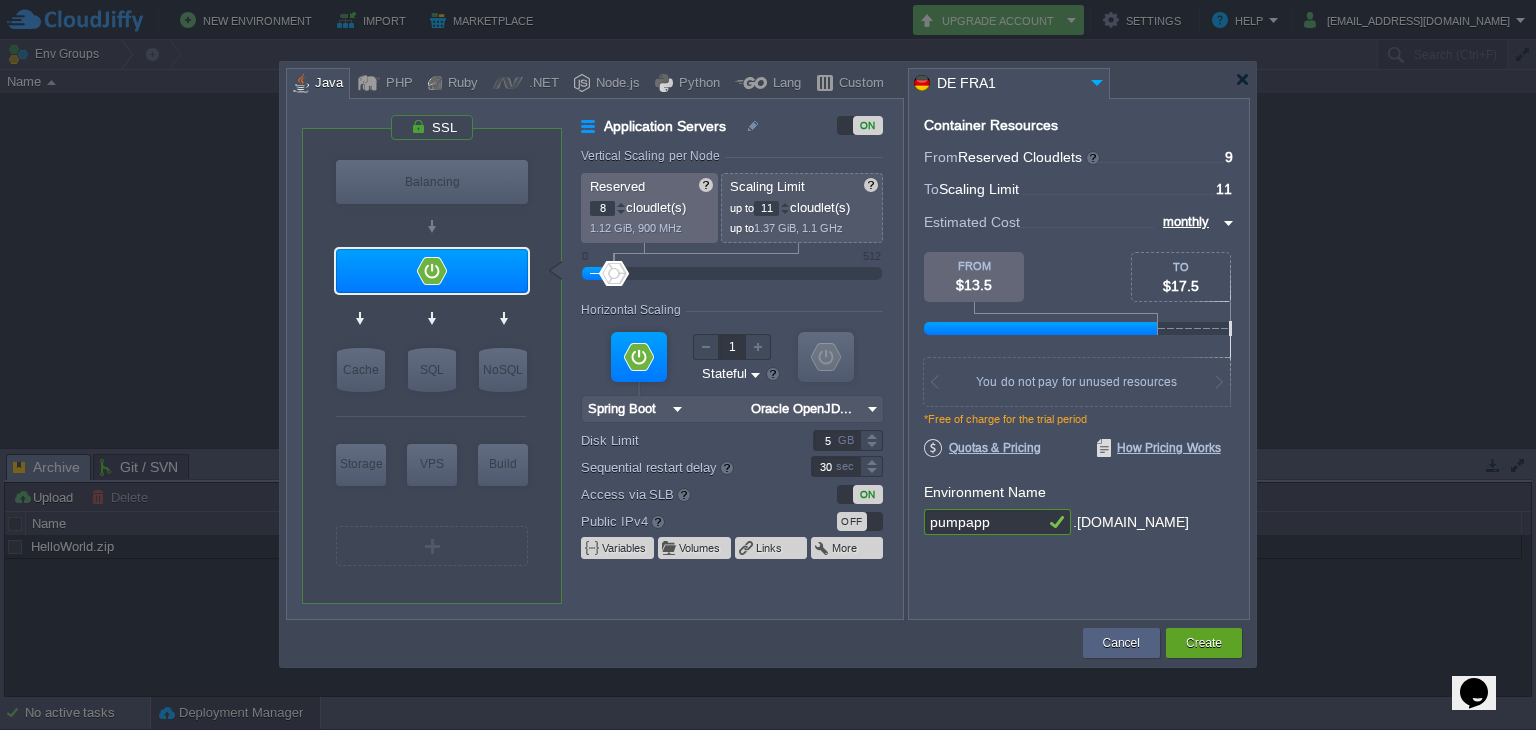 click at bounding box center [621, 212] 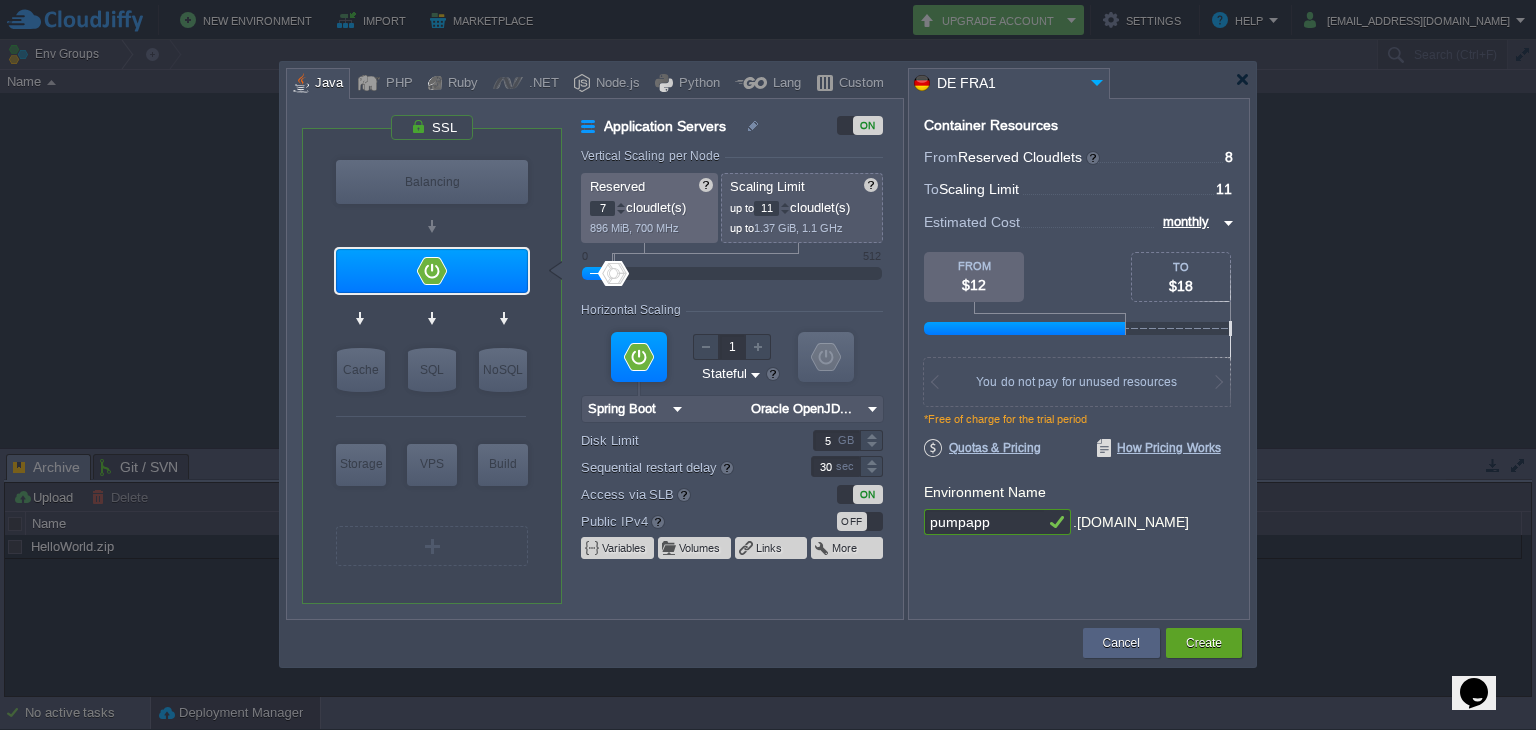 click at bounding box center [621, 212] 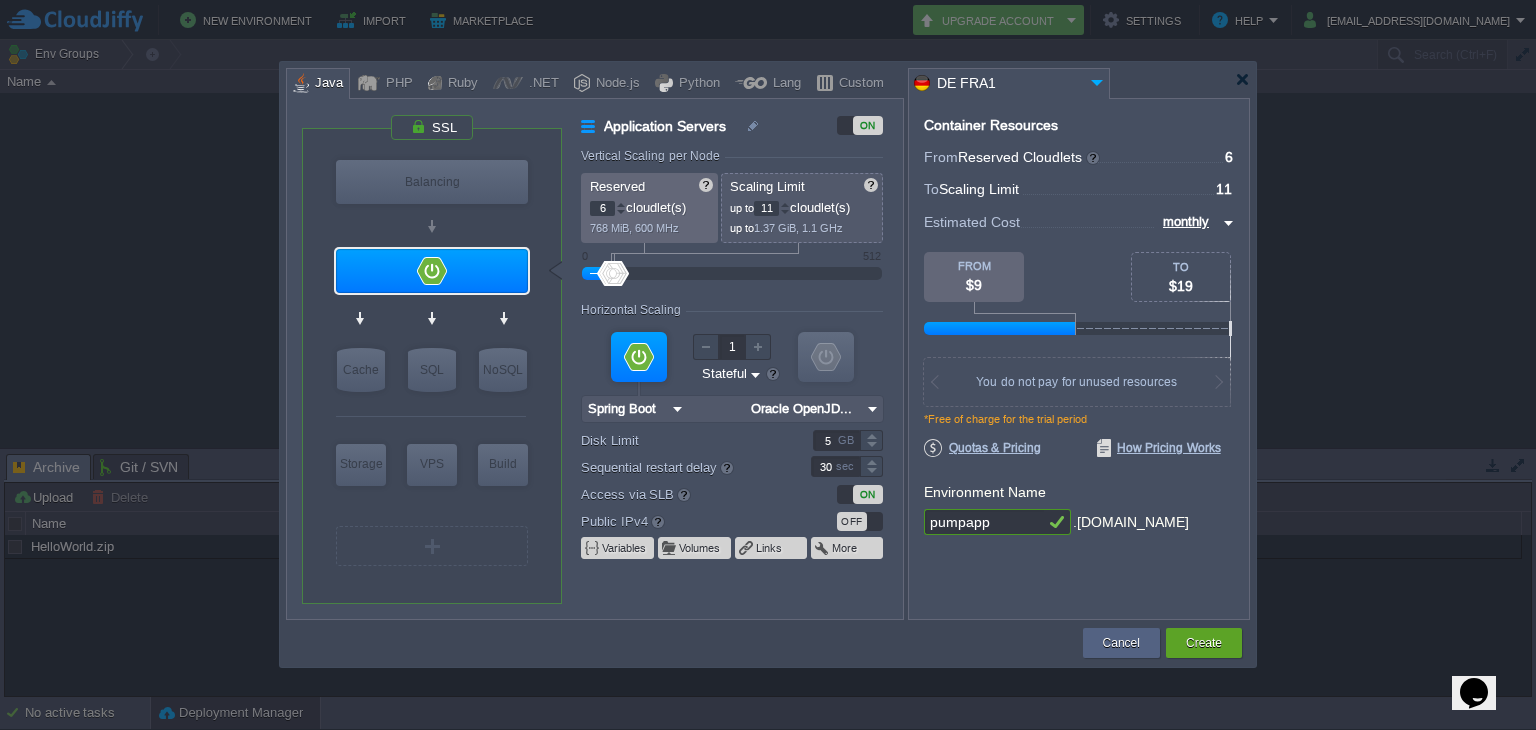 click at bounding box center (621, 212) 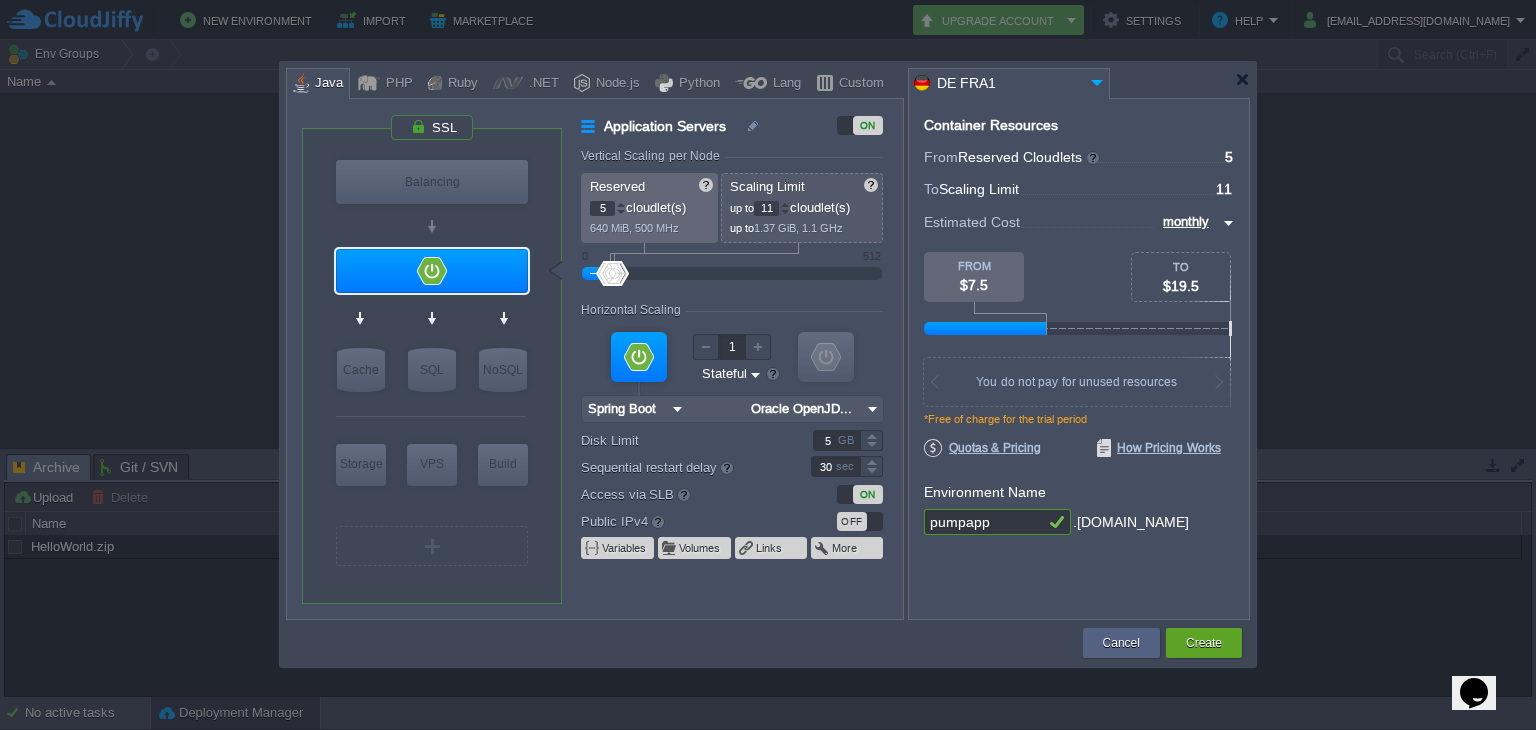 click at bounding box center (621, 212) 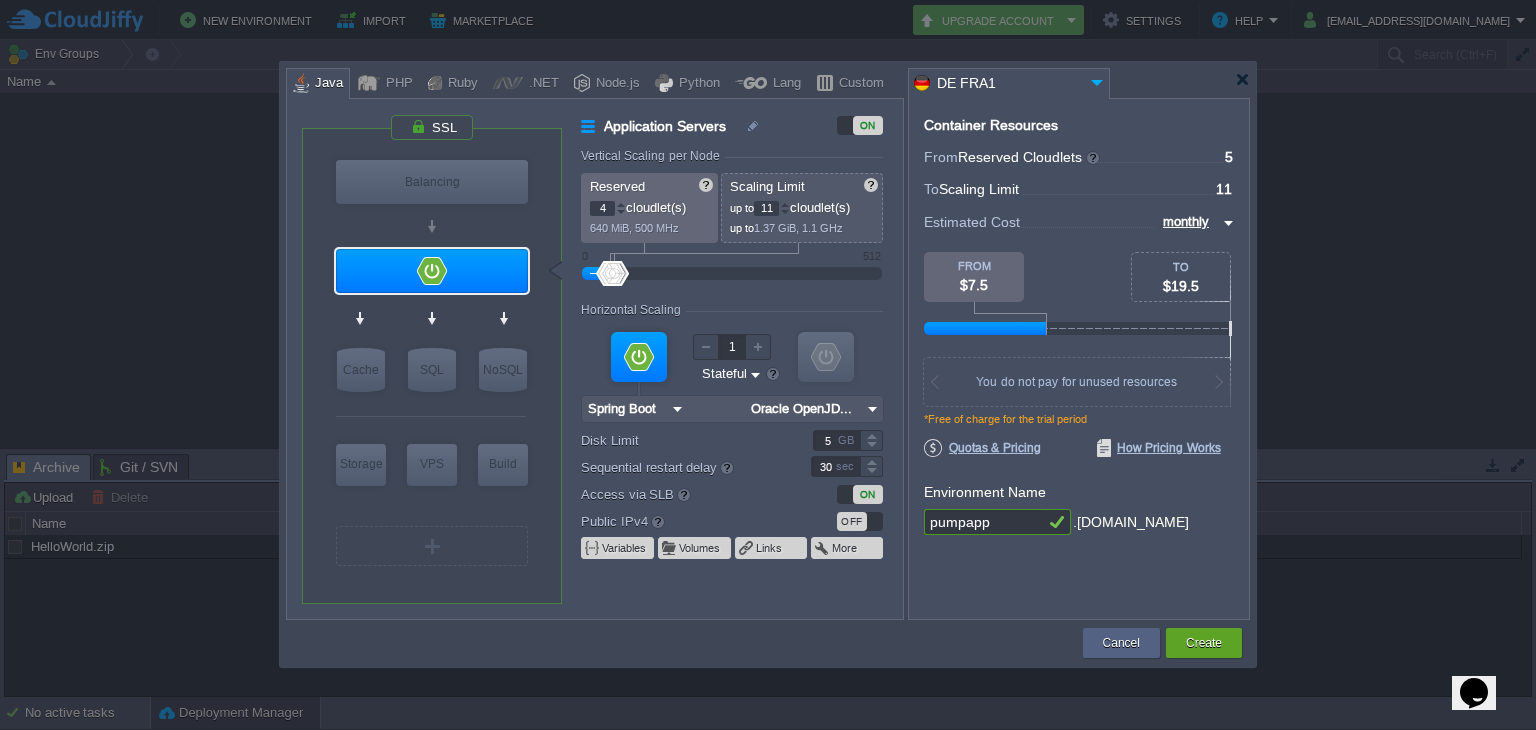 click at bounding box center [621, 212] 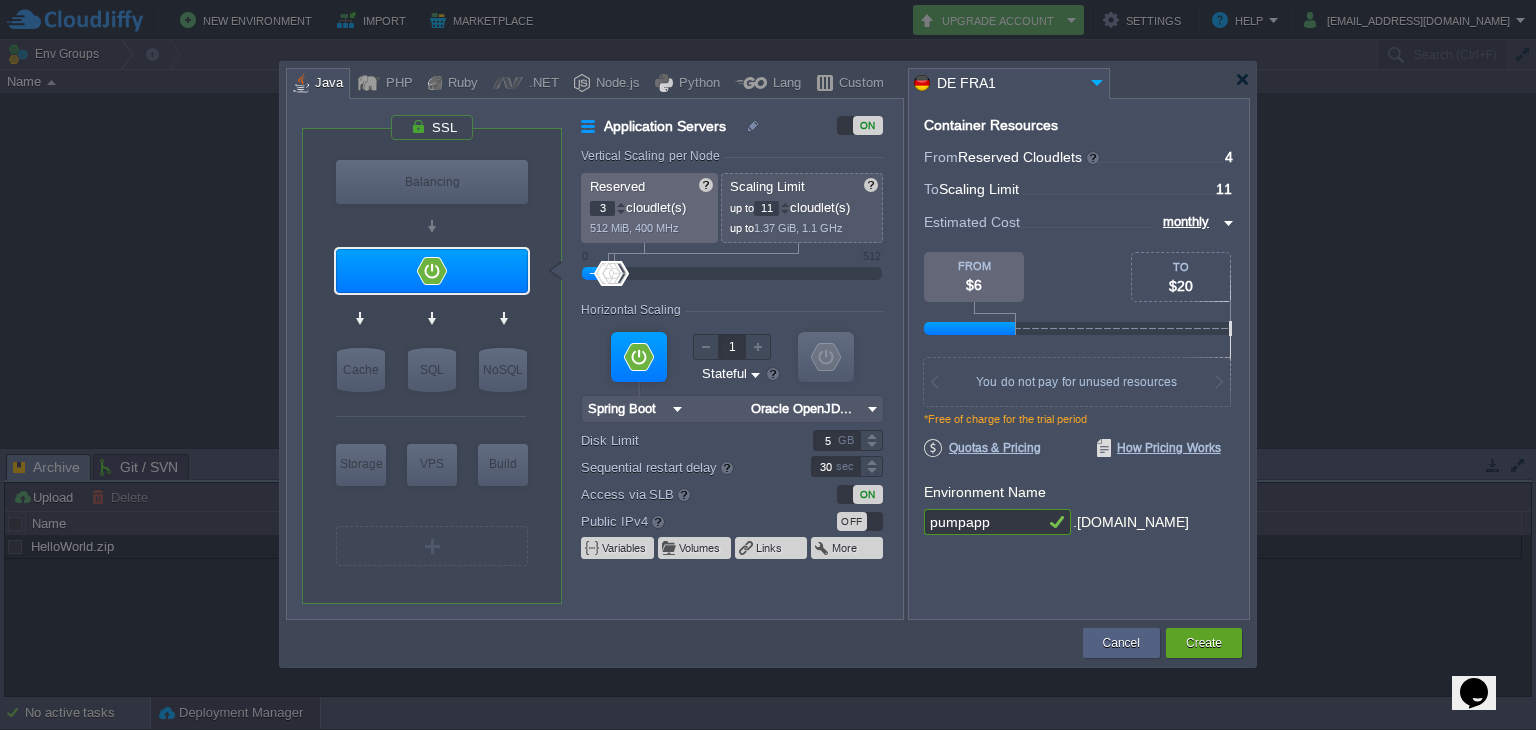 click at bounding box center [621, 212] 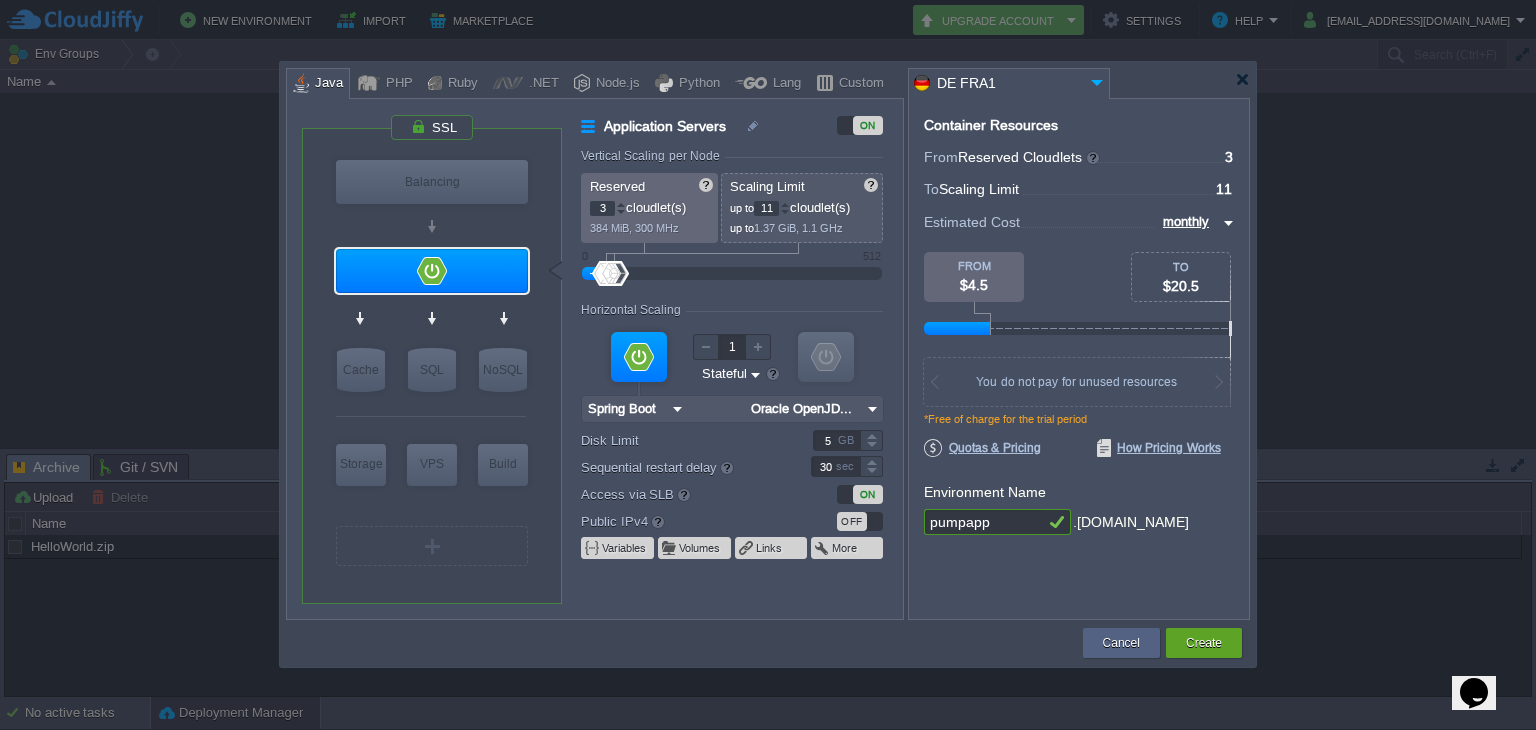 type on "2" 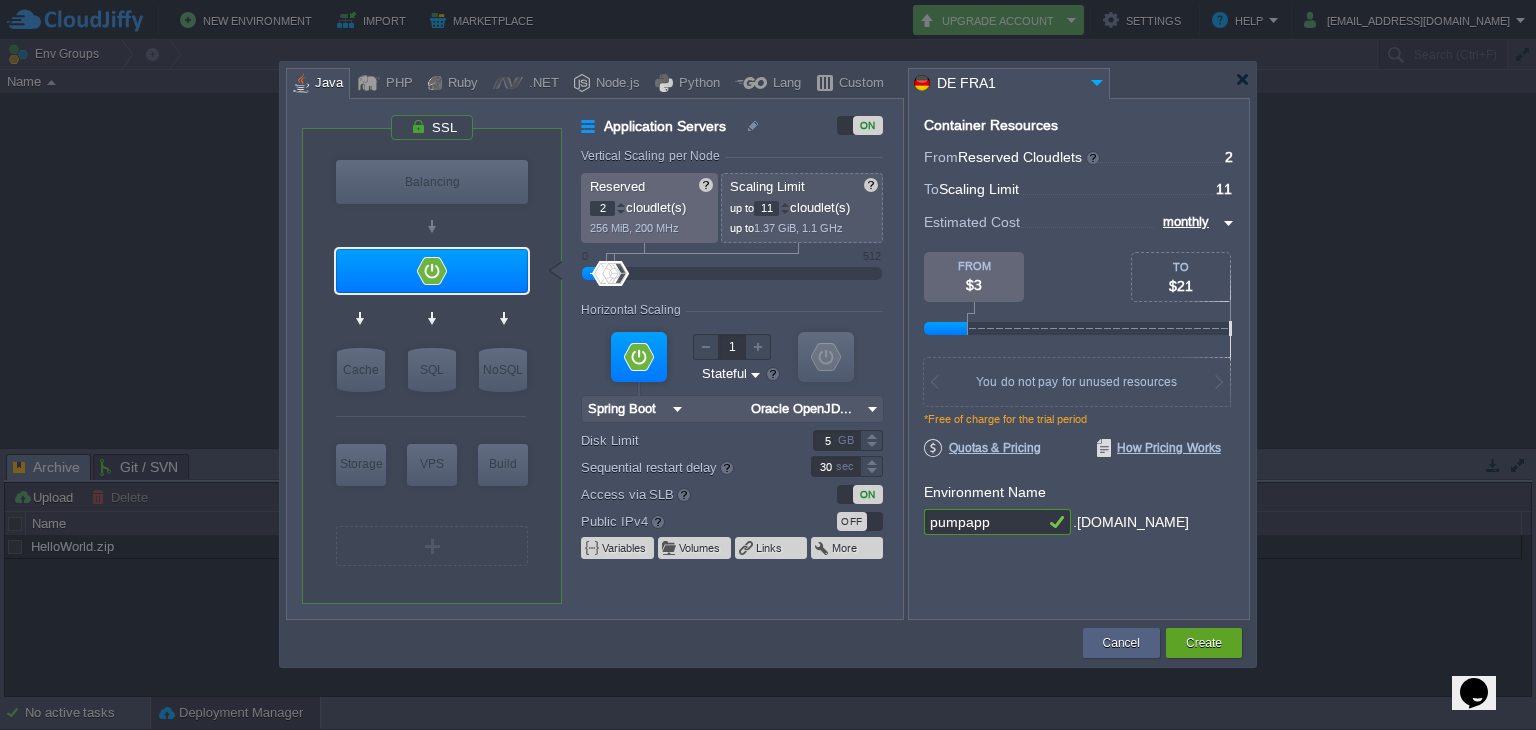 click at bounding box center [621, 212] 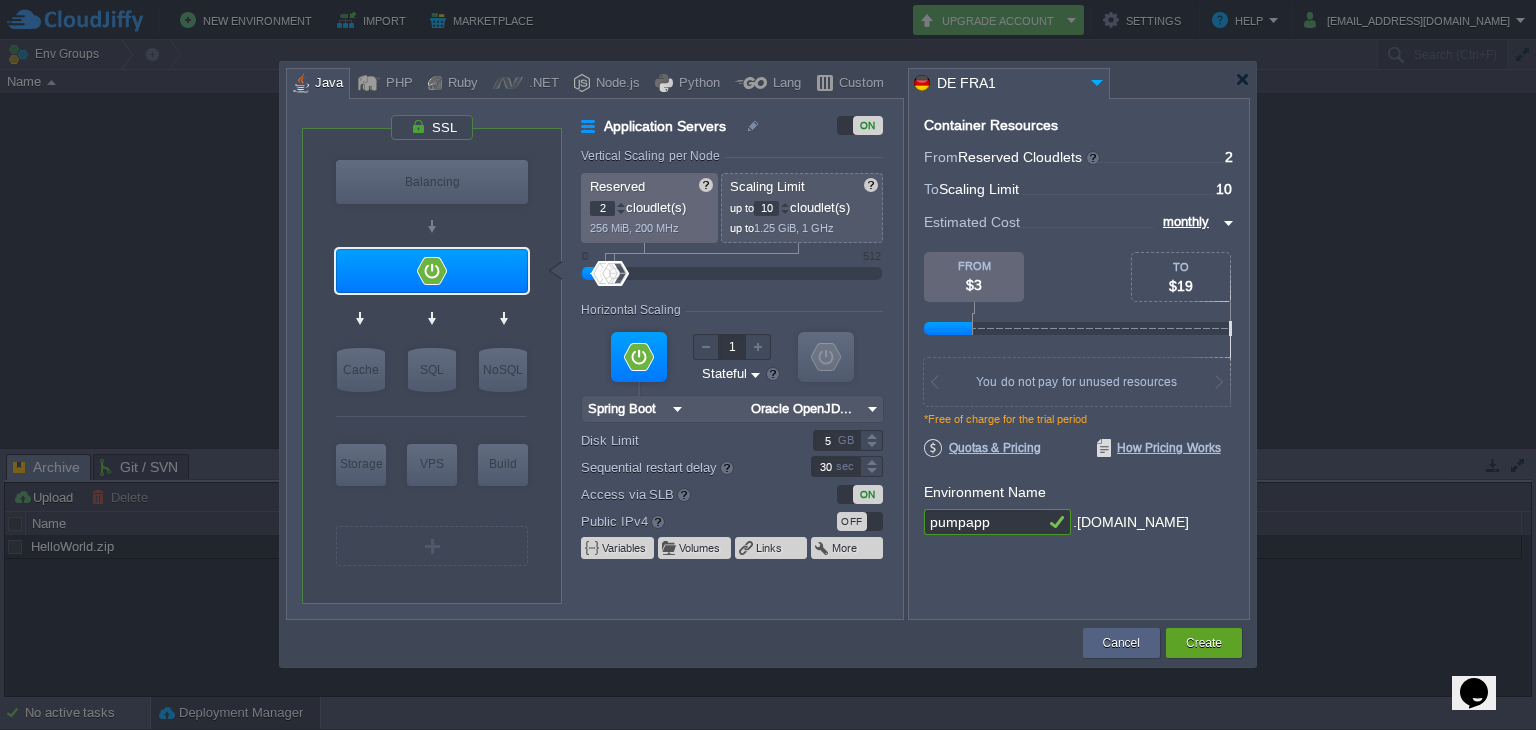click at bounding box center (785, 212) 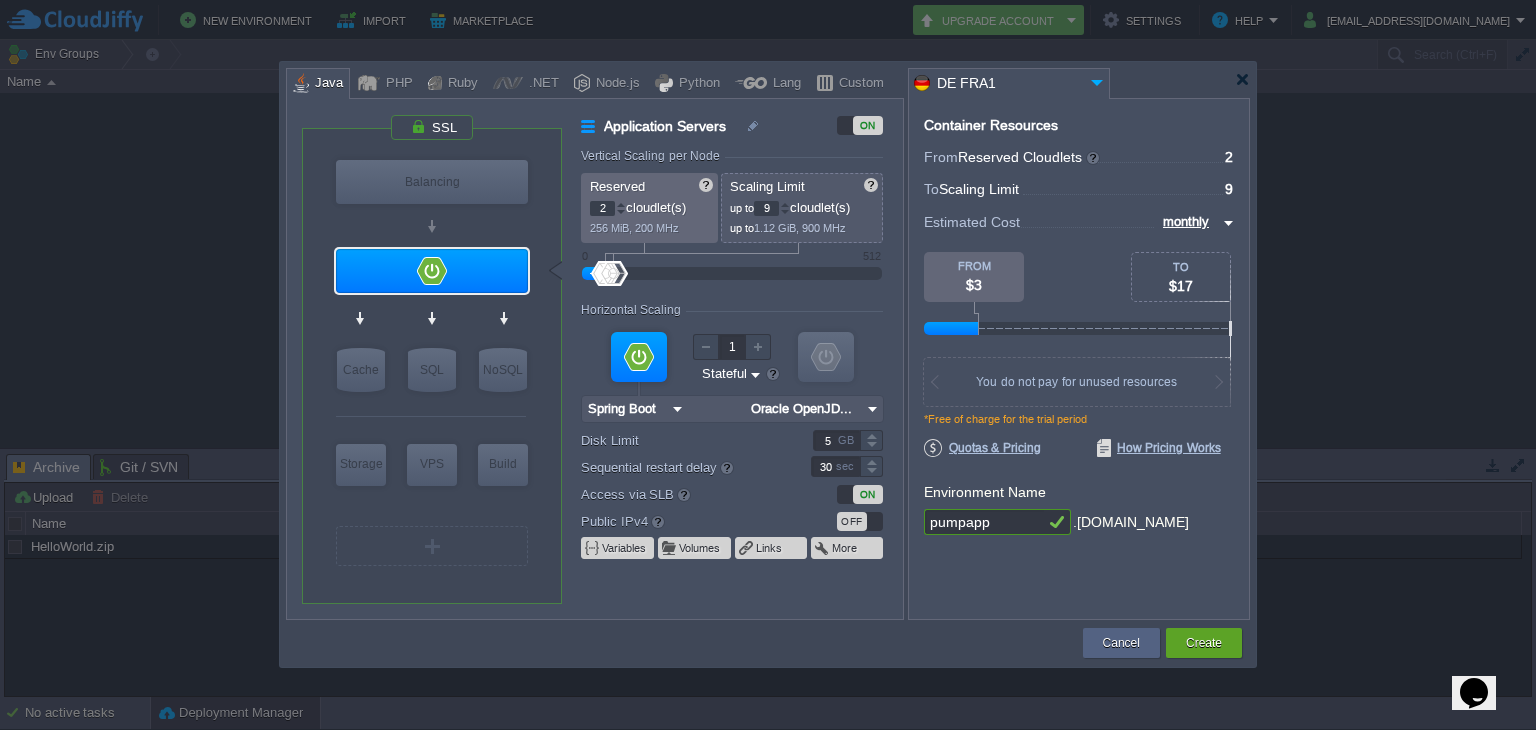 click at bounding box center (785, 212) 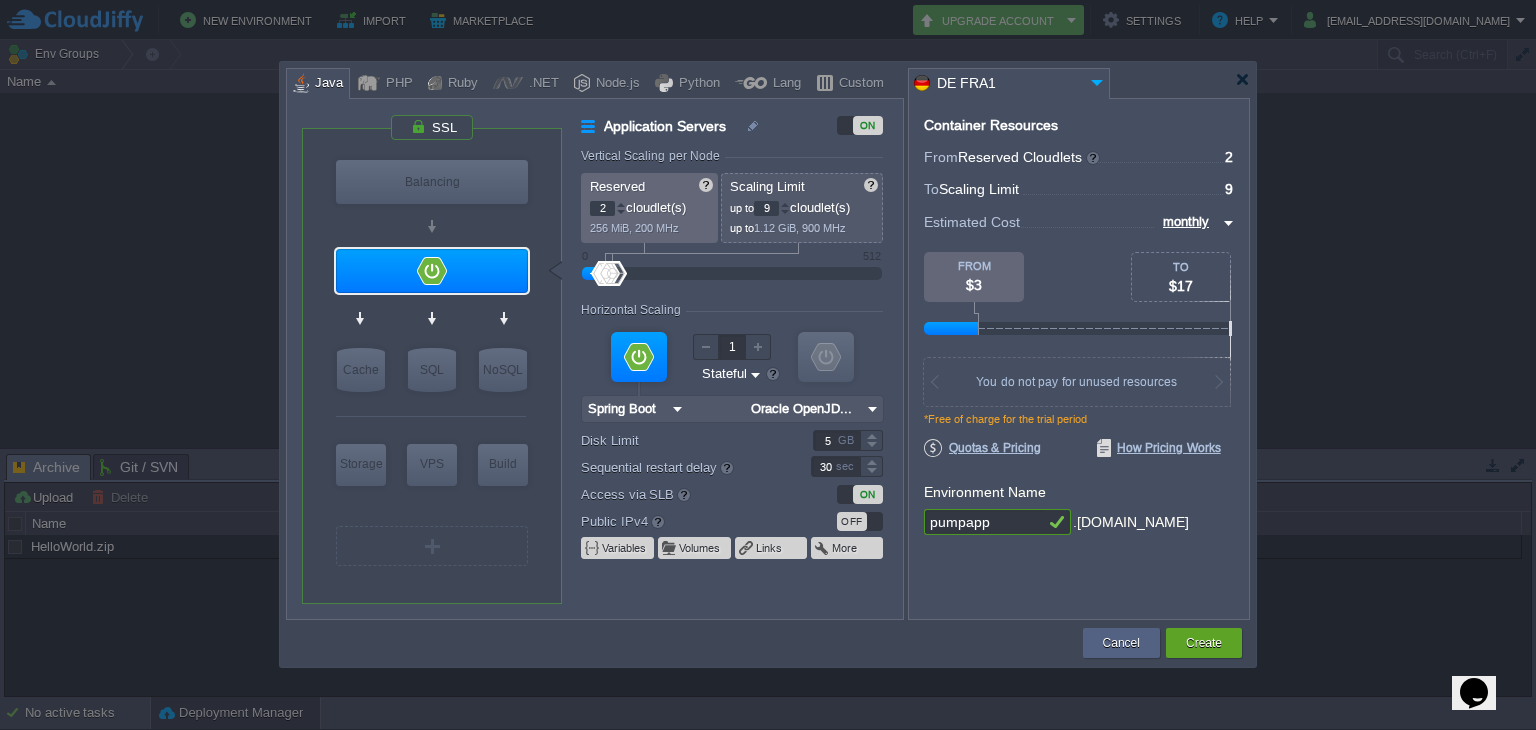 type on "8" 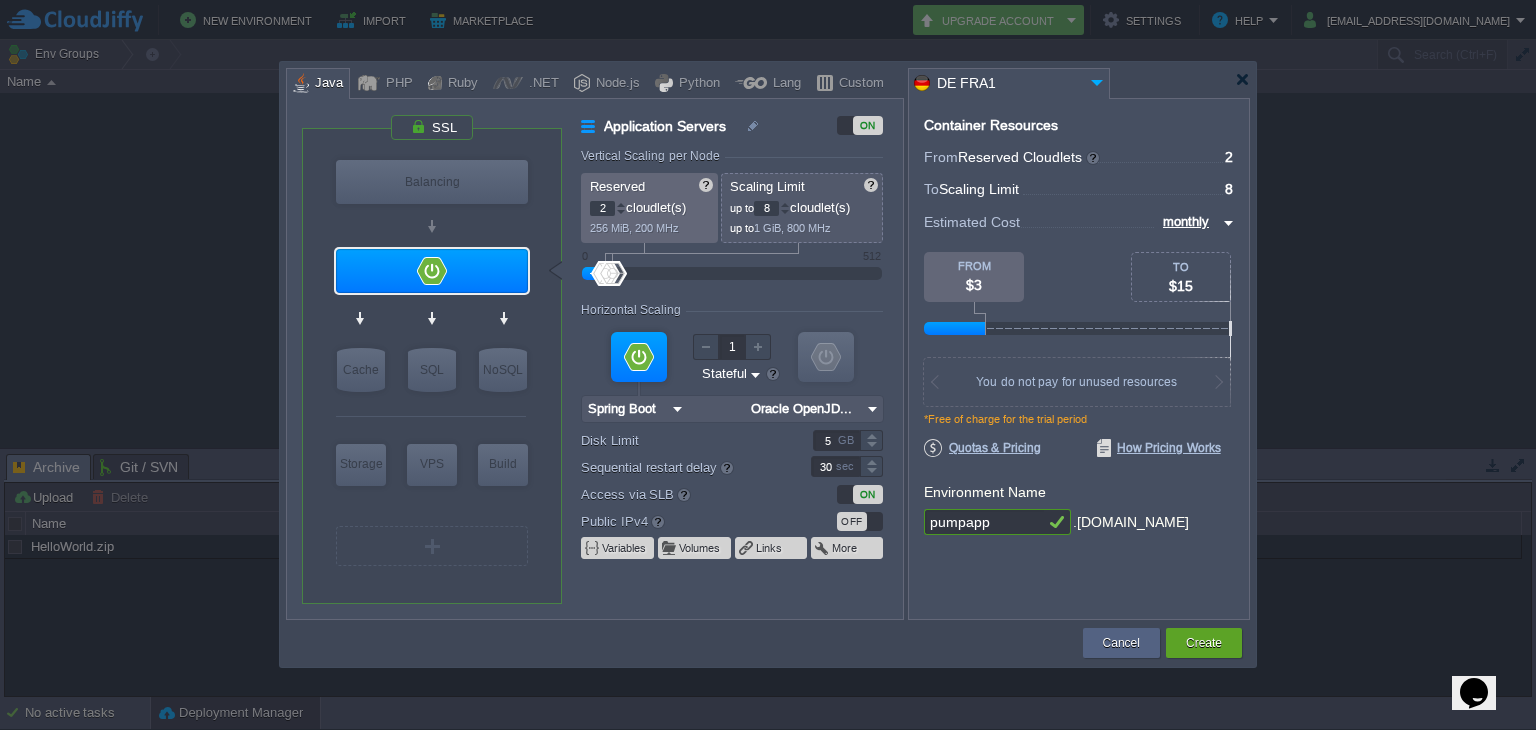 click at bounding box center (785, 212) 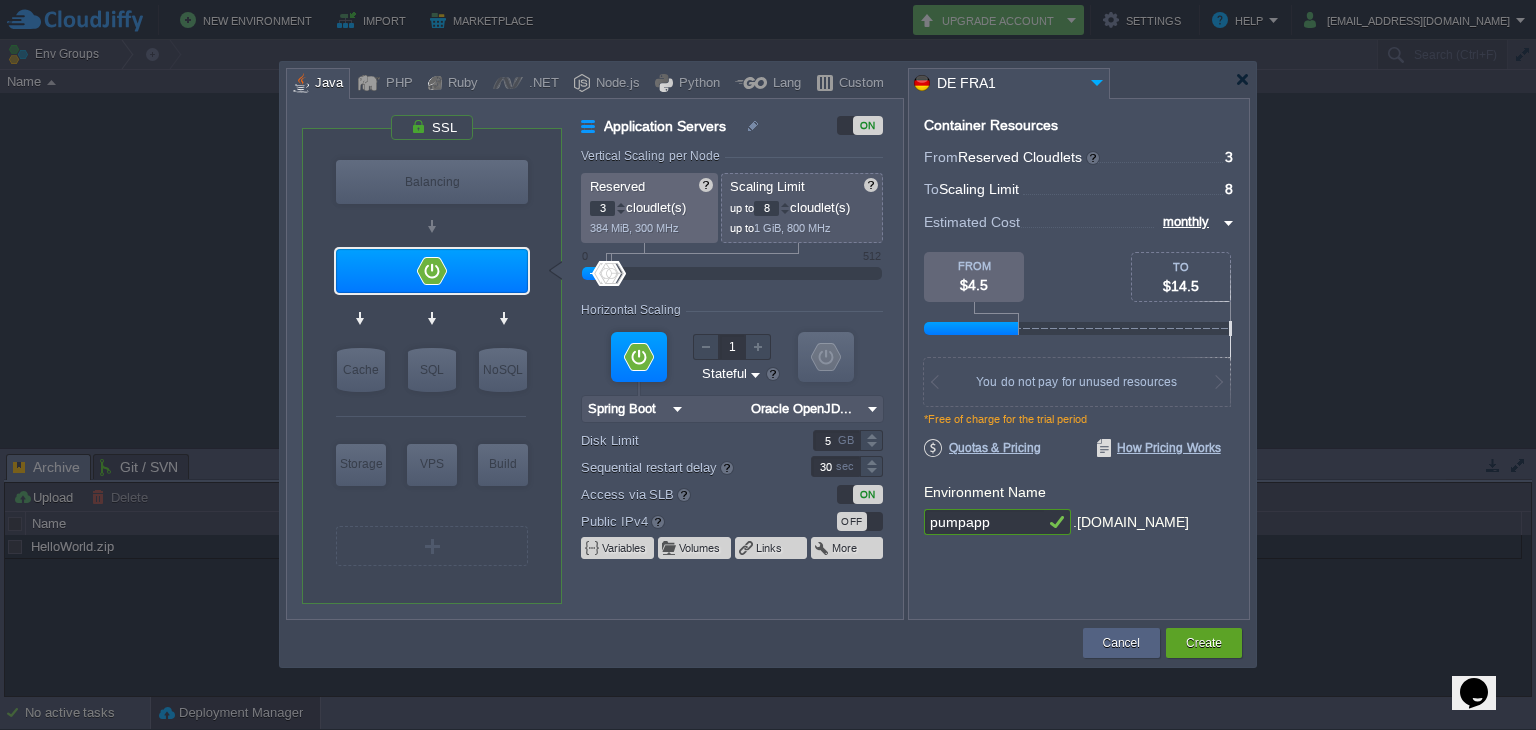 click at bounding box center (621, 204) 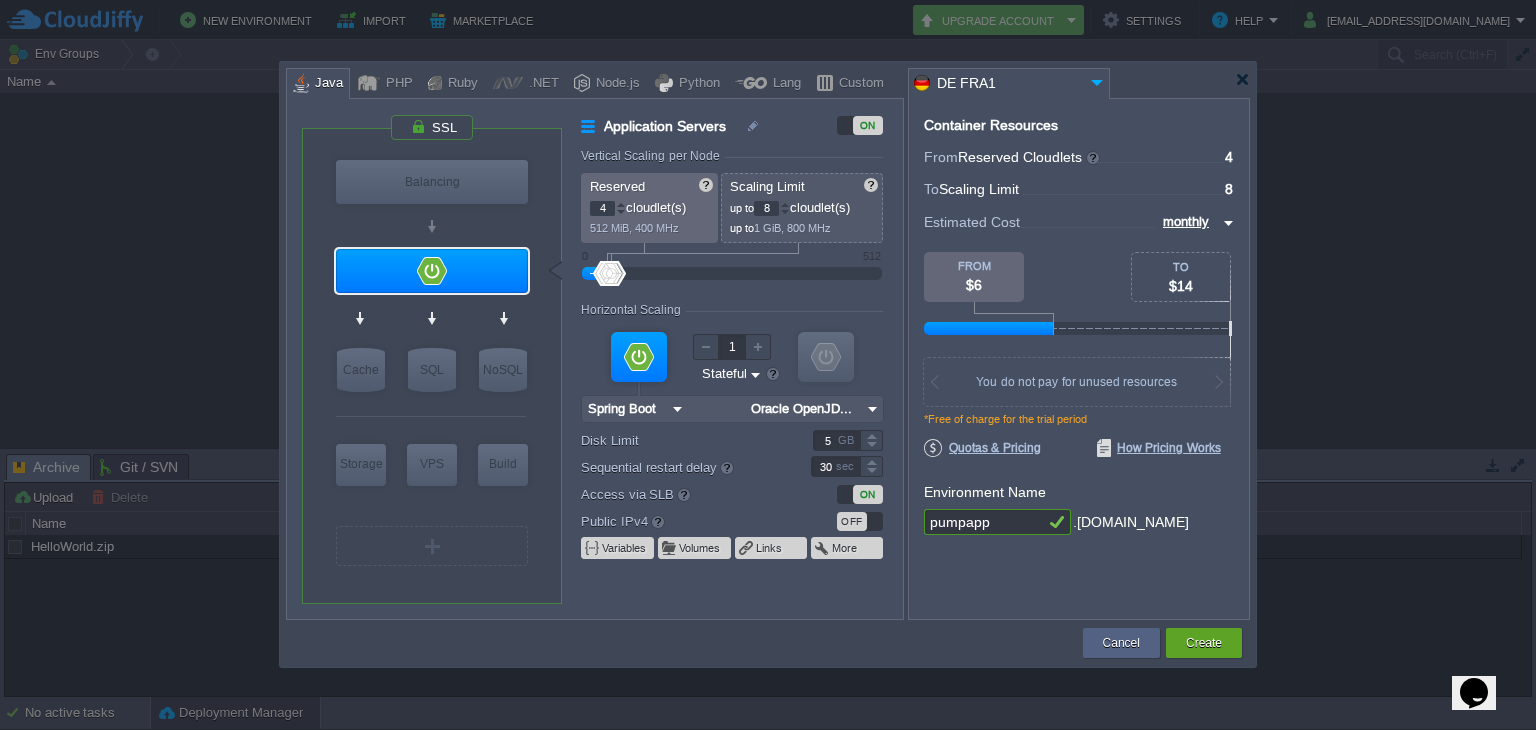 click at bounding box center [621, 204] 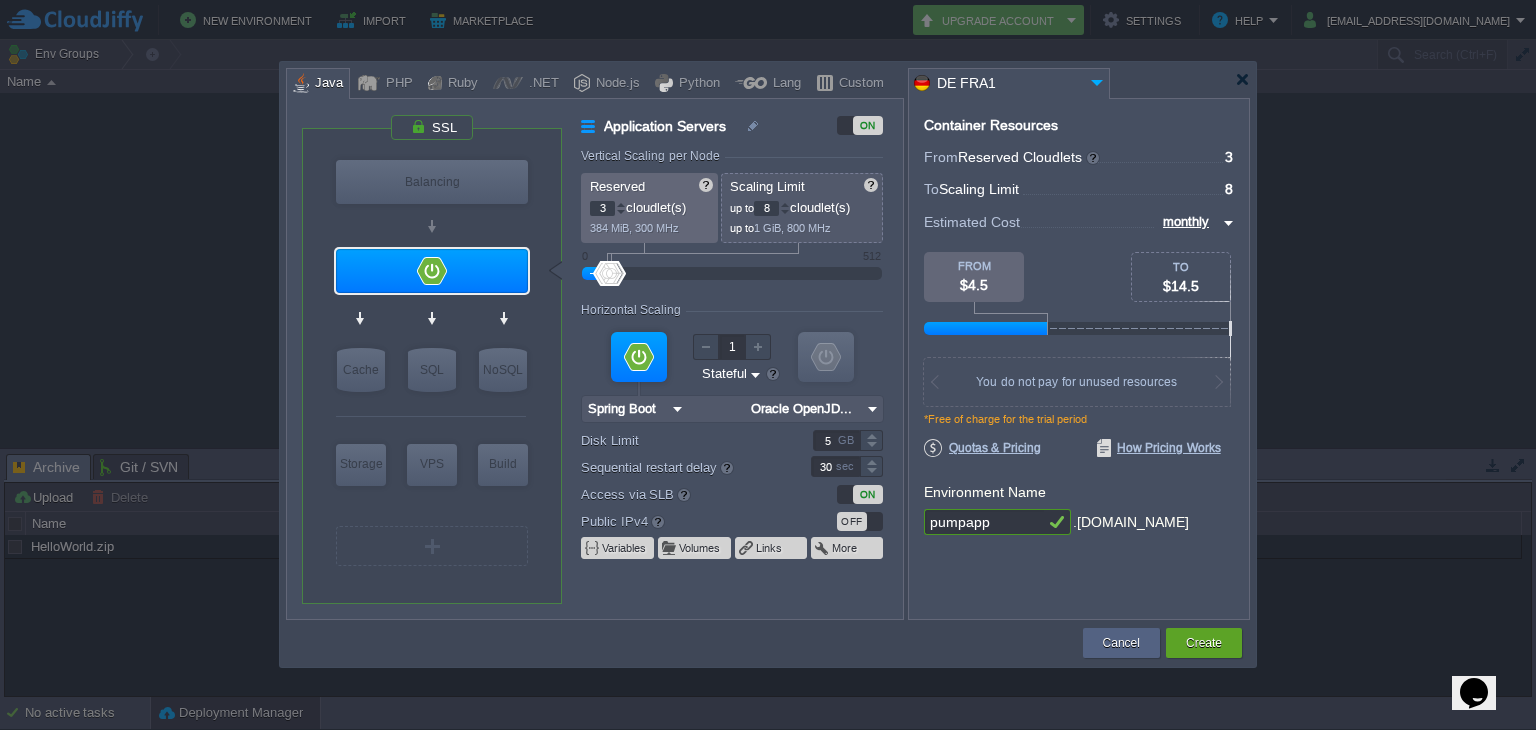 click at bounding box center [621, 212] 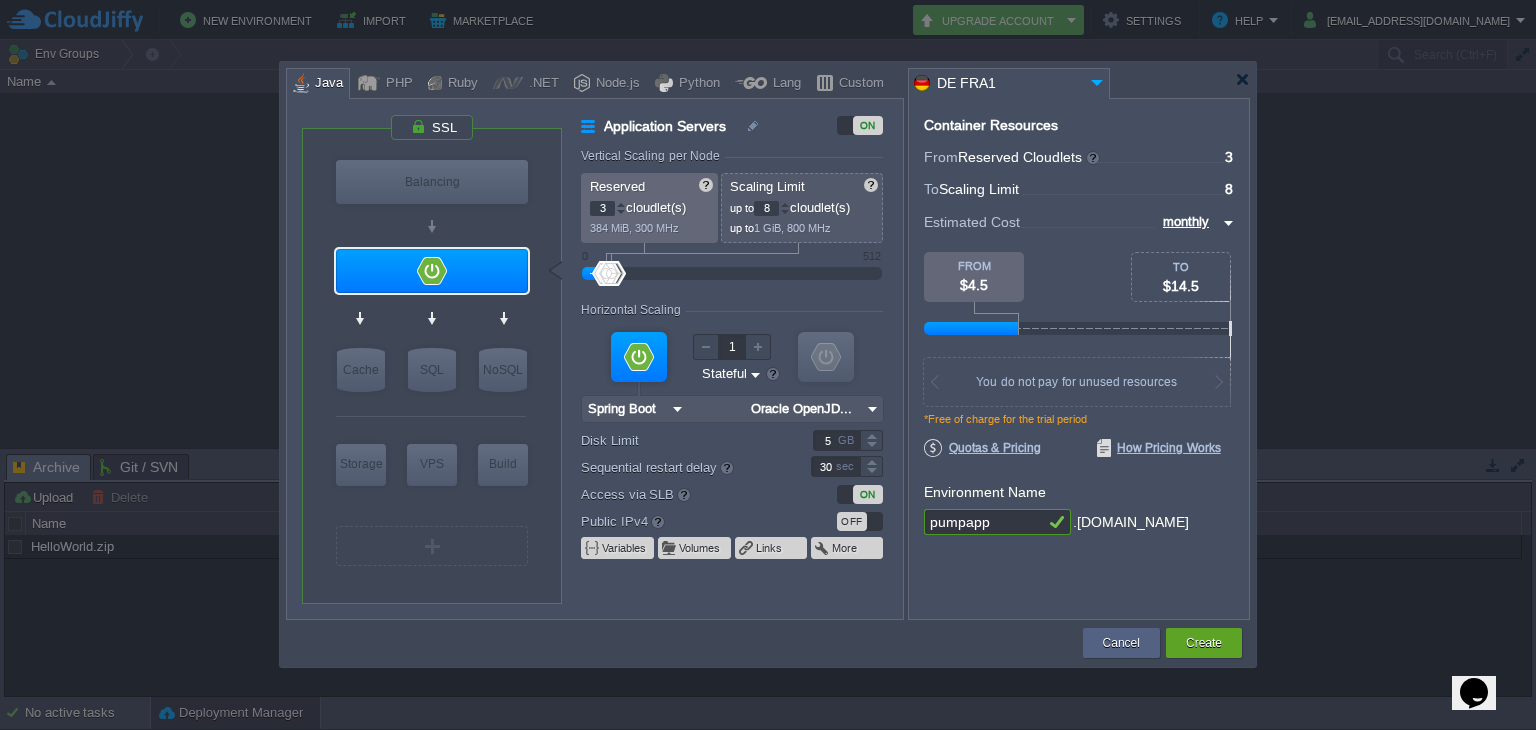 type on "2" 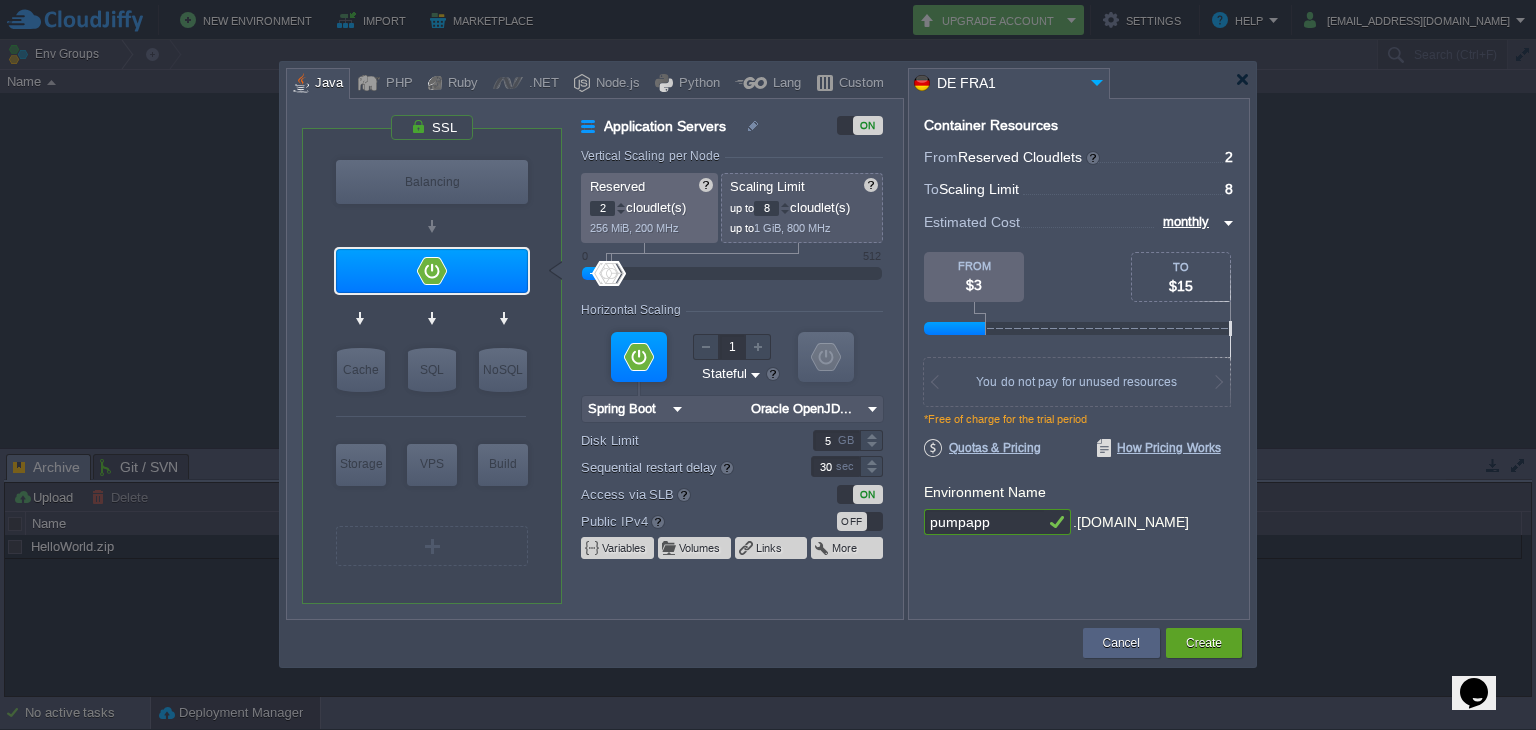 click at bounding box center [621, 212] 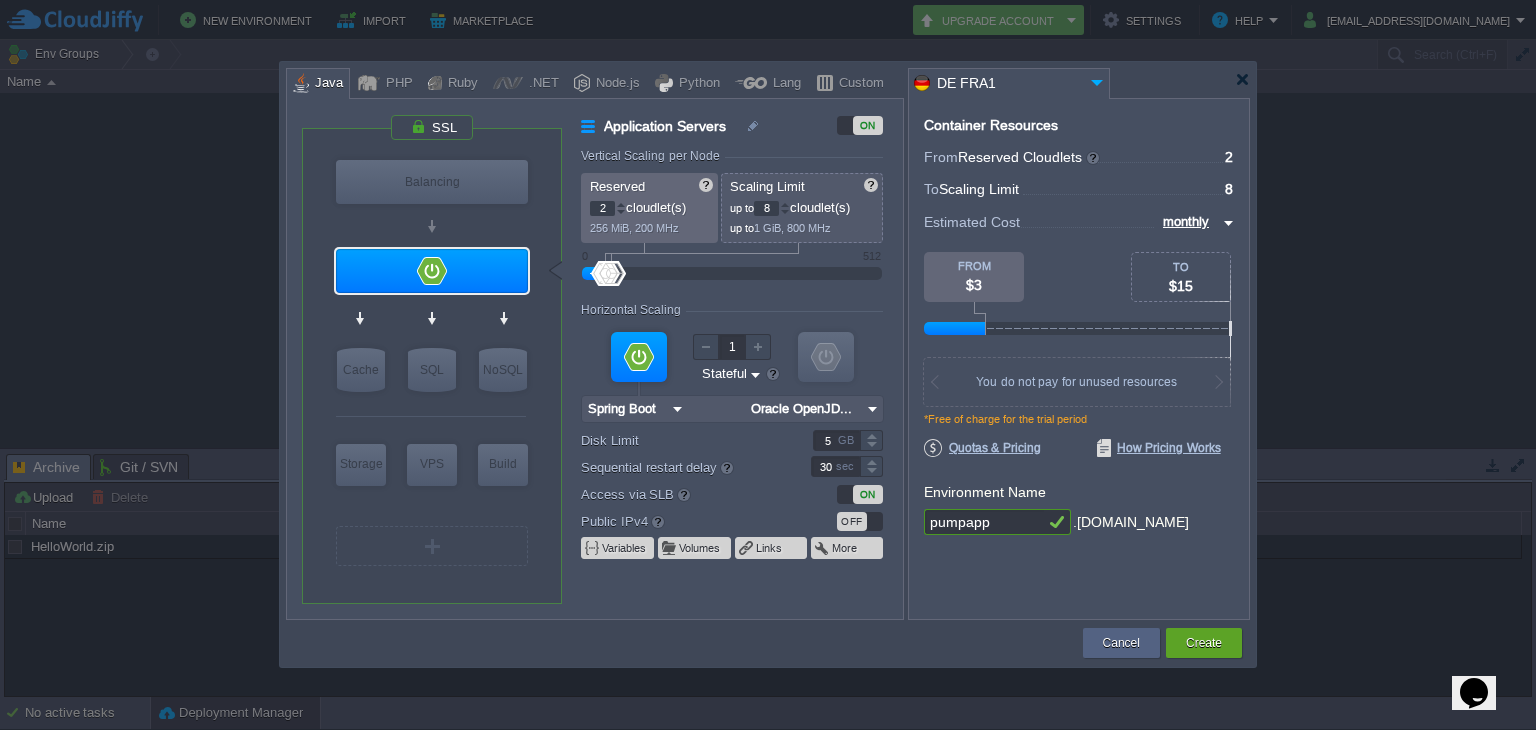 click on "Disk Limit" at bounding box center (682, 440) 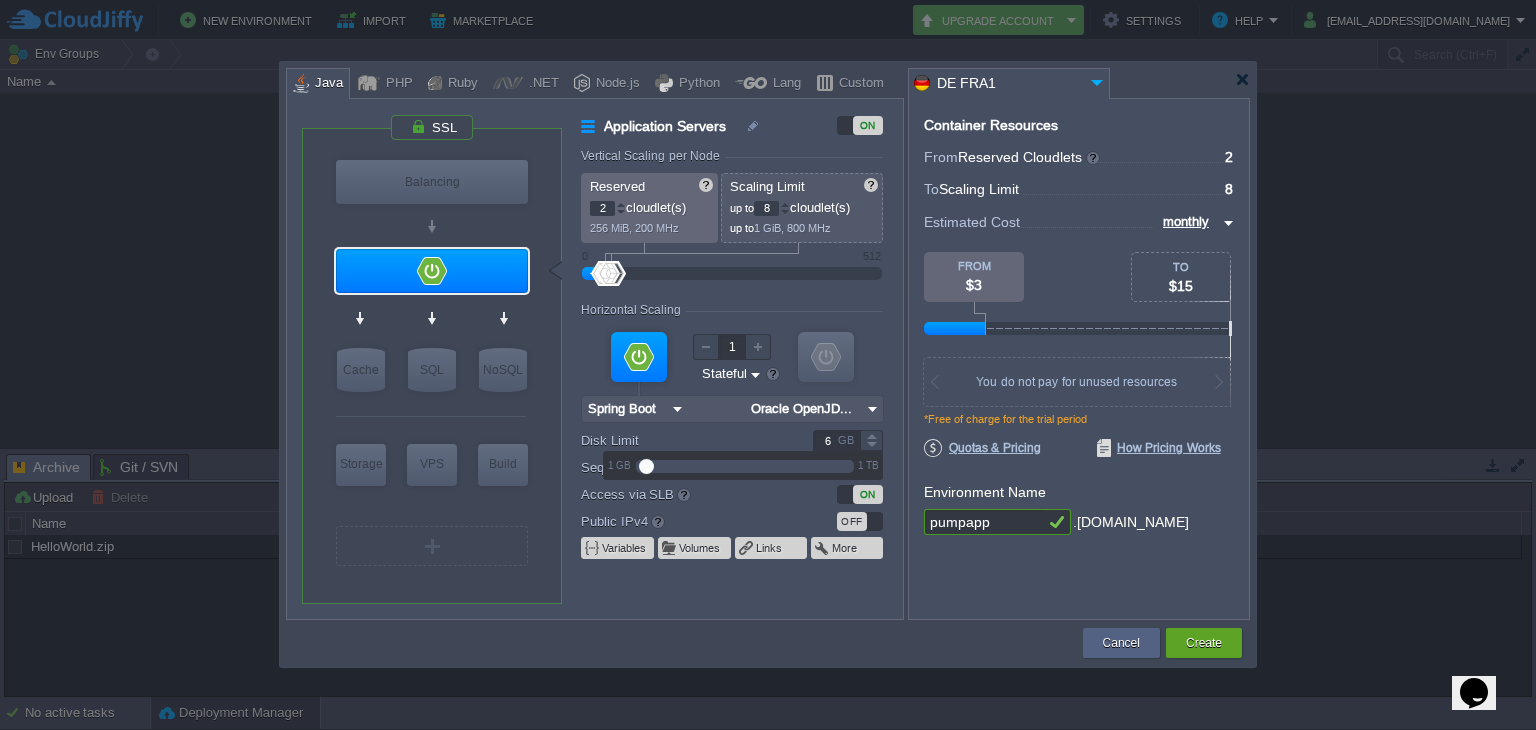 click at bounding box center [871, 435] 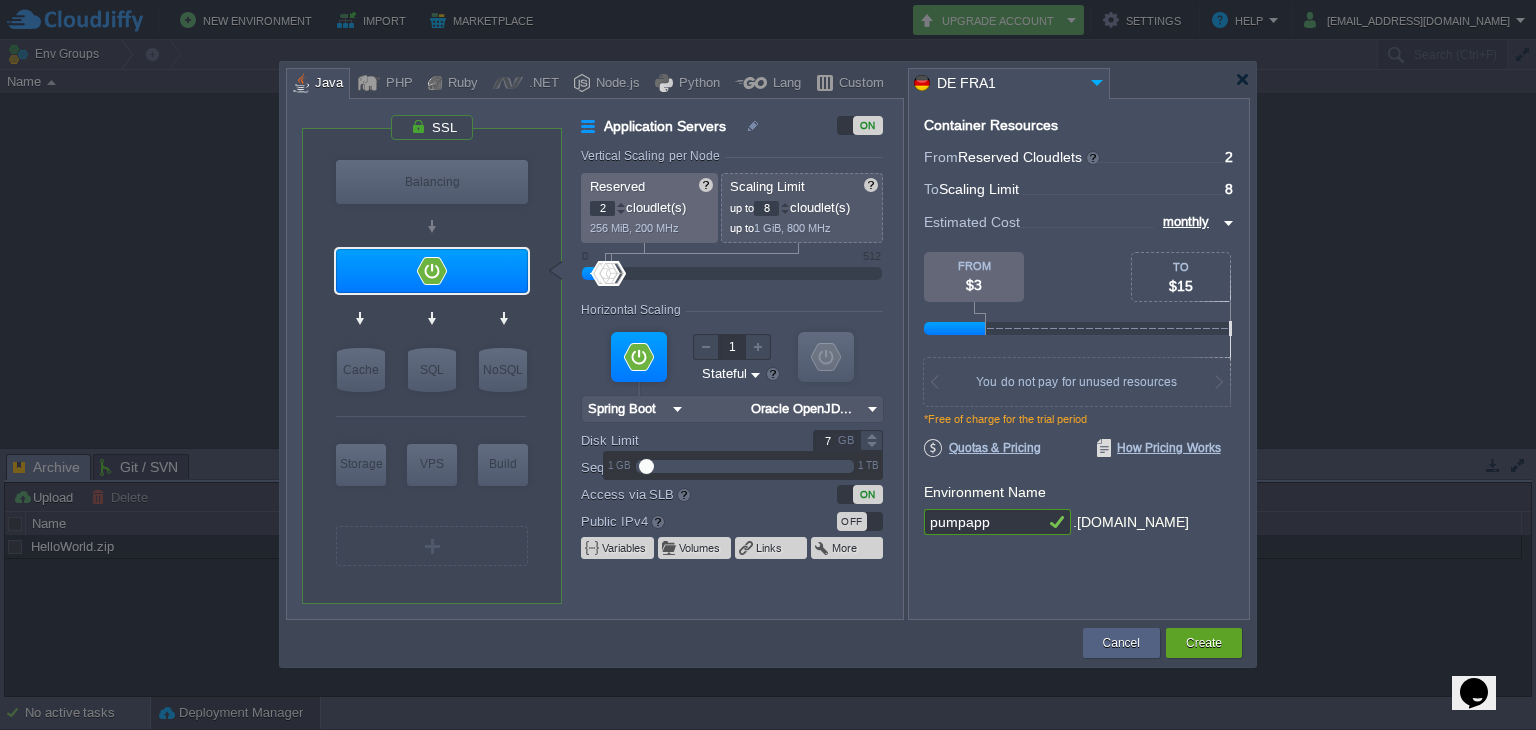 click at bounding box center [871, 435] 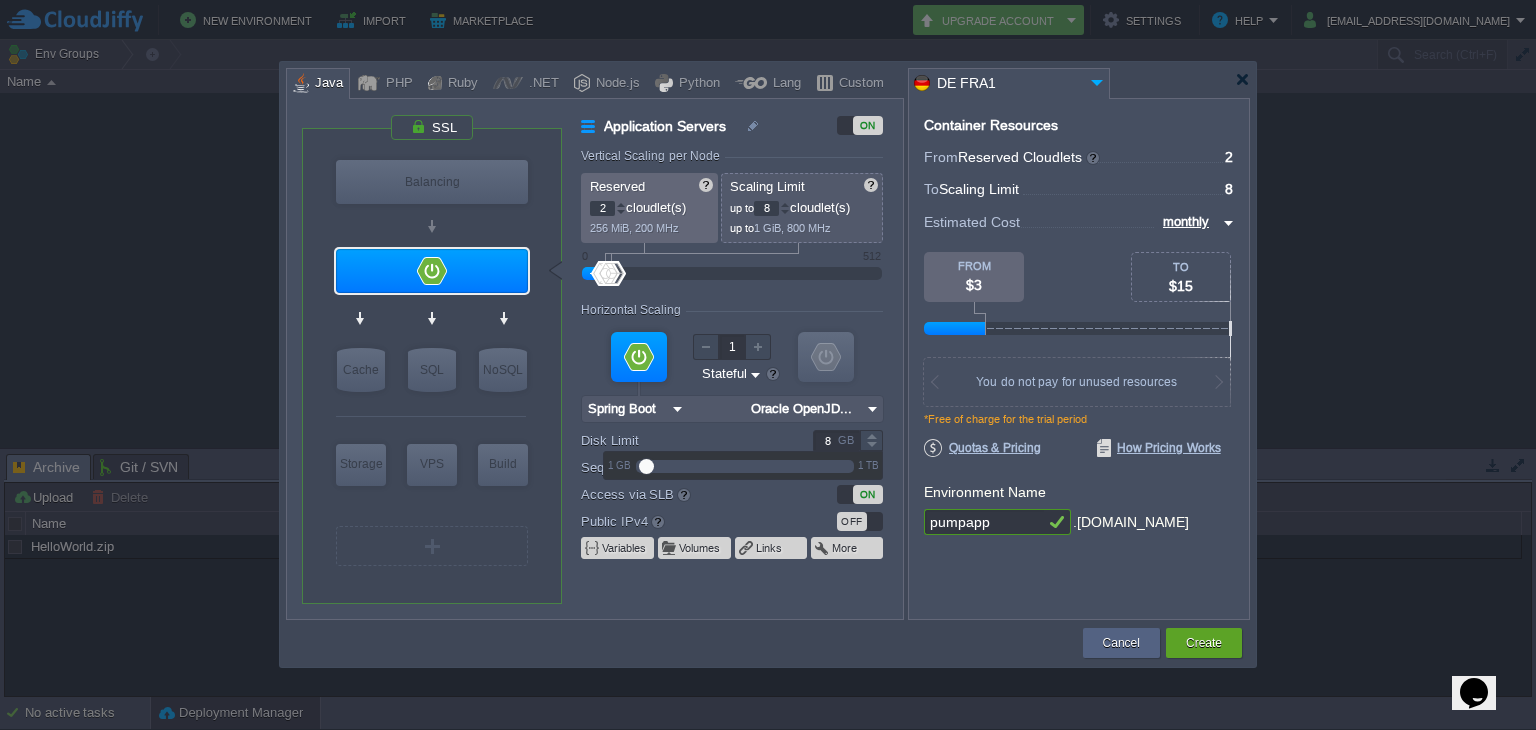 click at bounding box center (871, 435) 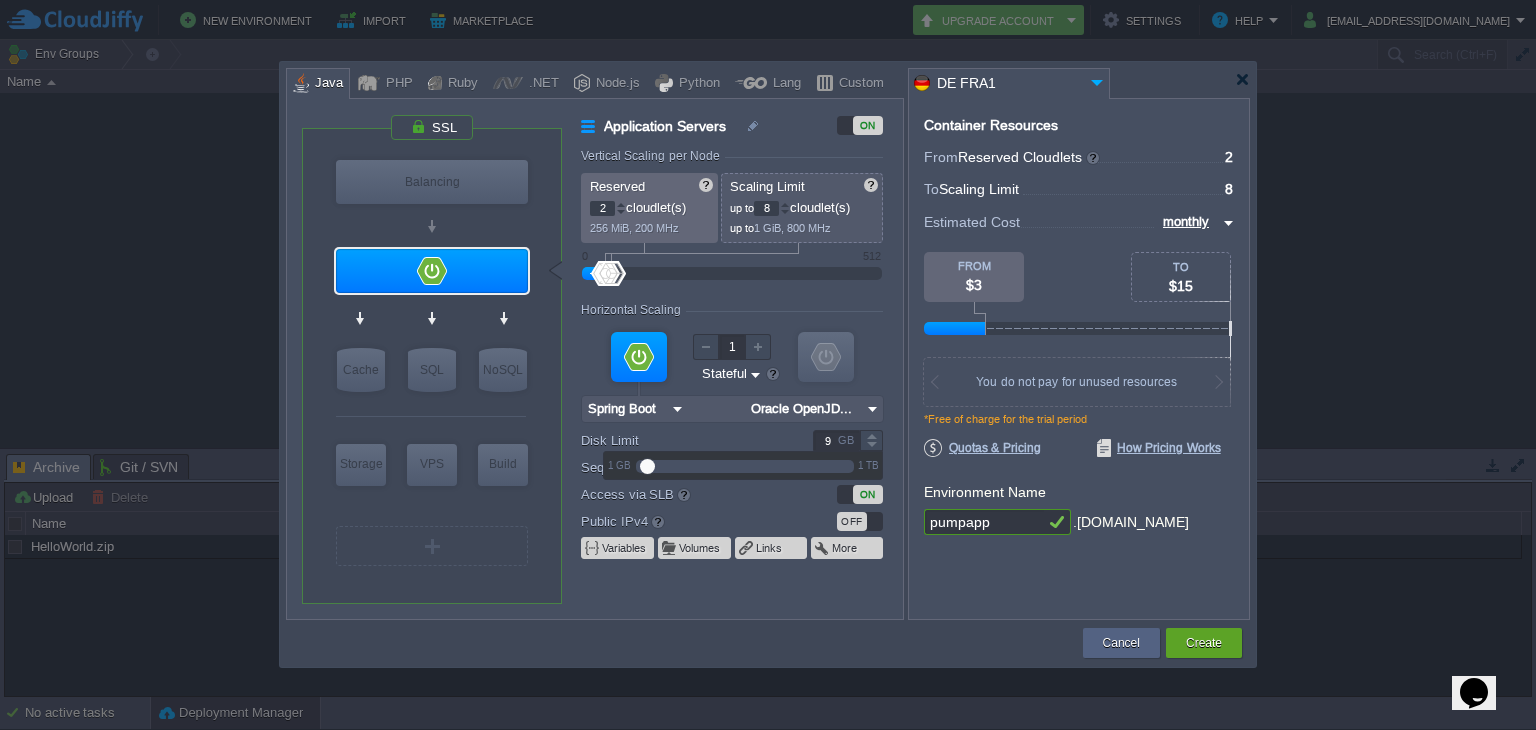 click at bounding box center (871, 435) 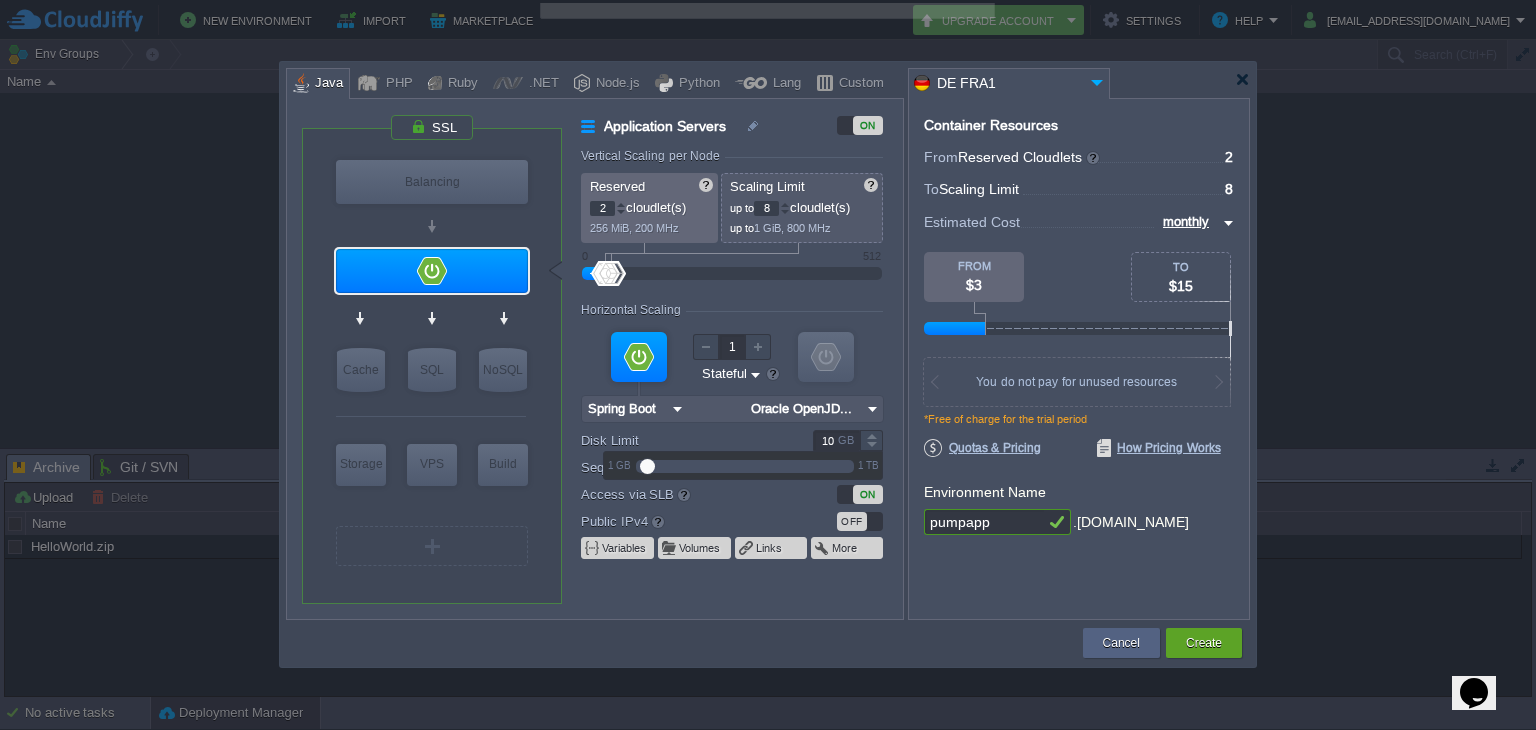 click at bounding box center (871, 435) 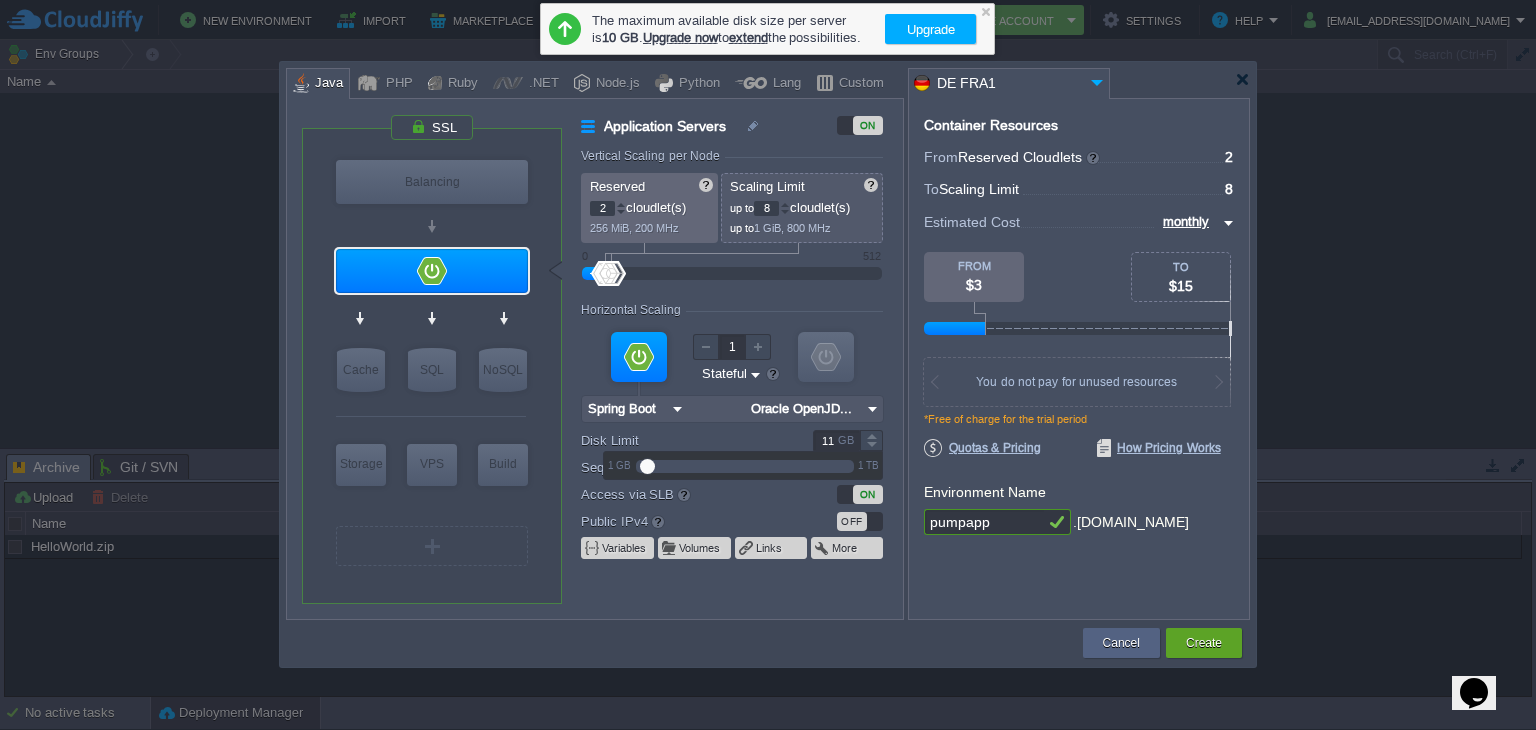 click at bounding box center (871, 435) 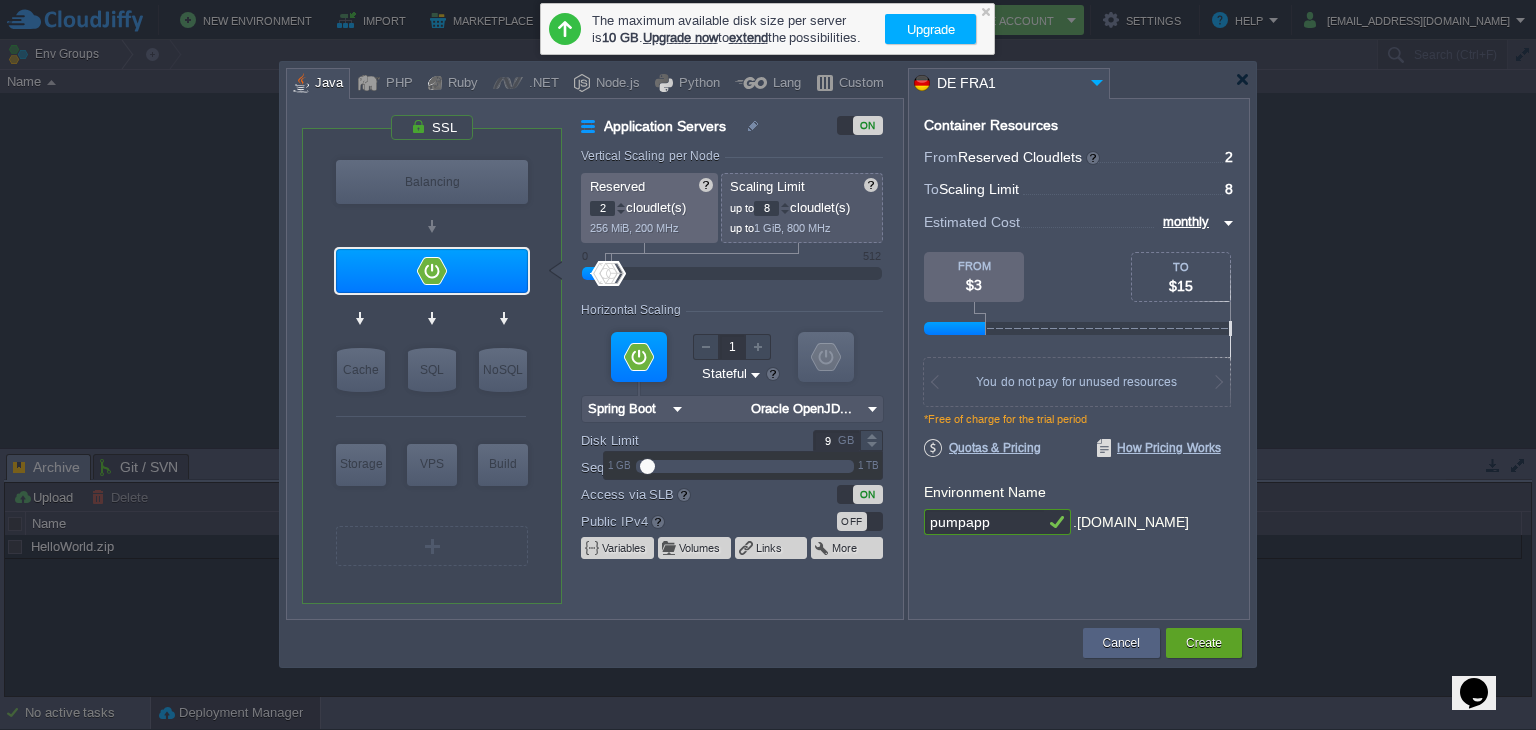 click at bounding box center (871, 446) 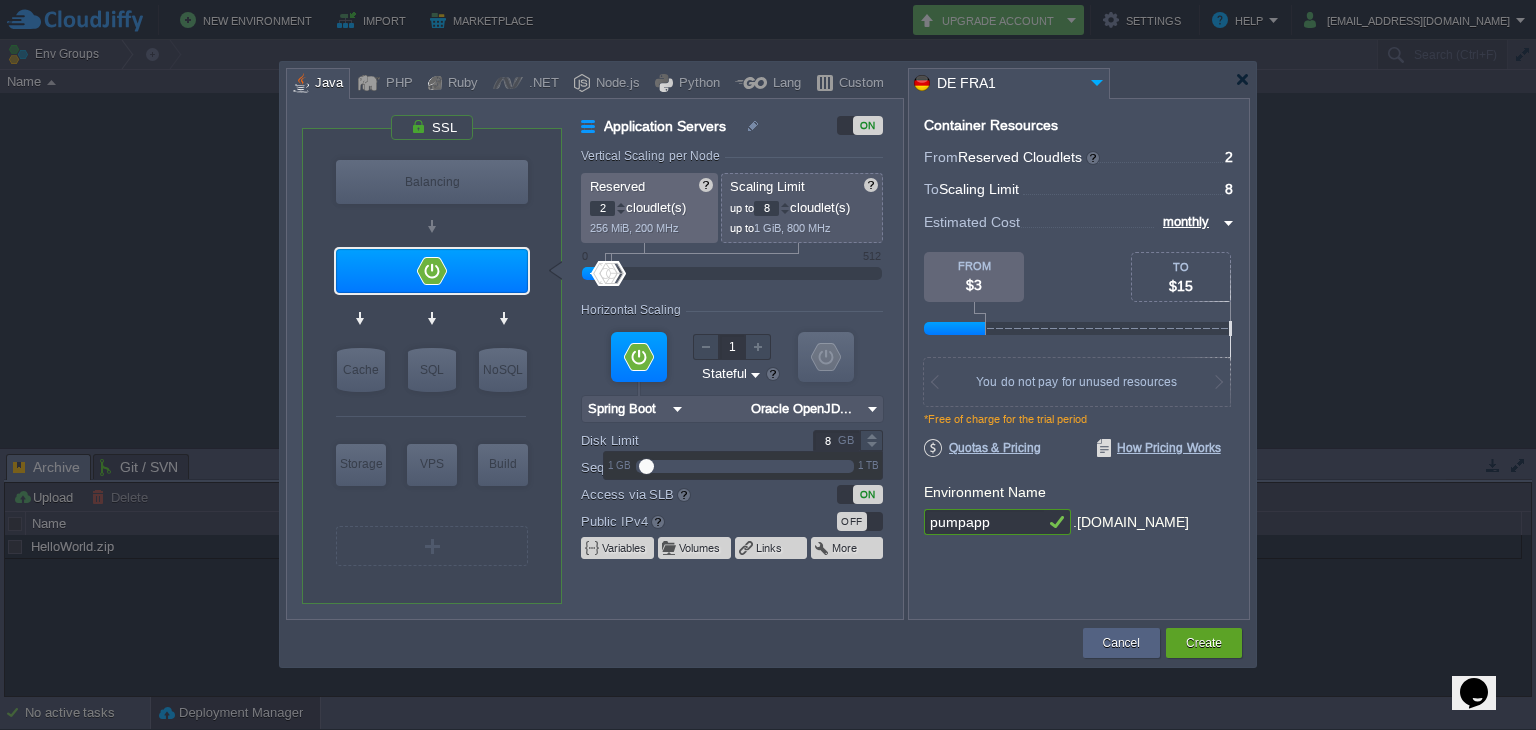click at bounding box center [871, 446] 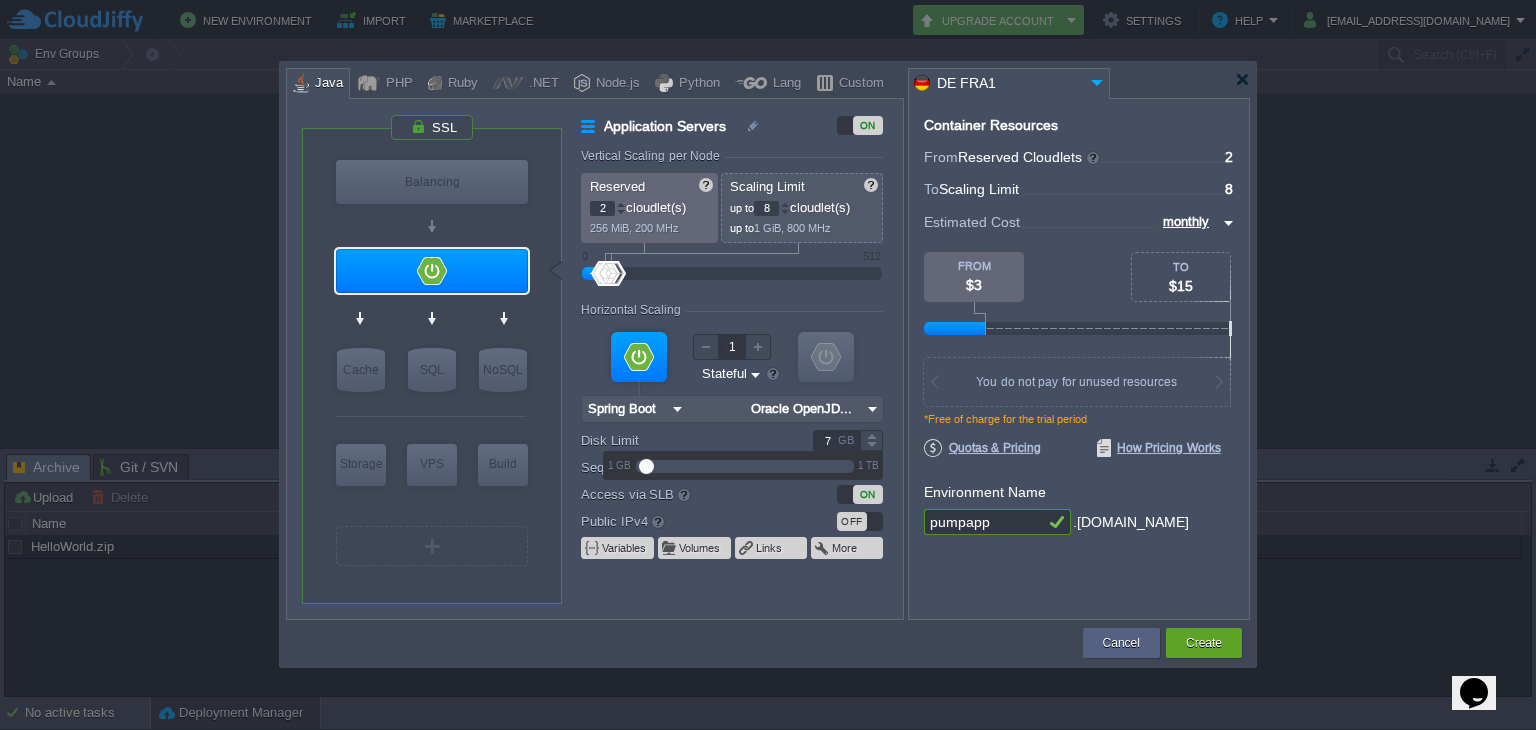 click at bounding box center [871, 446] 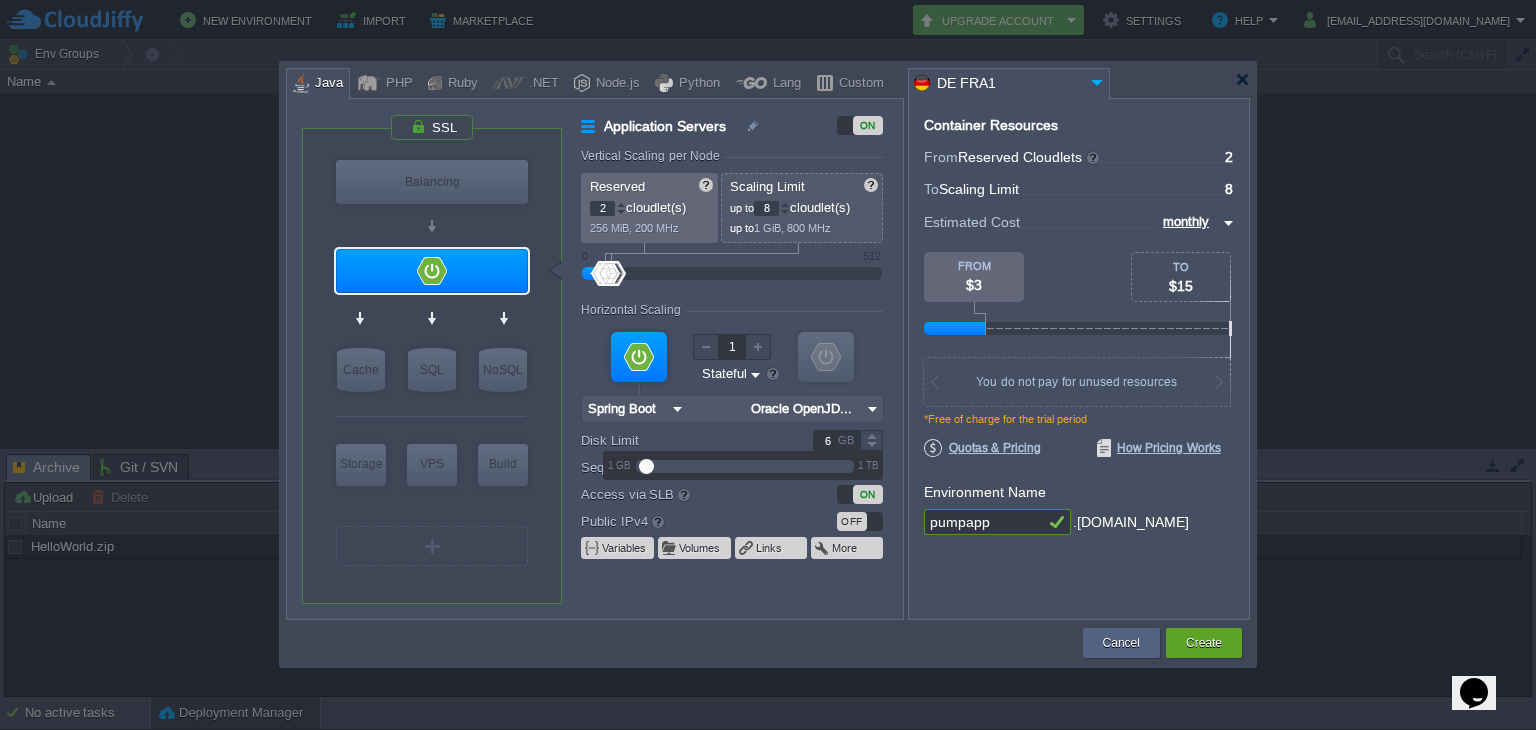 click at bounding box center [871, 446] 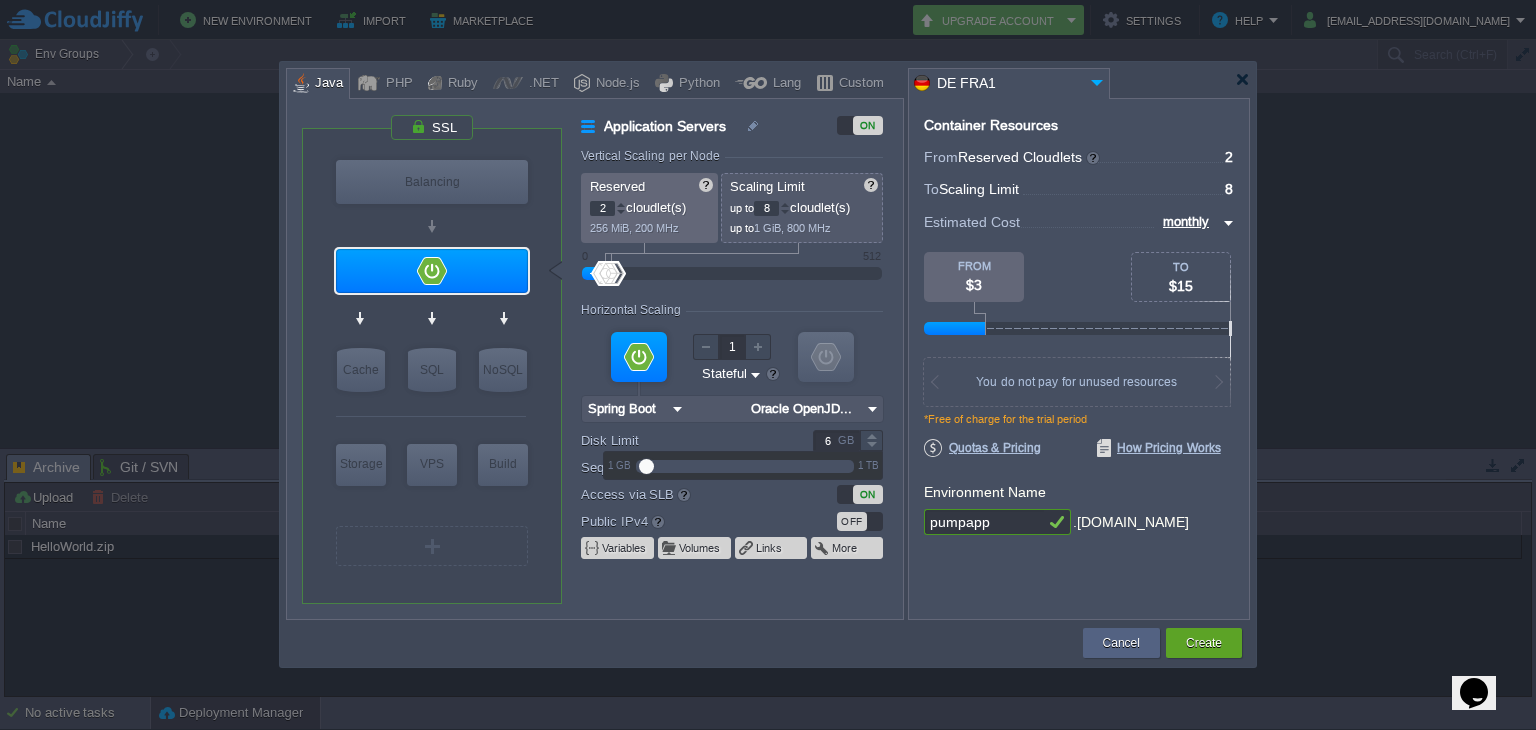 type on "5" 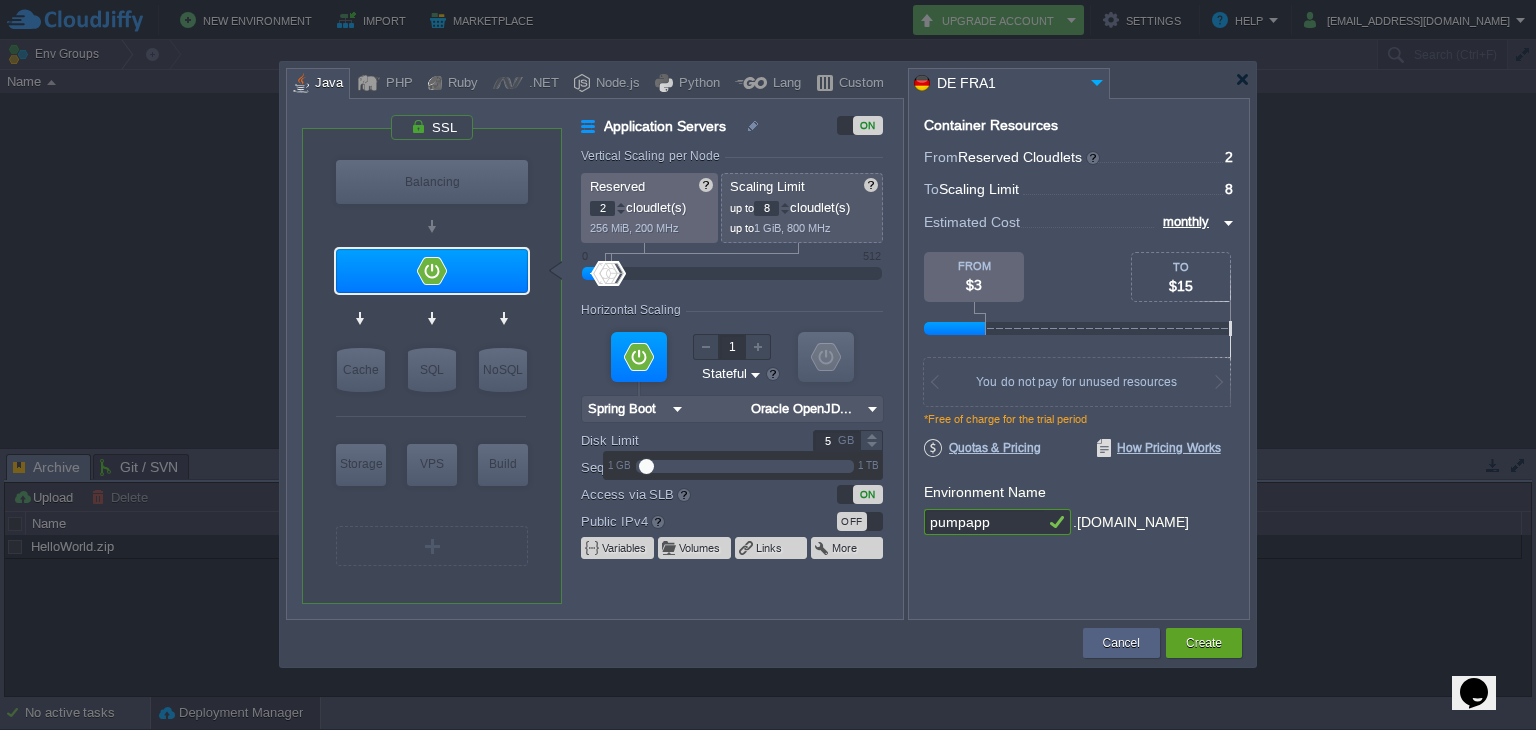 click at bounding box center [871, 446] 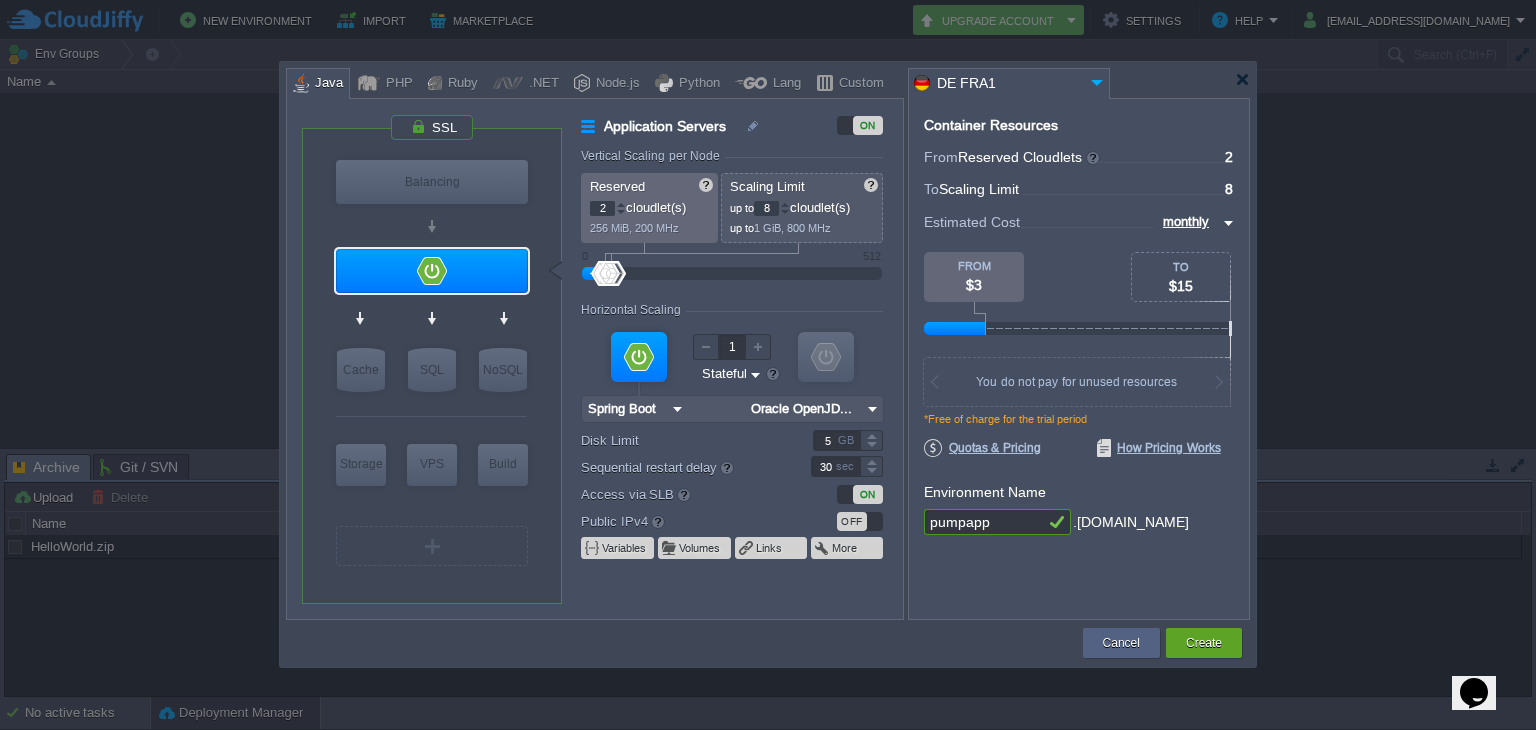 click at bounding box center (732, 409) 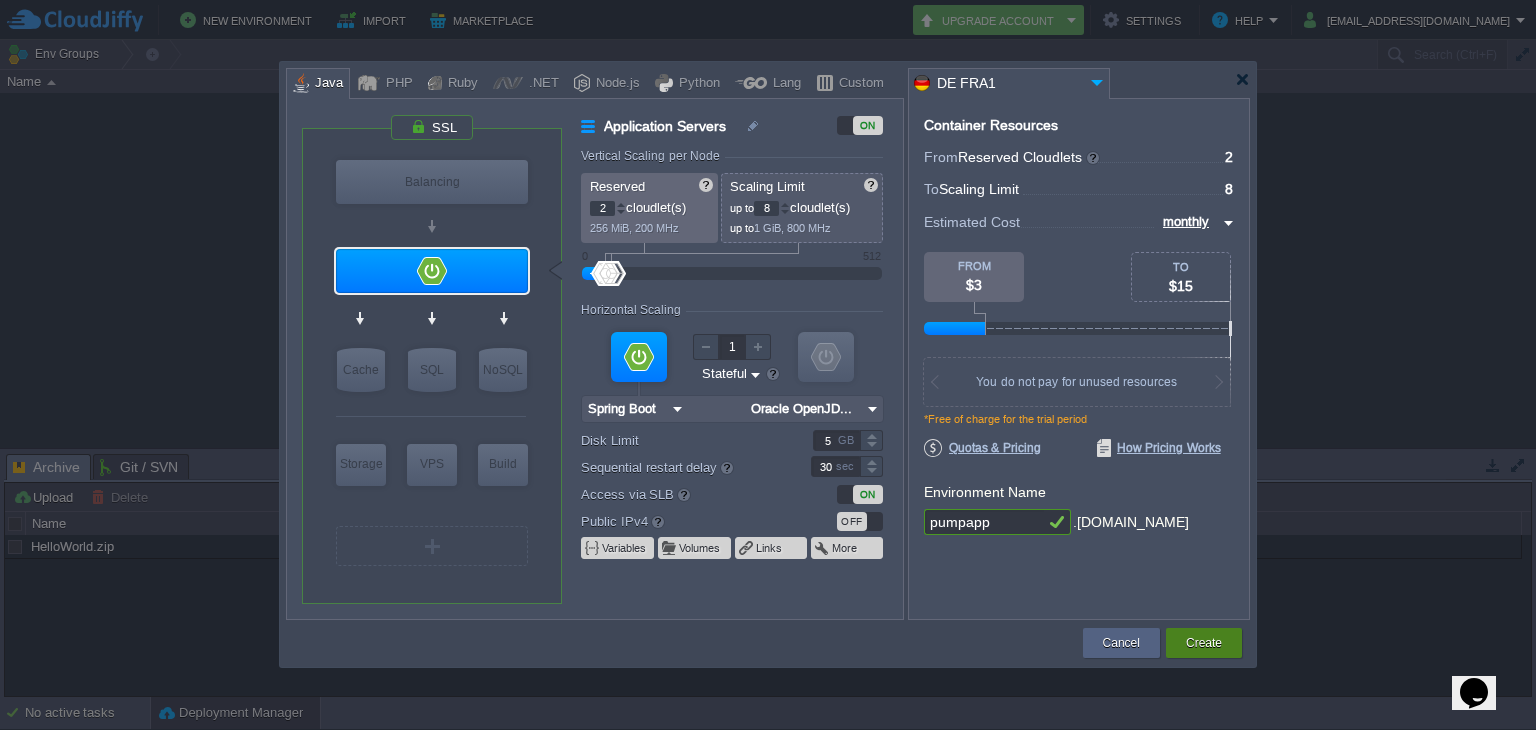 click on "Create" at bounding box center (1204, 643) 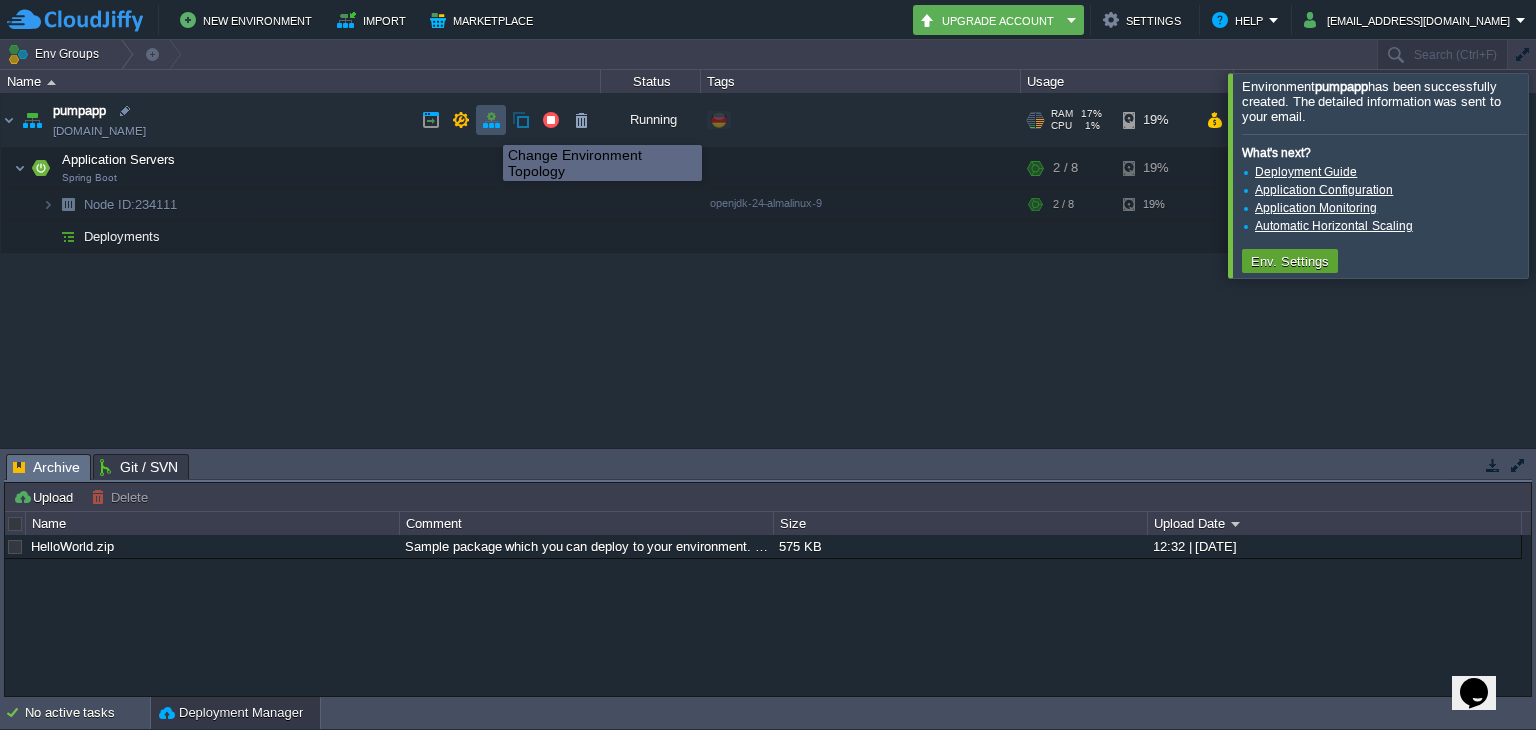 click at bounding box center [491, 120] 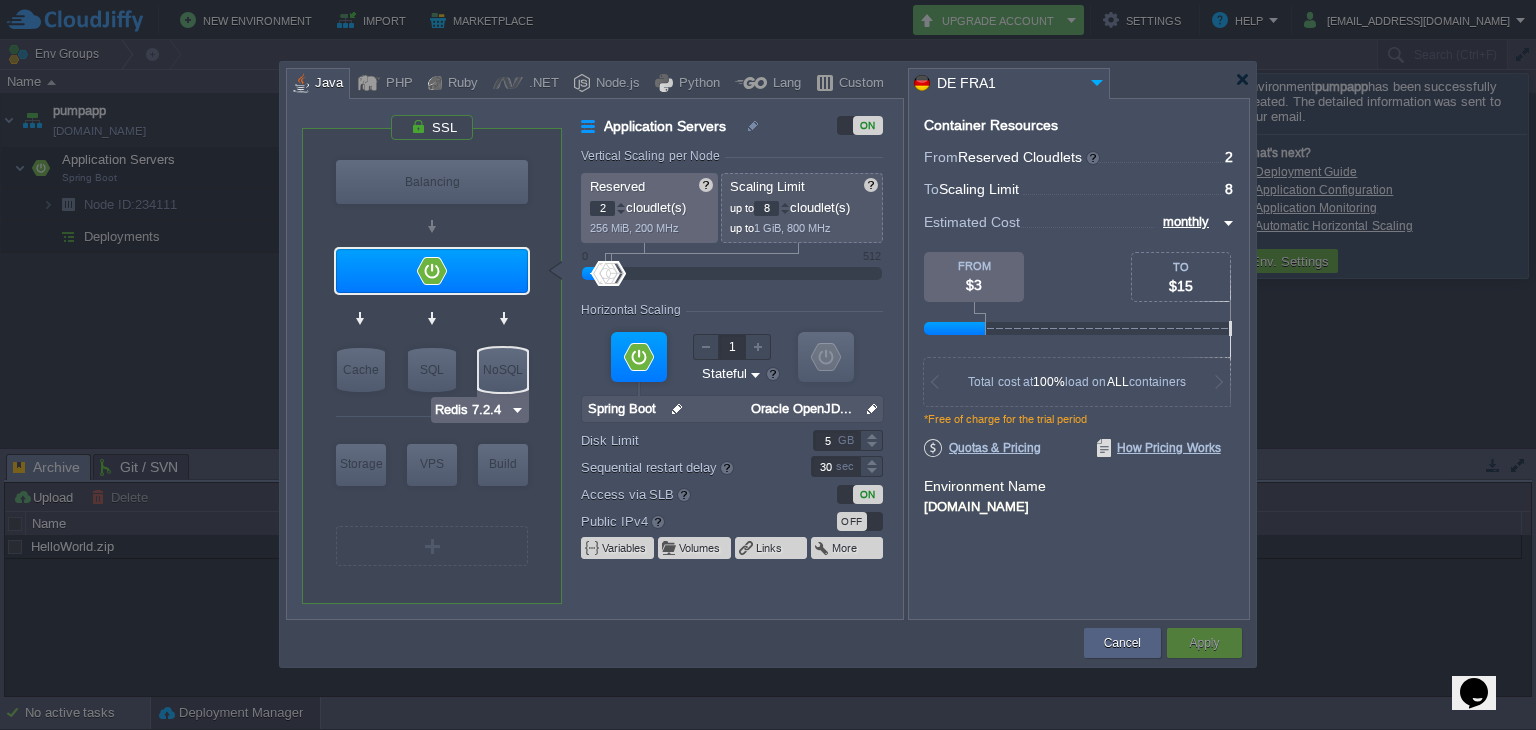 type on "Maven [DATE]" 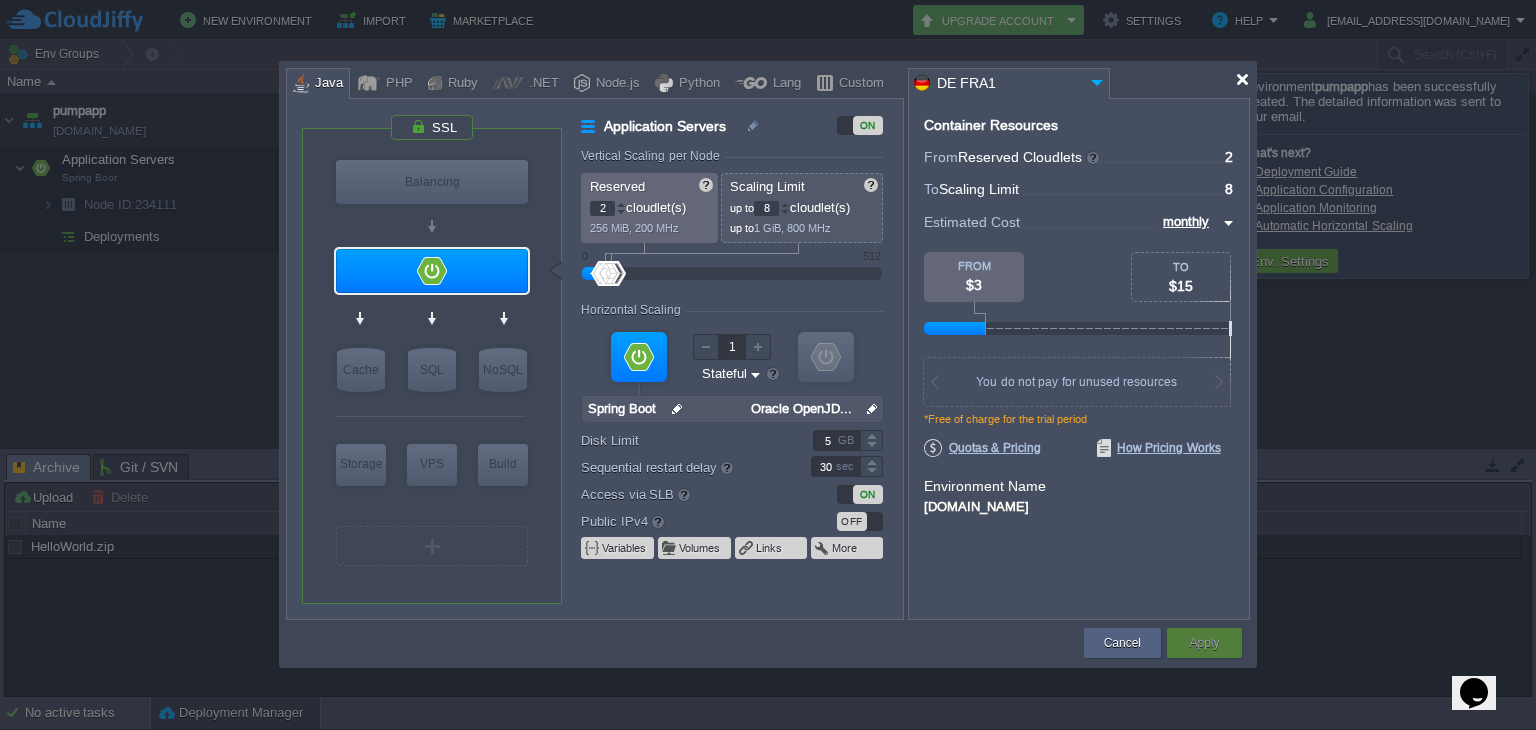 click at bounding box center [1242, 79] 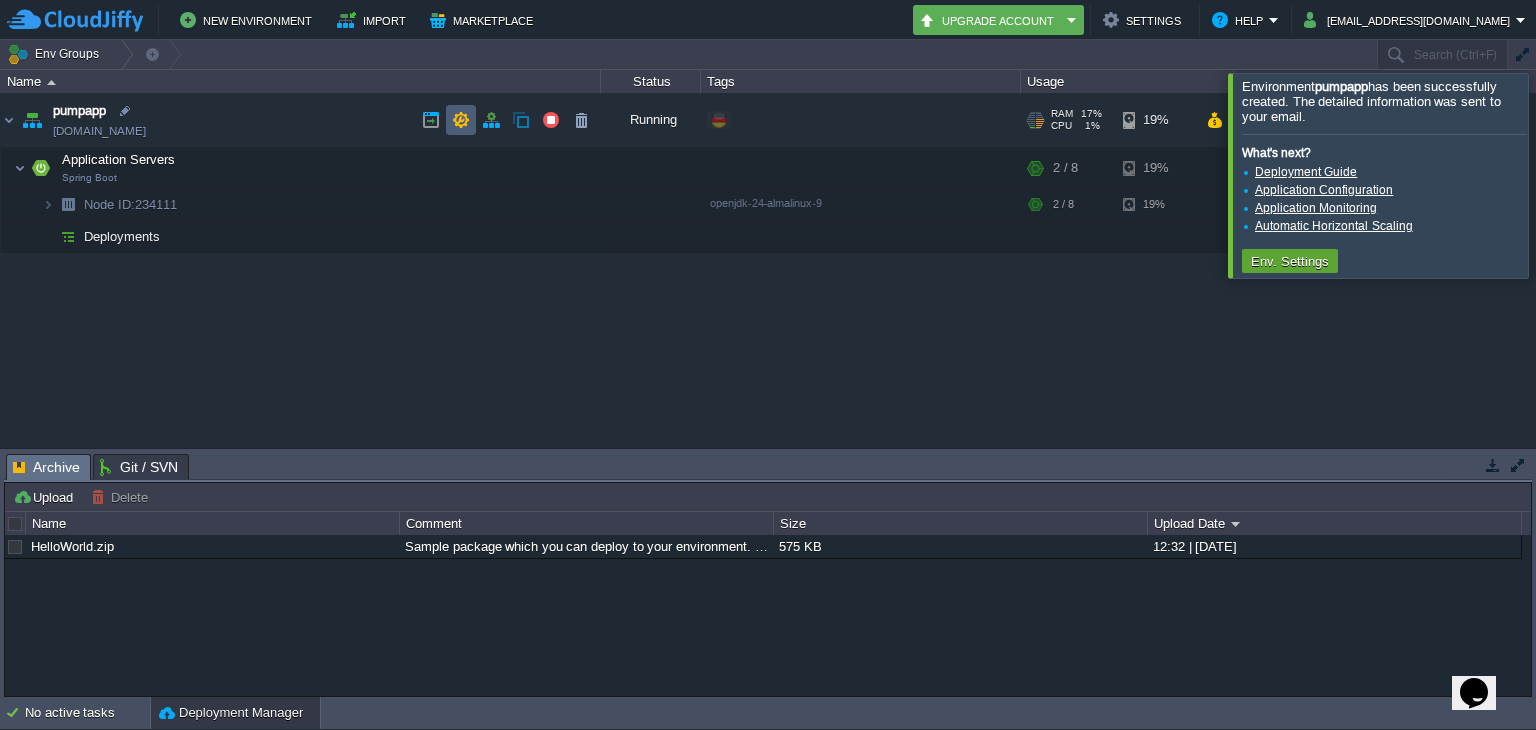 click at bounding box center [461, 120] 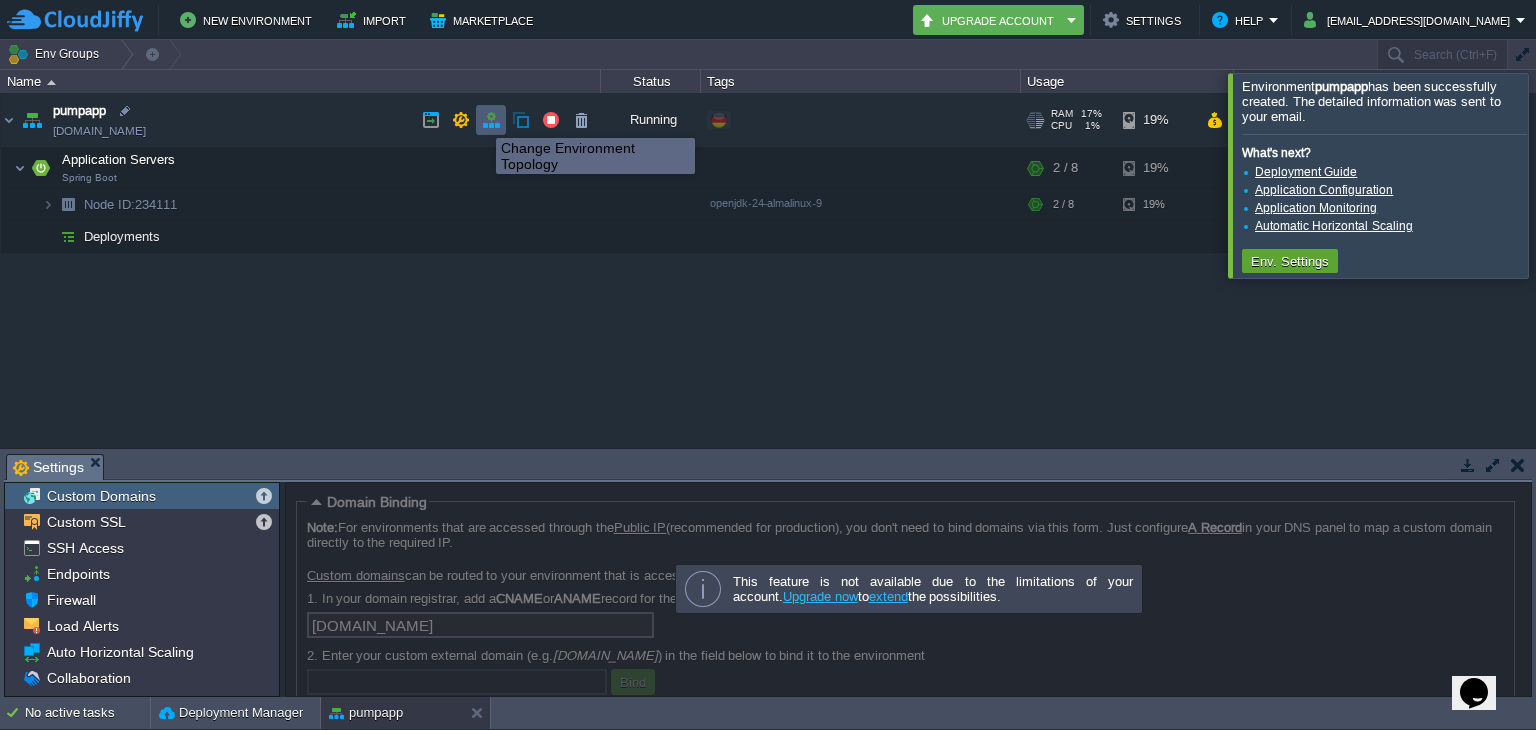 click at bounding box center [491, 120] 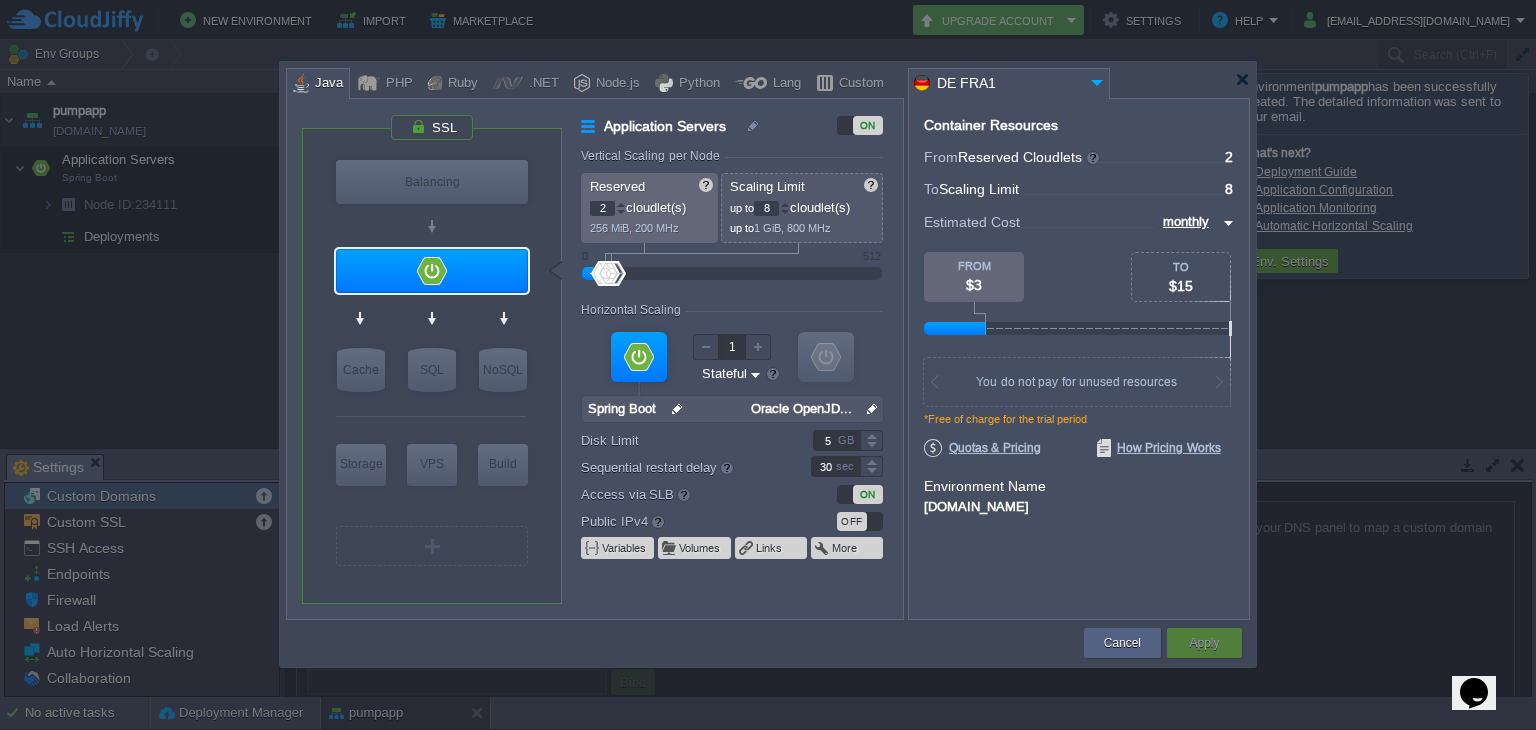 click 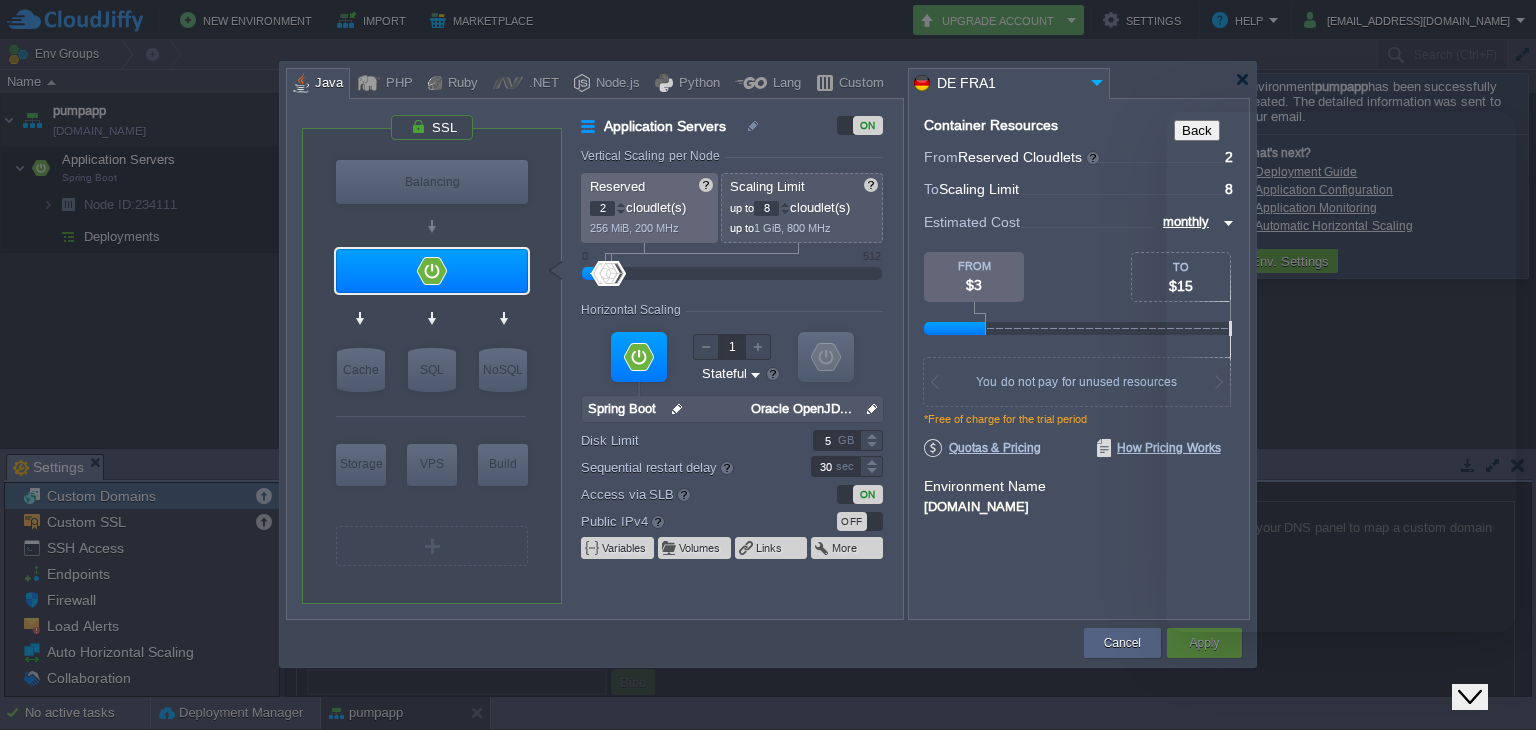 click on "Close Chat This icon closes the chat window." 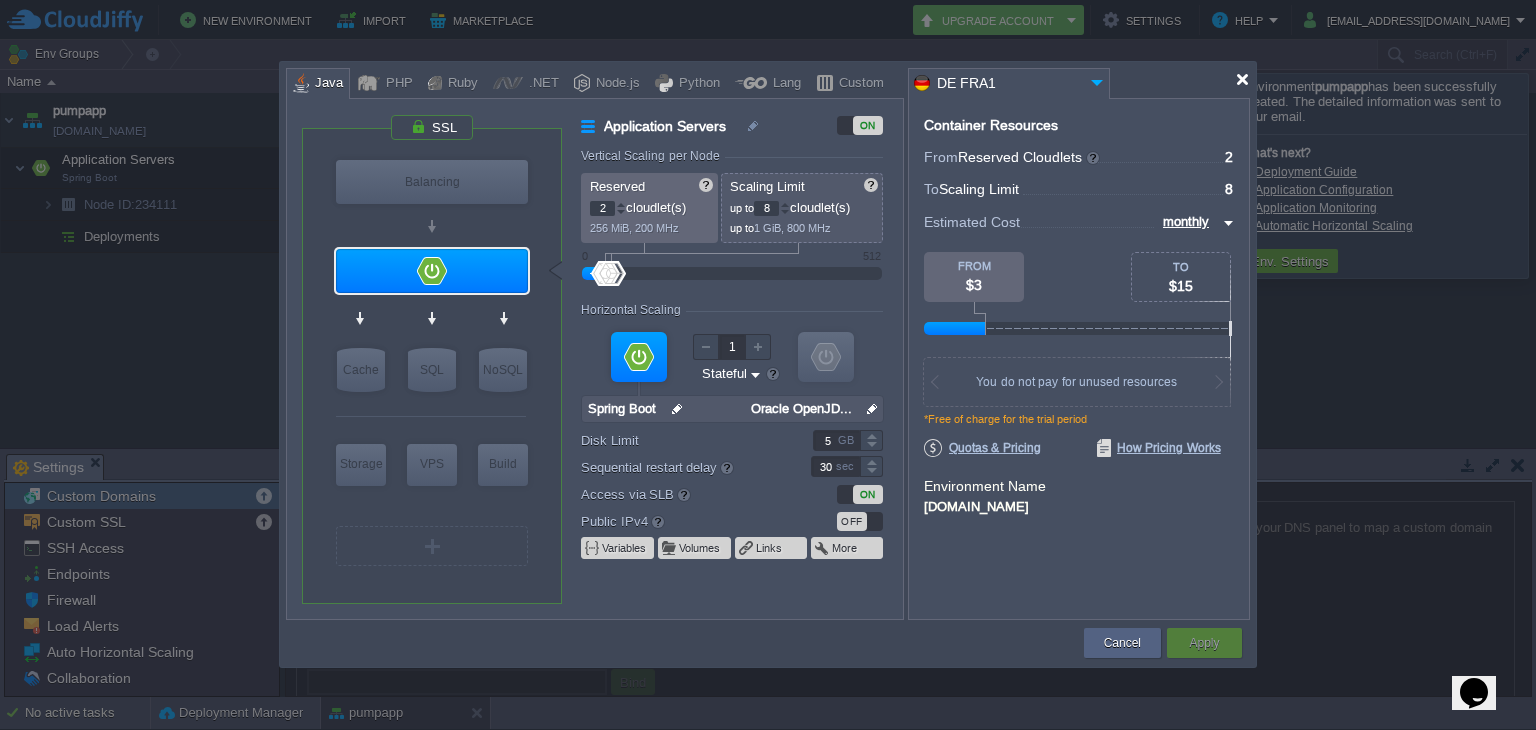 click at bounding box center [1242, 79] 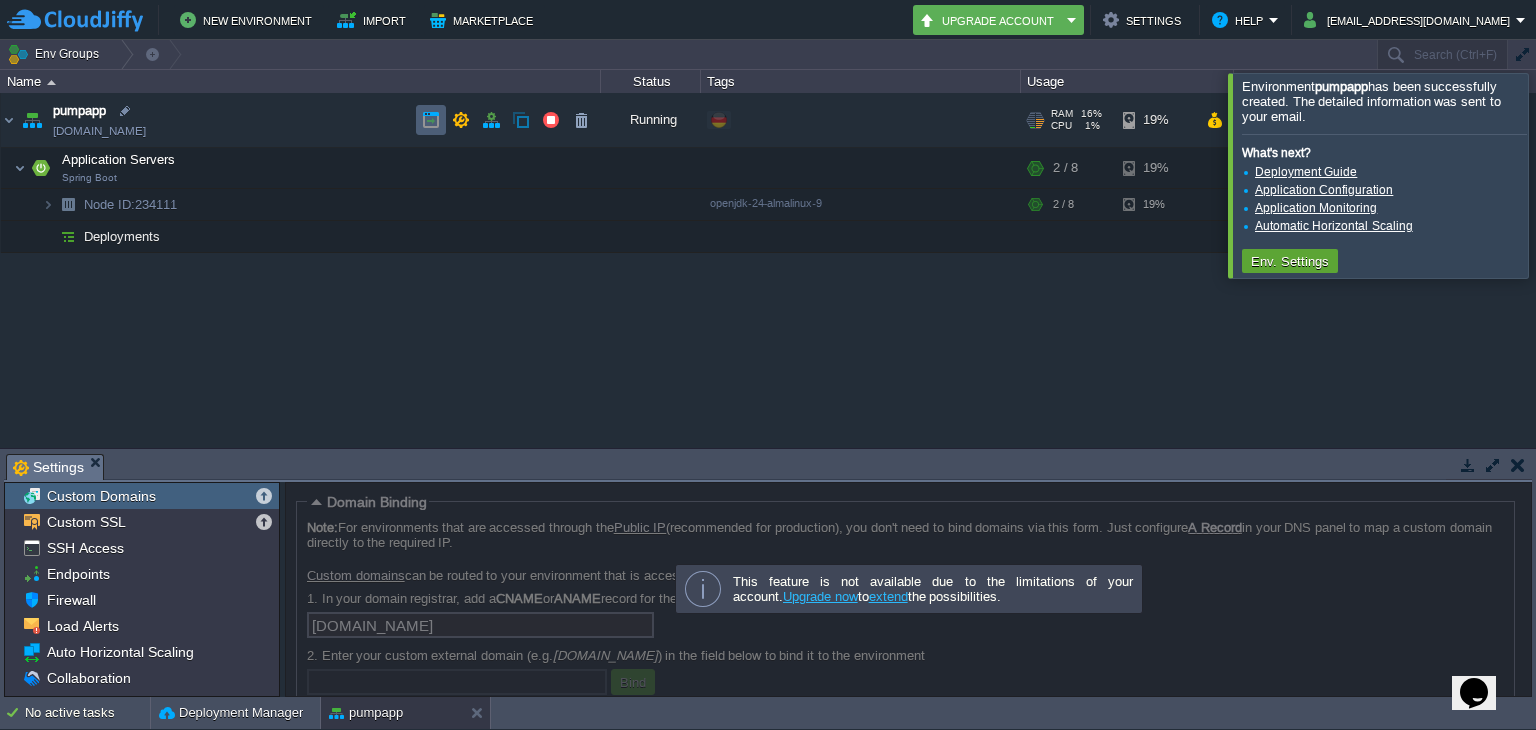 click at bounding box center (431, 120) 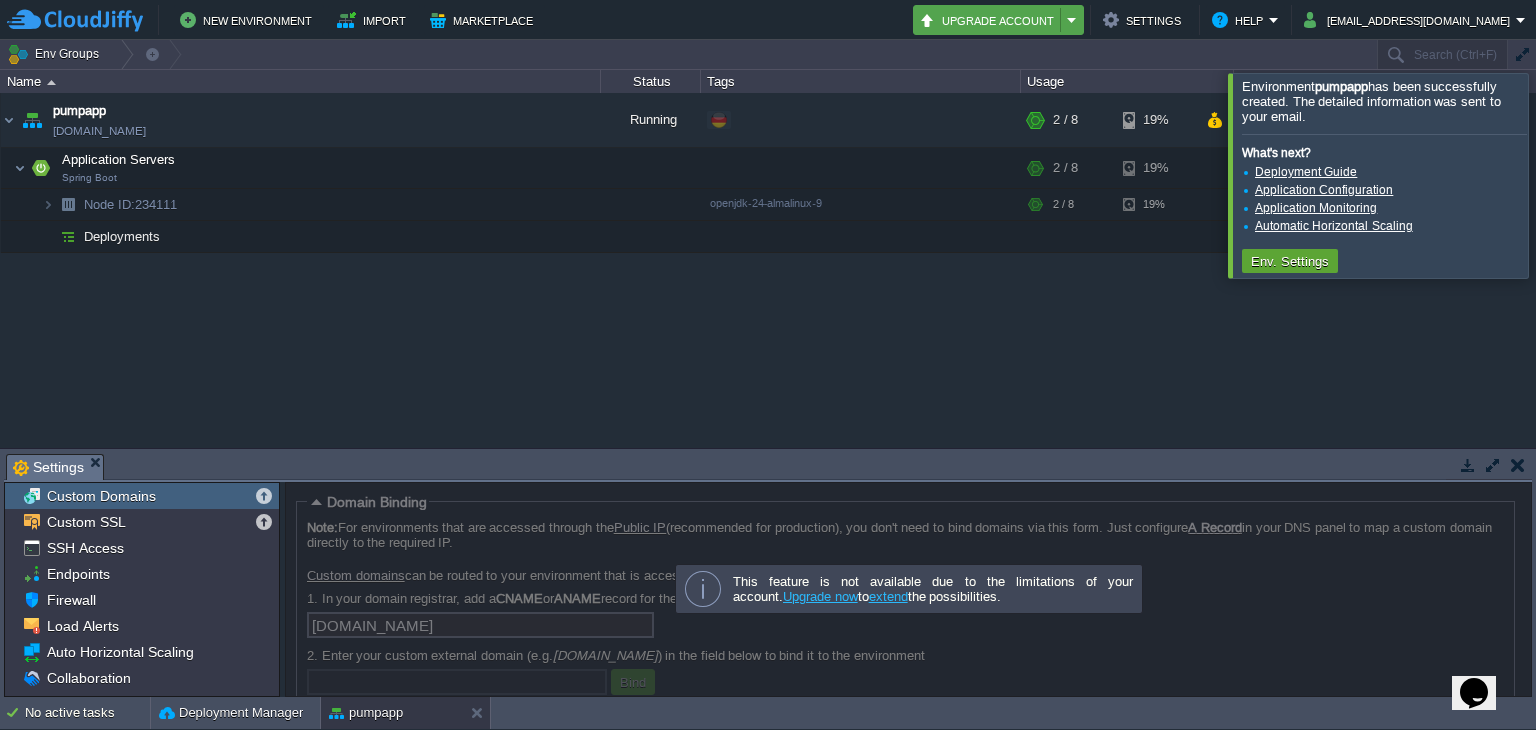 click on "Upgrade Account" at bounding box center [998, 20] 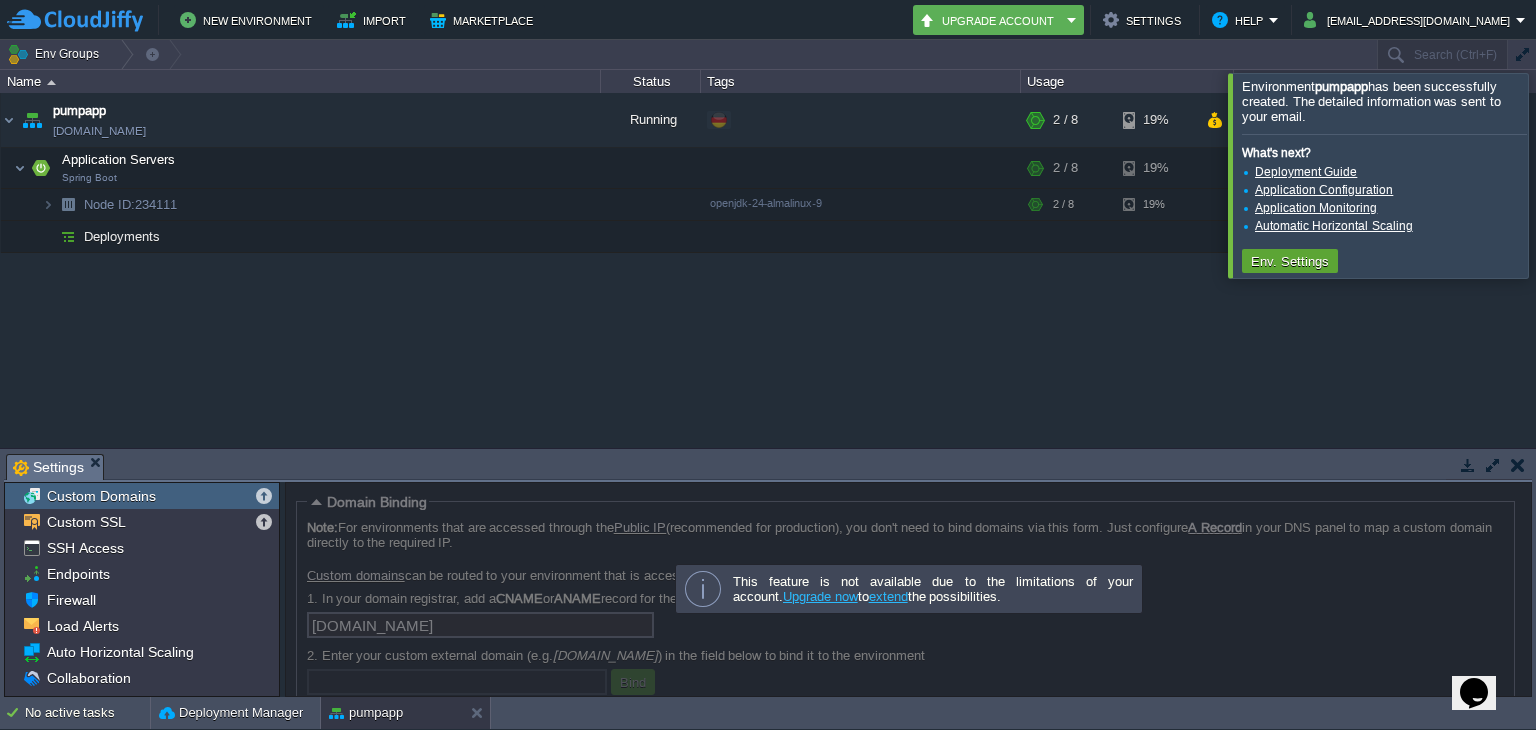 click on "pumpapp [DOMAIN_NAME] Running                                 + Add to Env Group                                                                                                                                                            RAM                 16%                                         CPU                 1%                             2 / 8                    19%       Application Servers Spring Boot                                                                                                                                                             RAM                 16%                                         CPU                 1%                             2 / 8                    19%     Node ID:  234111                                                openjdk-24-almalinux-9                                                                                                                                                                            RAM                 16%" at bounding box center (768, 270) 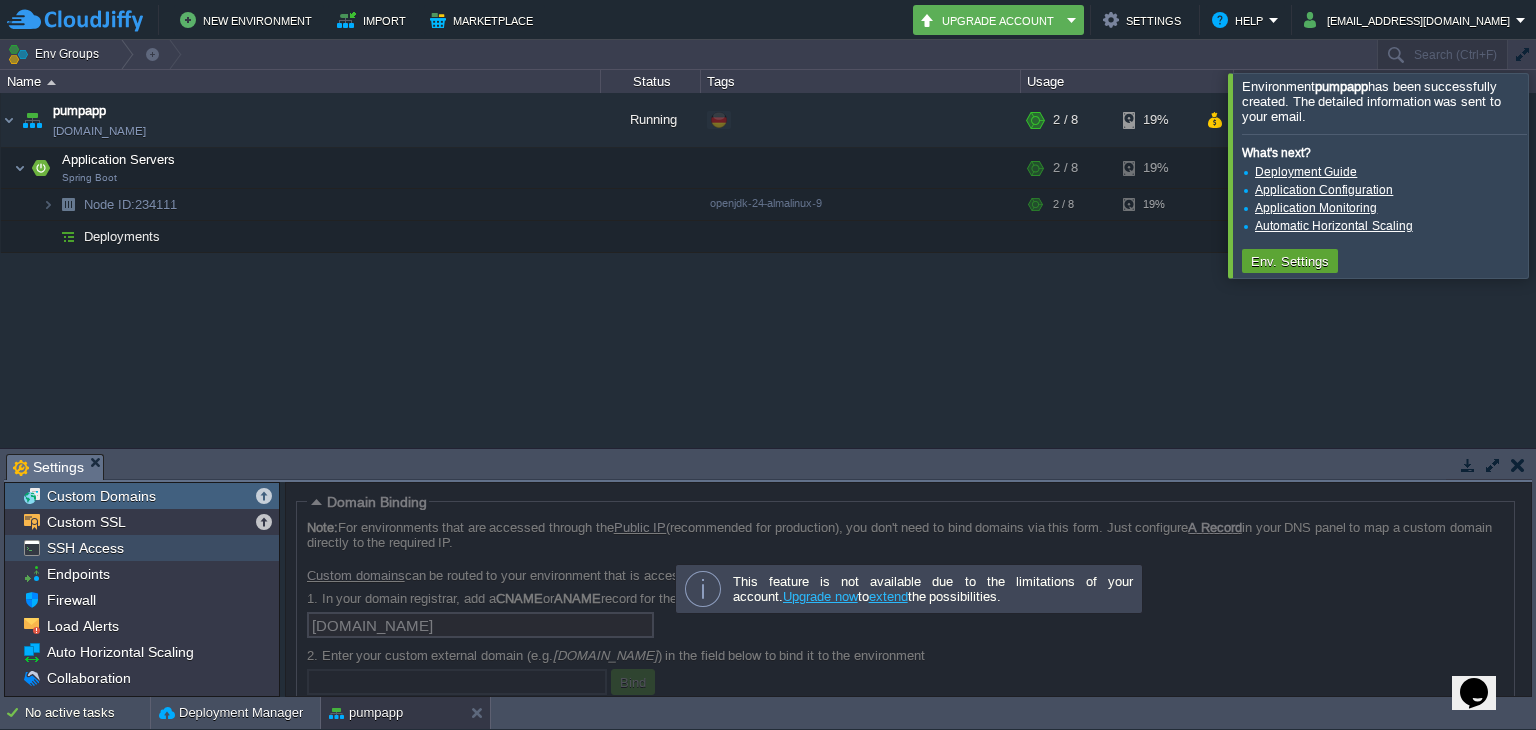 click on "SSH Access" at bounding box center (142, 548) 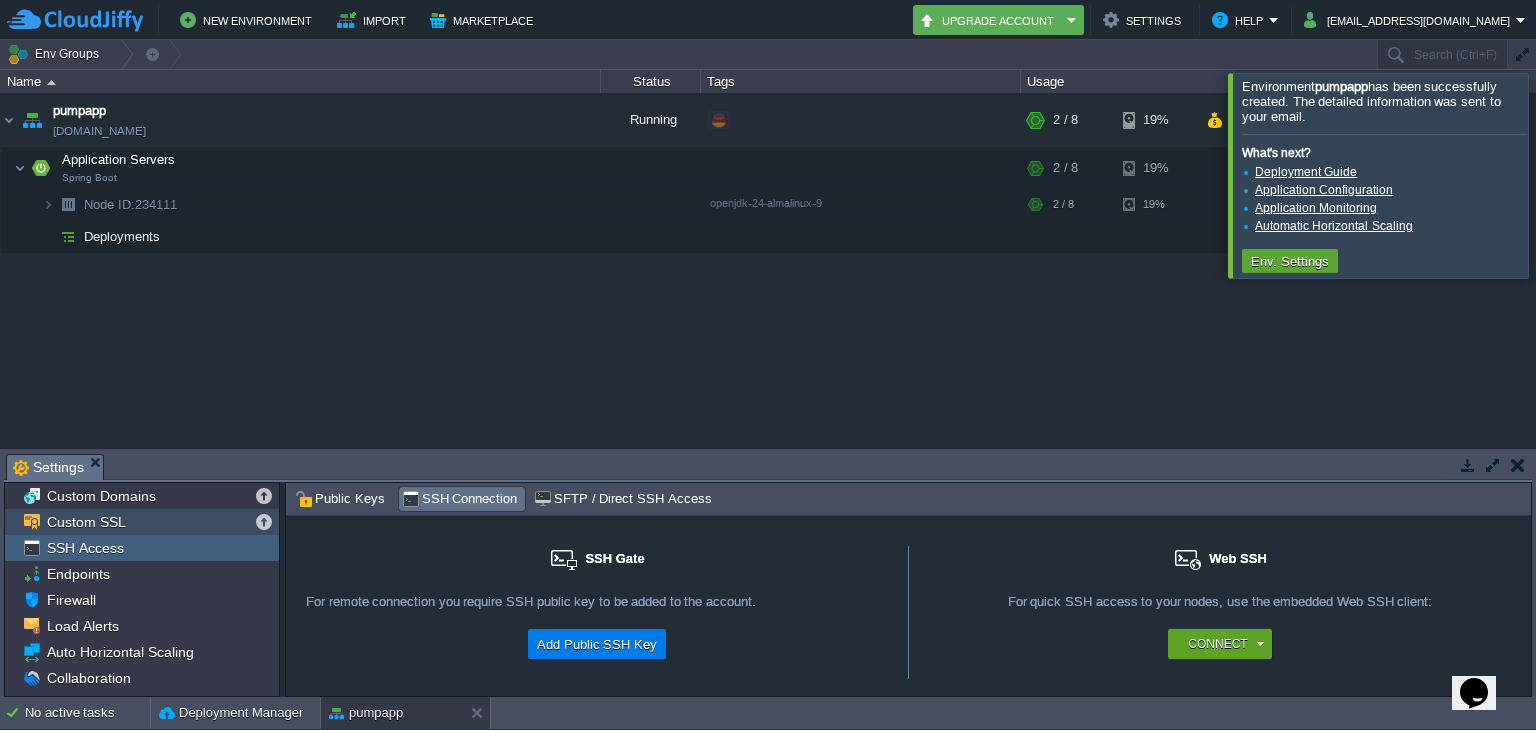 click on "Custom SSL" at bounding box center (142, 522) 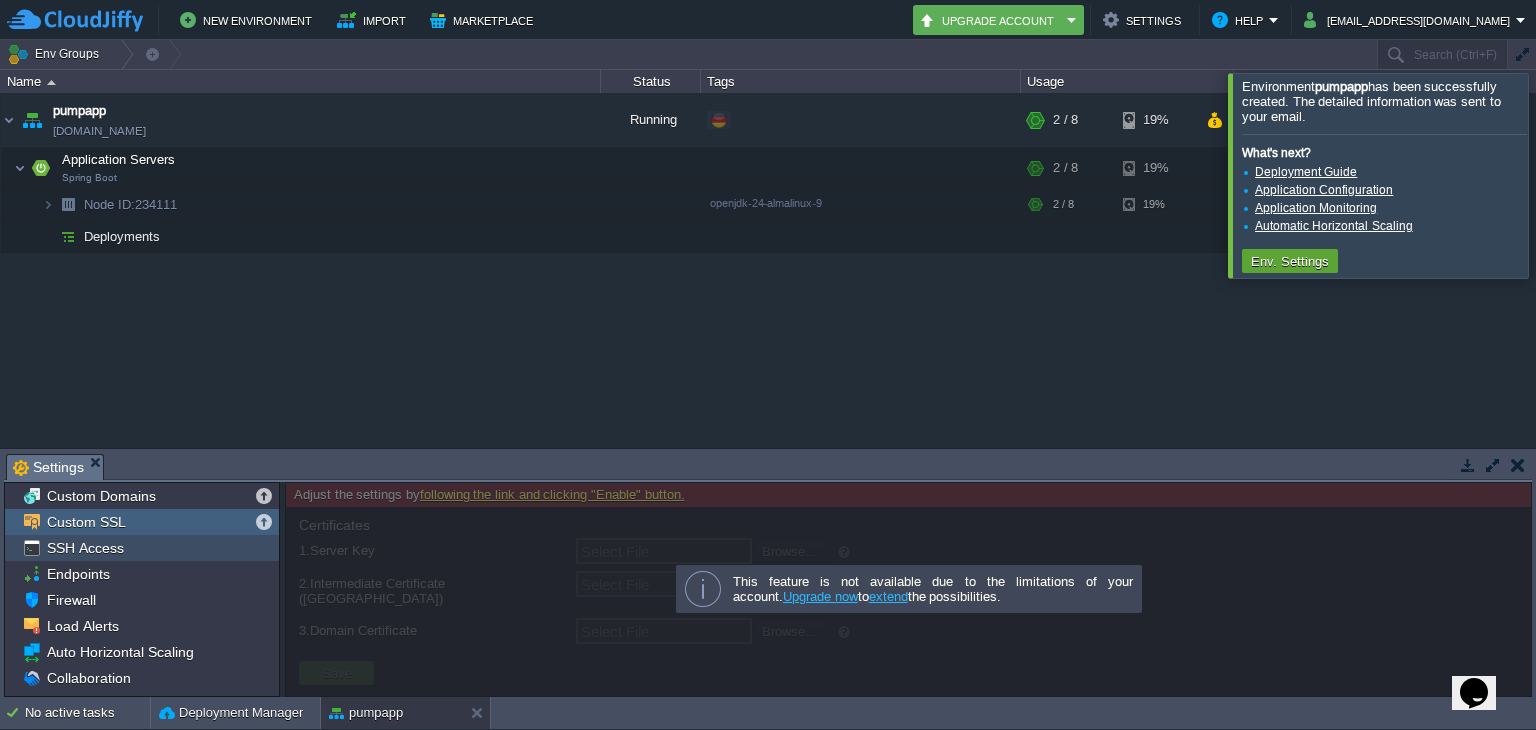 click on "SSH Access" at bounding box center (85, 548) 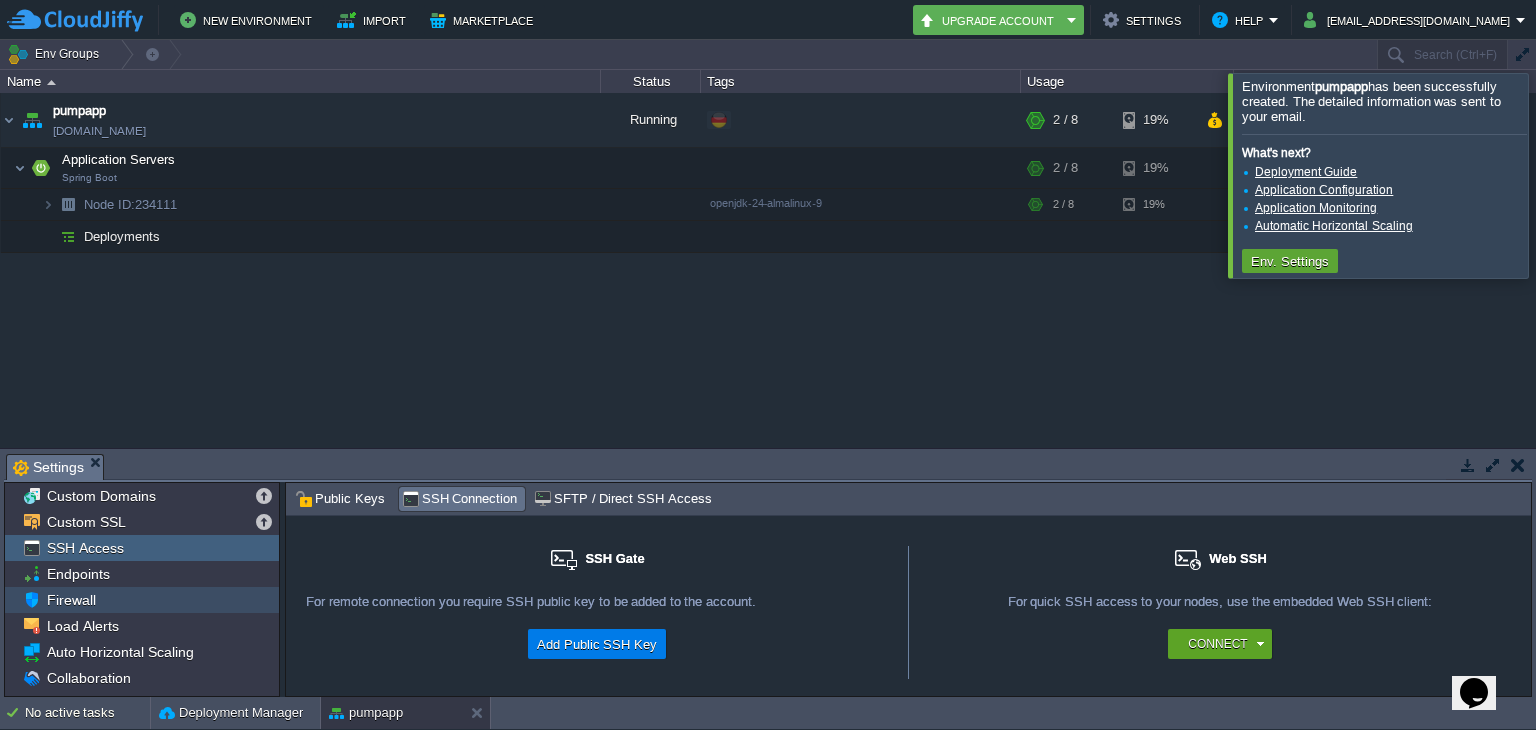 click on "Firewall" at bounding box center [142, 600] 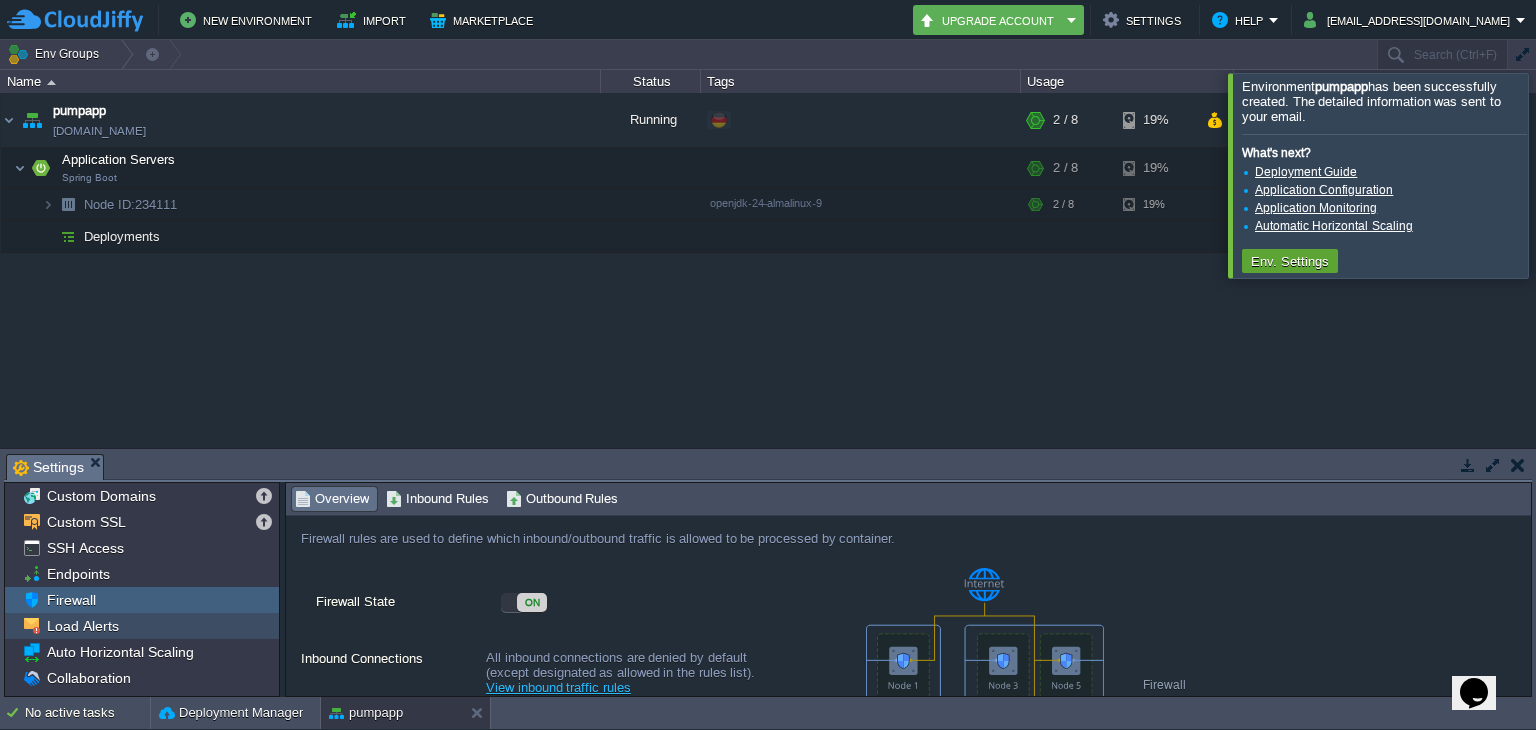 click on "Load Alerts" at bounding box center (82, 626) 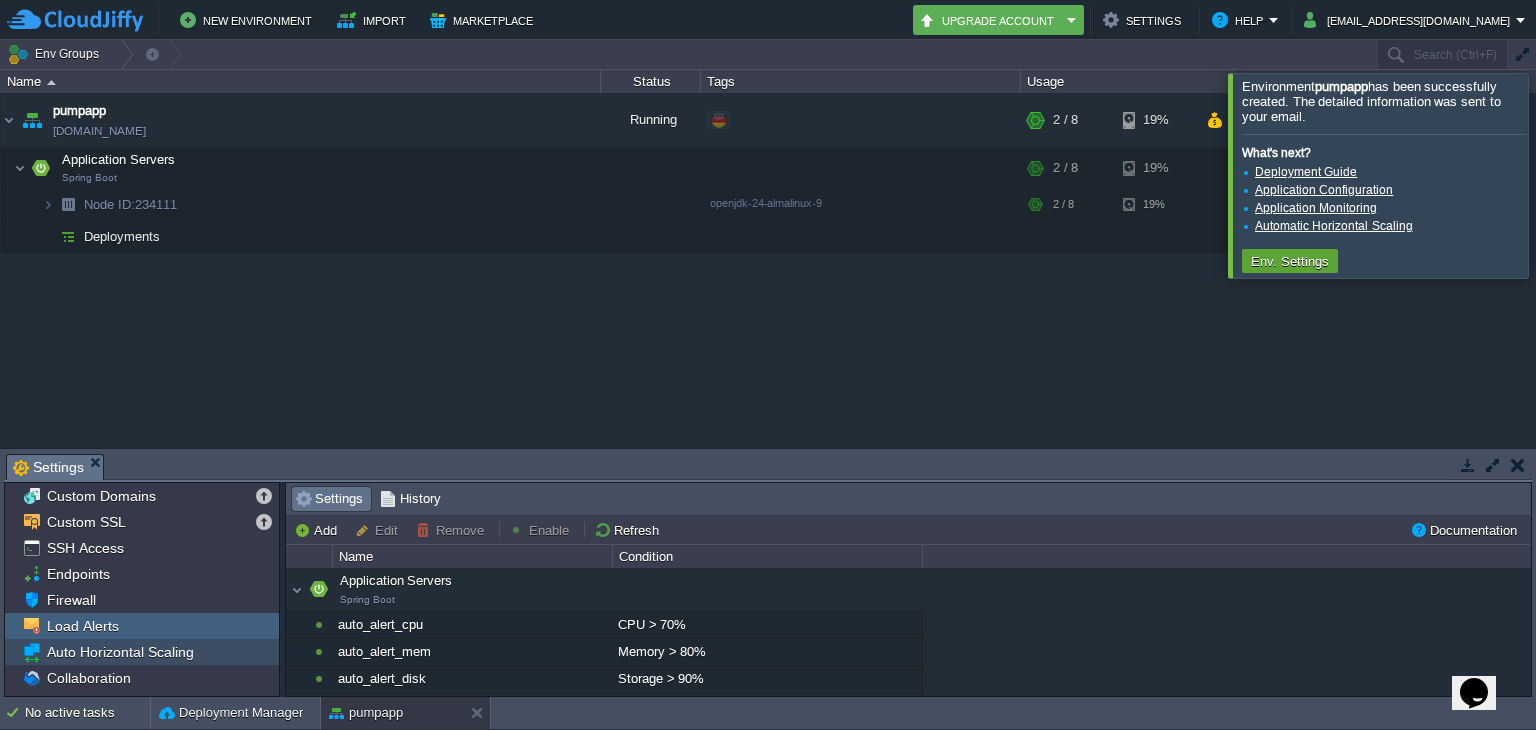 click on "Auto Horizontal Scaling" at bounding box center (120, 652) 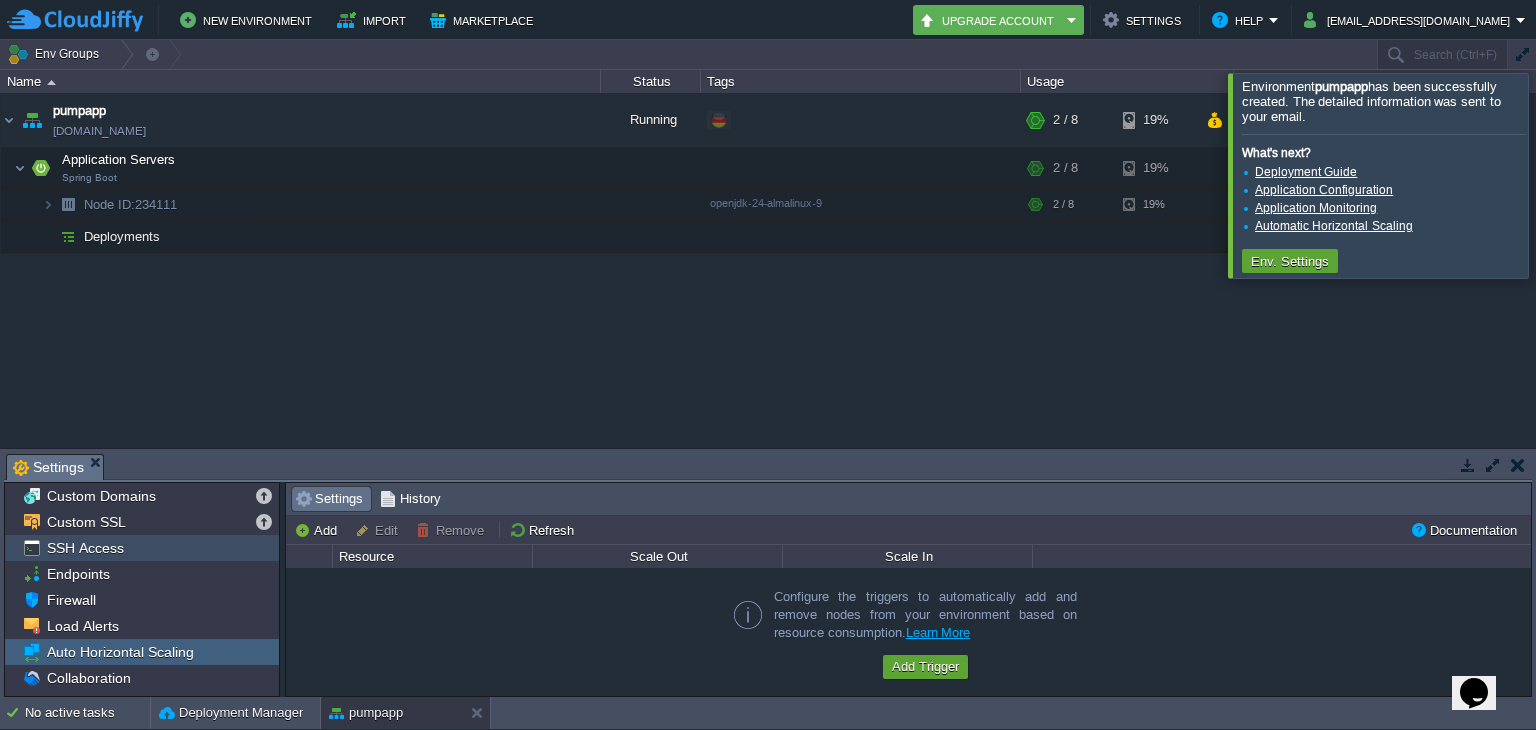 scroll, scrollTop: 0, scrollLeft: 0, axis: both 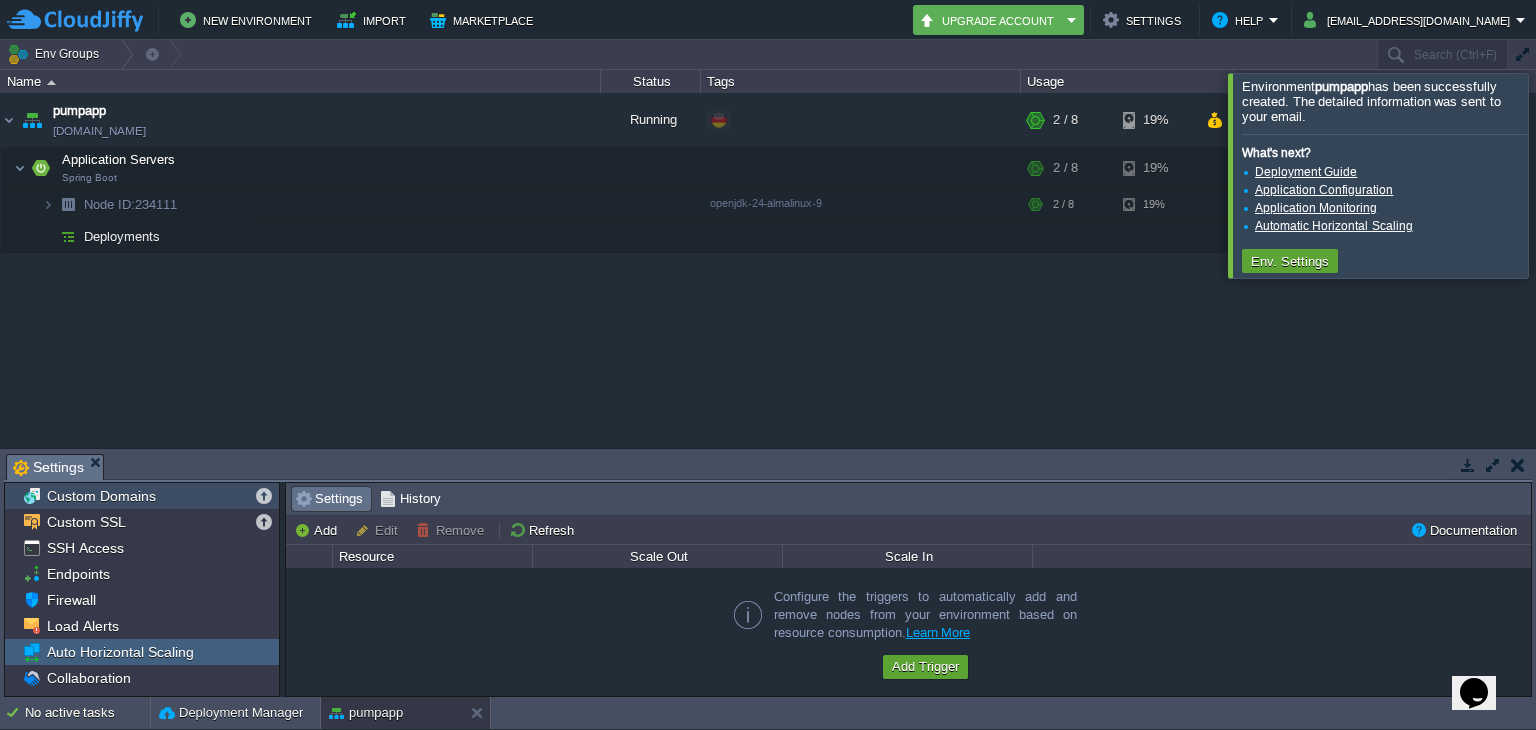 click on "Custom Domains" at bounding box center (101, 496) 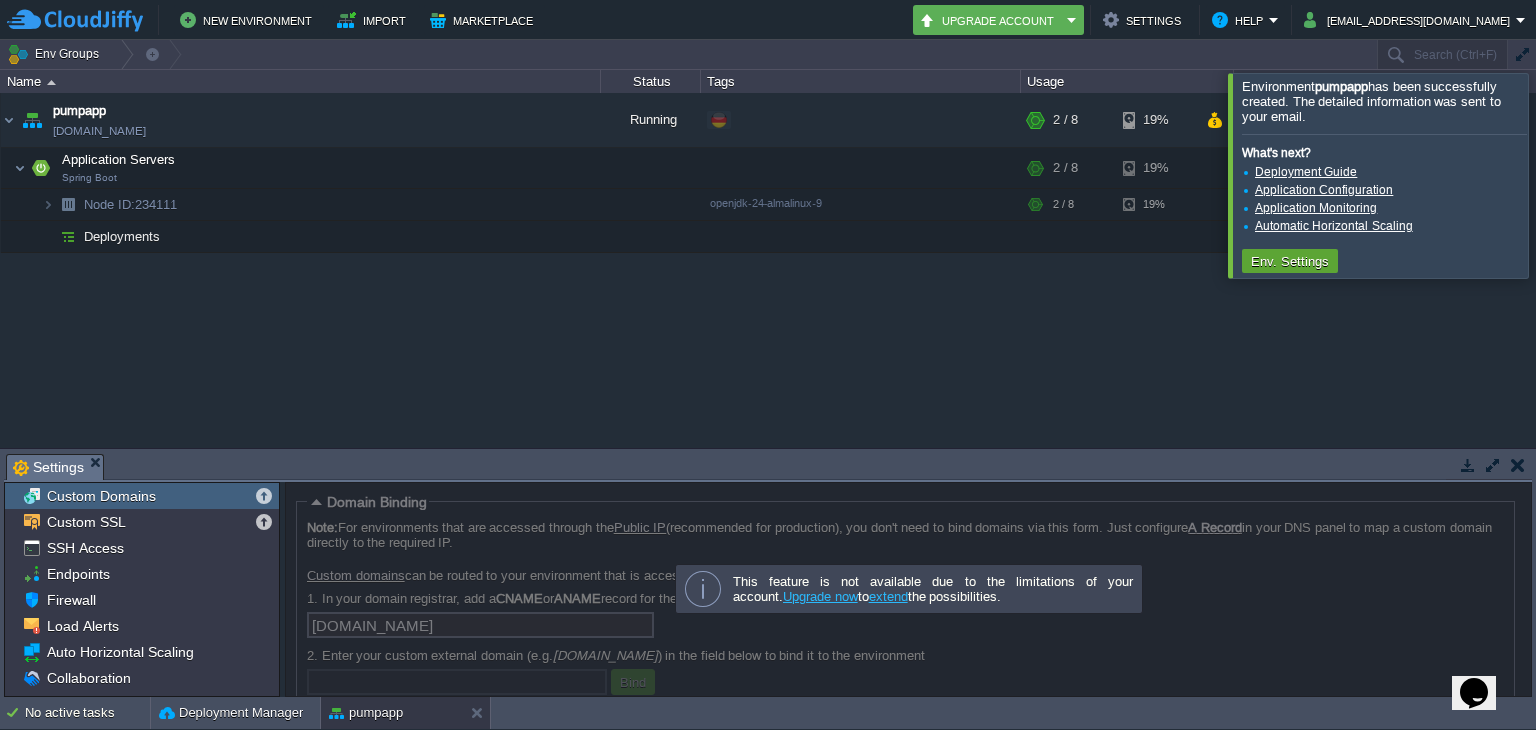 click on "pumpapp [DOMAIN_NAME] Running                                 + Add to Env Group                                                                                                                                                            RAM                 16%                                         CPU                 1%                             2 / 8                    19%       Application Servers Spring Boot                                                                                                                                                             RAM                 16%                                         CPU                 1%                             2 / 8                    19%     Node ID:  234111                                                openjdk-24-almalinux-9                                                                                                                                                                            RAM                 16%" at bounding box center (768, 270) 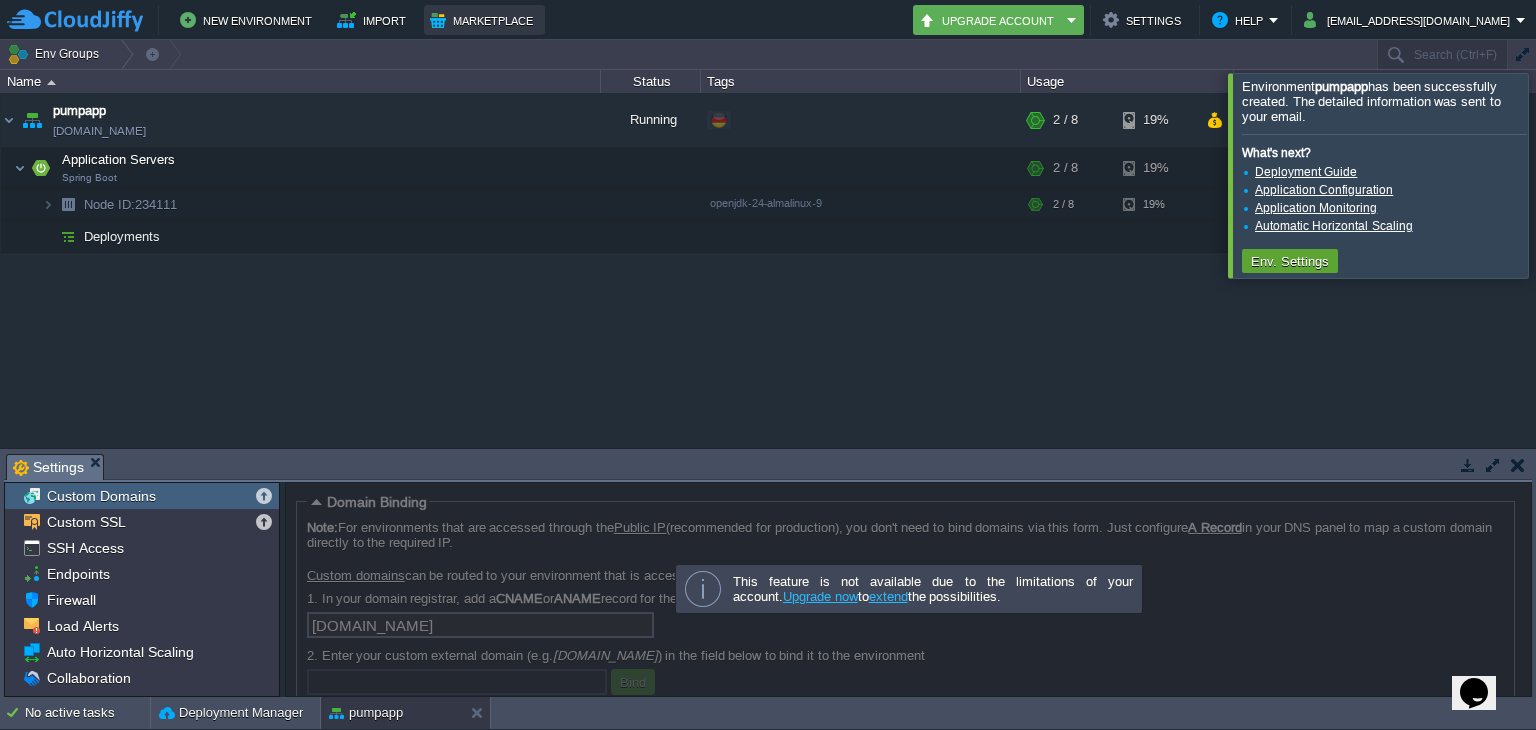 click on "Marketplace" at bounding box center (484, 20) 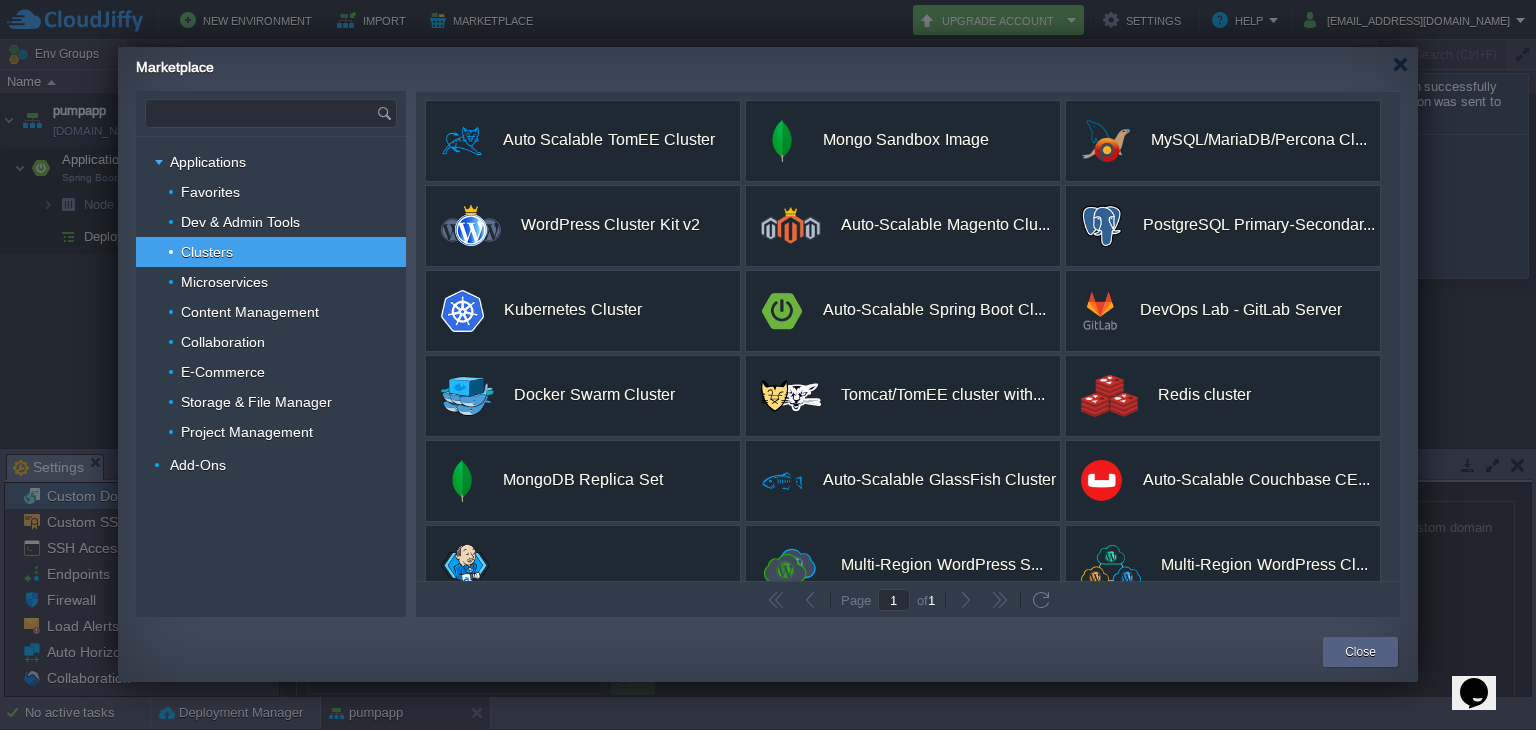 click at bounding box center (261, 113) 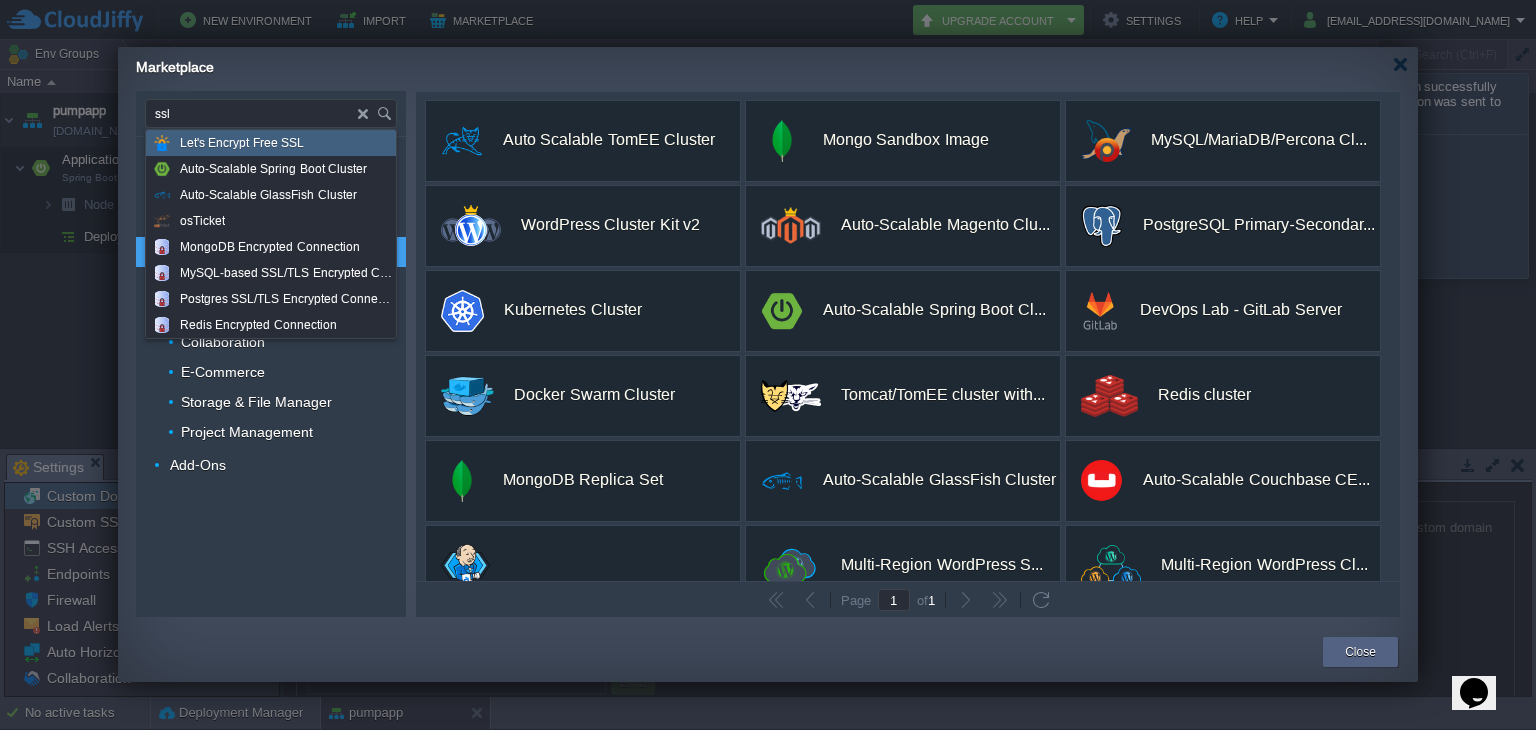 click on "Let's Encrypt Free SSL" at bounding box center [242, 143] 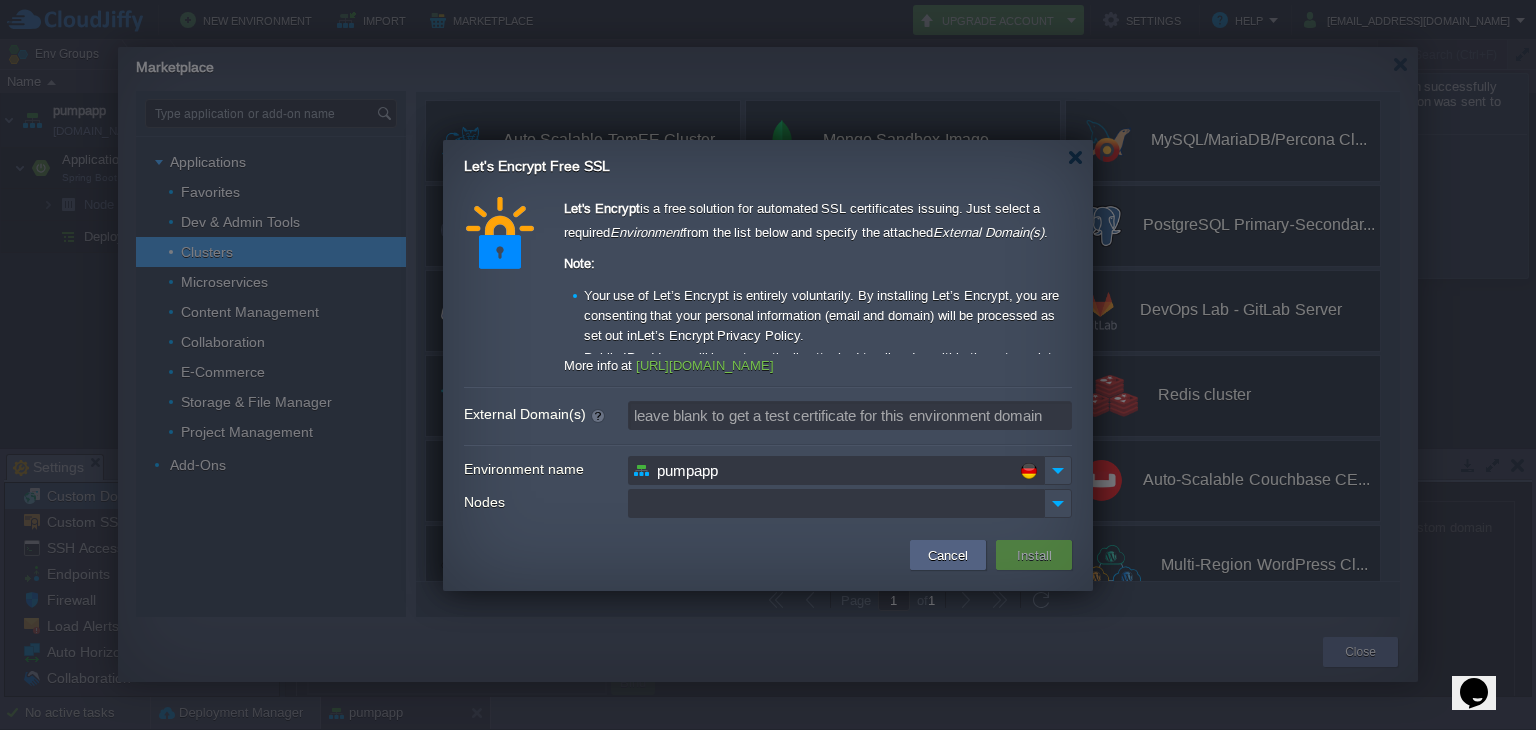 type on "Type application or add-on name" 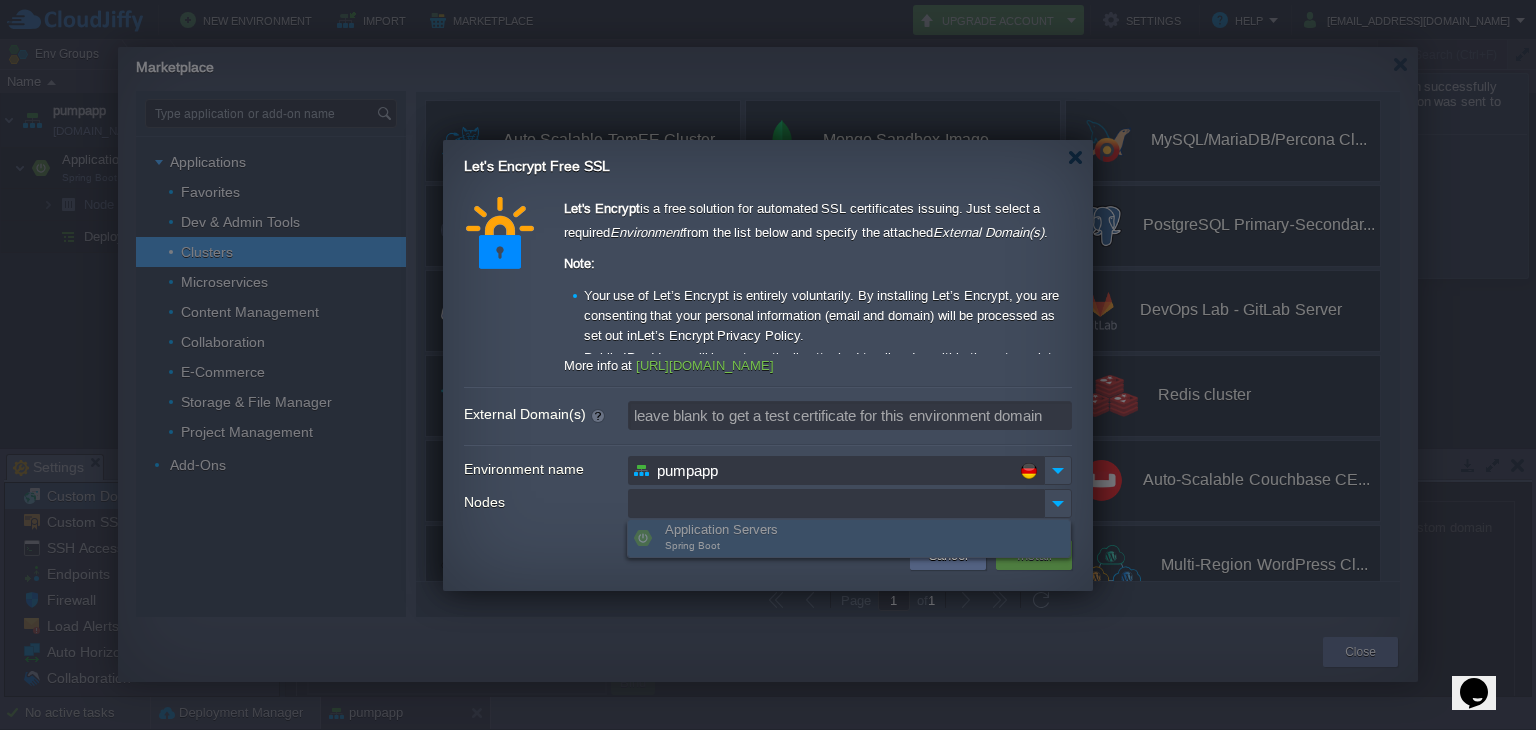 click on "Application Servers Spring Boot" at bounding box center (849, 538) 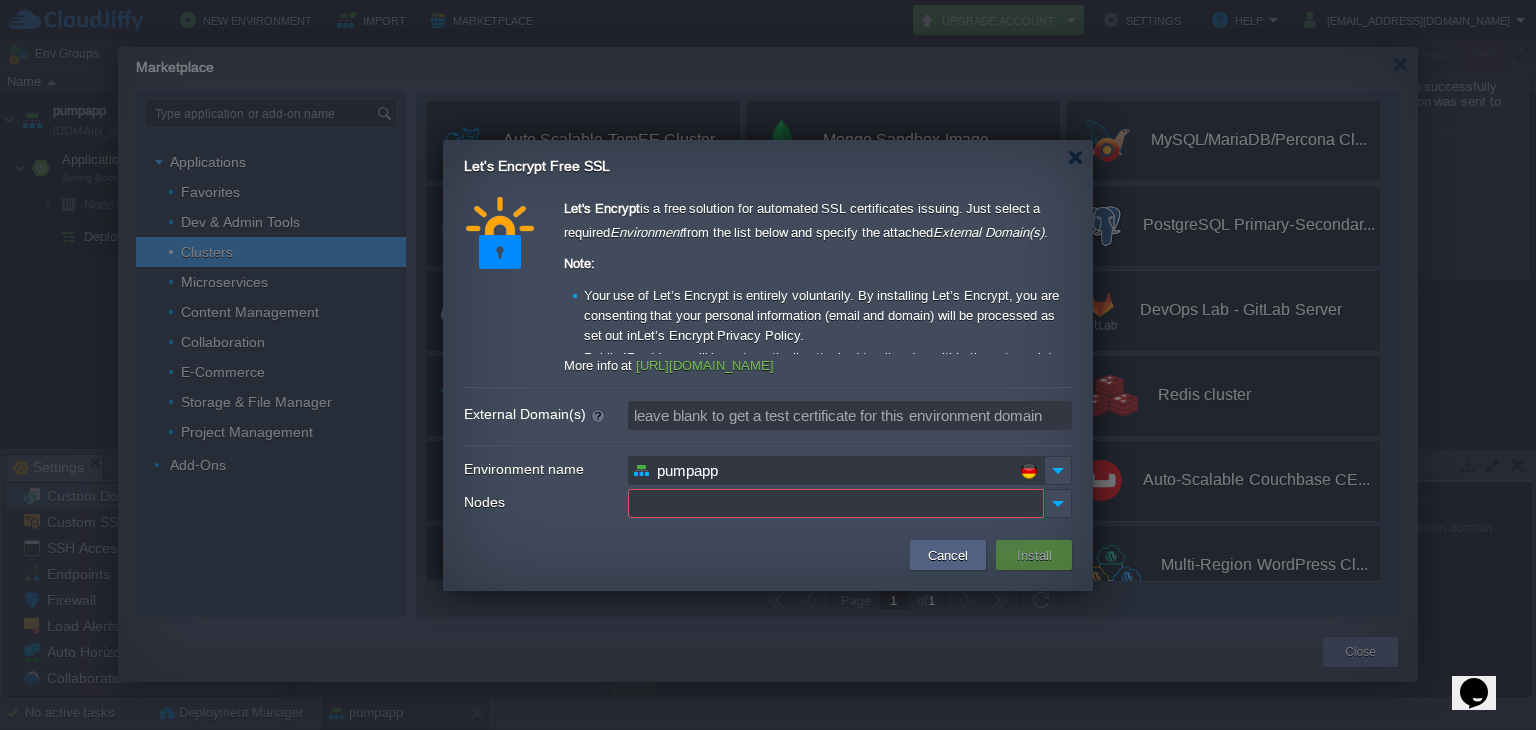 click on "Nodes" at bounding box center (545, 502) 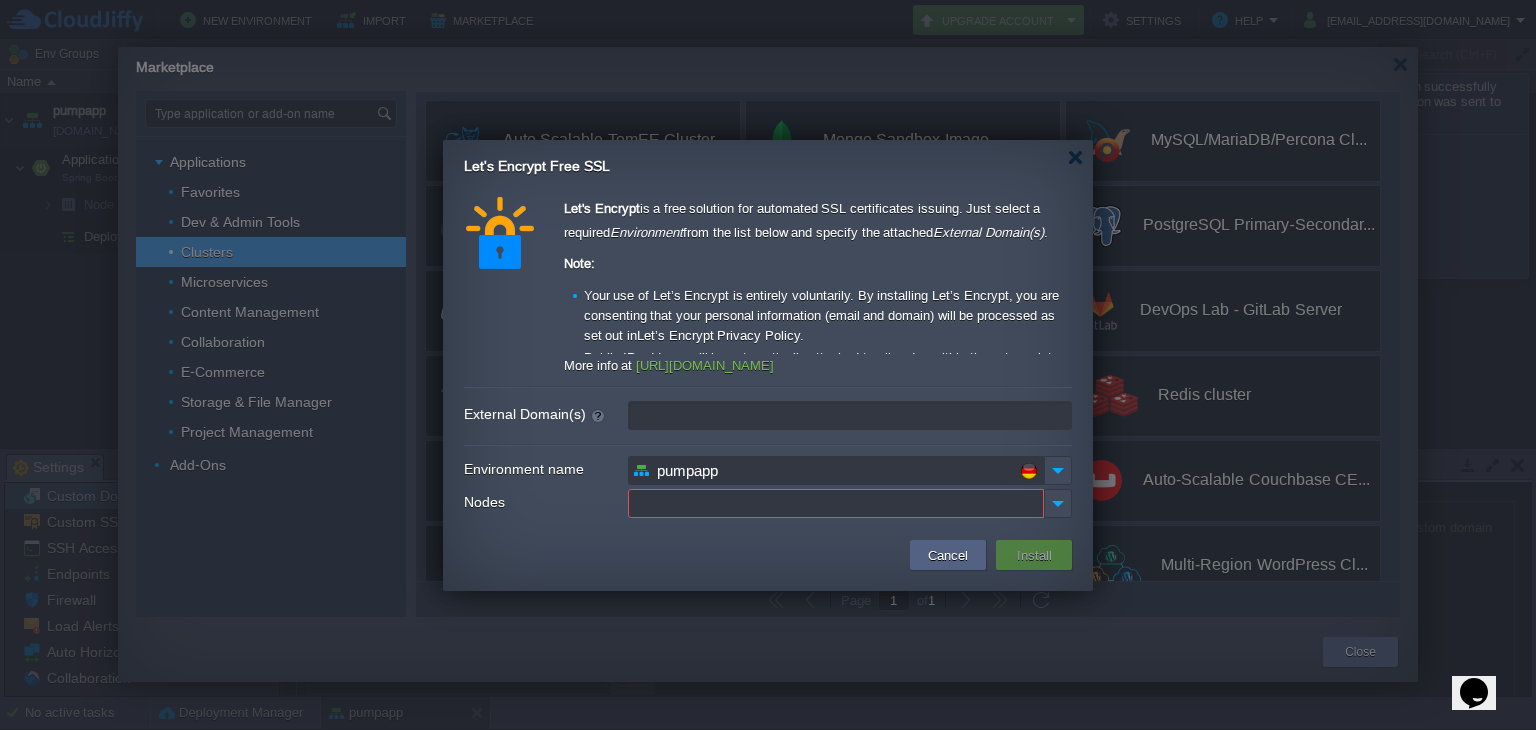 click on "External Domain(s)" at bounding box center [850, 415] 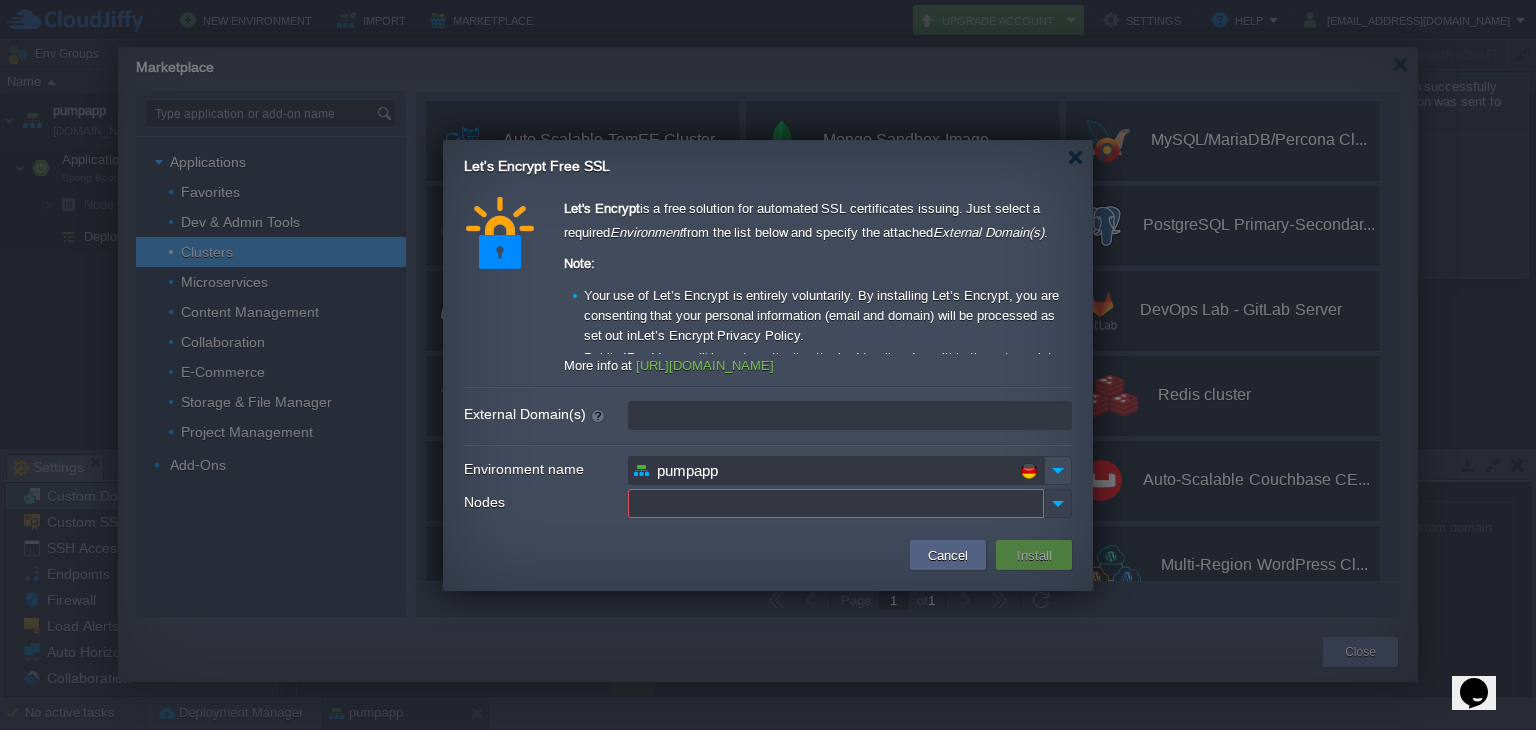 type on "leave blank to get a test certificate for this environment domain" 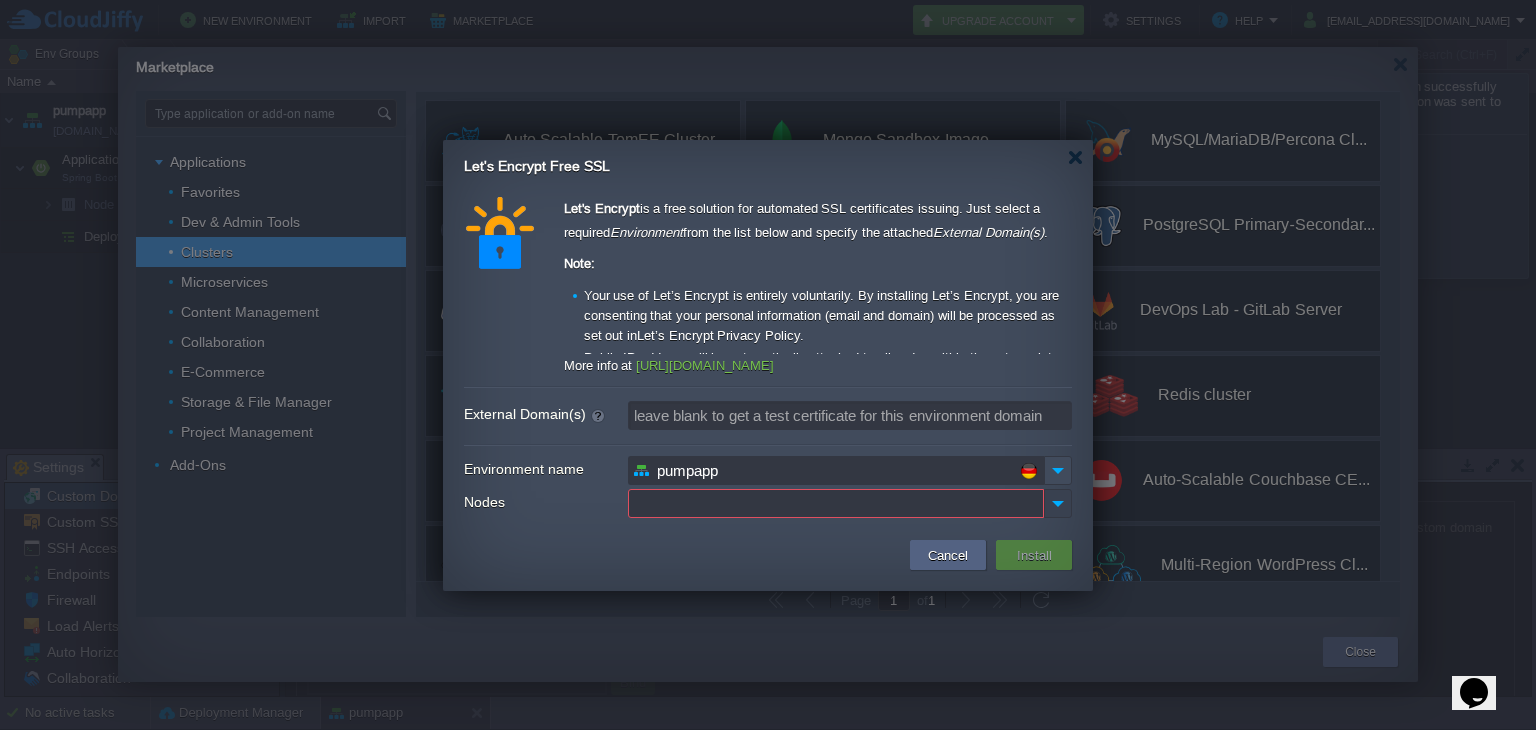 click at bounding box center (1058, 503) 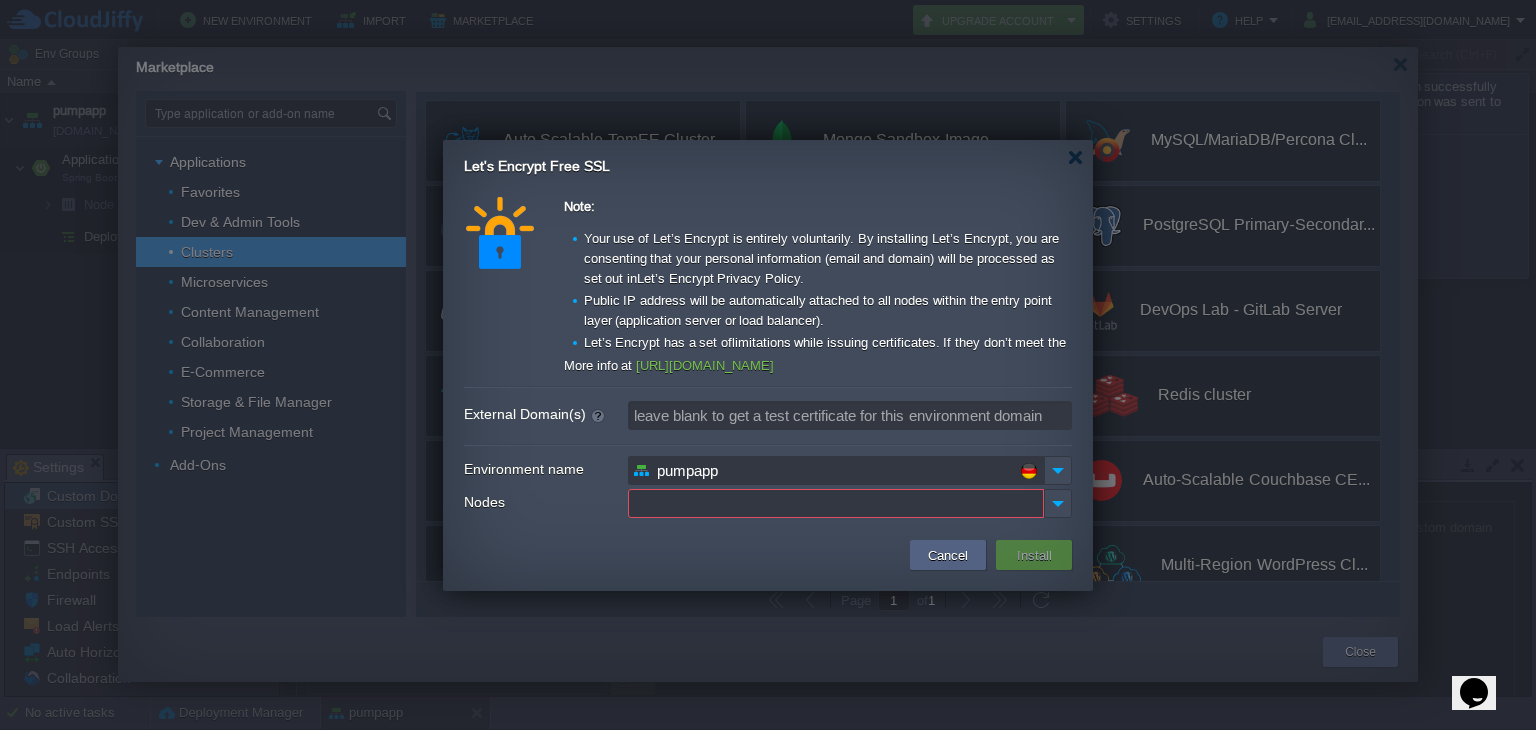 scroll, scrollTop: 53, scrollLeft: 0, axis: vertical 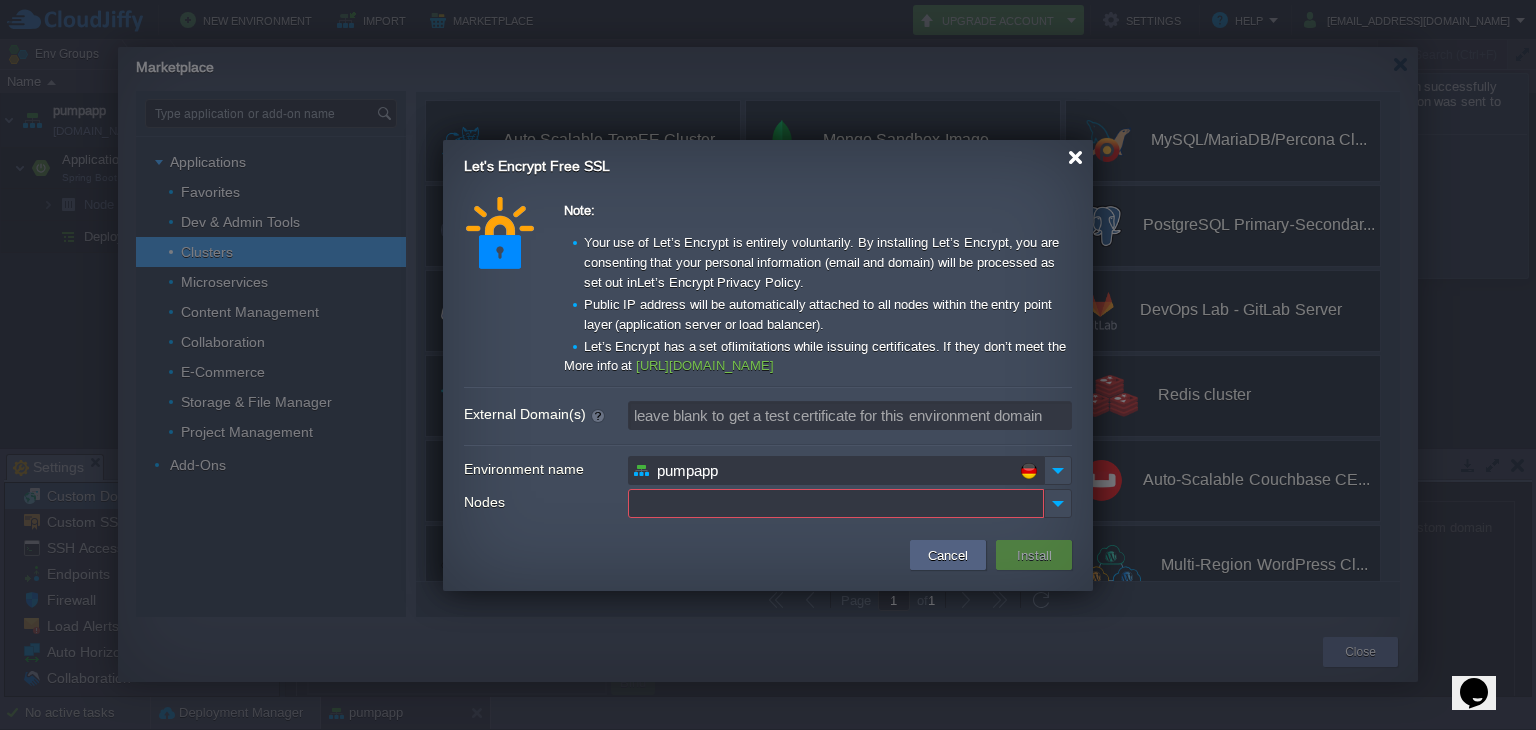 click at bounding box center [1075, 157] 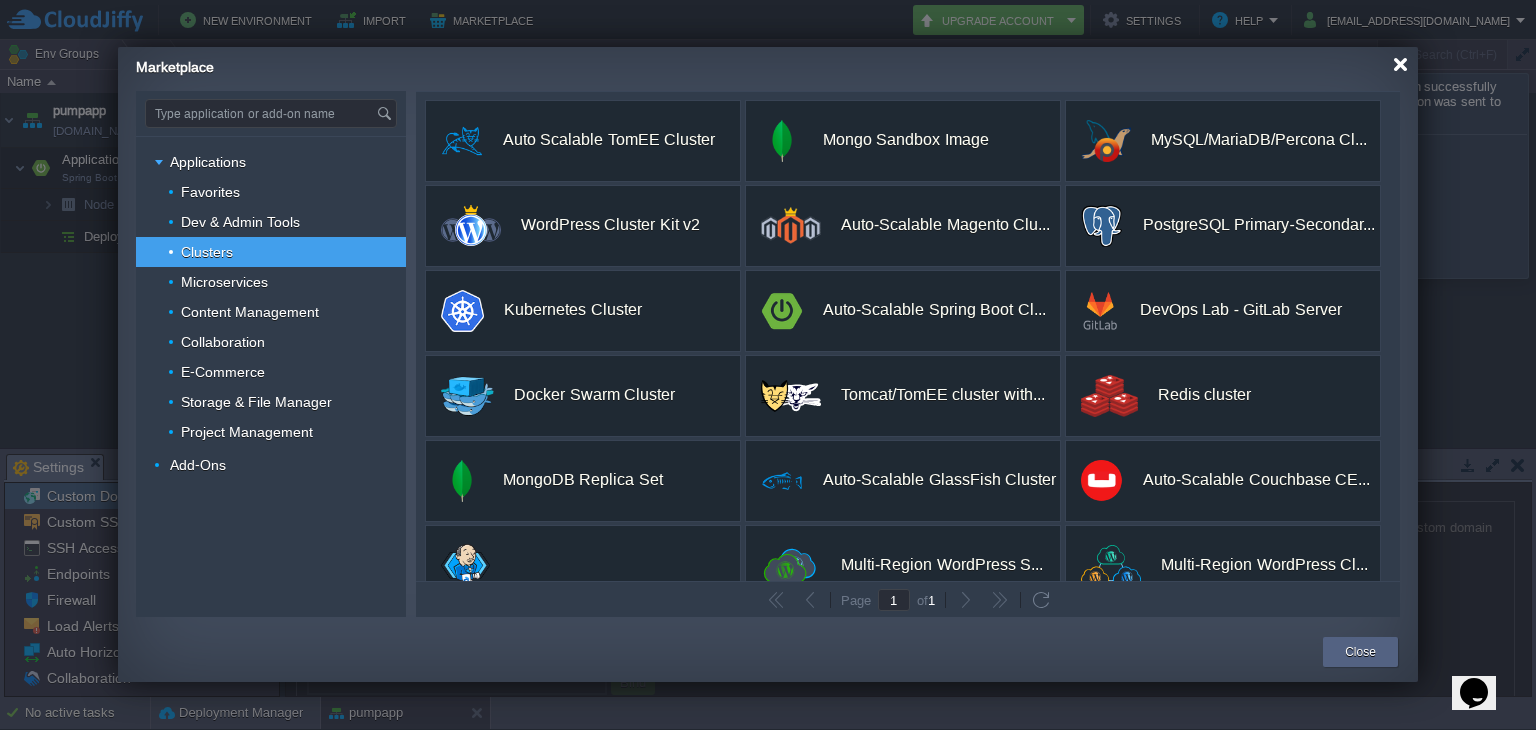 click at bounding box center [1400, 64] 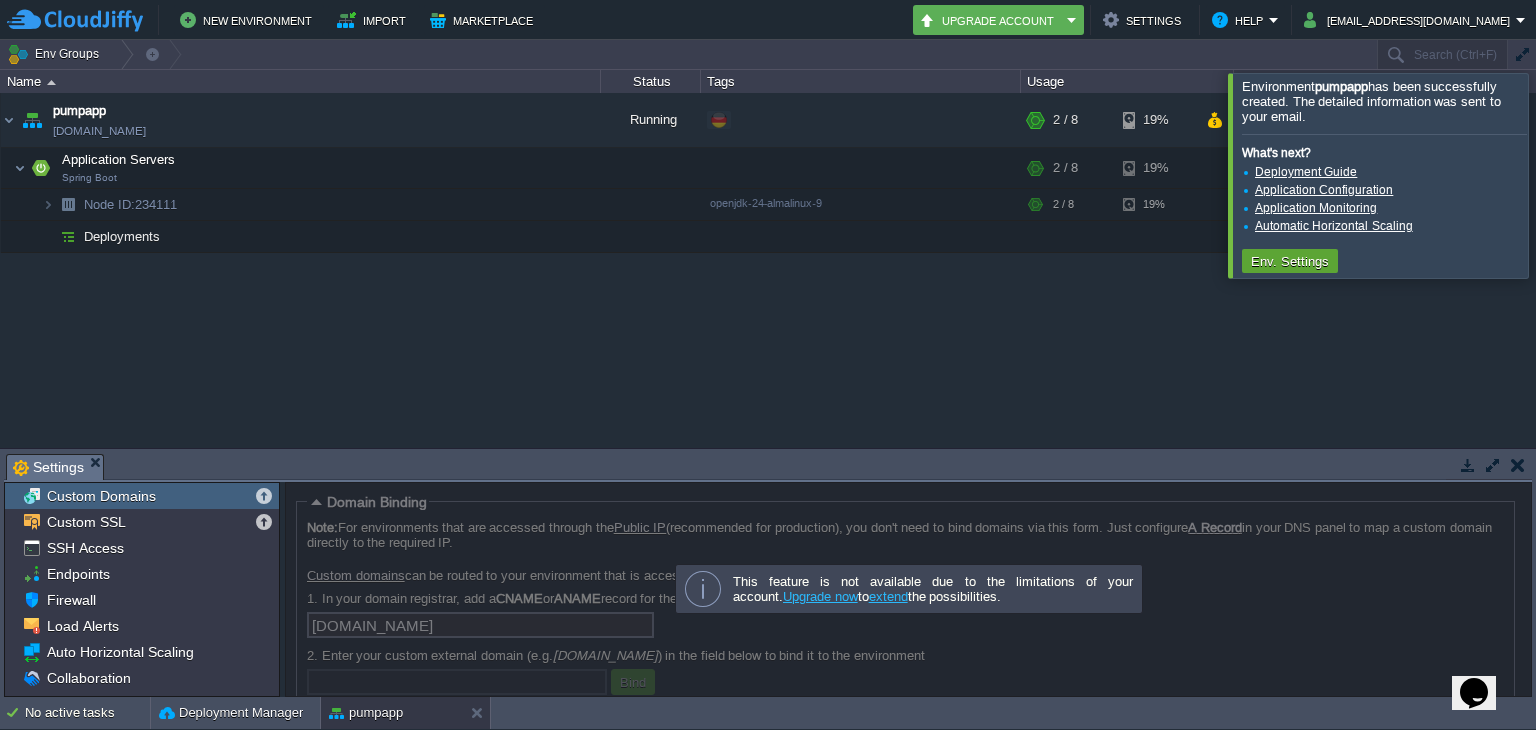 click 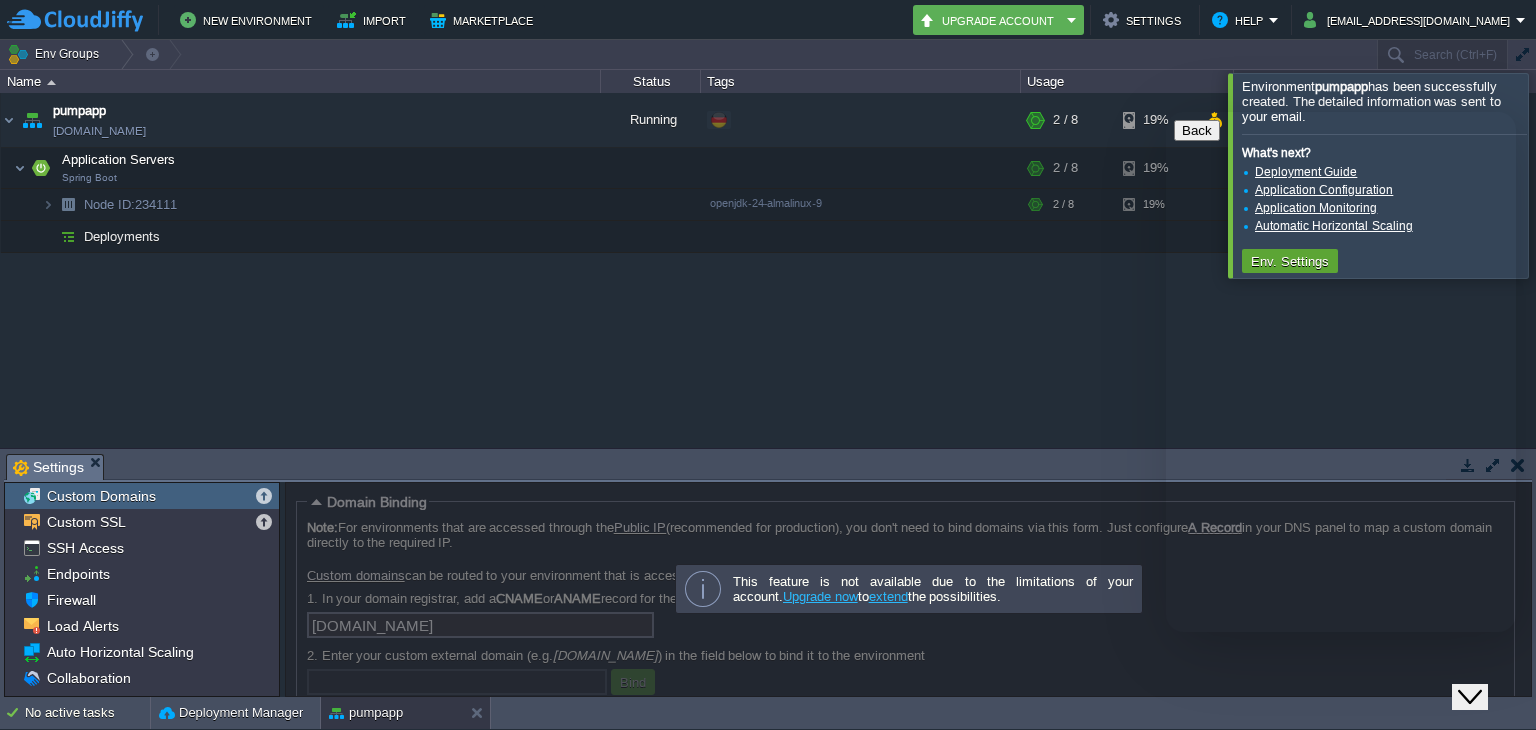 click on "pumpapp [DOMAIN_NAME] Running                                 + Add to Env Group                                                                                                                                                            RAM                 16%                                         CPU                 1%                             2 / 8                    19%       Application Servers Spring Boot                                                                                                                                                             RAM                 16%                                         CPU                 1%                             2 / 8                    19%     Node ID:  234111                                                openjdk-24-almalinux-9                                                                                                                                                                            RAM                 16%" at bounding box center [768, 270] 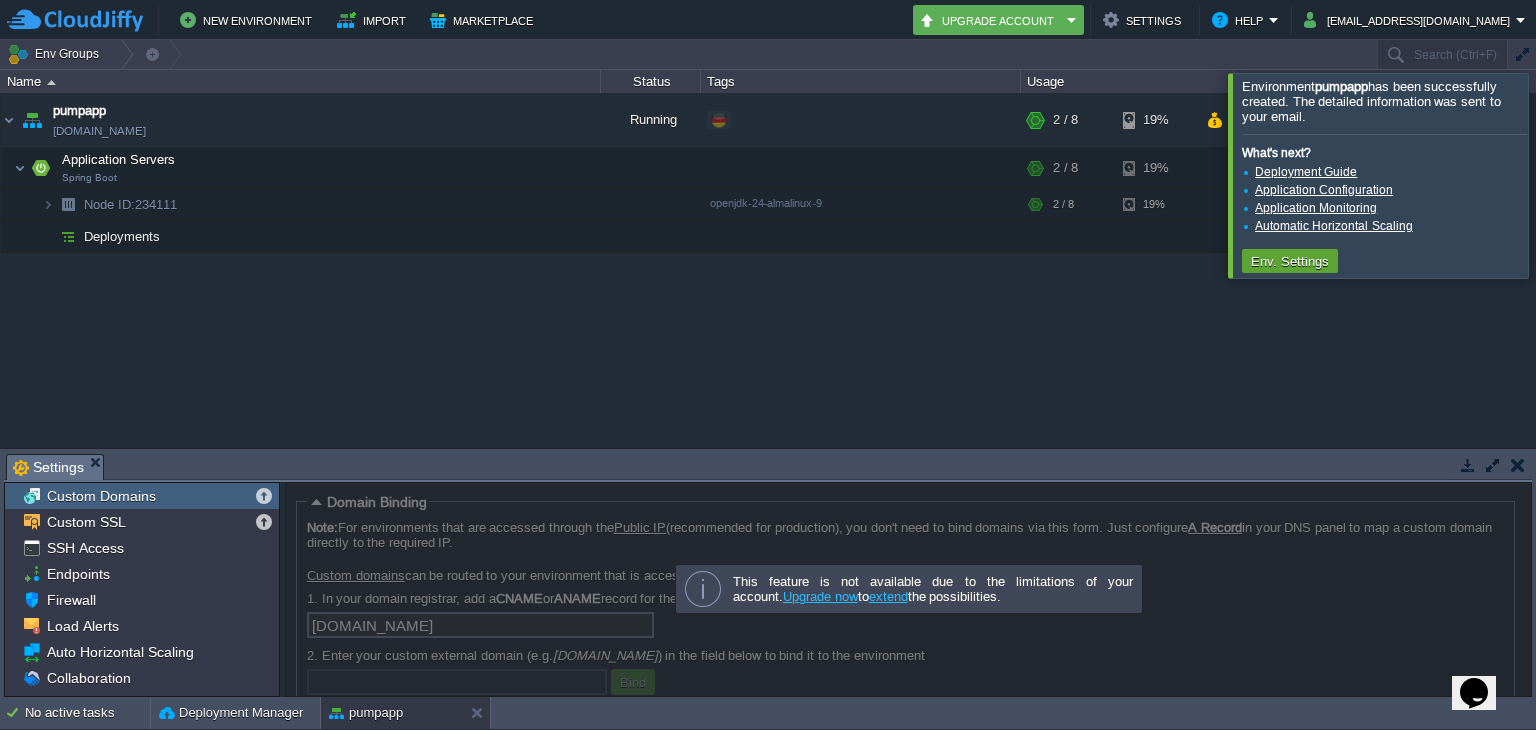 click at bounding box center [1560, 175] 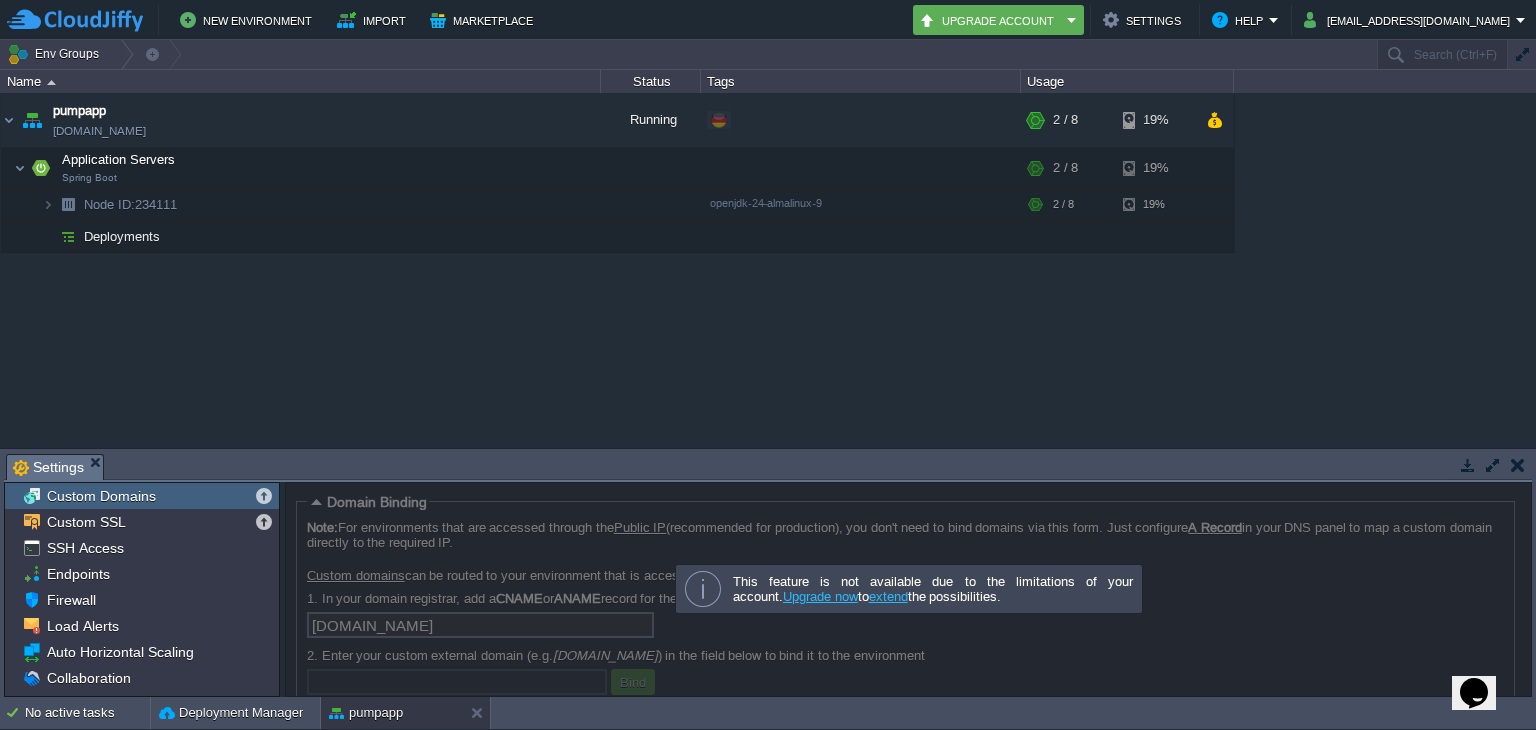 click 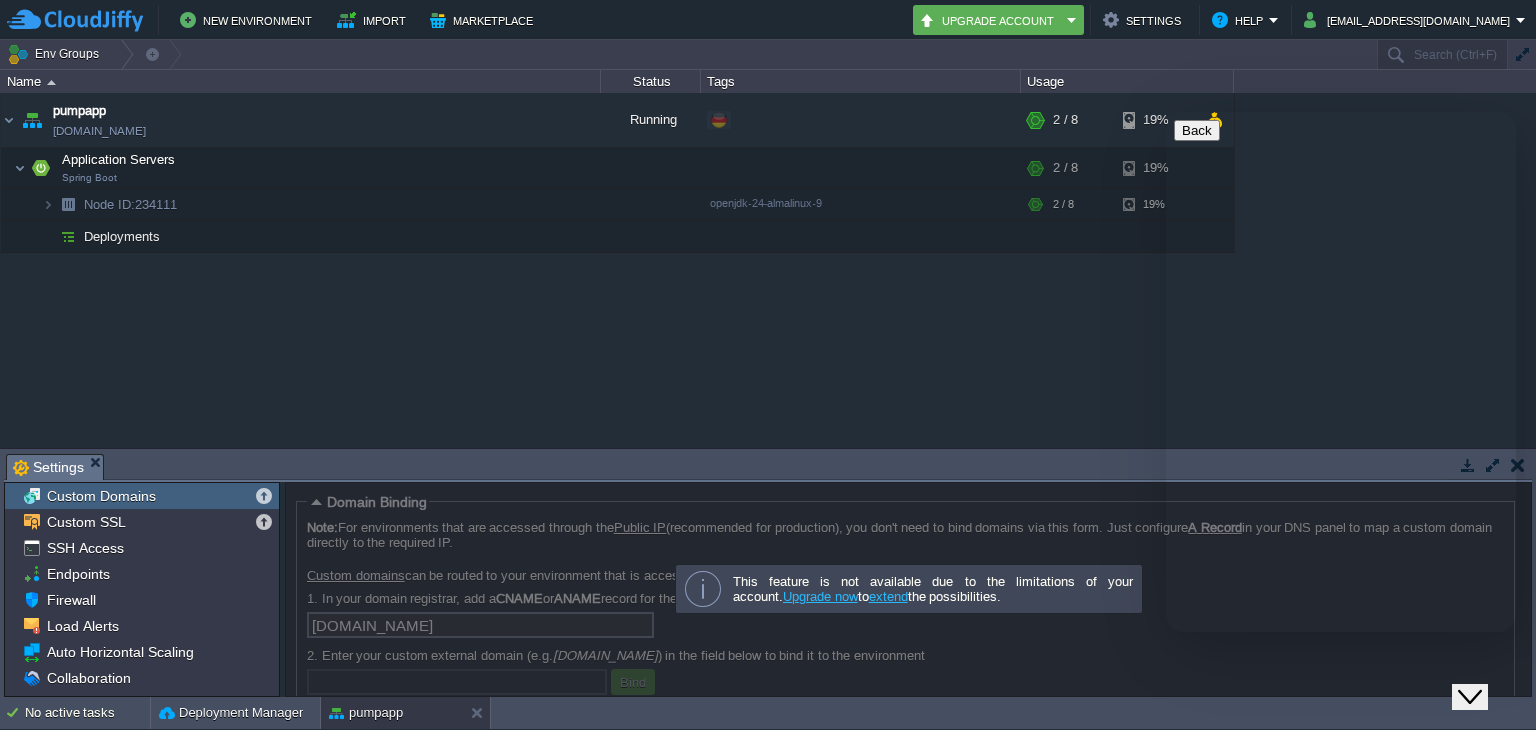 click on "We typically reply in a few minutes" at bounding box center (1341, 772) 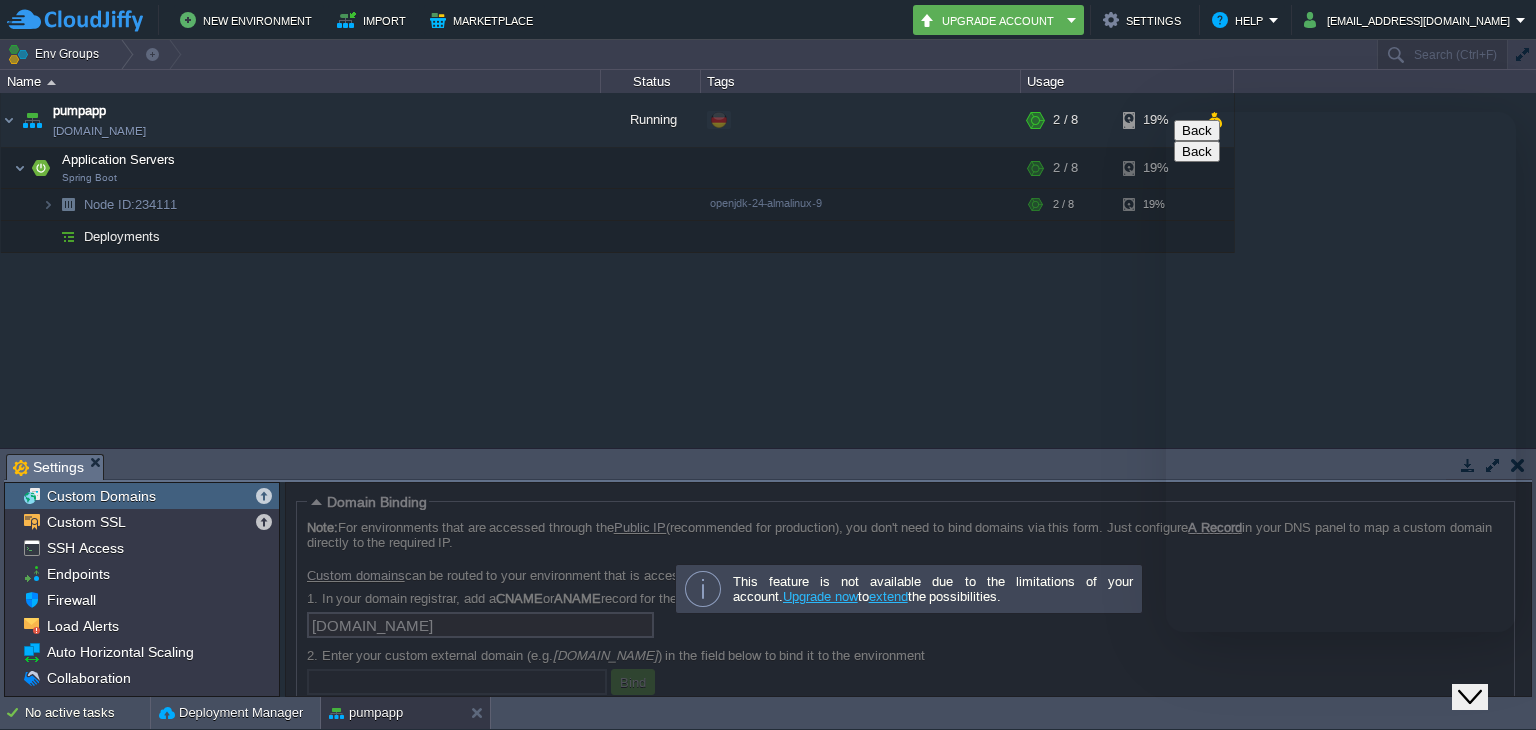 click on "*  Name" at bounding box center [1278, 768] 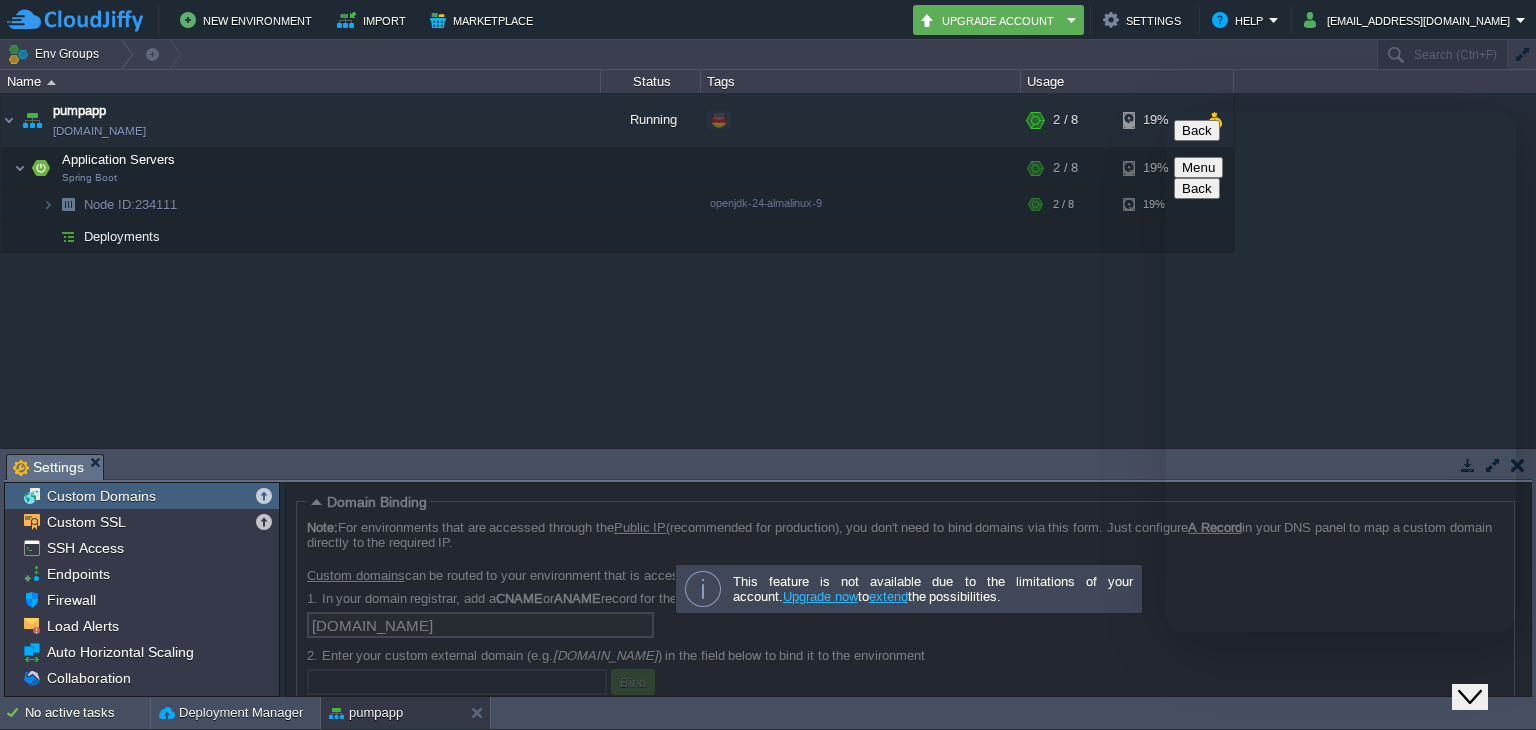 click at bounding box center [1166, 112] 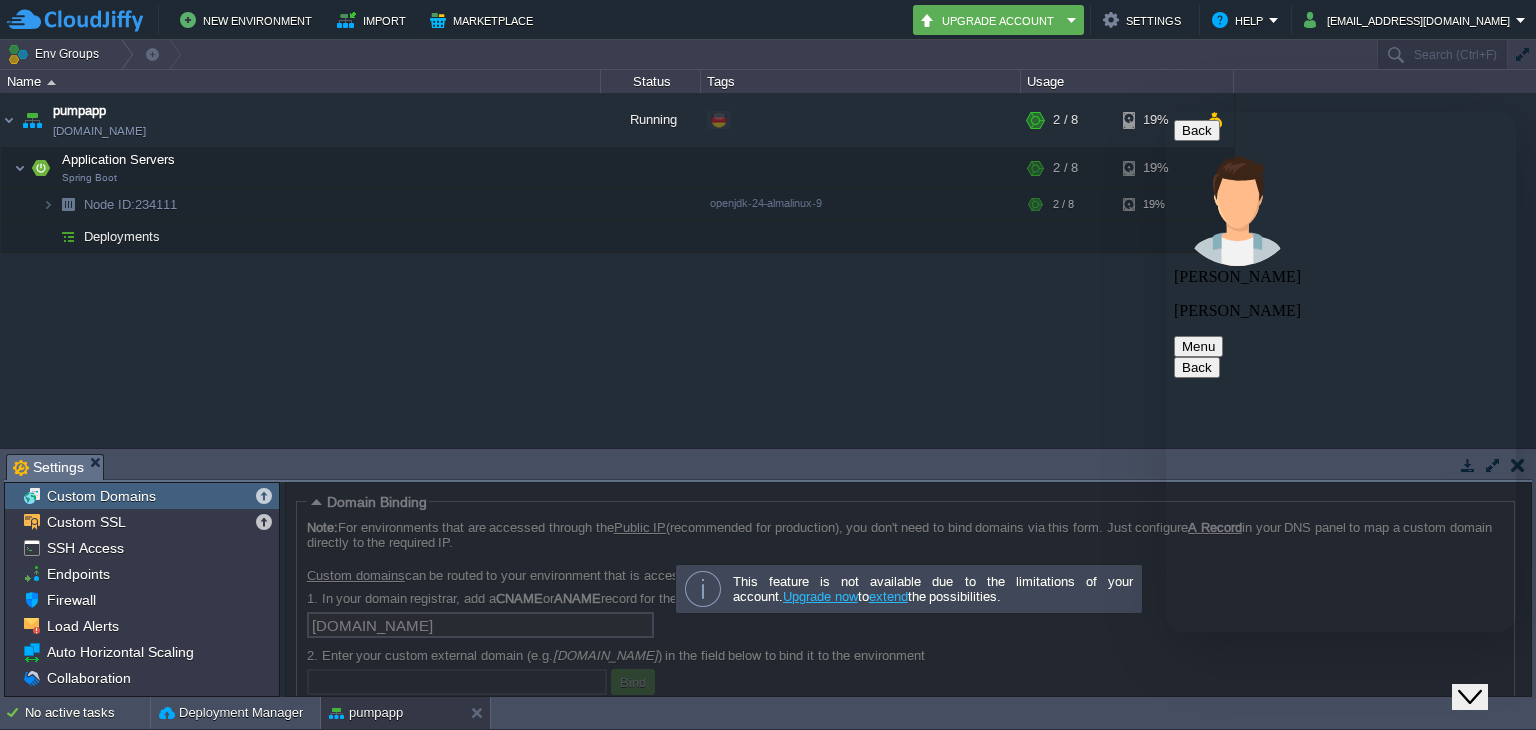 scroll, scrollTop: 0, scrollLeft: 0, axis: both 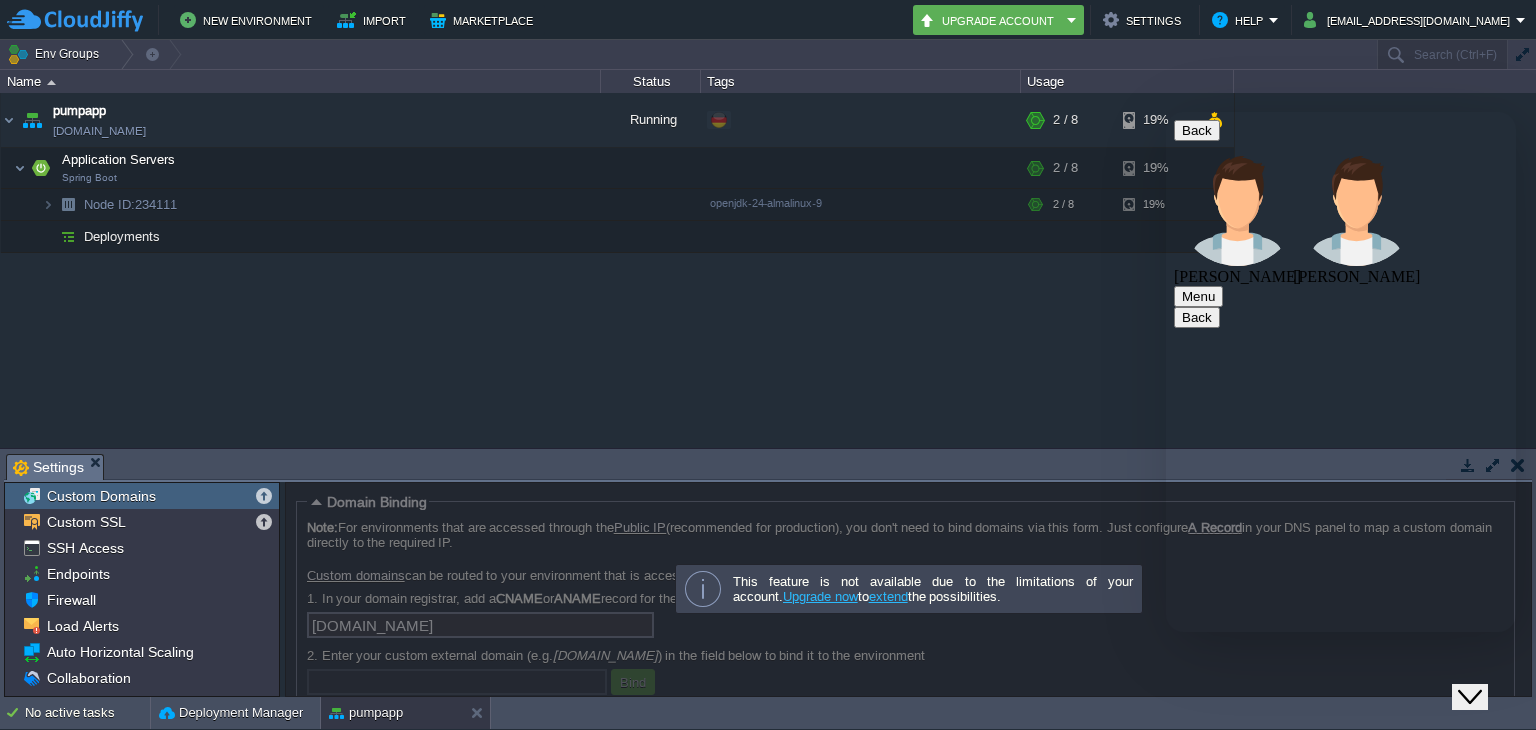 click at bounding box center [1198, 3850] 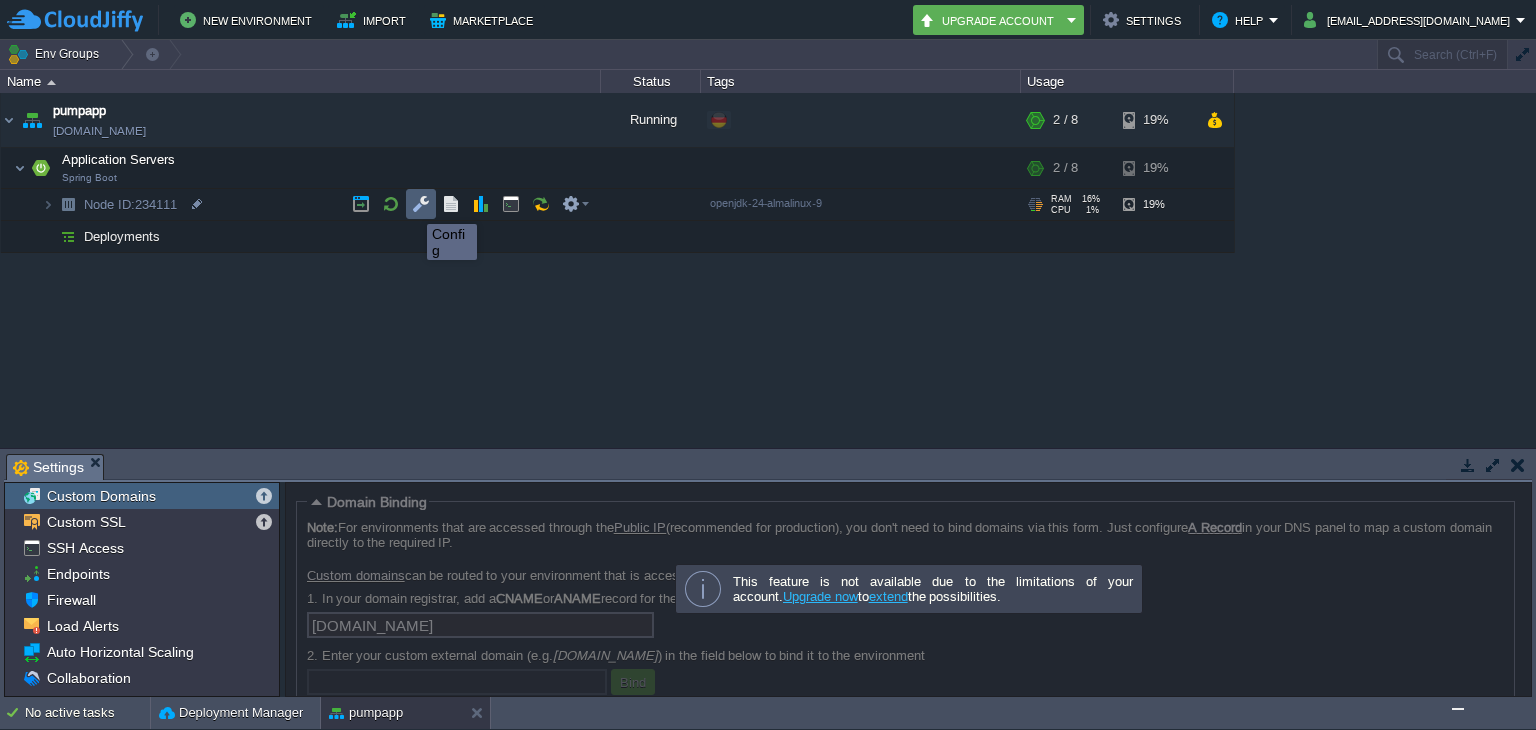 click at bounding box center [421, 204] 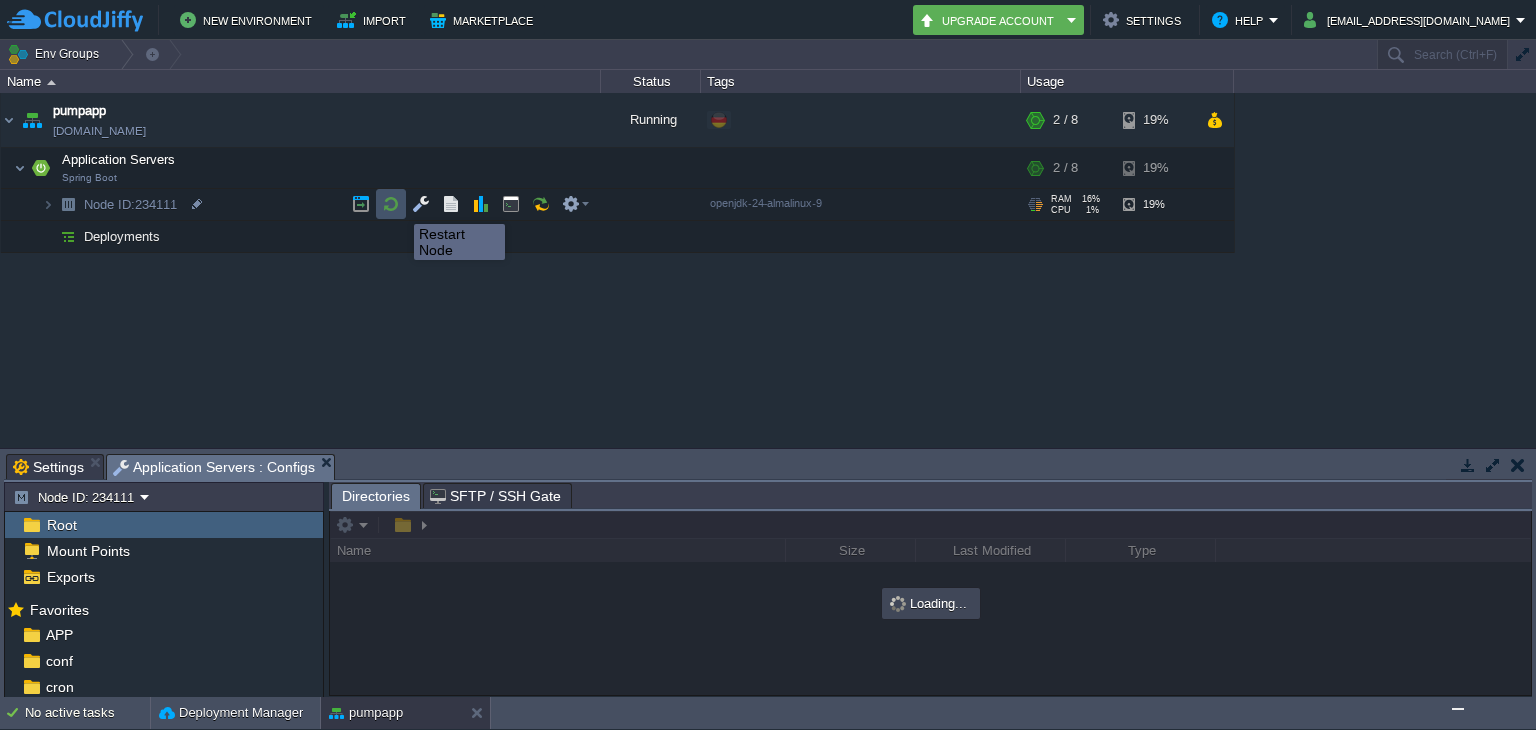 click at bounding box center (391, 204) 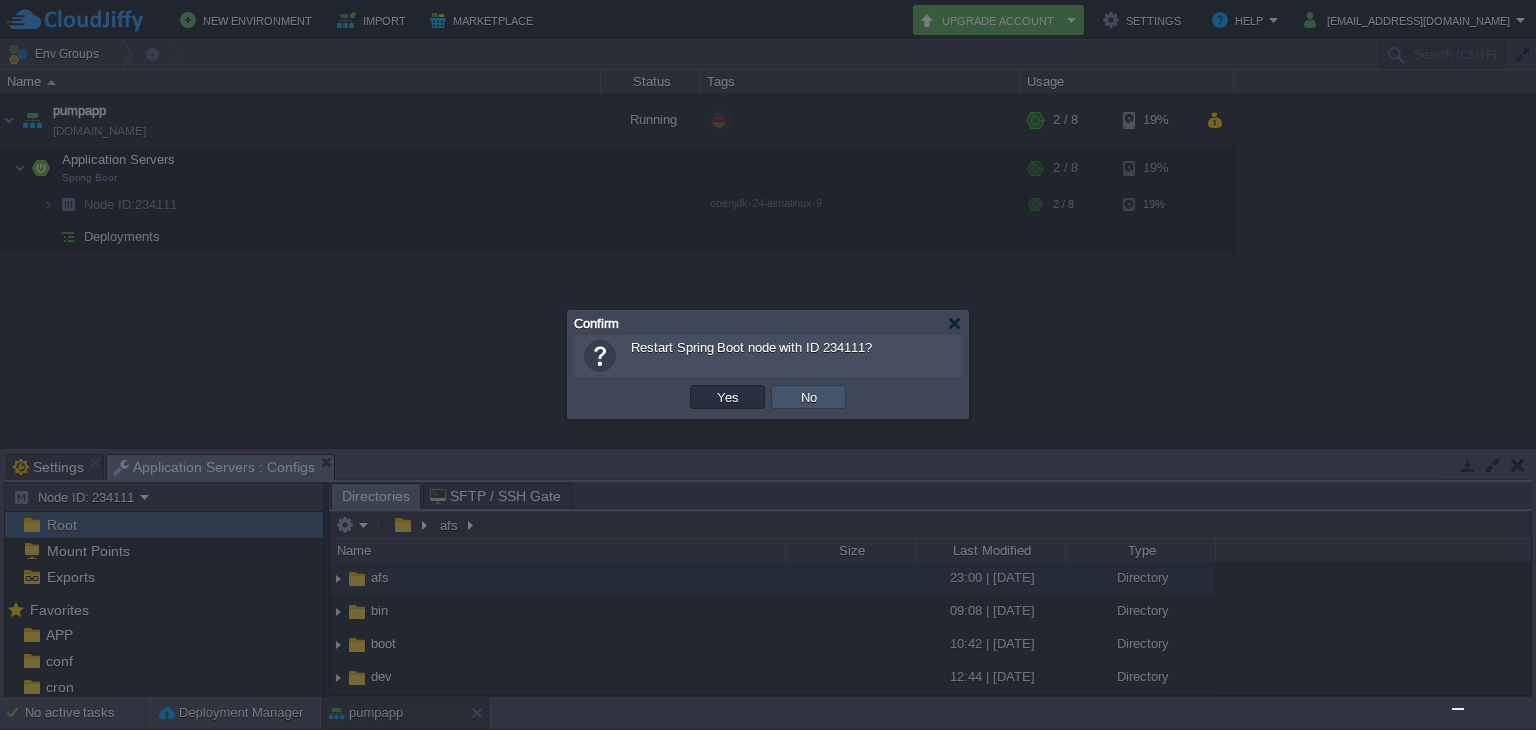 click on "No" at bounding box center [809, 397] 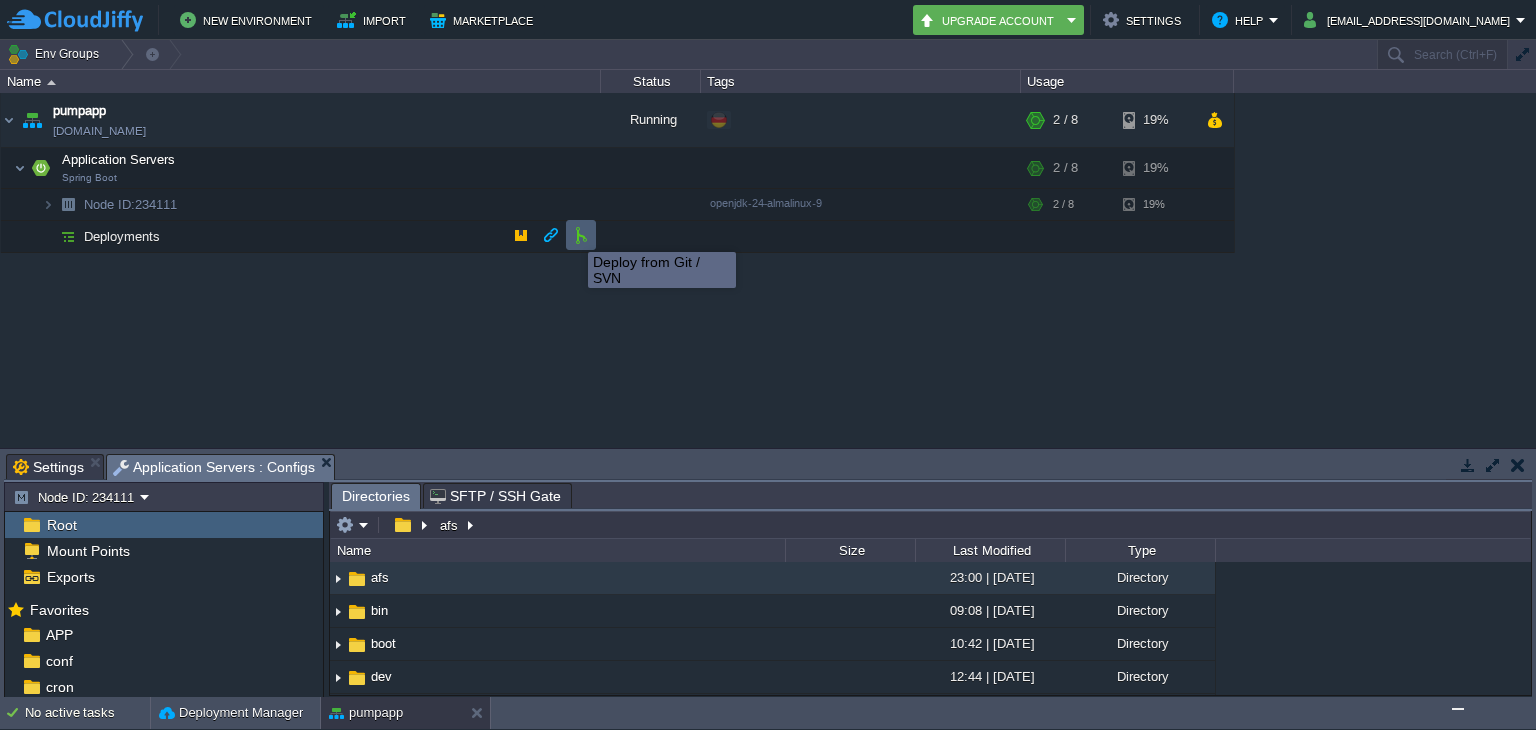 click at bounding box center [581, 235] 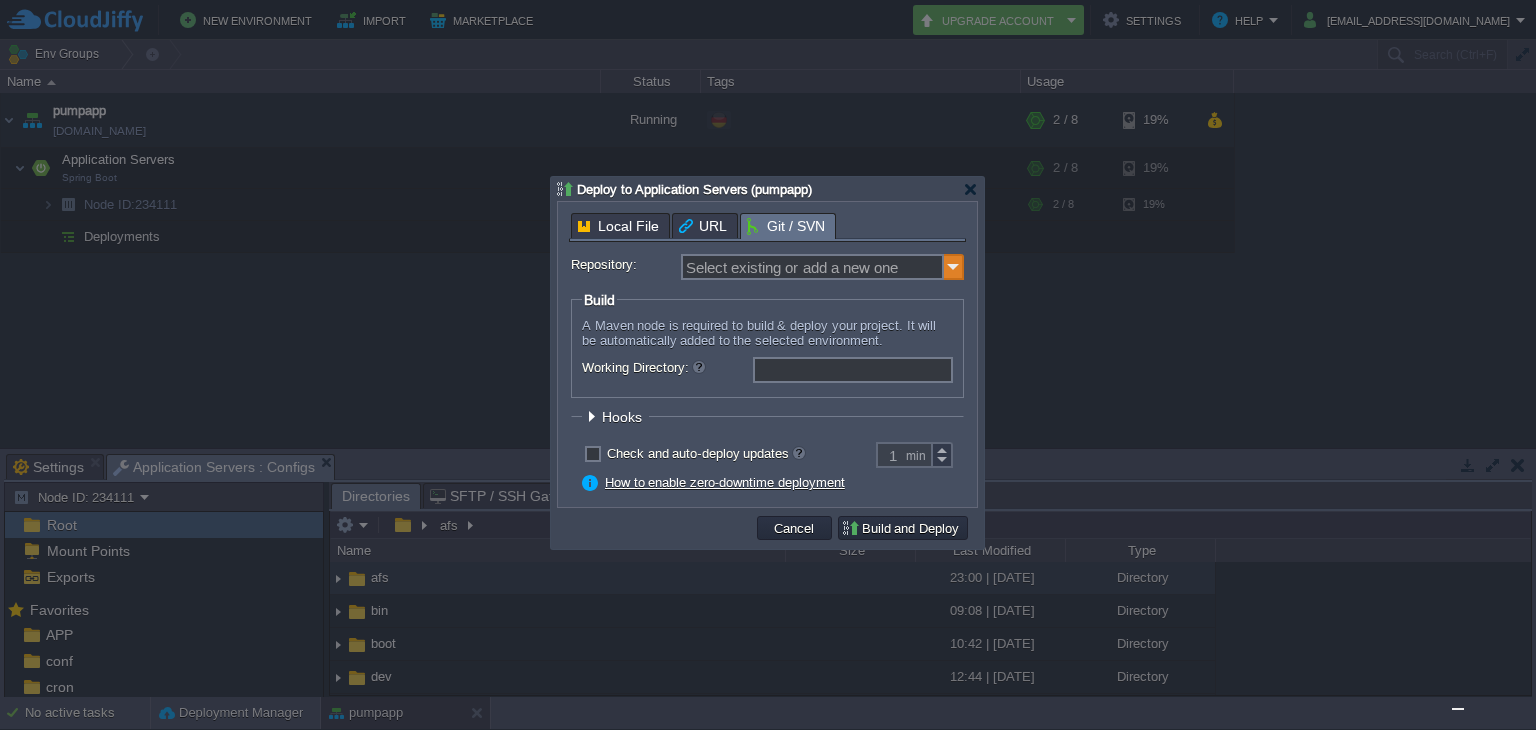 click at bounding box center (954, 267) 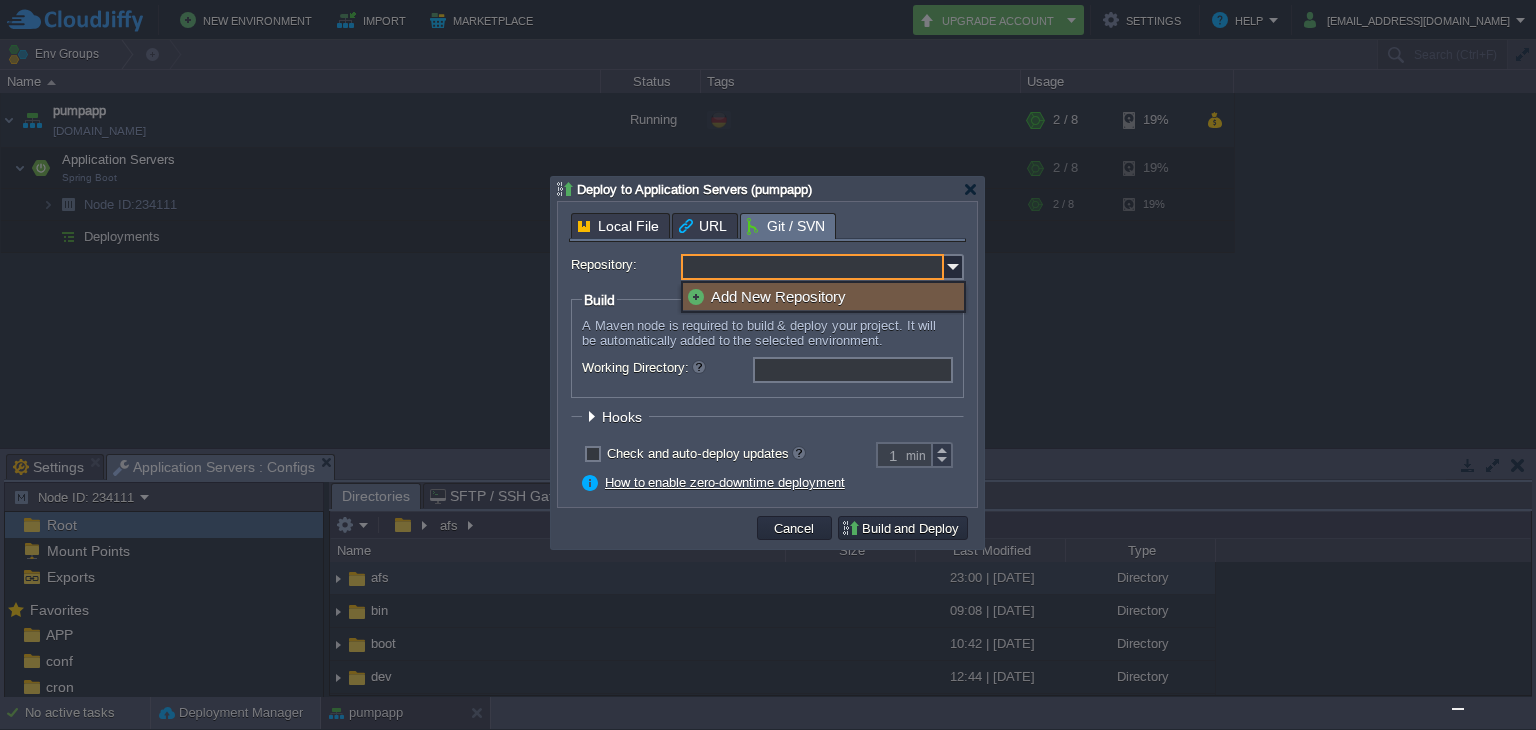 click on "Add New Repository" at bounding box center (823, 296) 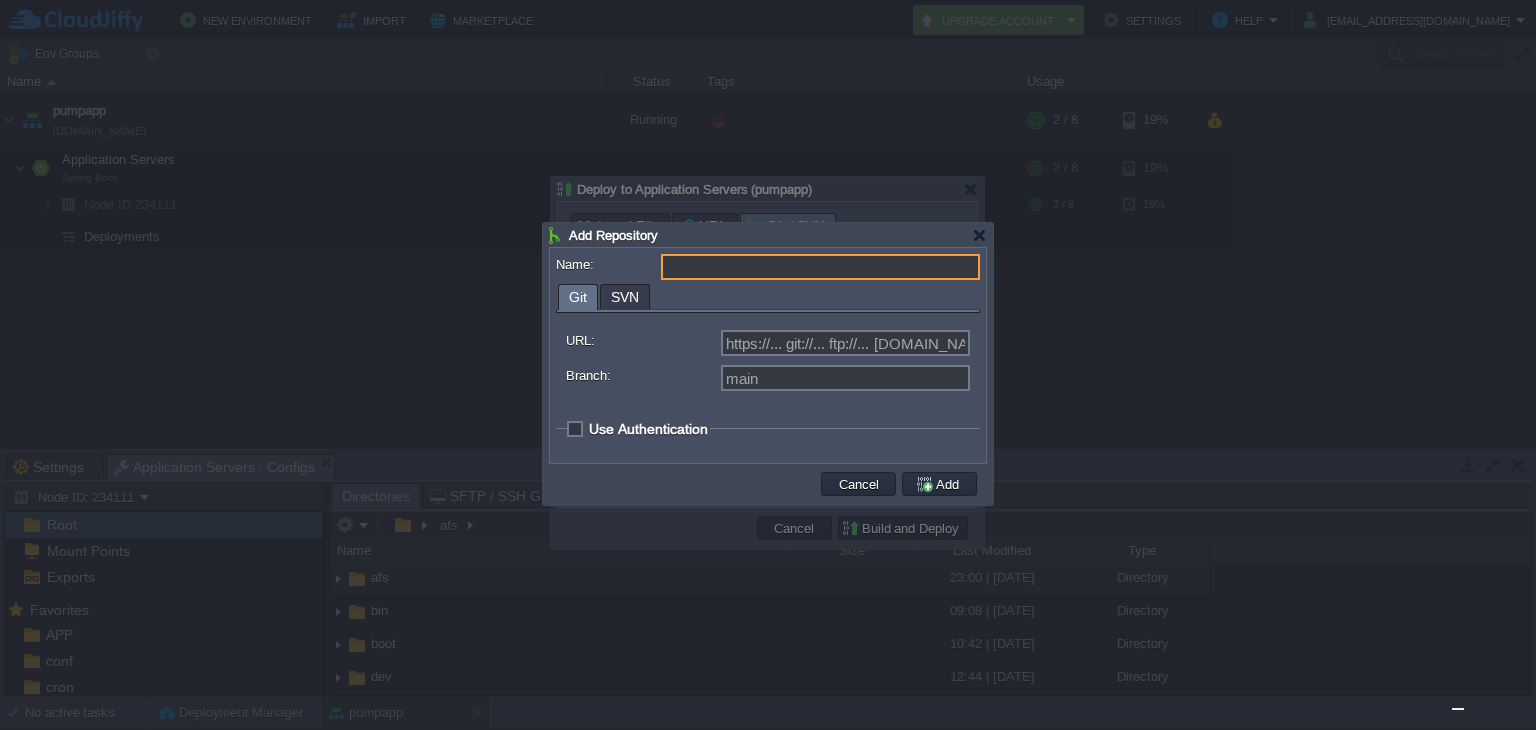 type on "Select existing or add a new one" 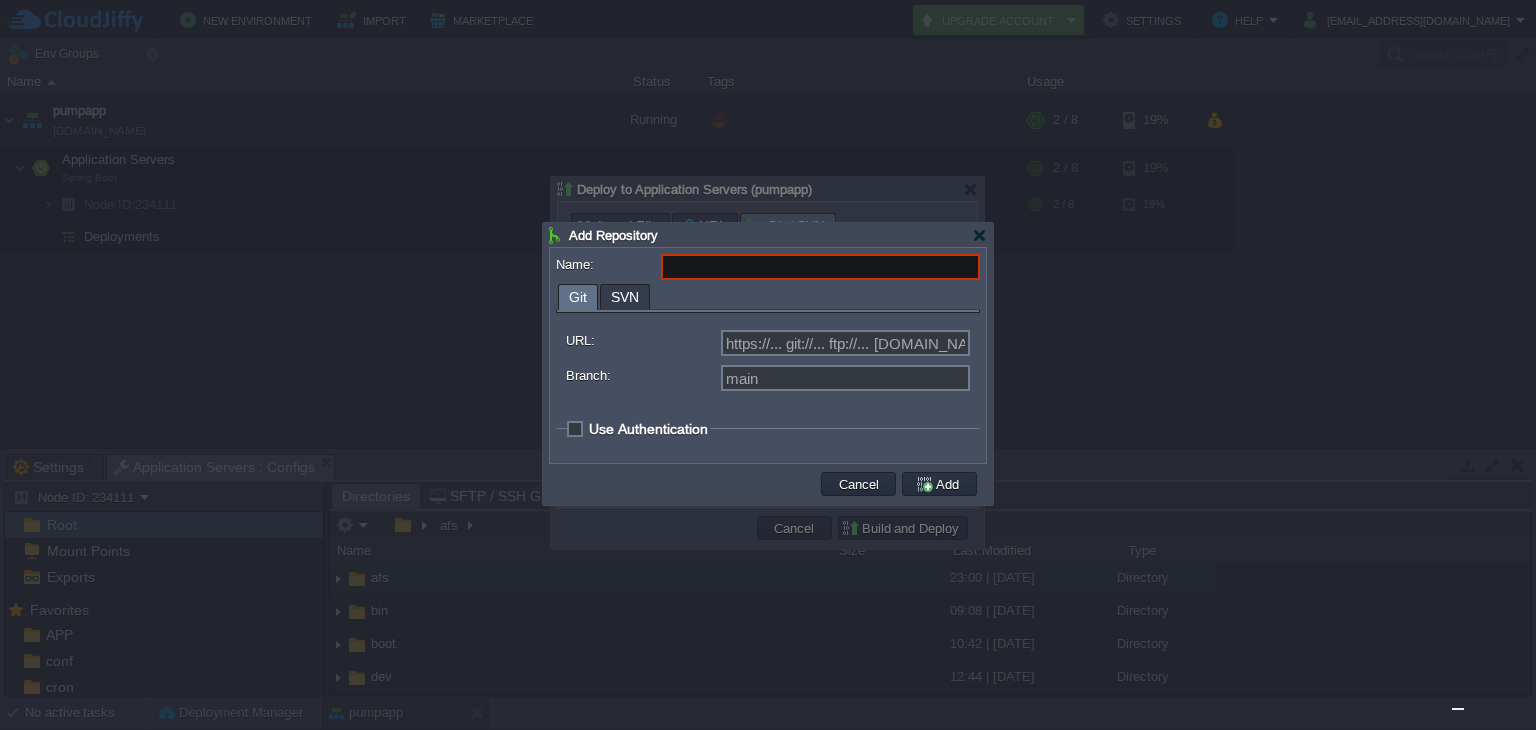 click on "Use Authentication" at bounding box center (648, 429) 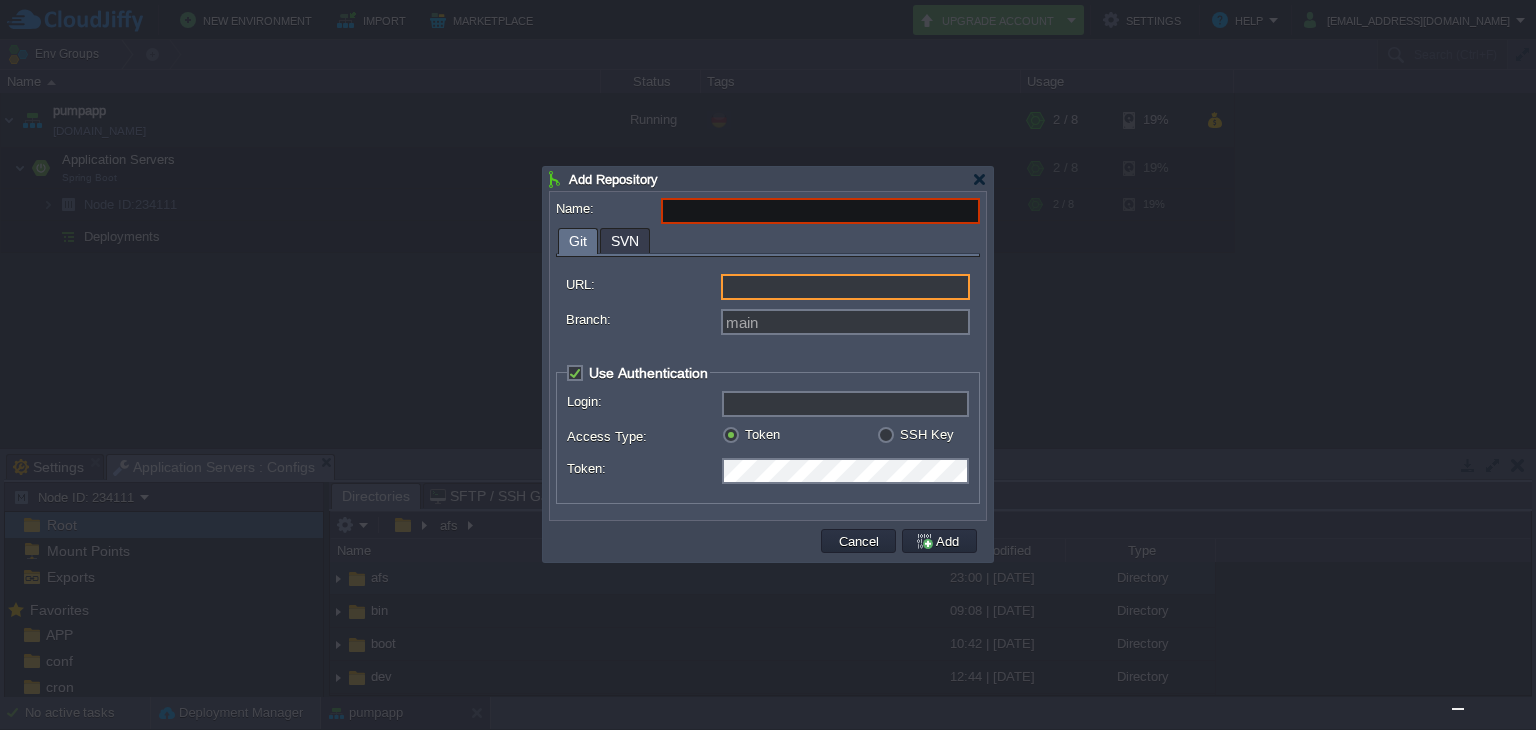 click on "URL:" at bounding box center [845, 287] 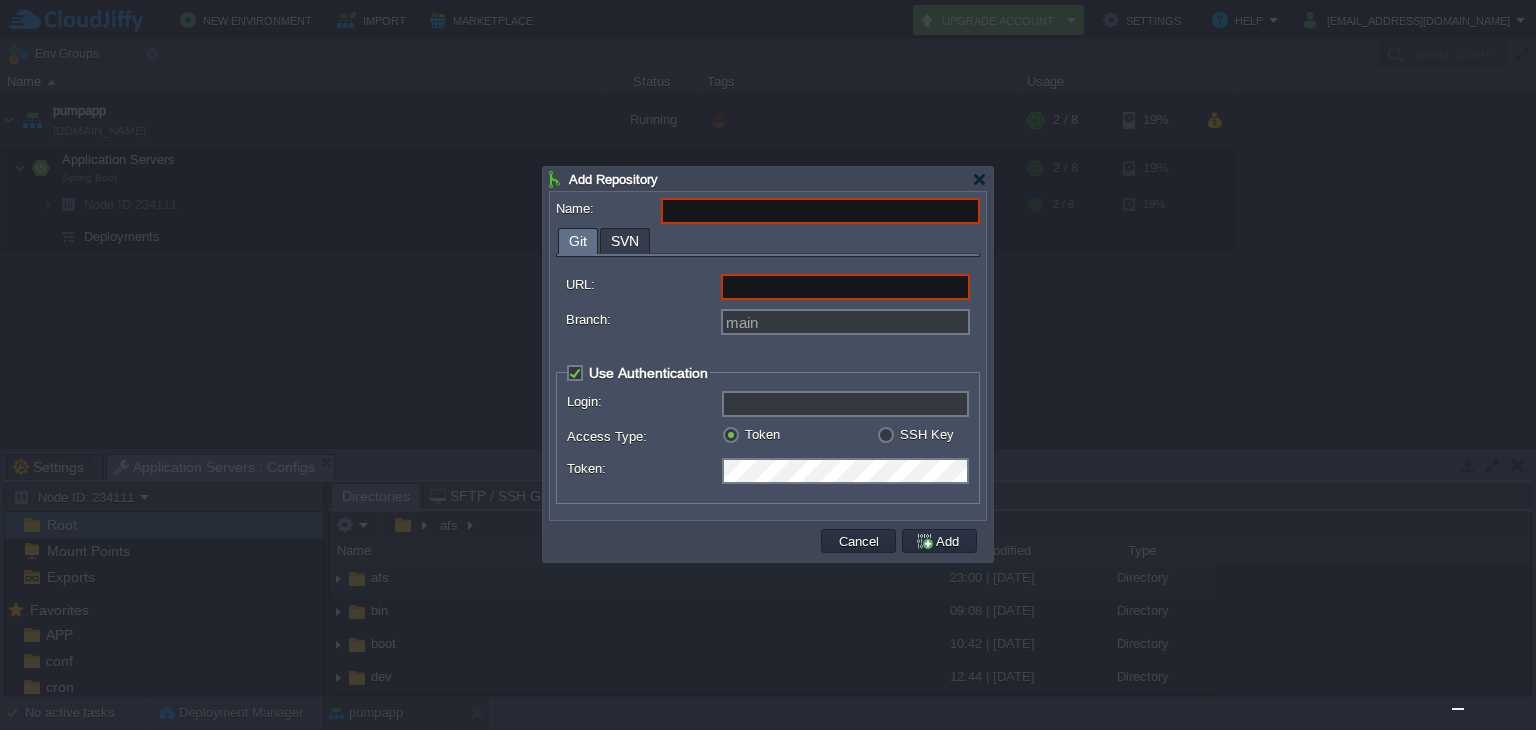 type on "https://... git://... ftp://... [DOMAIN_NAME]:repo..." 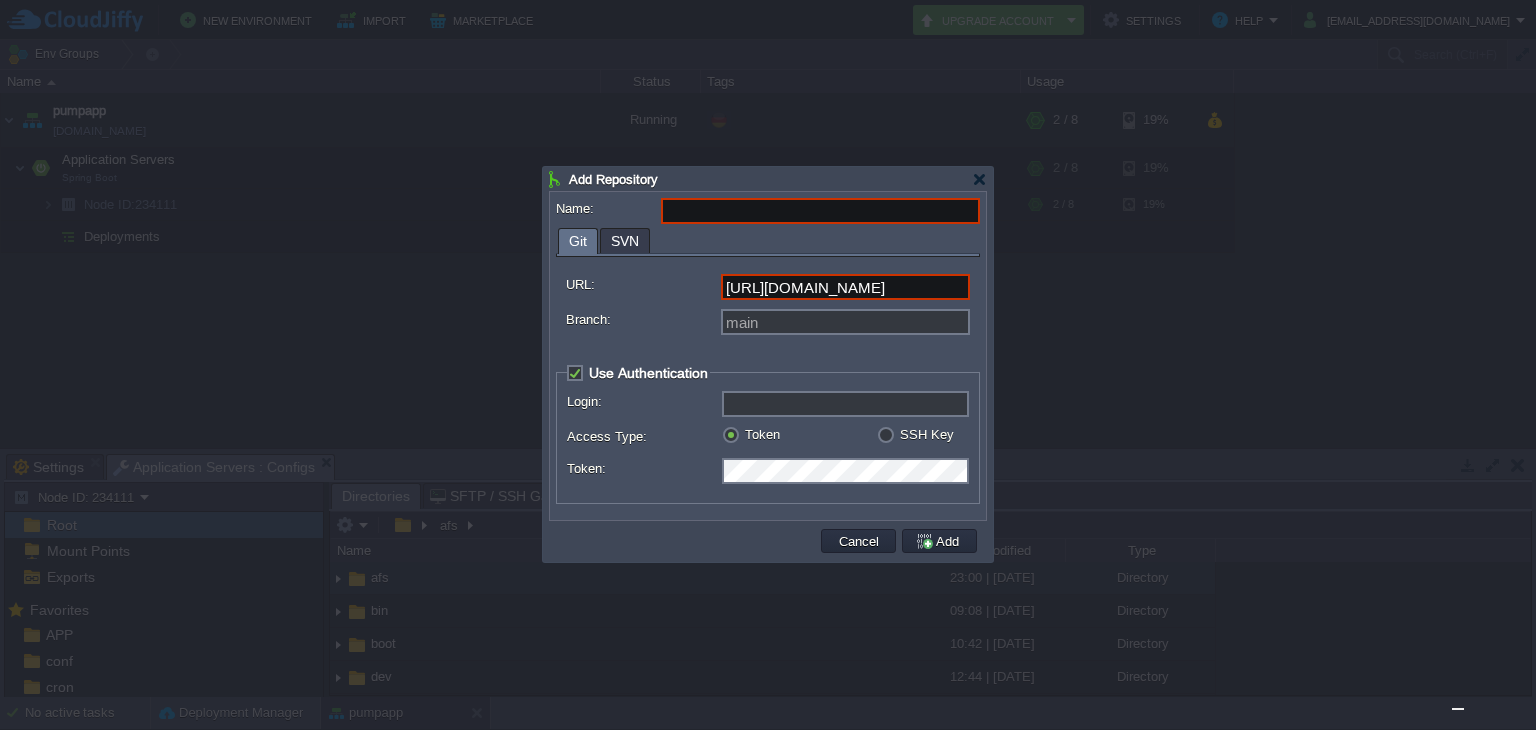 scroll, scrollTop: 0, scrollLeft: 75, axis: horizontal 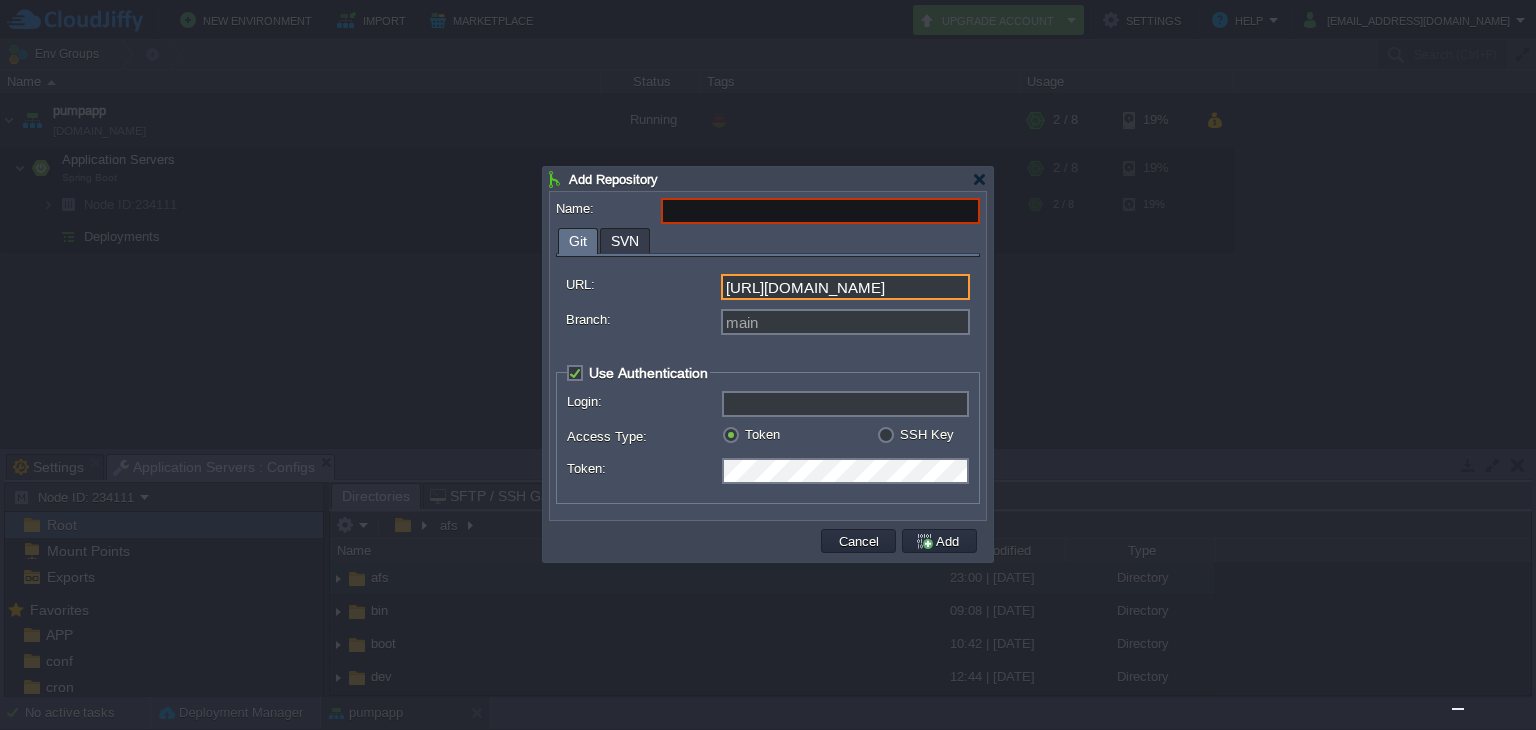 click on "[URL][DOMAIN_NAME]" at bounding box center [845, 287] 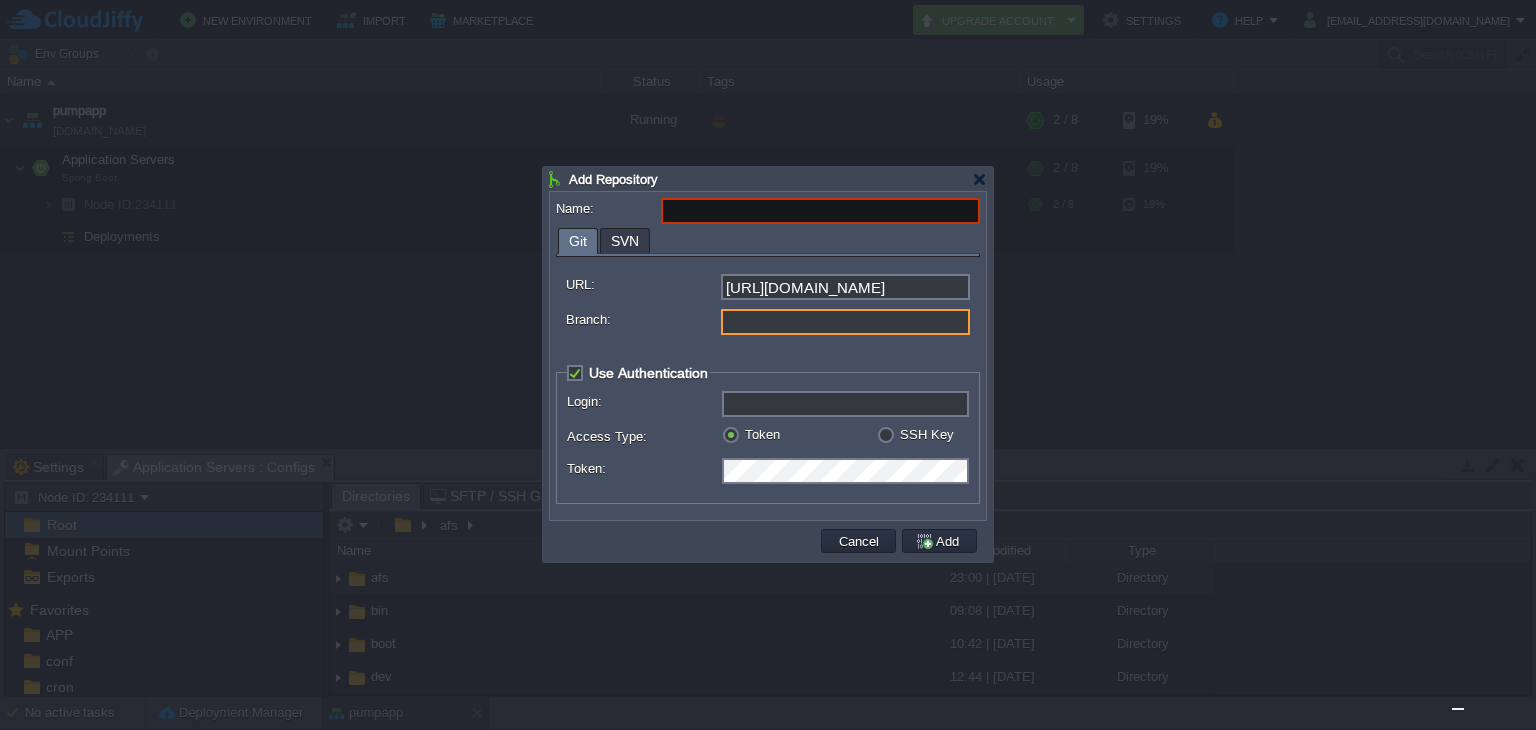 click on "Branch:" at bounding box center [845, 322] 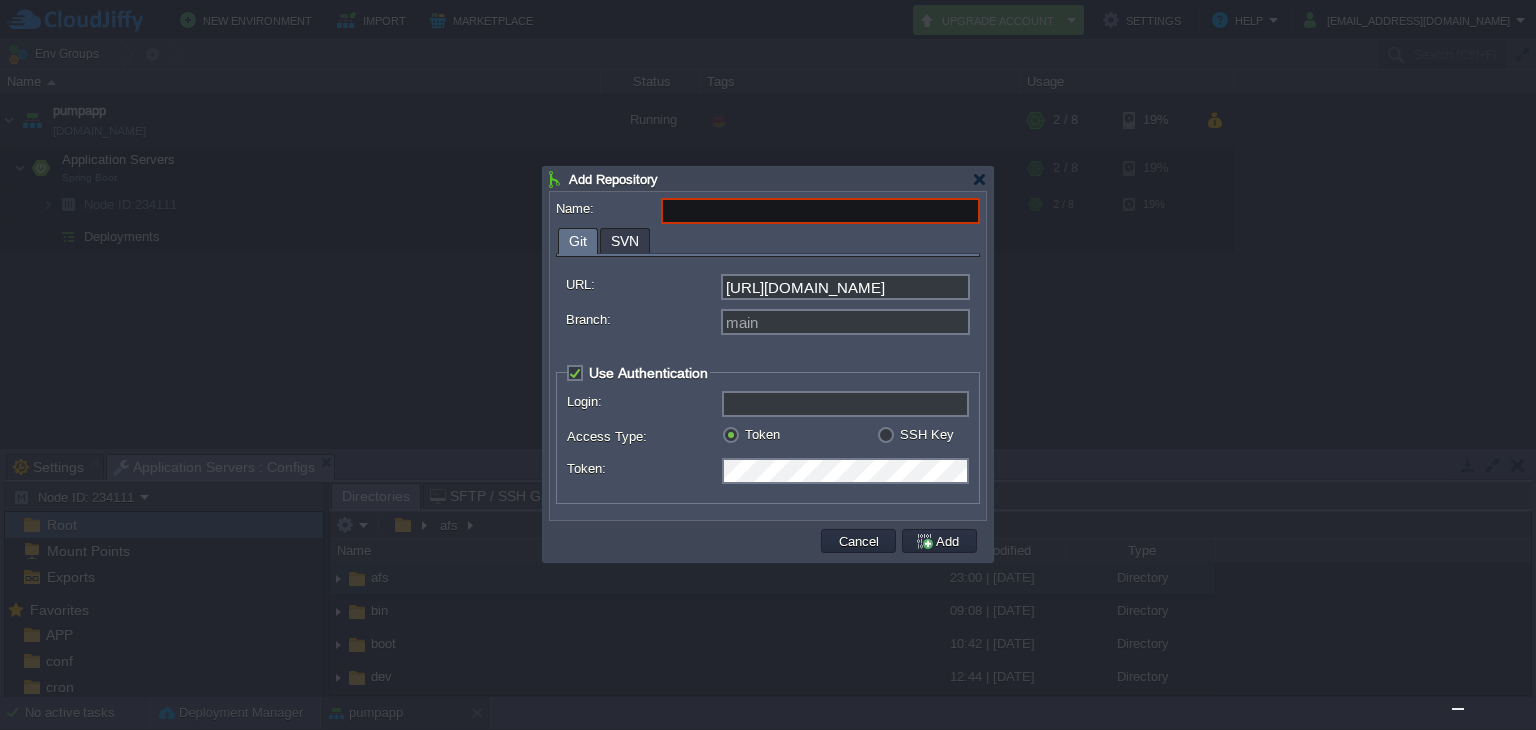click on "URL: [URL][DOMAIN_NAME] Branch: main" at bounding box center [768, 305] 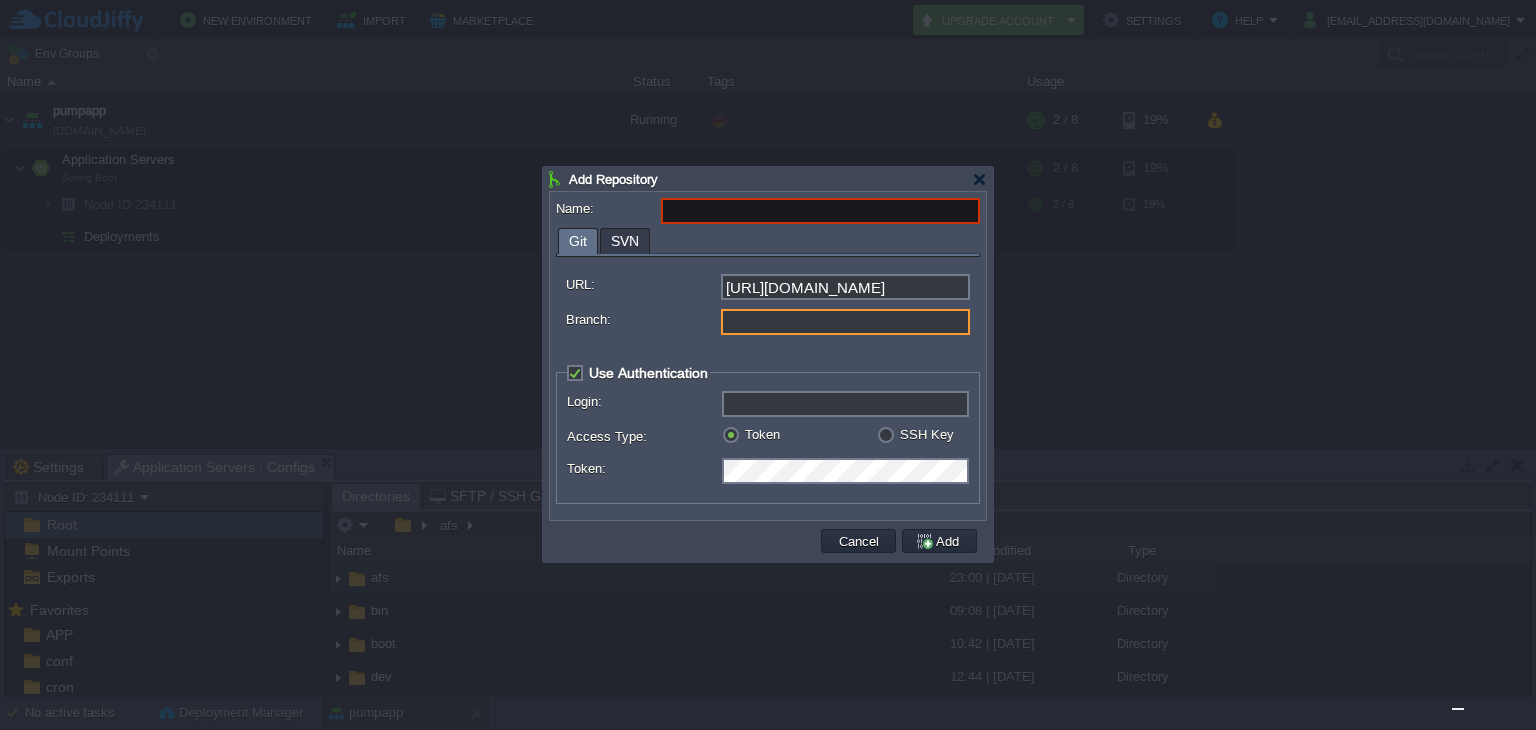 click on "Branch:" at bounding box center (845, 322) 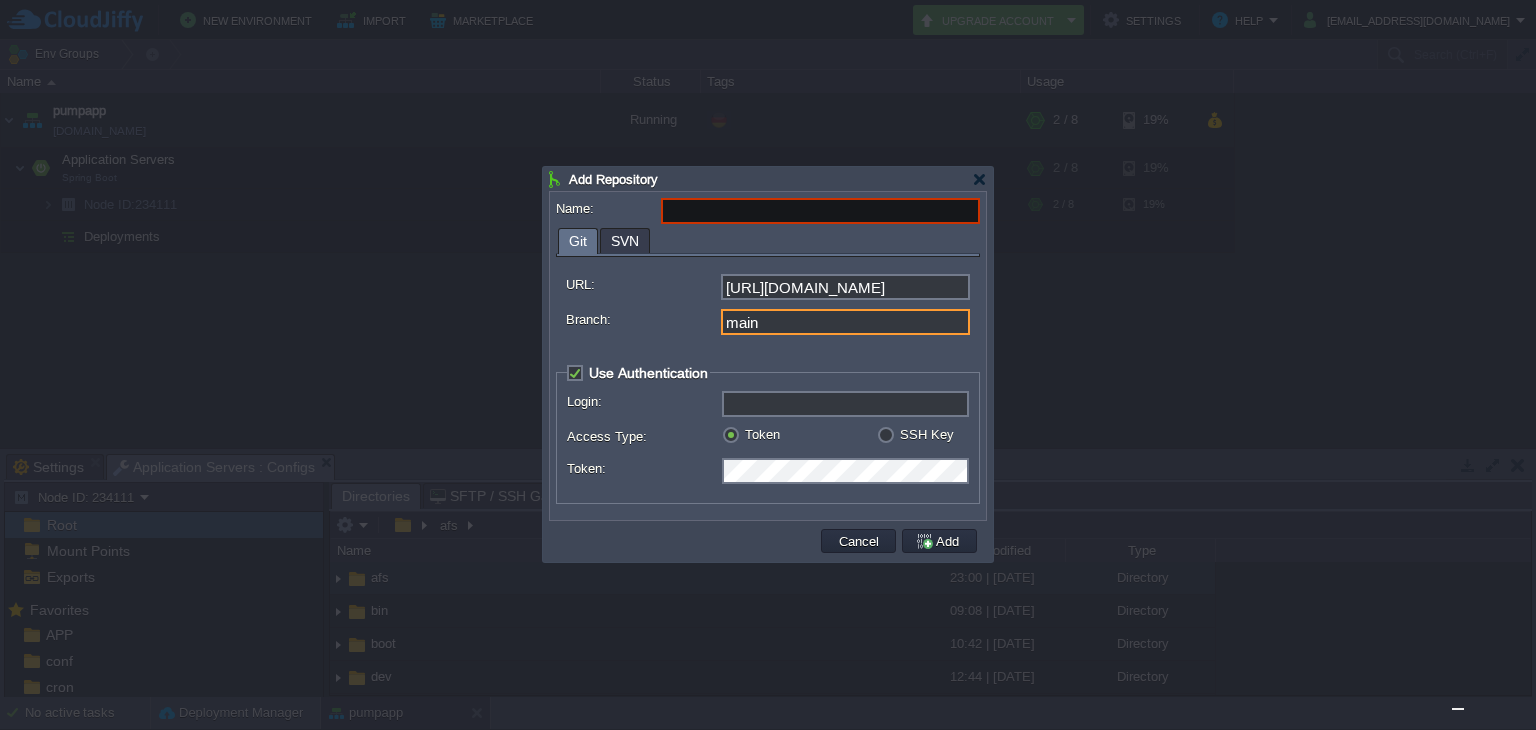 type on "main" 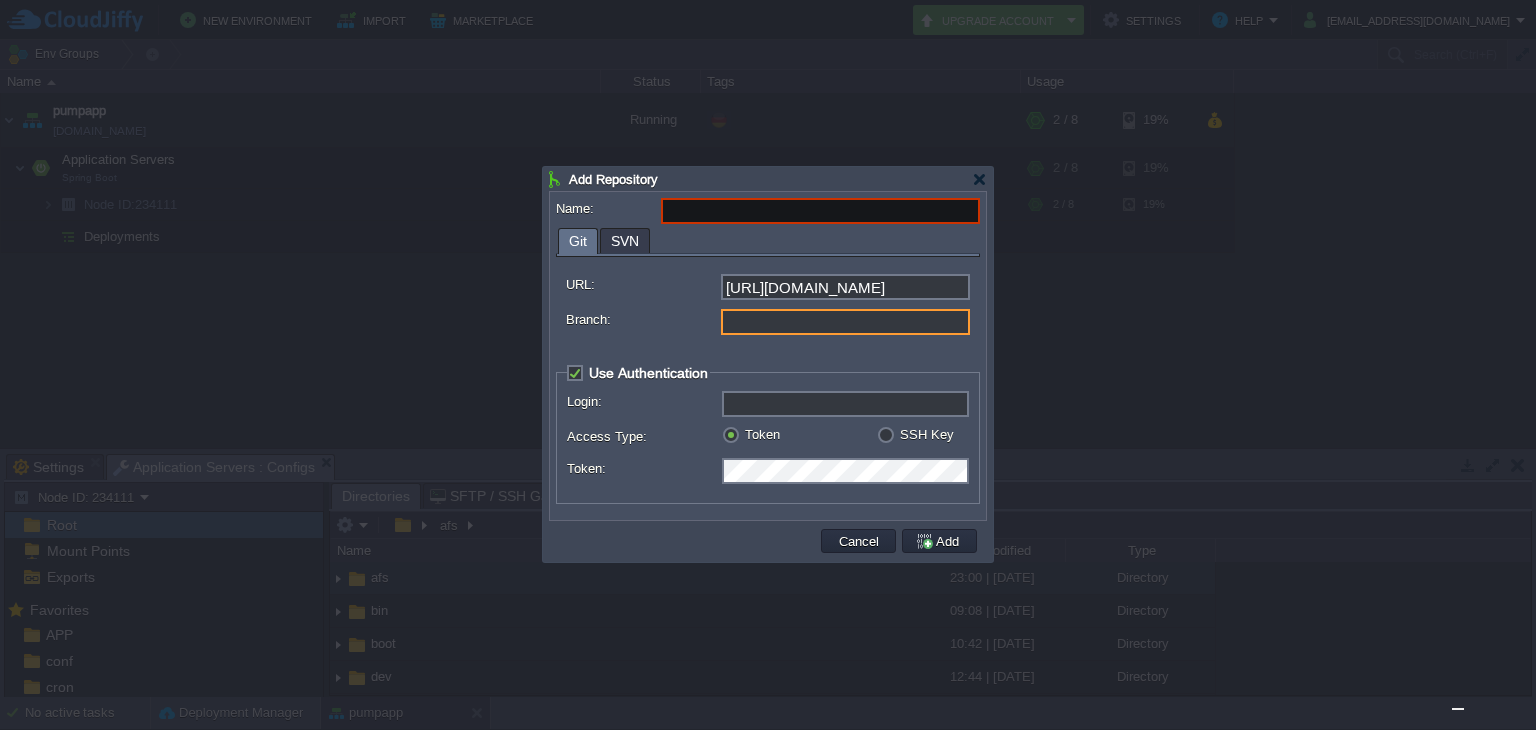 click on "Branch:" at bounding box center [845, 322] 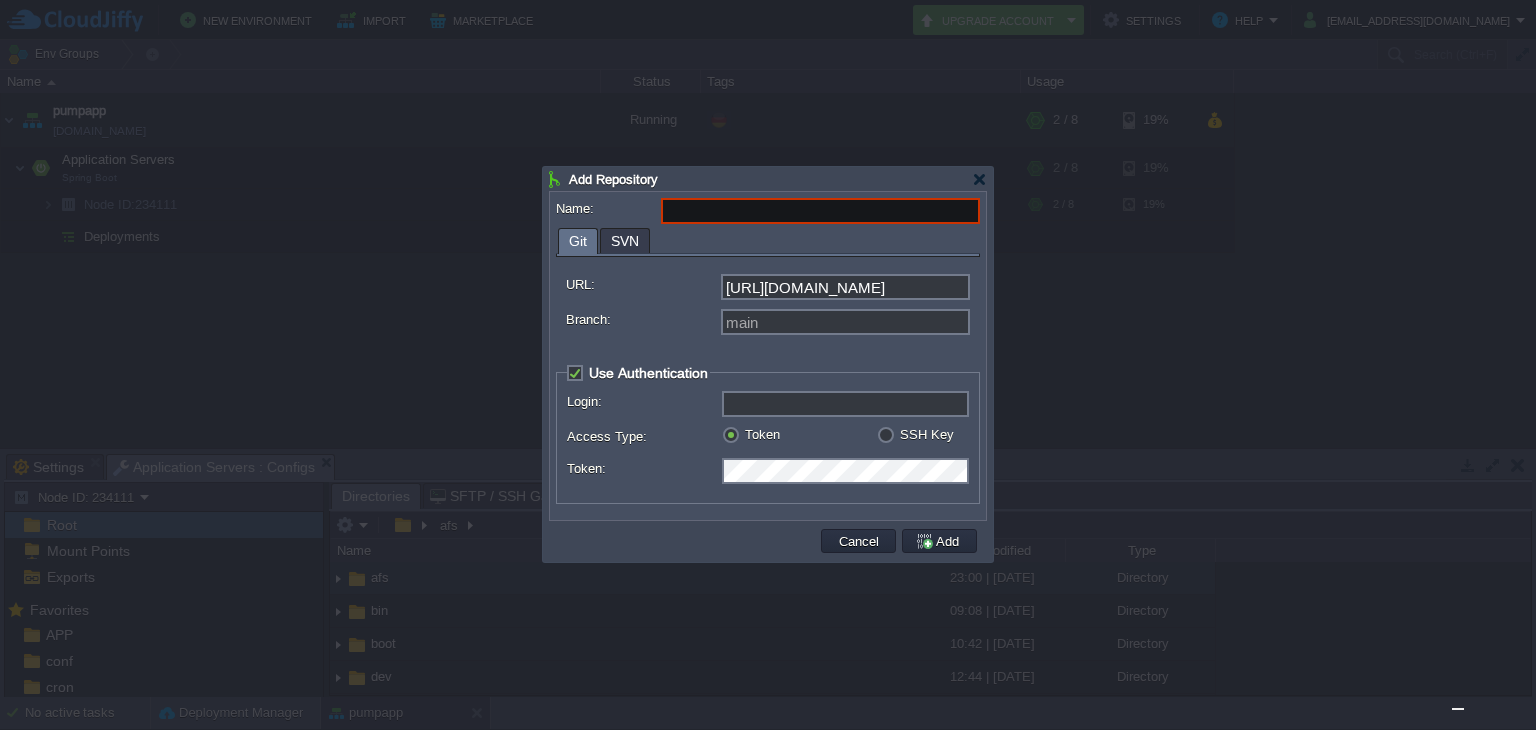 click on "Branch:" at bounding box center [642, 319] 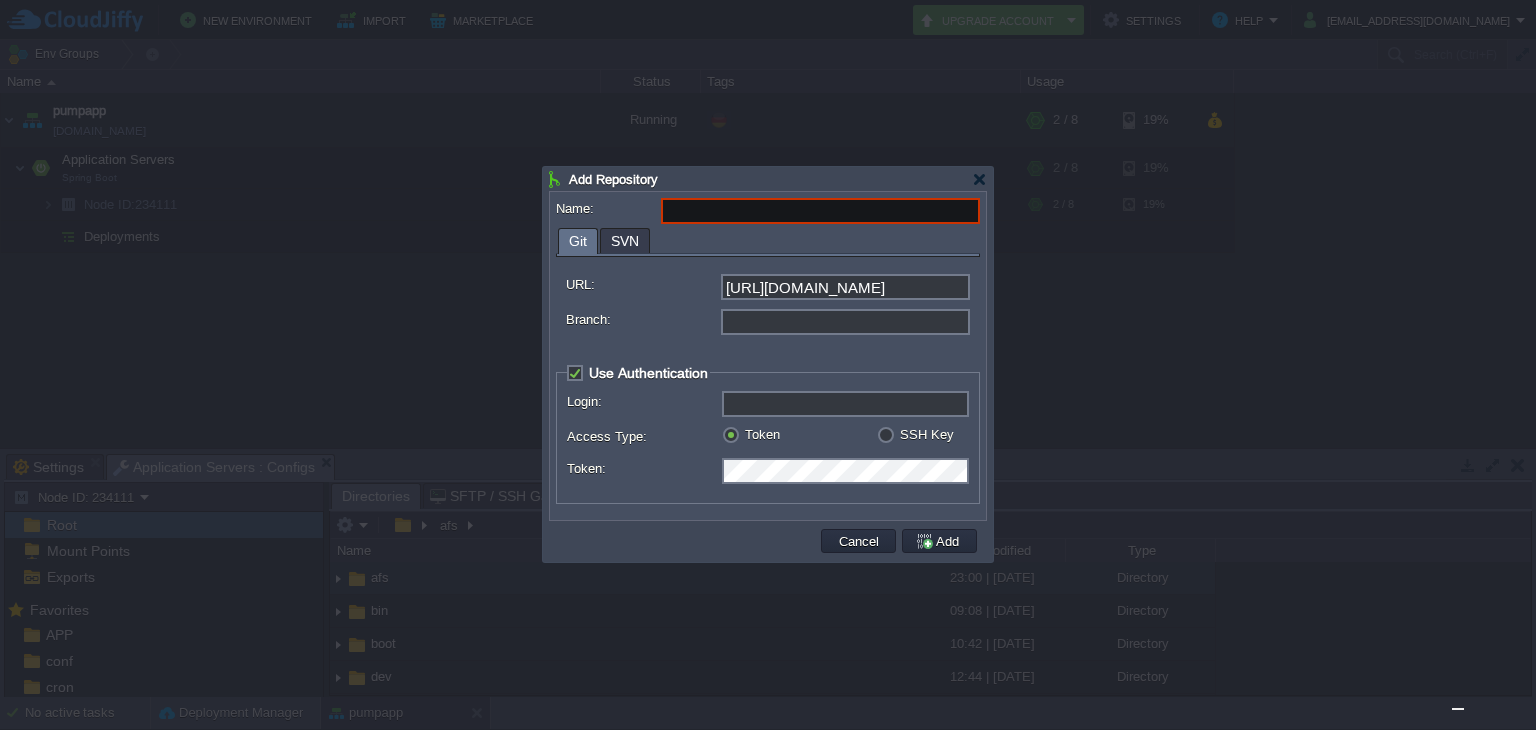 type on "main" 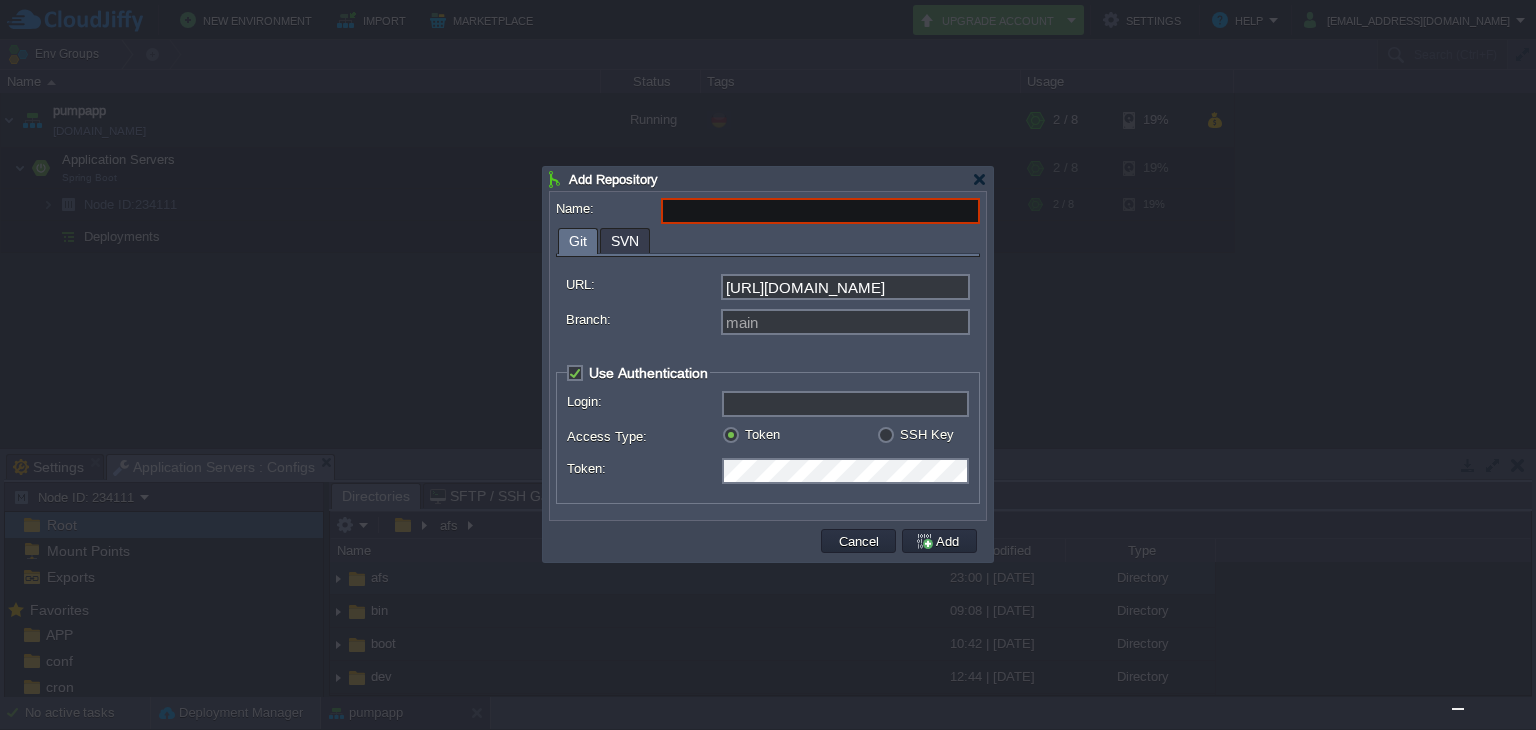 click on "URL: [URL][DOMAIN_NAME] Branch: main Use Authentication Login: Access Type: Token SSH Key Token: Select Key: Select..." at bounding box center (768, 385) 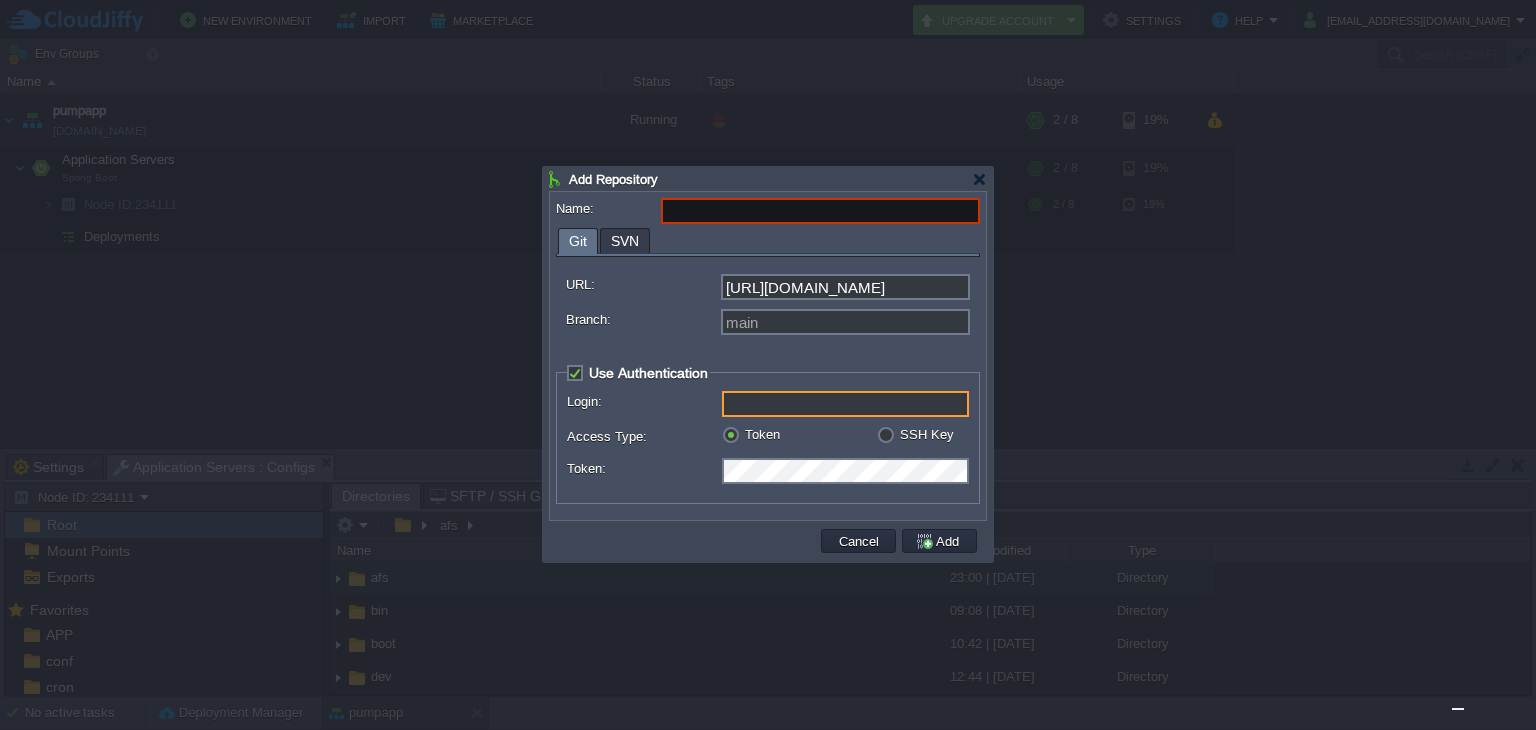 click on "Login:" at bounding box center [845, 404] 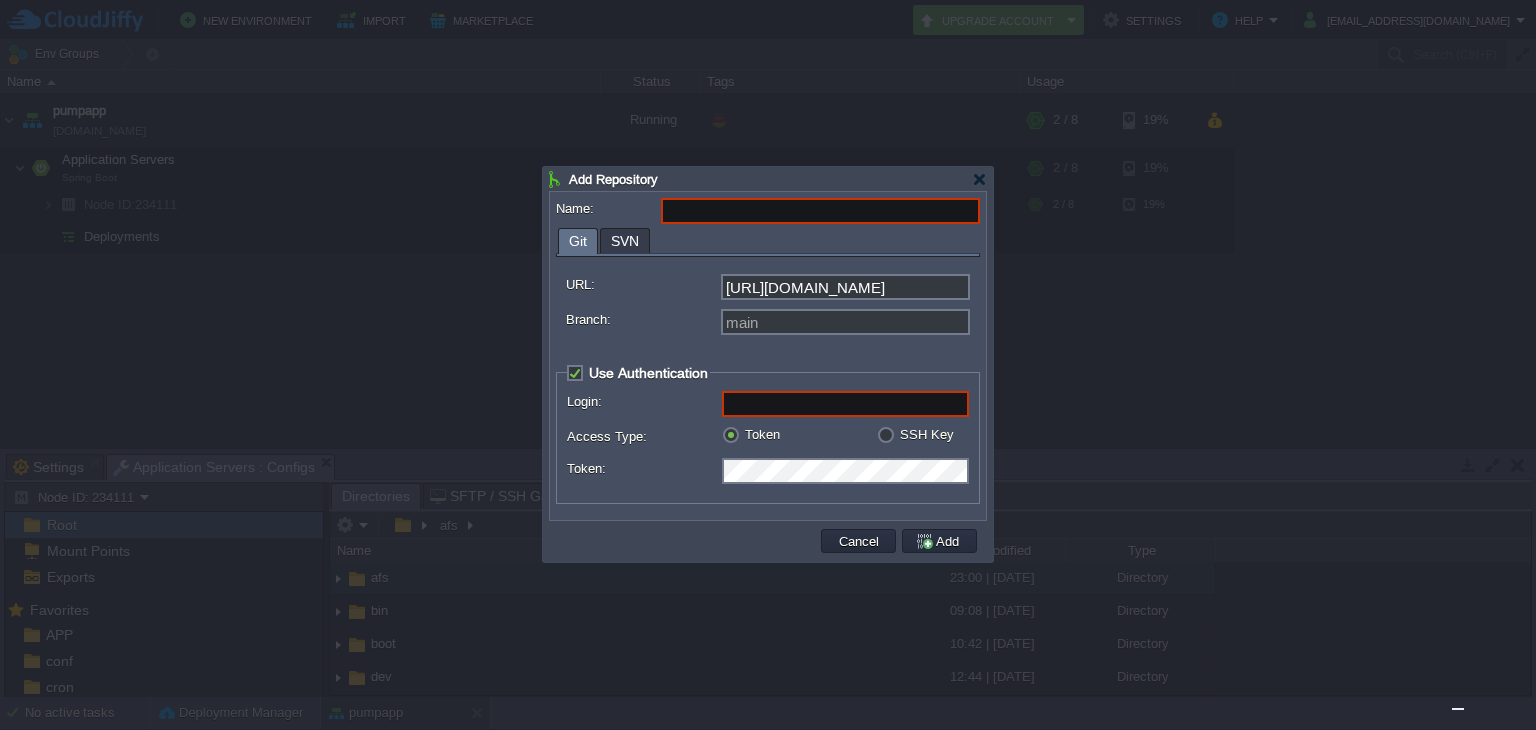 click on "SSH Key" at bounding box center (927, 434) 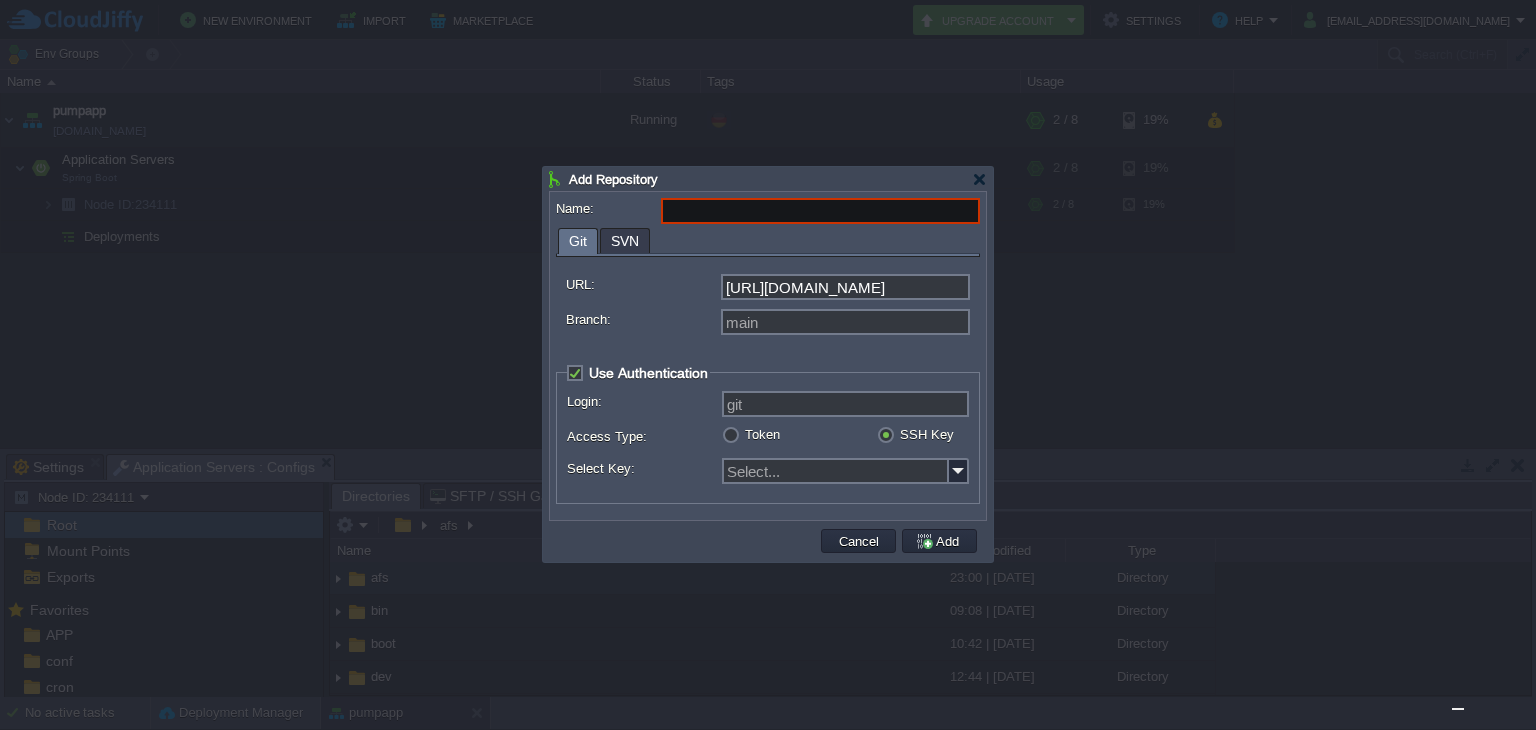 click on "Token" at bounding box center [762, 434] 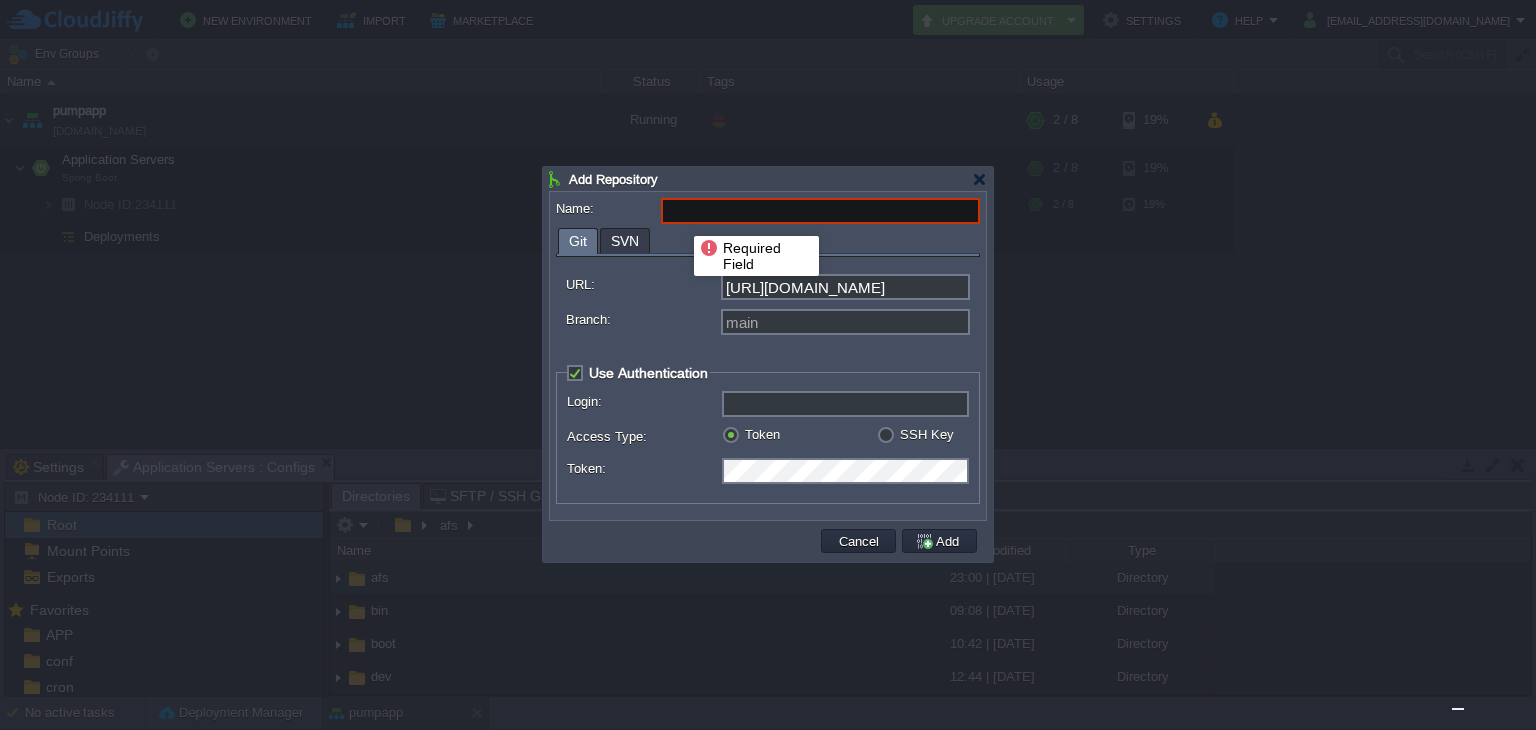 click on "Name:" at bounding box center [820, 211] 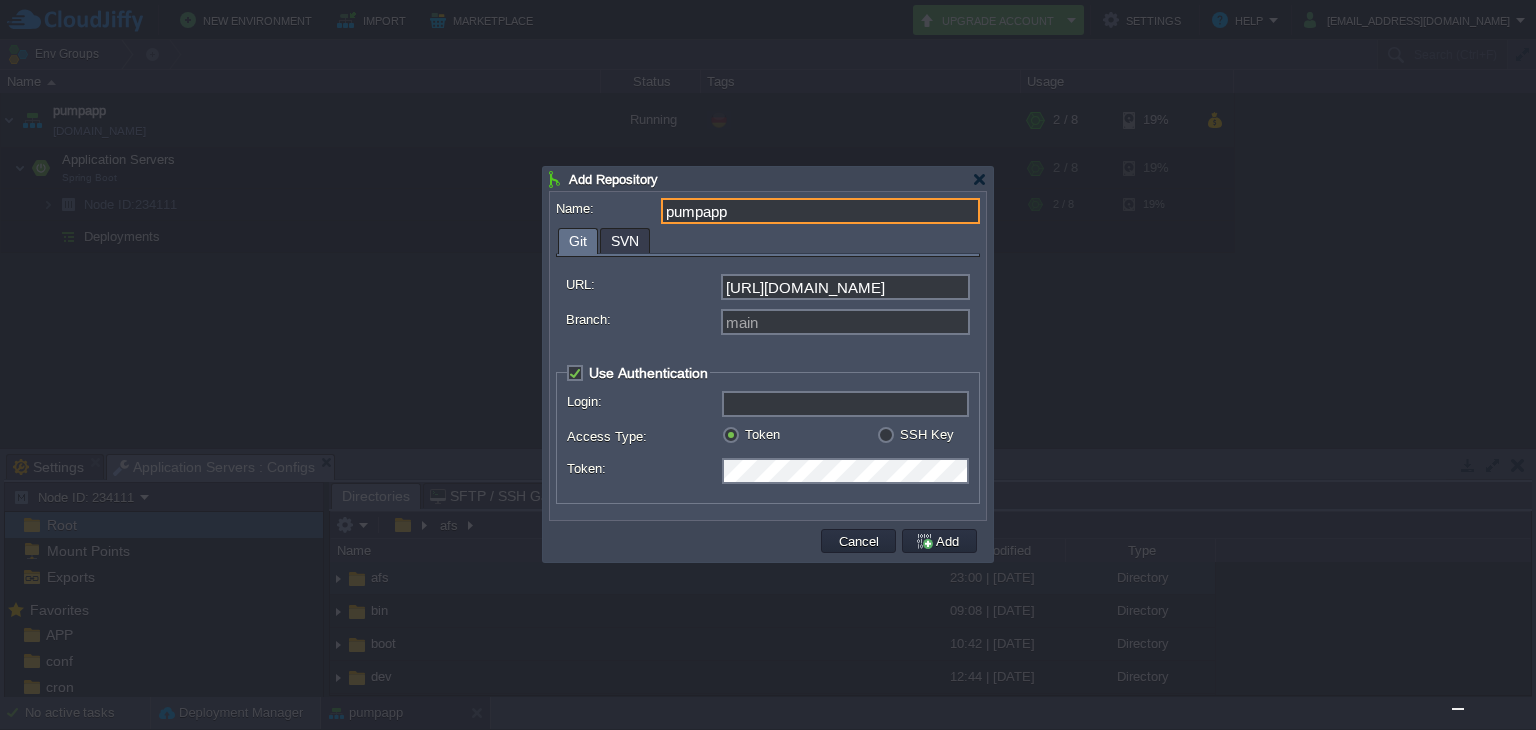 click on "Git SVN" at bounding box center [3056, 241] 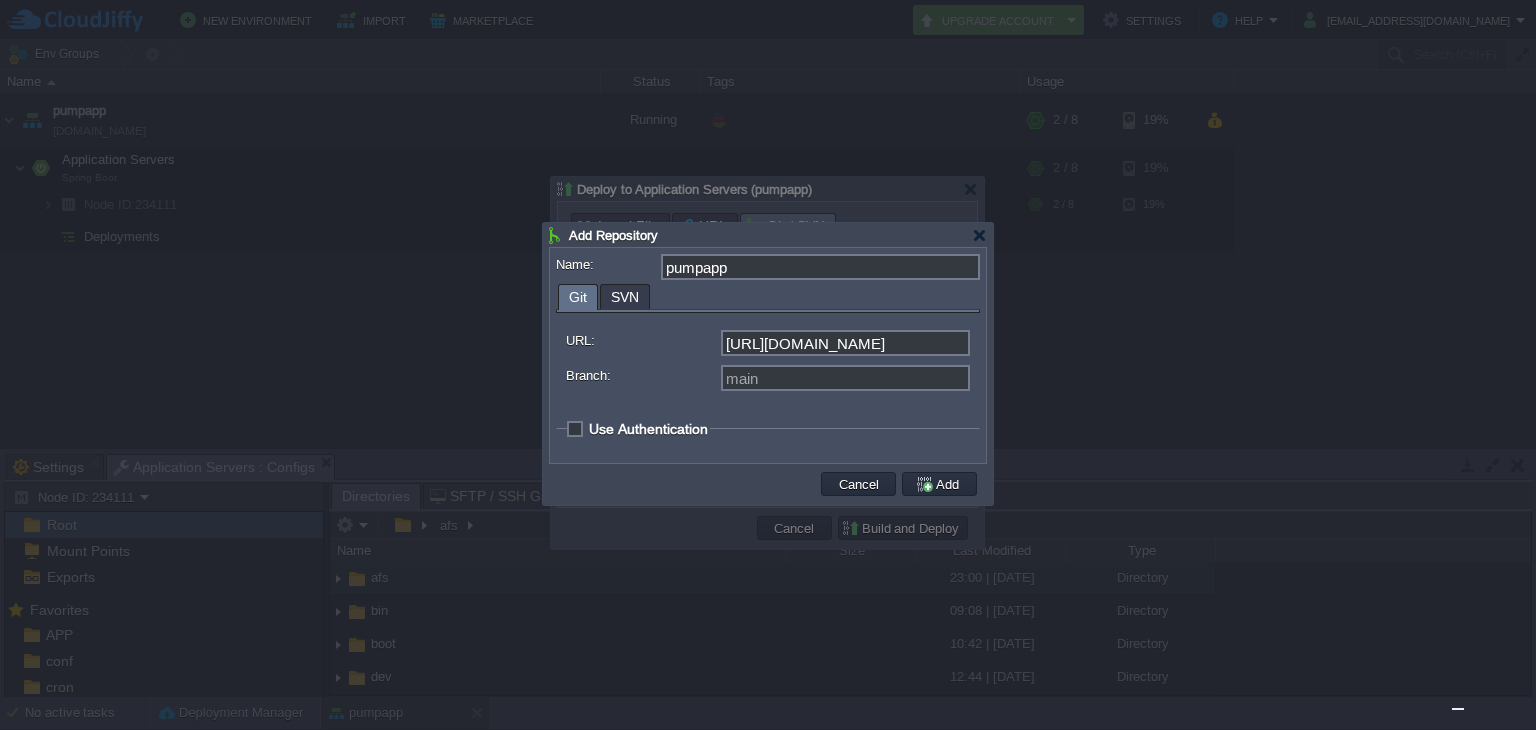 click on "Use Authentication" at bounding box center (648, 429) 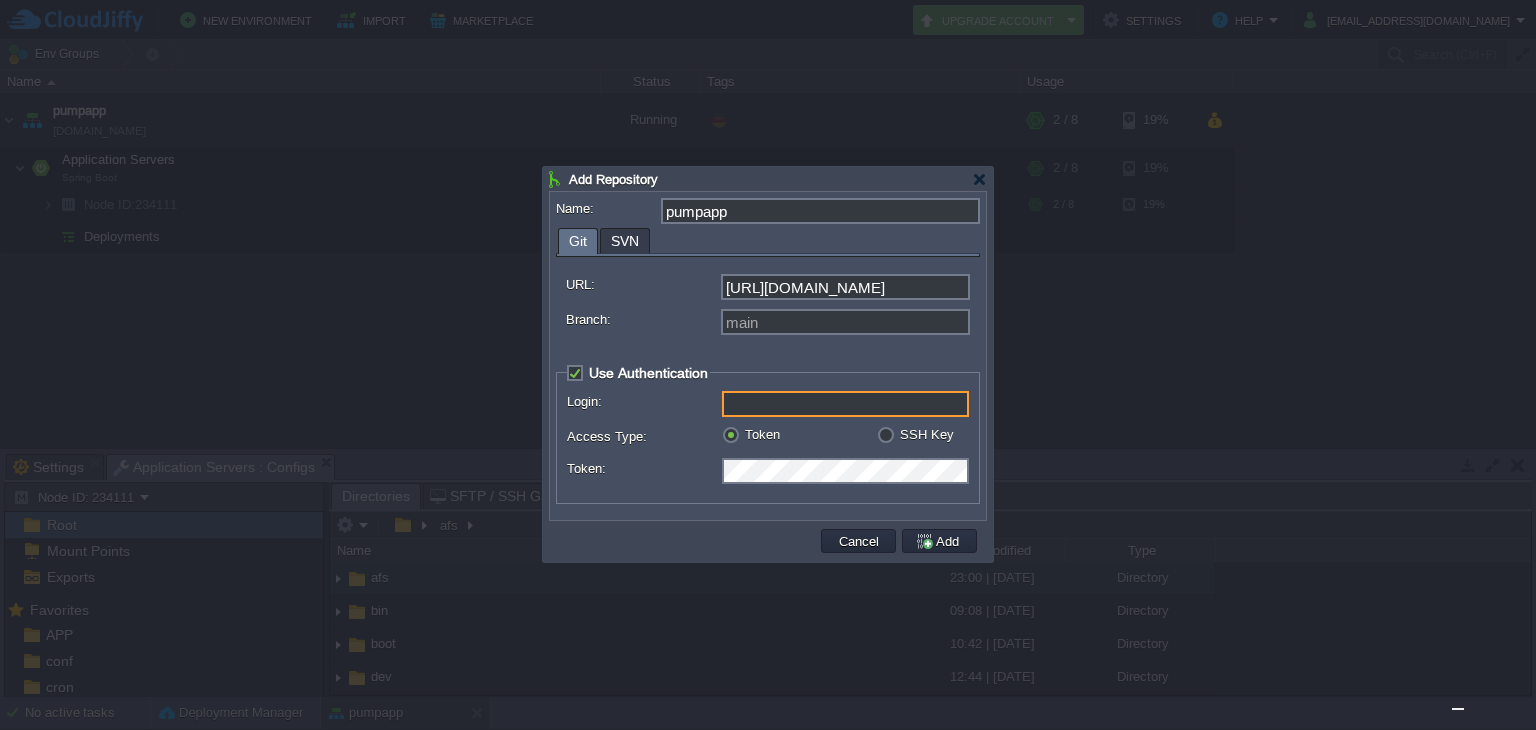 click on "Login:" at bounding box center (845, 404) 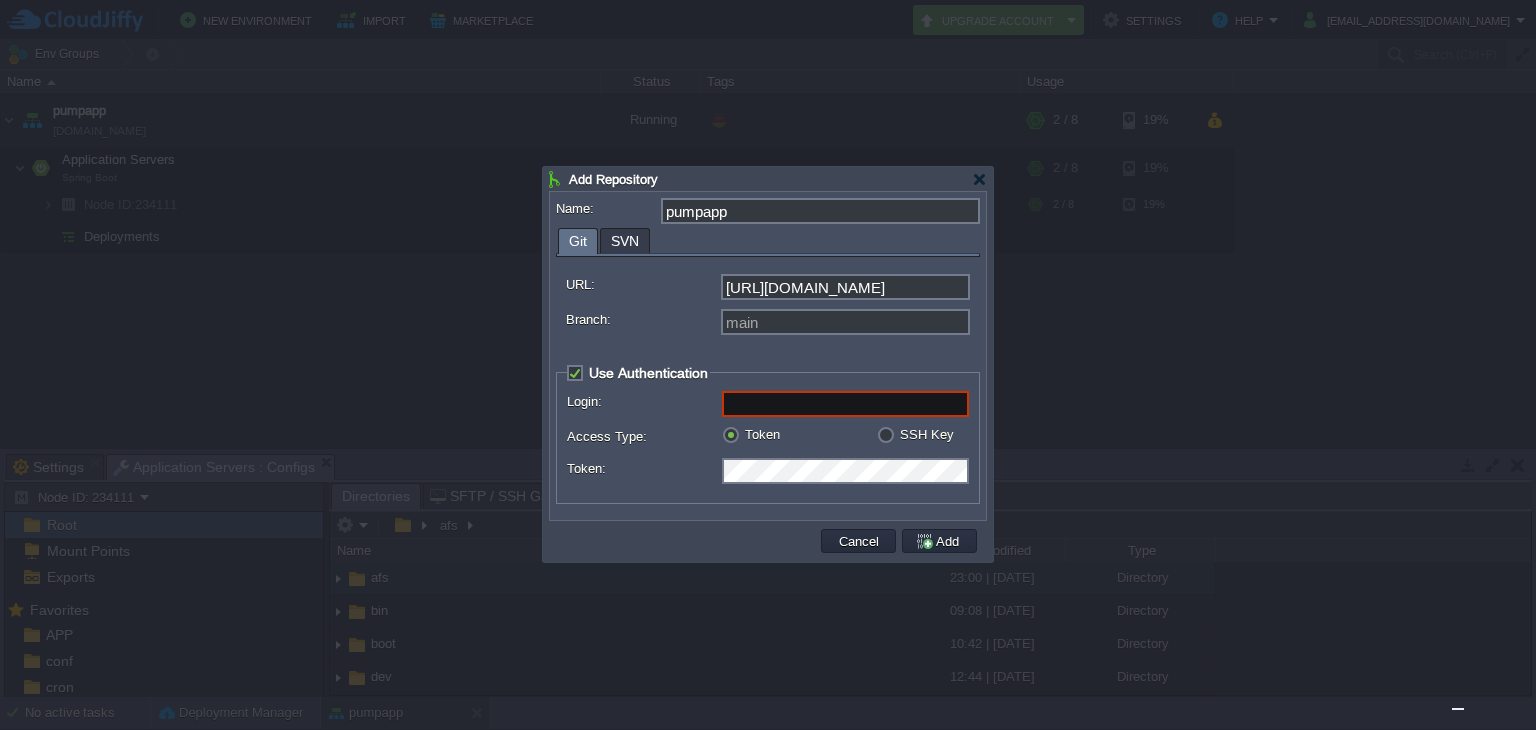 click on "SSH Key" at bounding box center [927, 434] 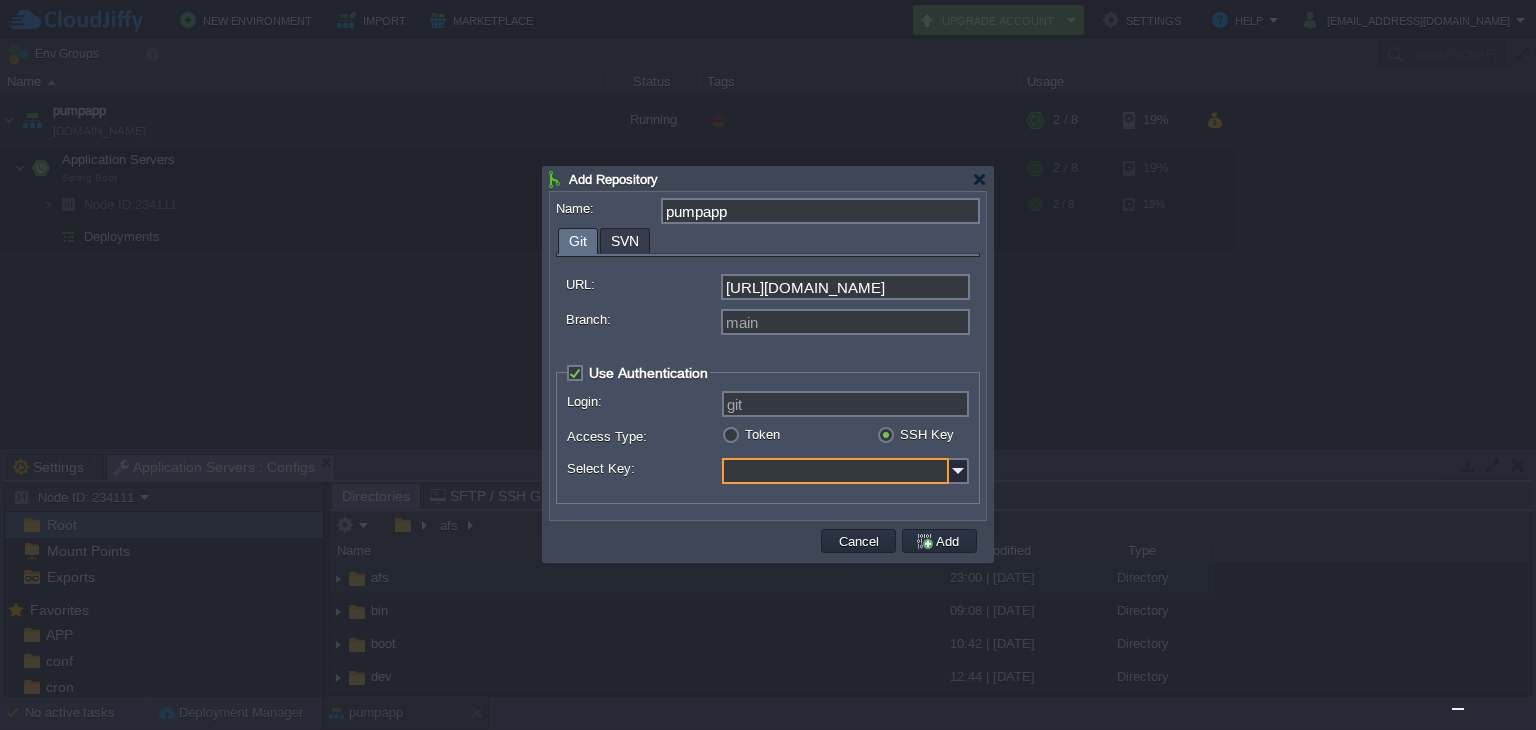 click on "Select Key:" at bounding box center [835, 471] 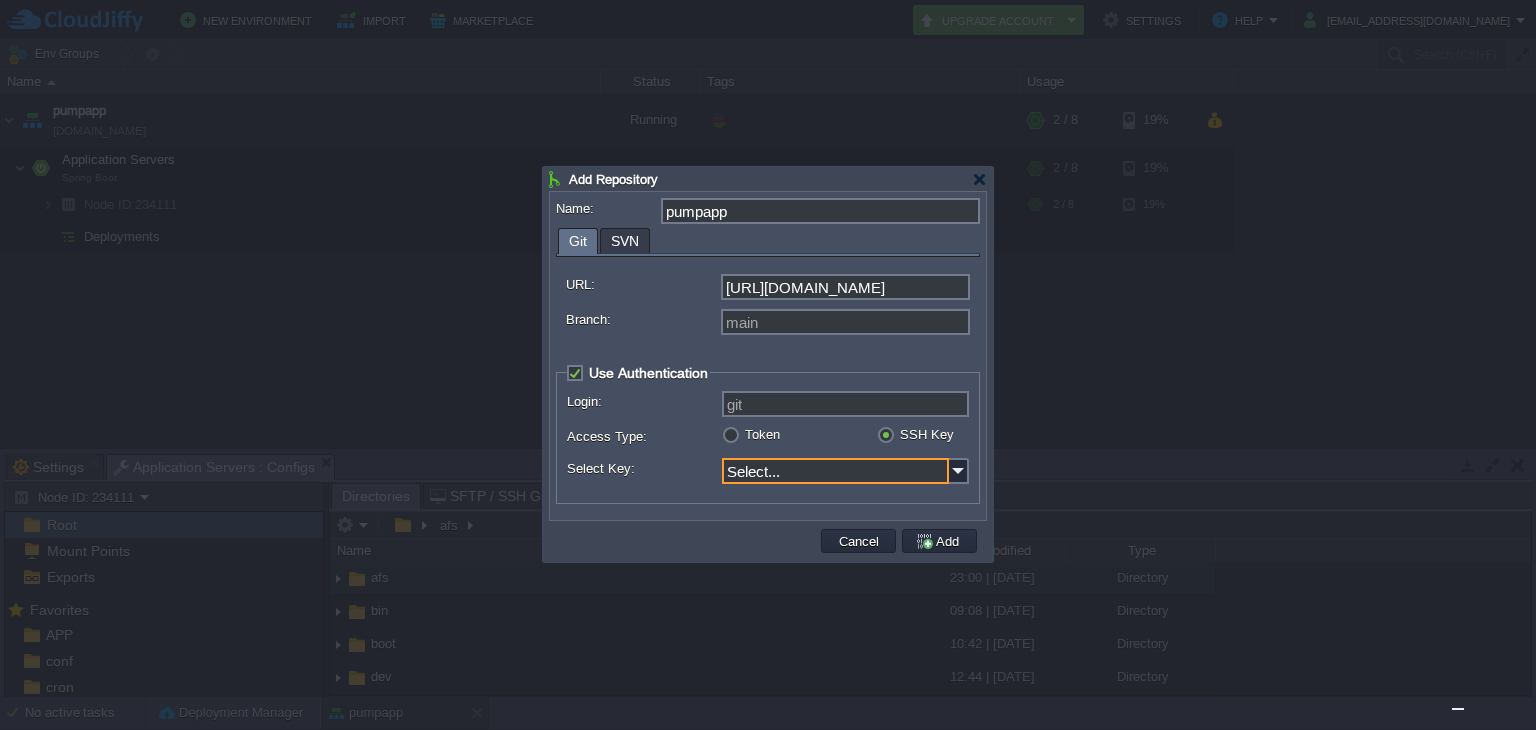 click on "Token" at bounding box center (762, 434) 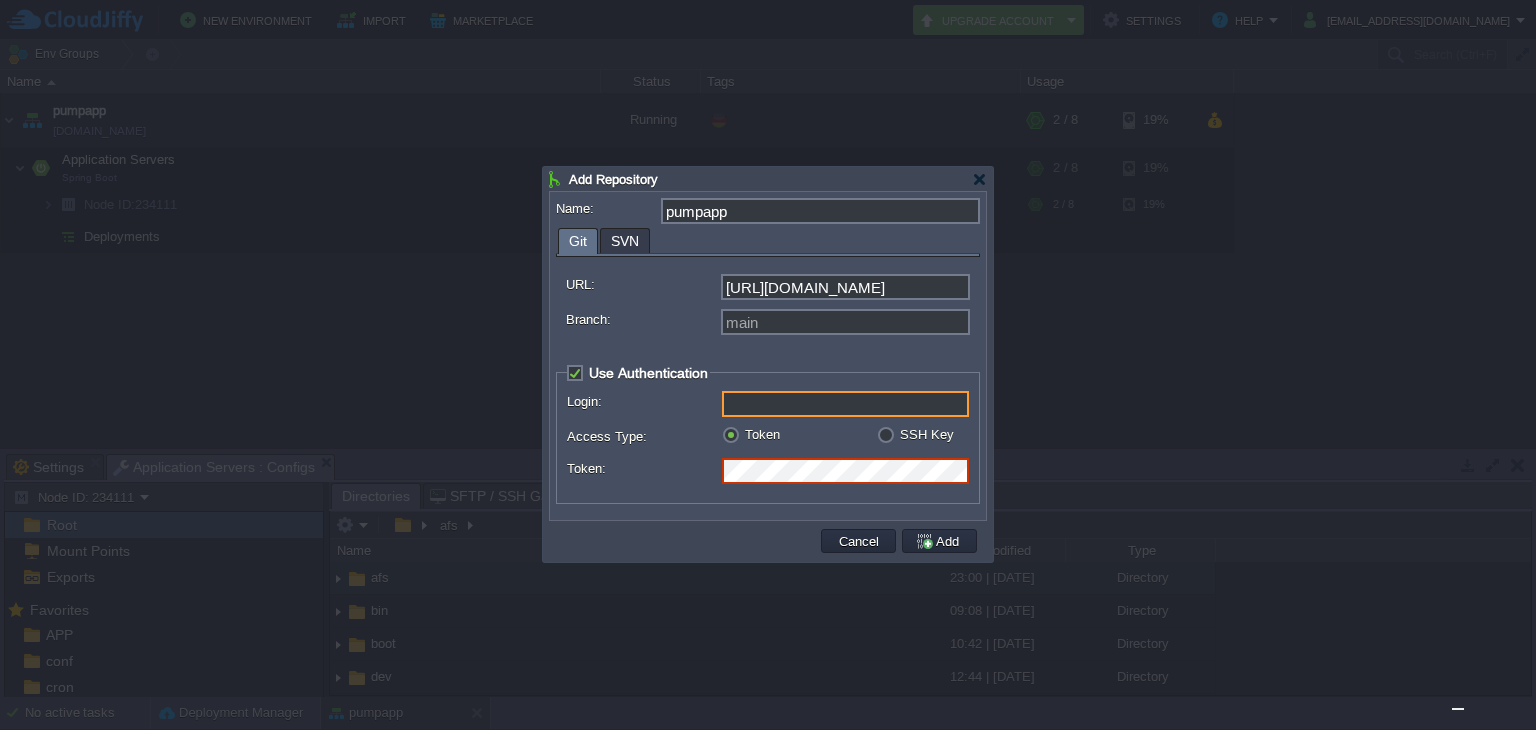 click on "Login:" at bounding box center [845, 404] 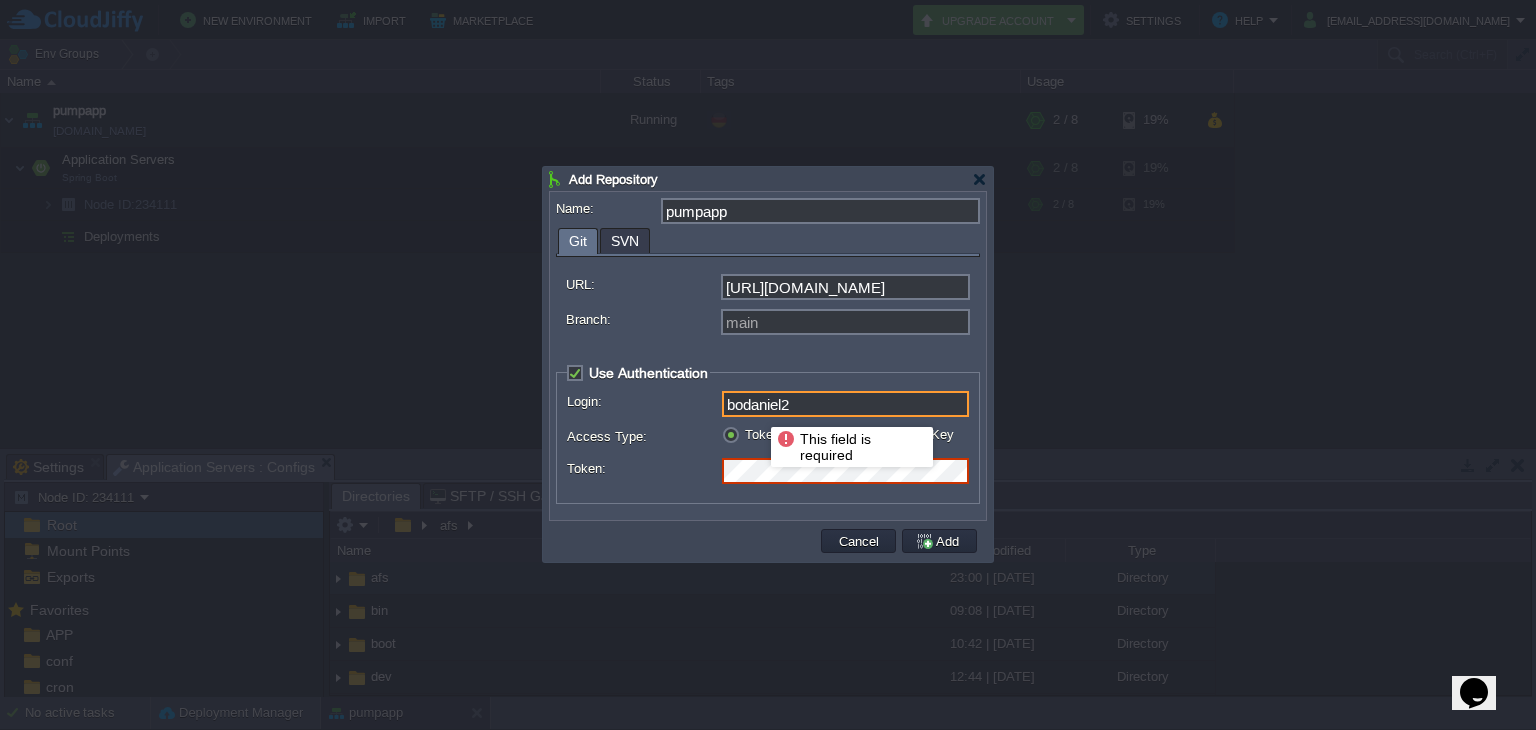 type on "bodaniel2" 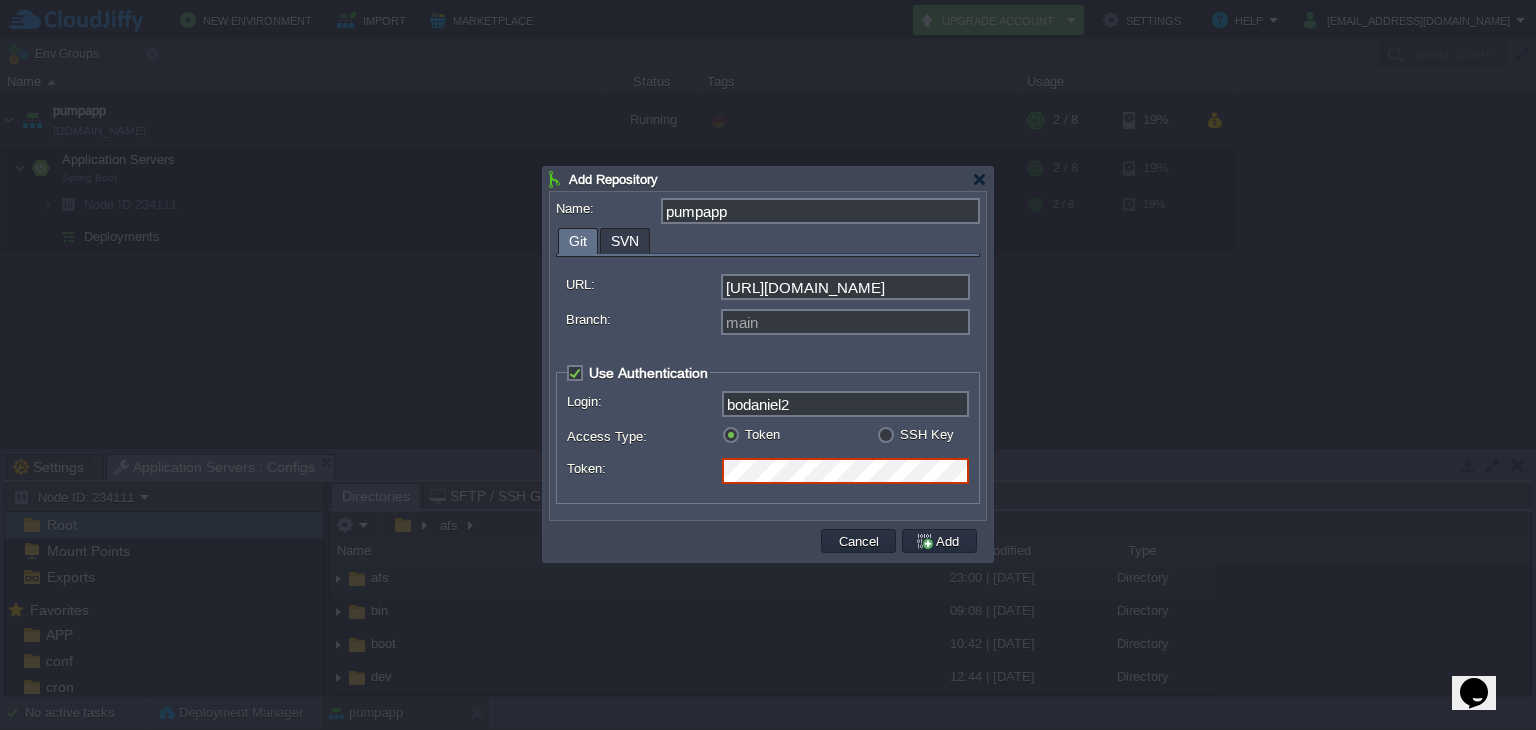 scroll, scrollTop: 0, scrollLeft: 34, axis: horizontal 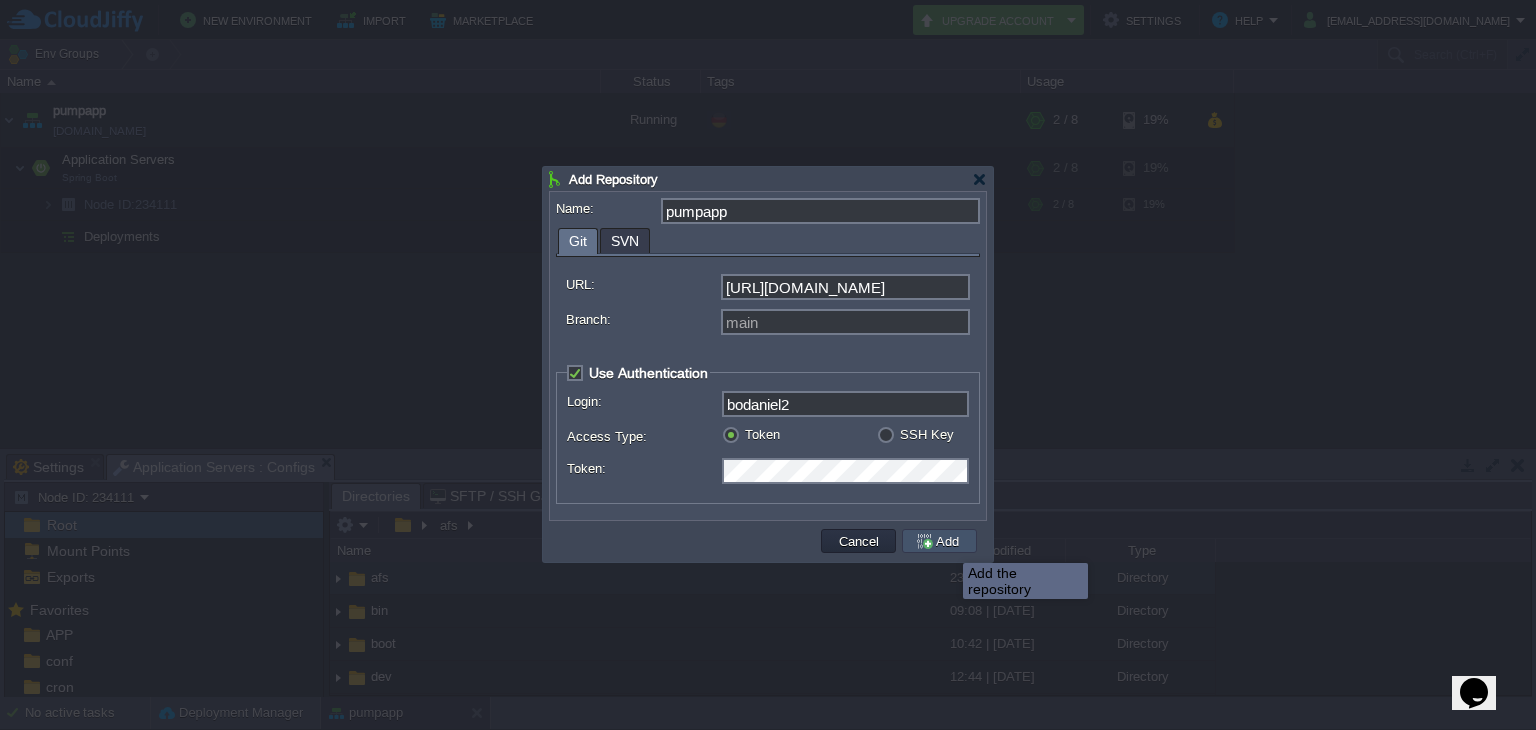 click on "Add" at bounding box center (940, 541) 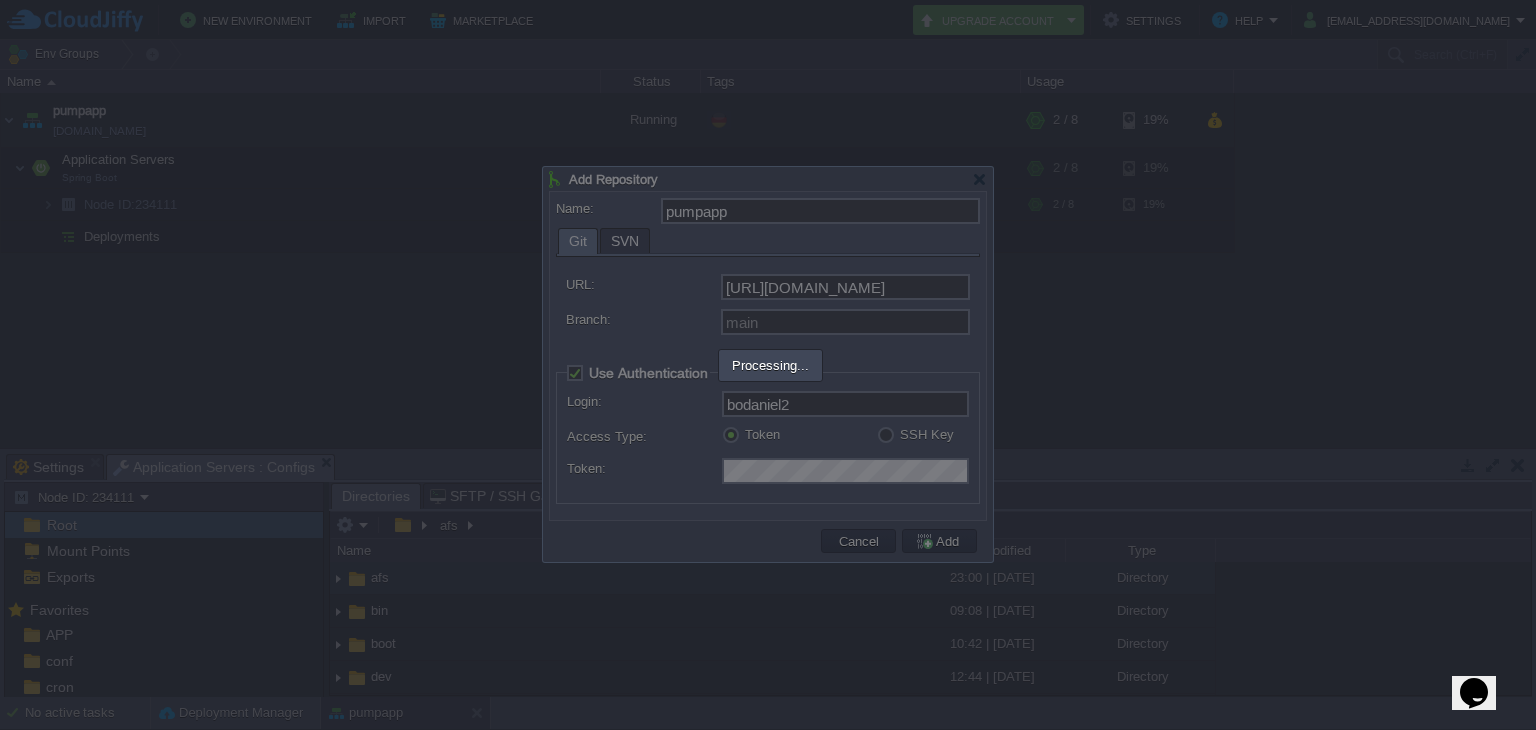 type on "pumpapp" 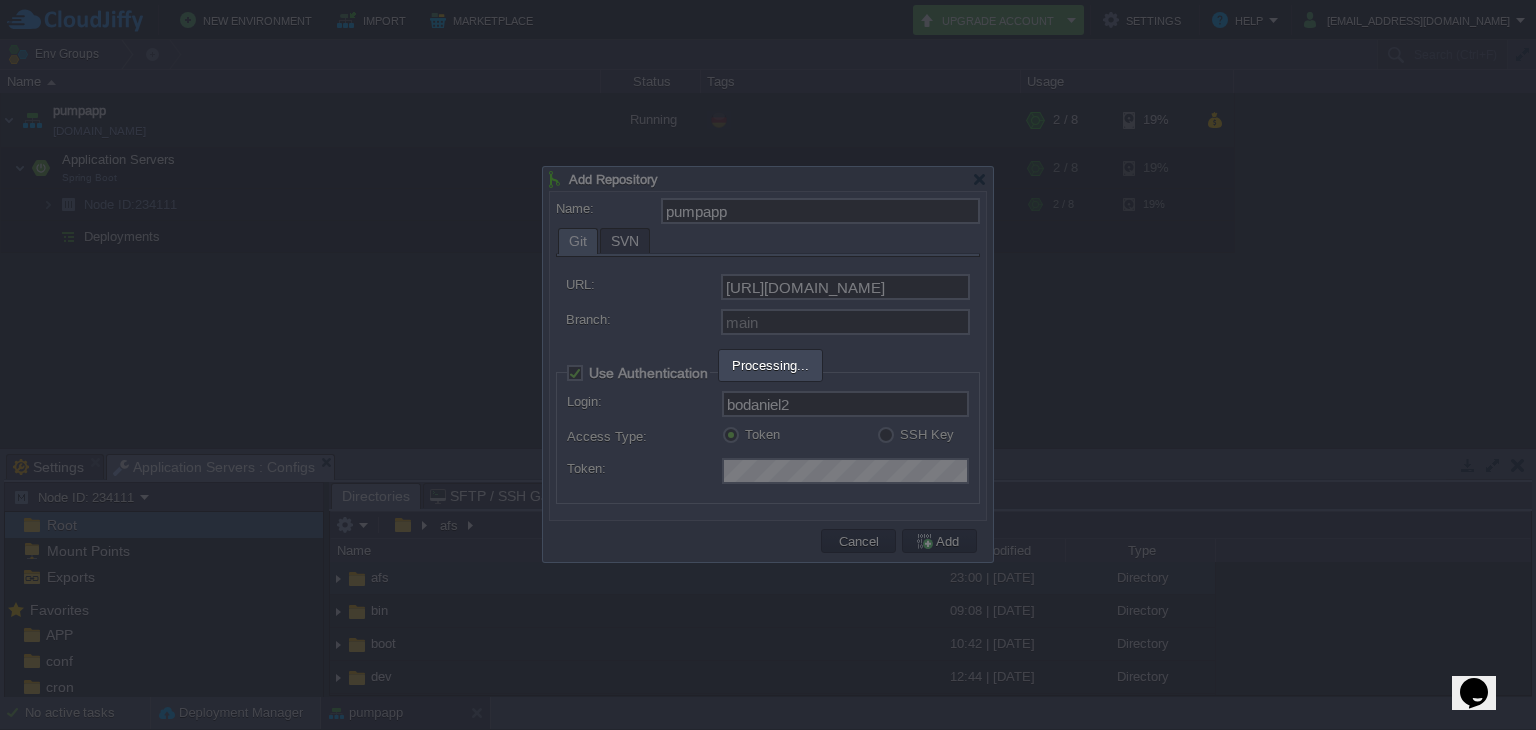 type on "main" 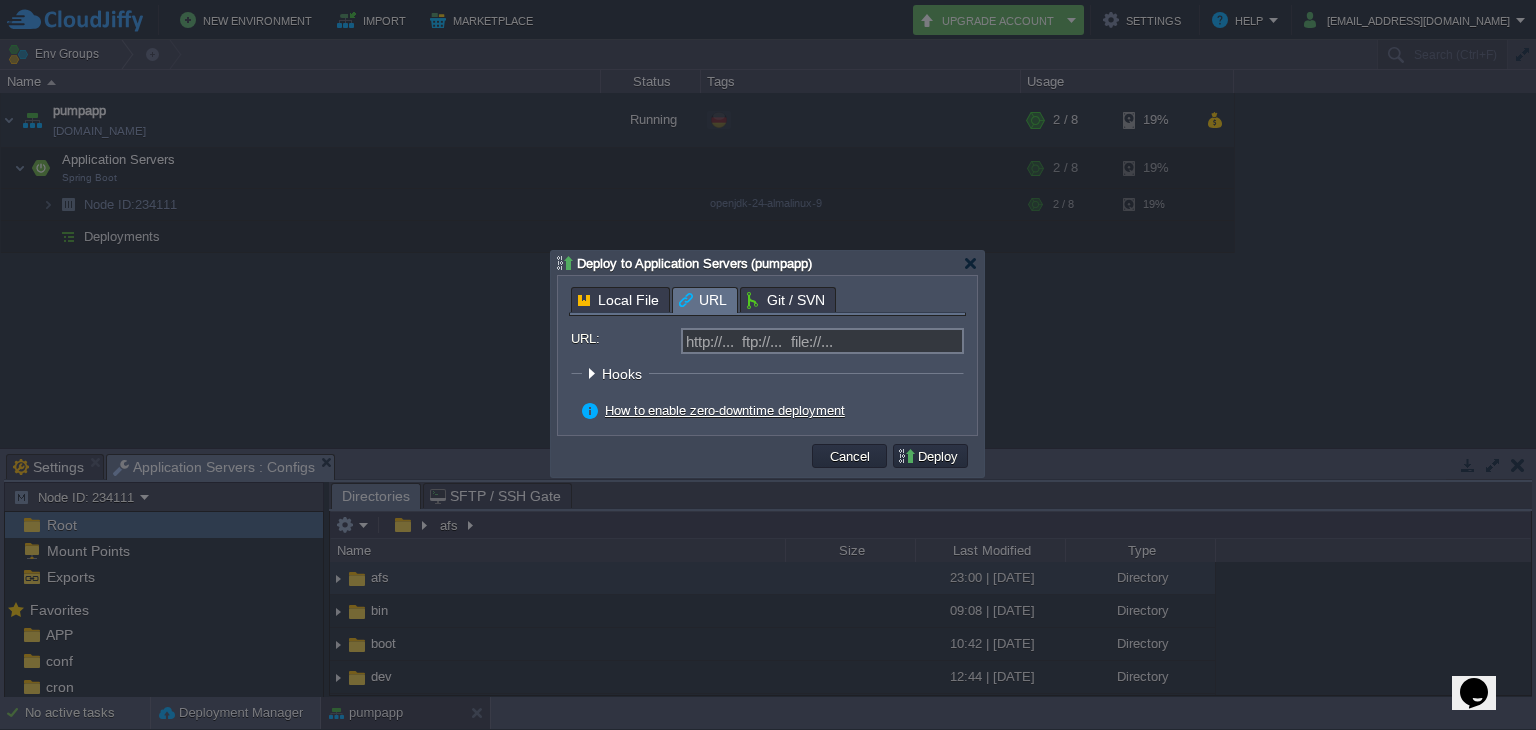 click on "New Environment Import Marketplace Bonus $0.00 Upgrade Account   Settings Help [EMAIL_ADDRESS][DOMAIN_NAME]         Env Groups                     Search (Ctrl+F)         Let's get started! Create New Environment   Deploy Solution  from Marketplace   Collaborate on  Shared Environment Name Status Tags Usage pumpapp [DOMAIN_NAME] Running                                 + Add to Env Group                                                                                                                                                            RAM                 16%                                         CPU                 3%                             2 / 8                    19%       Application Servers Spring Boot                                                                                                                                                             RAM                 16%                                         CPU                 3%                     19%" at bounding box center (768, 365) 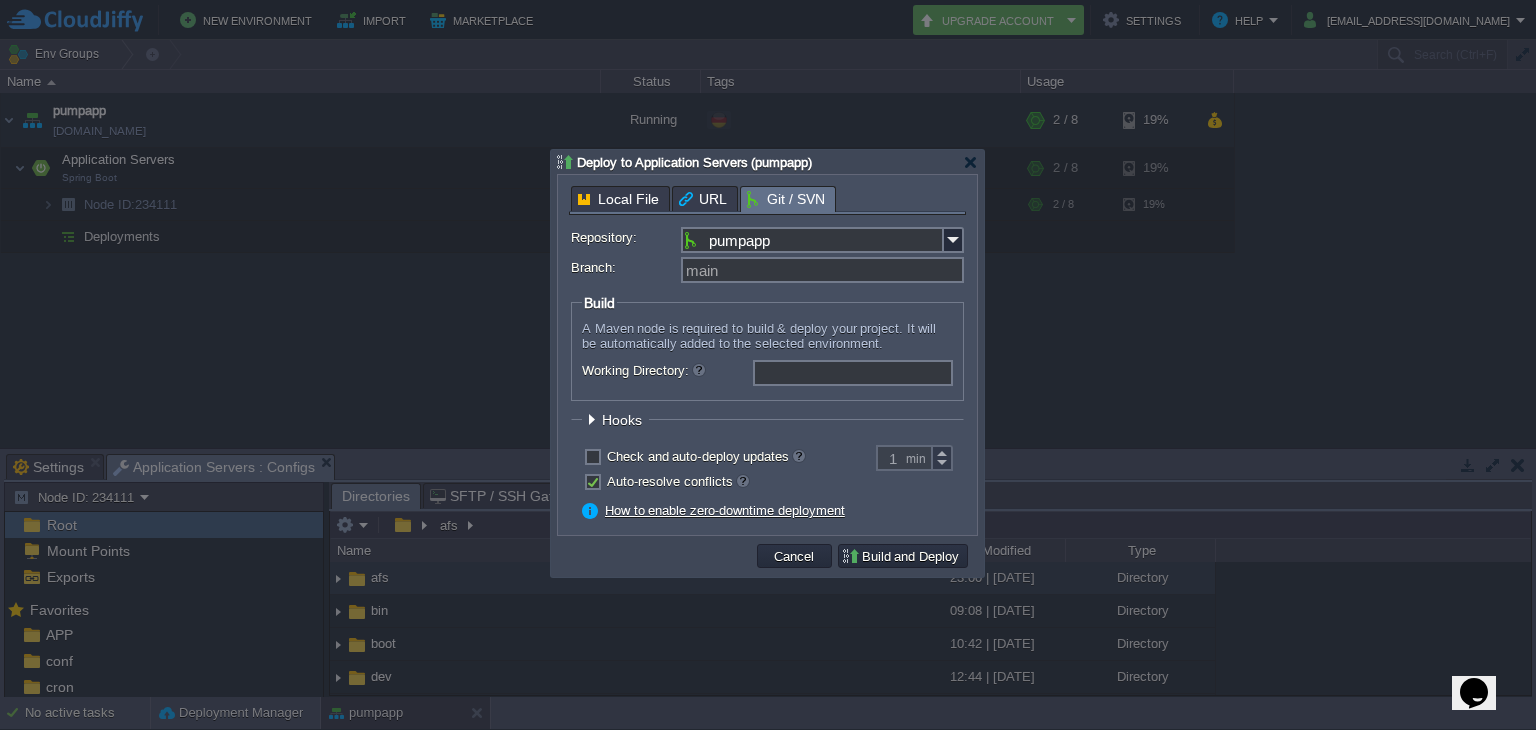click on "Local File URL Git / SVN   Repository: pumpapp Branch: main Context: ROOT Build A Maven node is required to build & deploy your project. It will be automatically added to the selected environment. Use the existing node Add a new node   Working Directory:     Hooks  Pre   Build Post   Pre   Deploy Post   Pre   Update Post   Deploy Strategy Simultaneous deployment Sequential deployment with delay   30 sec Check and auto-deploy updates   1 min Auto-resolve conflicts   Enable  zero-downtime deployment How to enable zero-downtime deployment URL: http://...  ftp://...  file://... Context: ROOT   Hooks  Deploy Strategy Simultaneous deployment Sequential deployment with delay   30 sec Enable  zero-downtime deployment How to enable zero-downtime deployment" at bounding box center [767, 355] 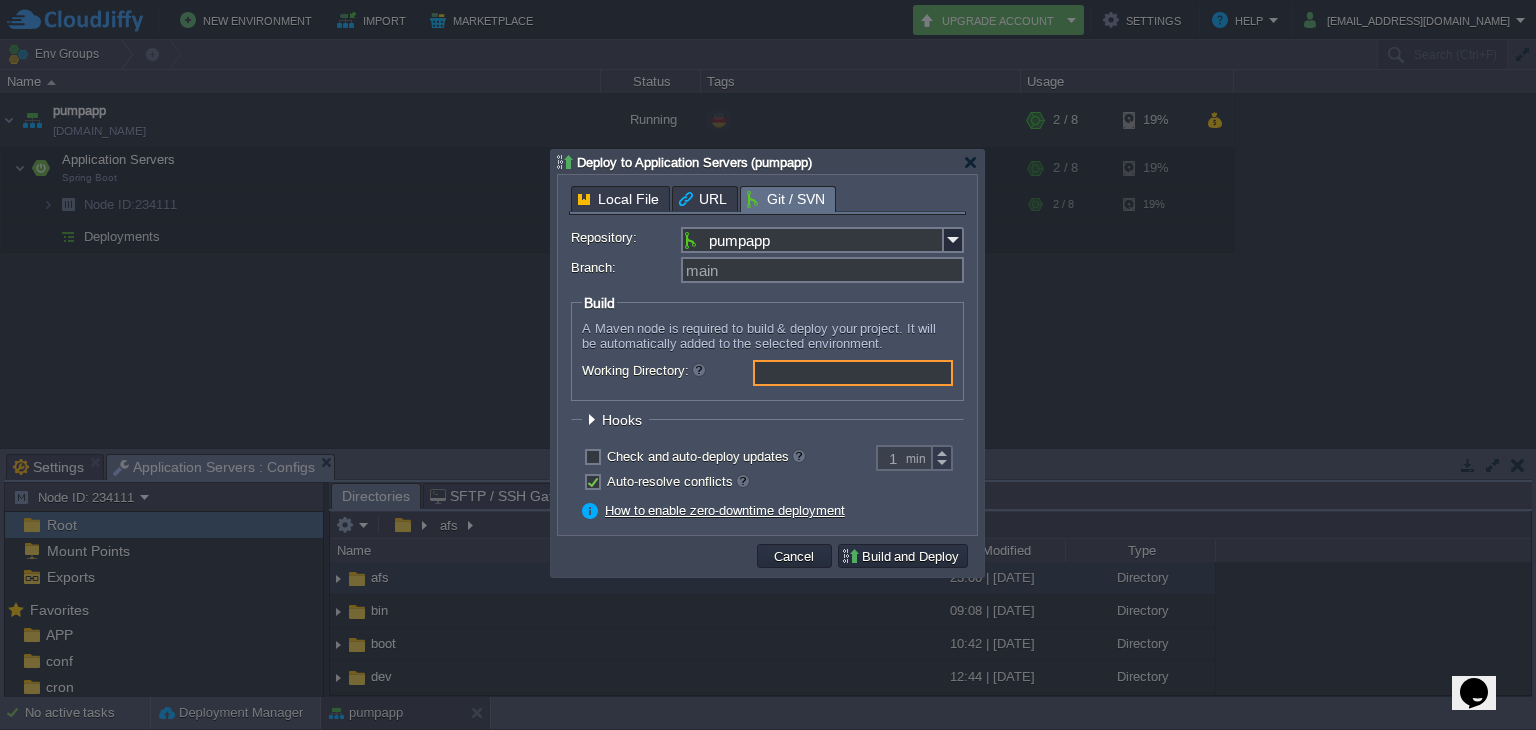 click on "Working Directory:" at bounding box center (853, 373) 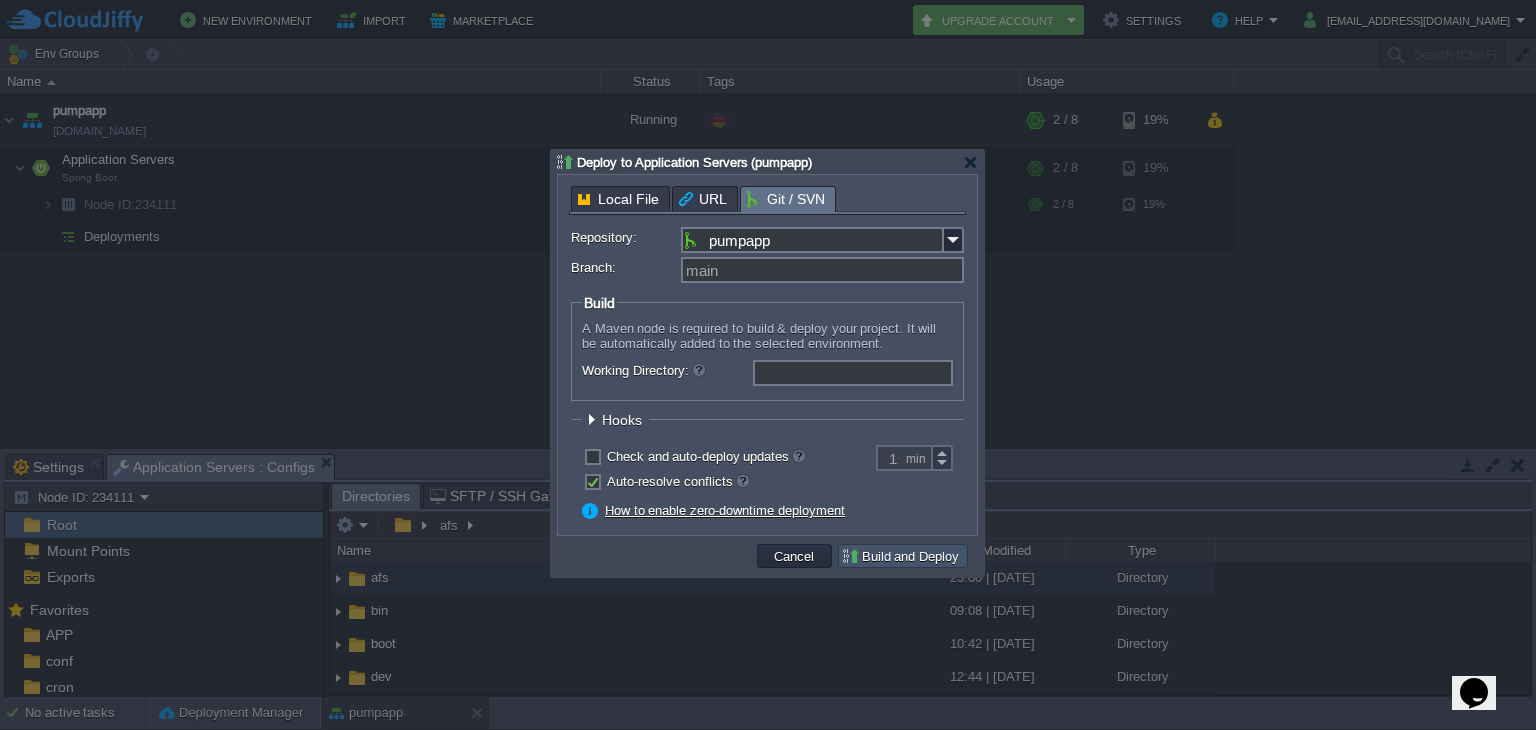 click on "Build and Deploy" at bounding box center [903, 556] 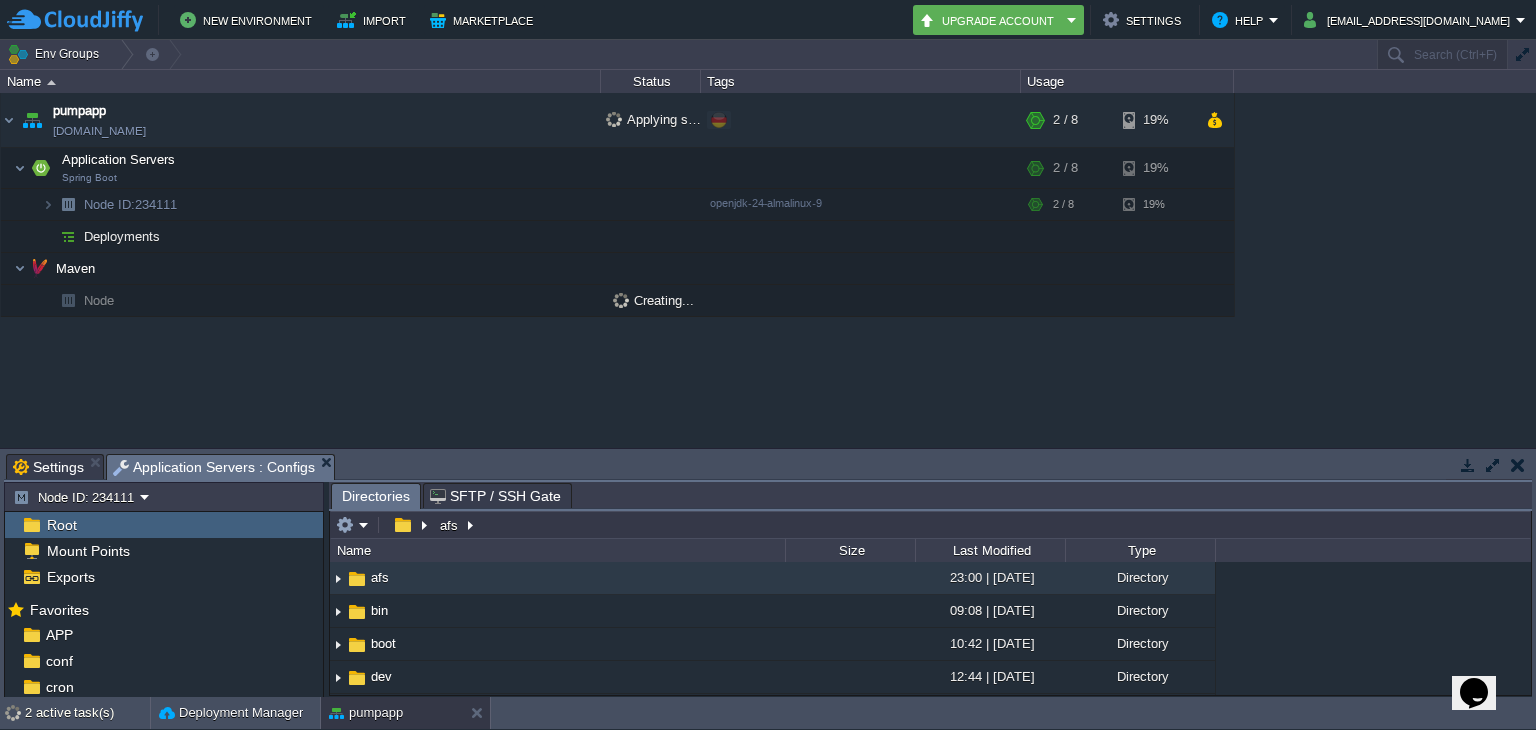 click on "Creating..." at bounding box center (653, 300) 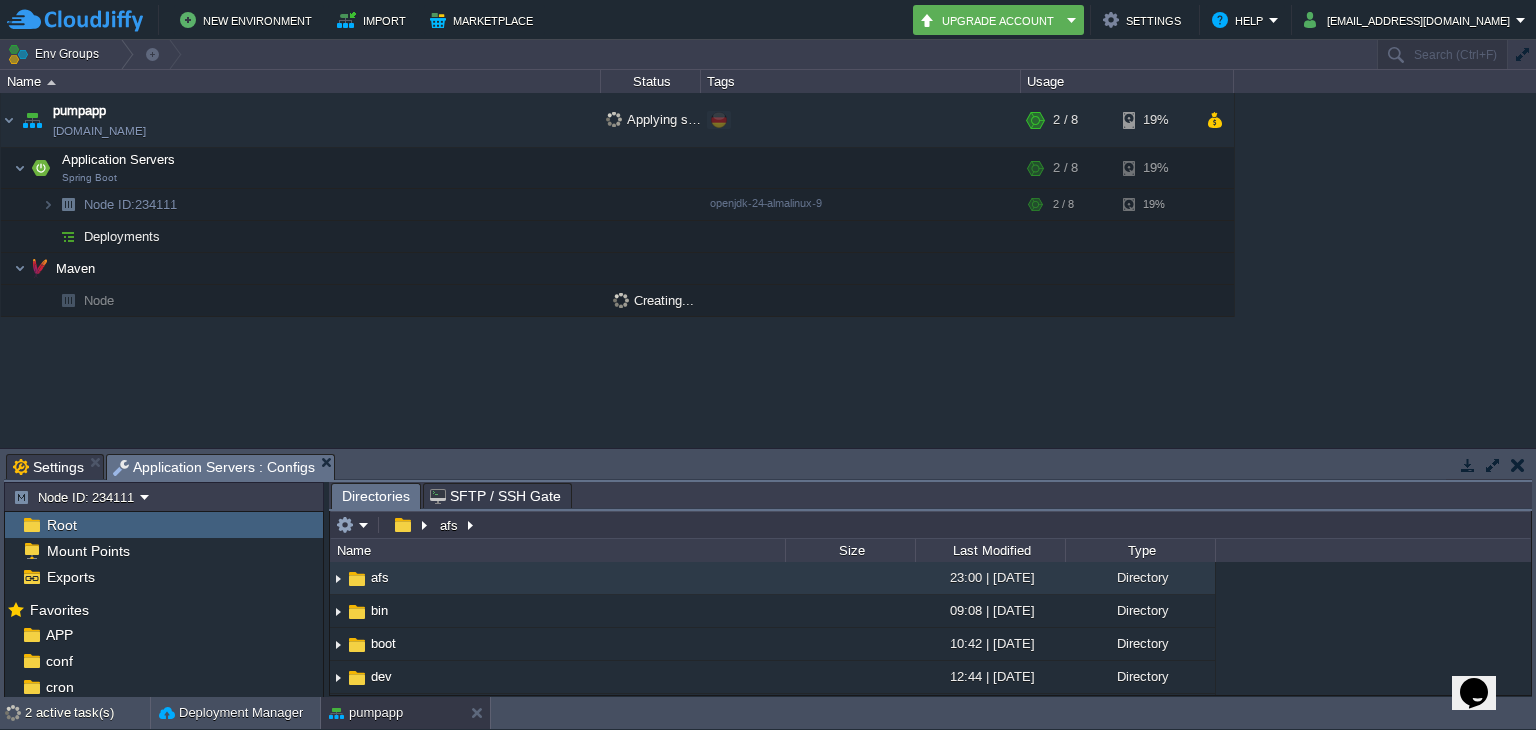 click on "Creating..." at bounding box center [653, 300] 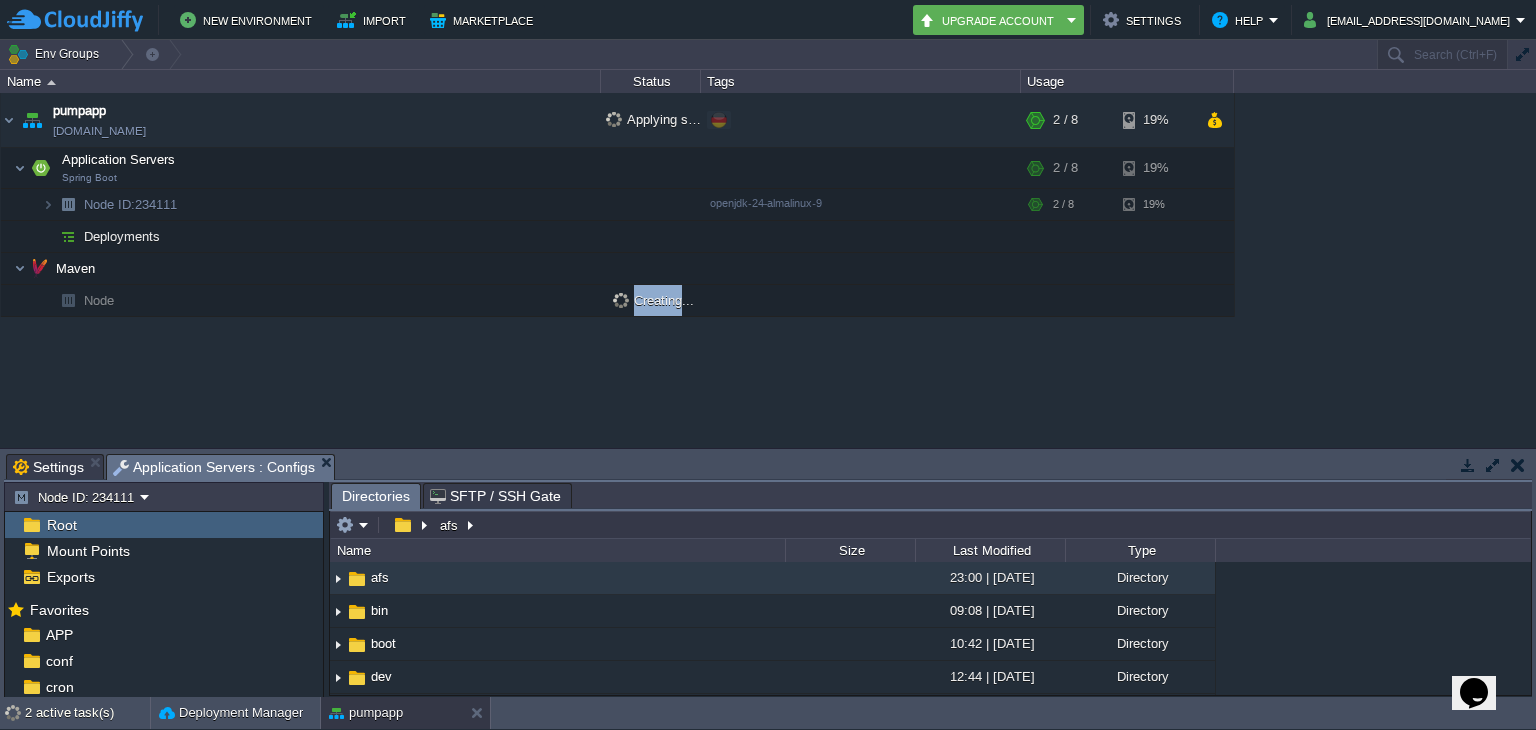 click on "Creating..." at bounding box center [653, 300] 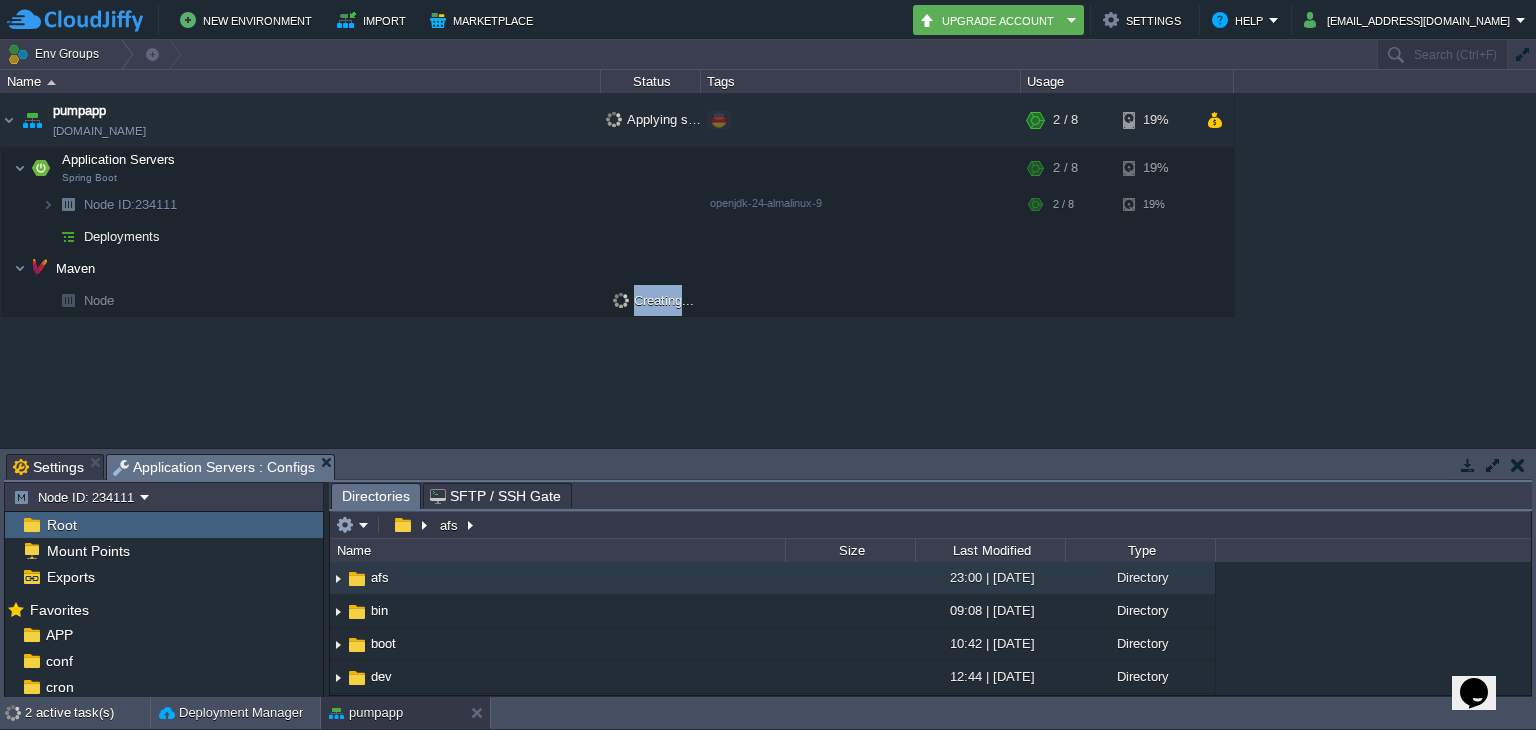 click on "Creating..." at bounding box center [651, 301] 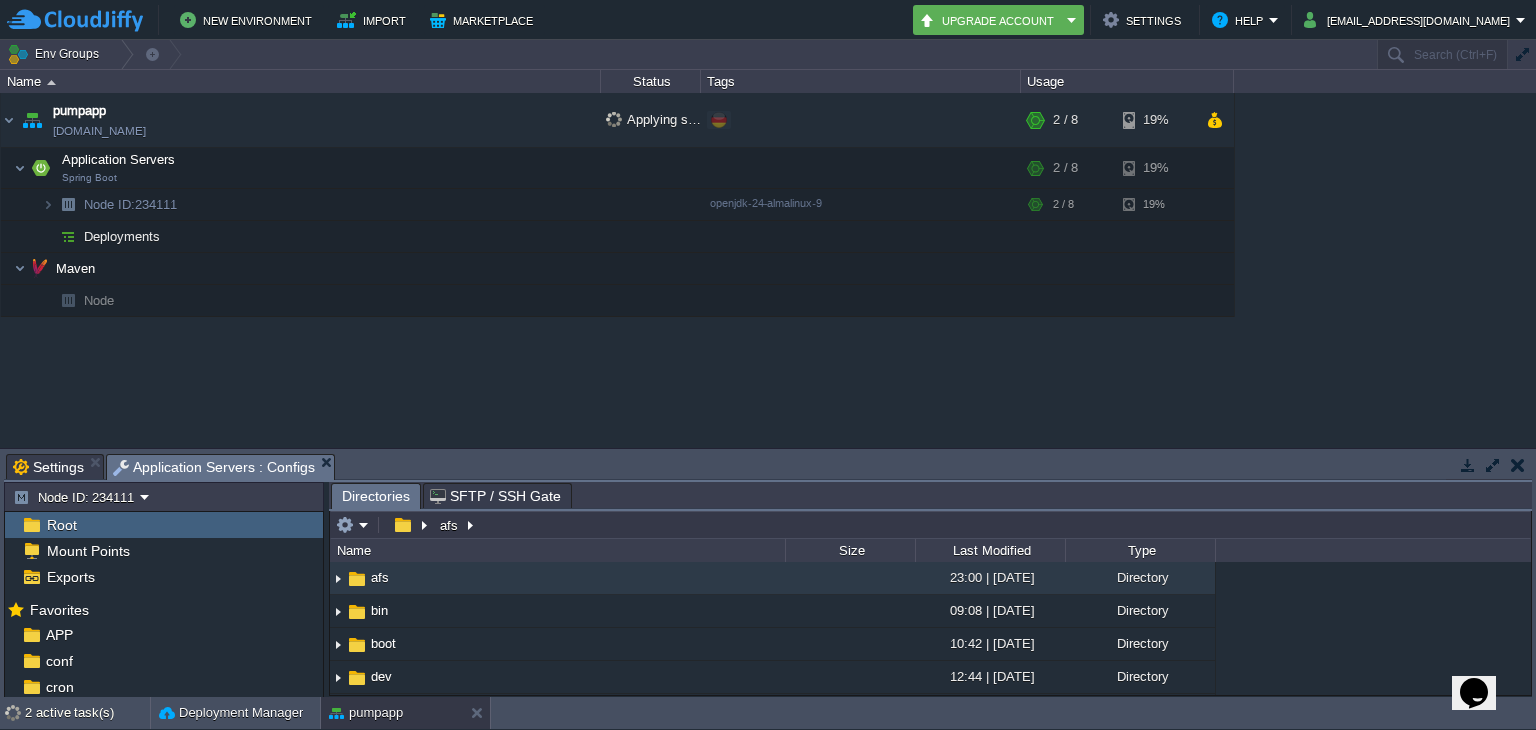 click on "Node" at bounding box center [301, 301] 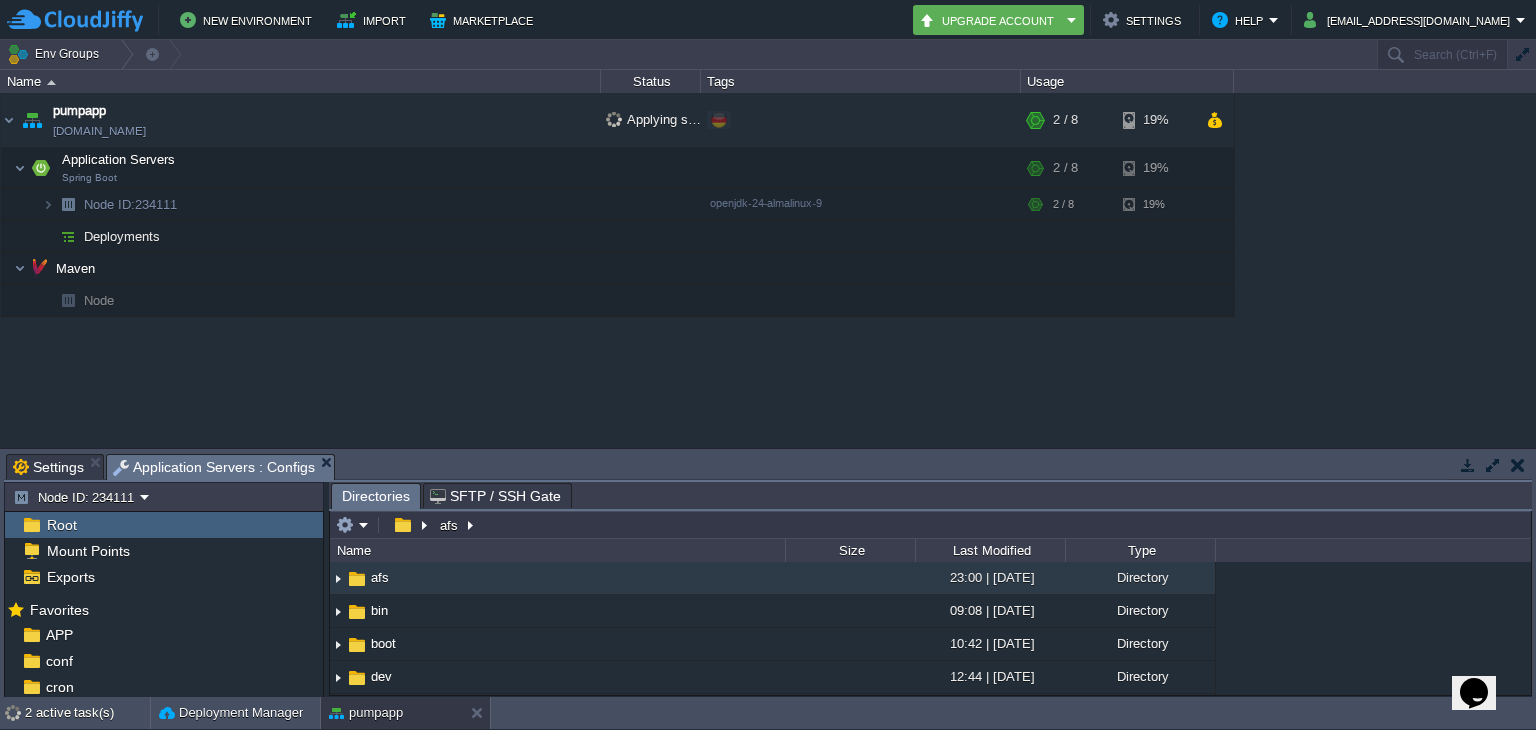 click on "Node" at bounding box center [99, 300] 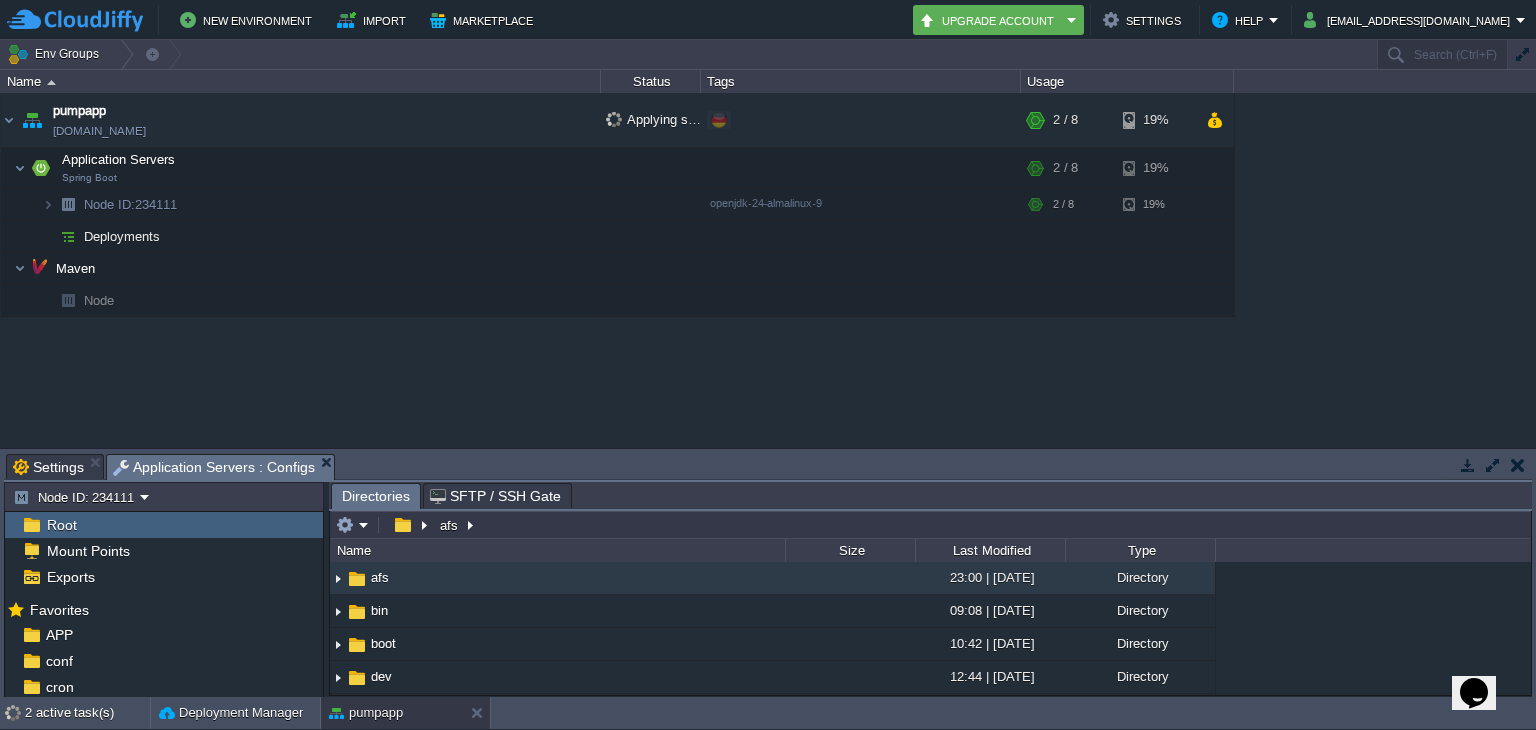 click on "Node" at bounding box center [99, 300] 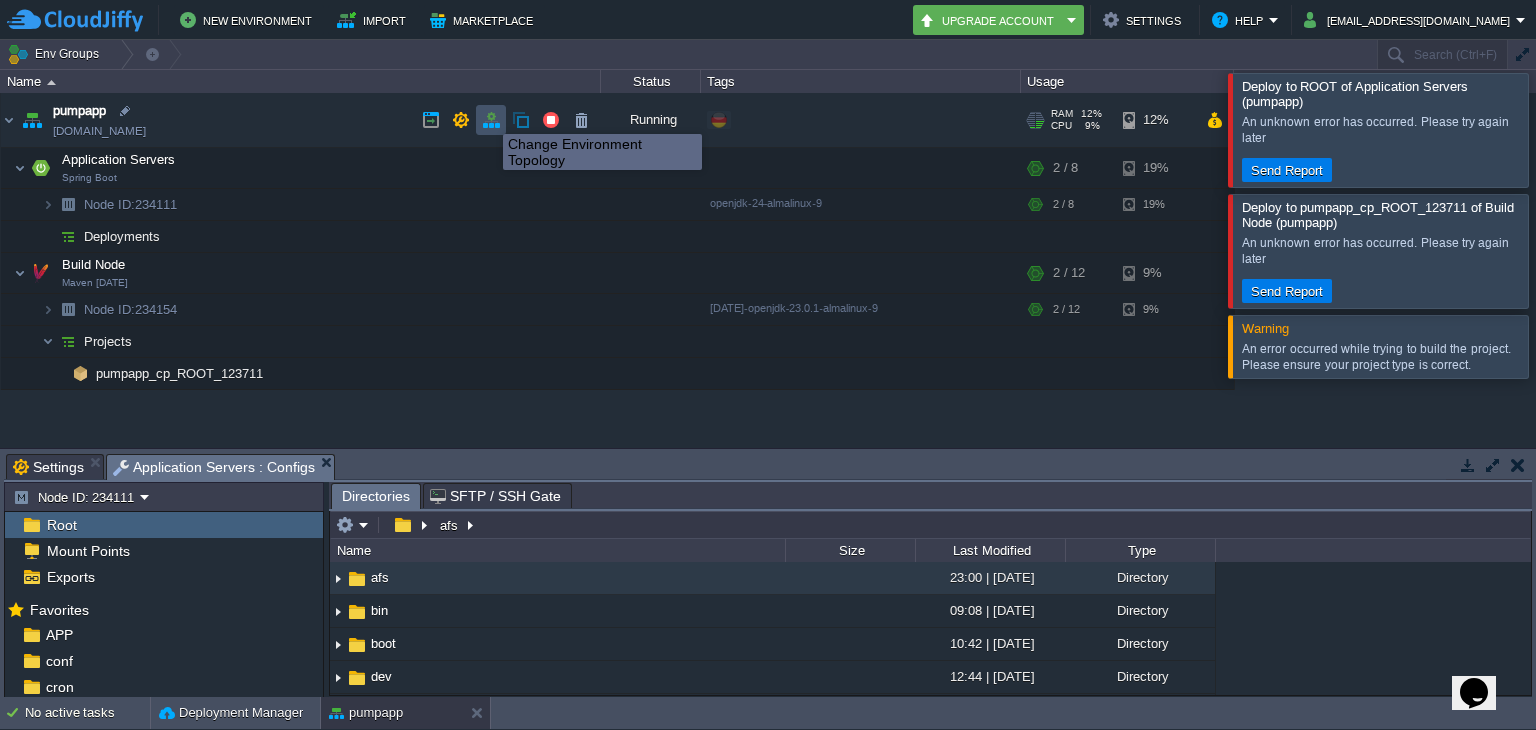 click at bounding box center (491, 120) 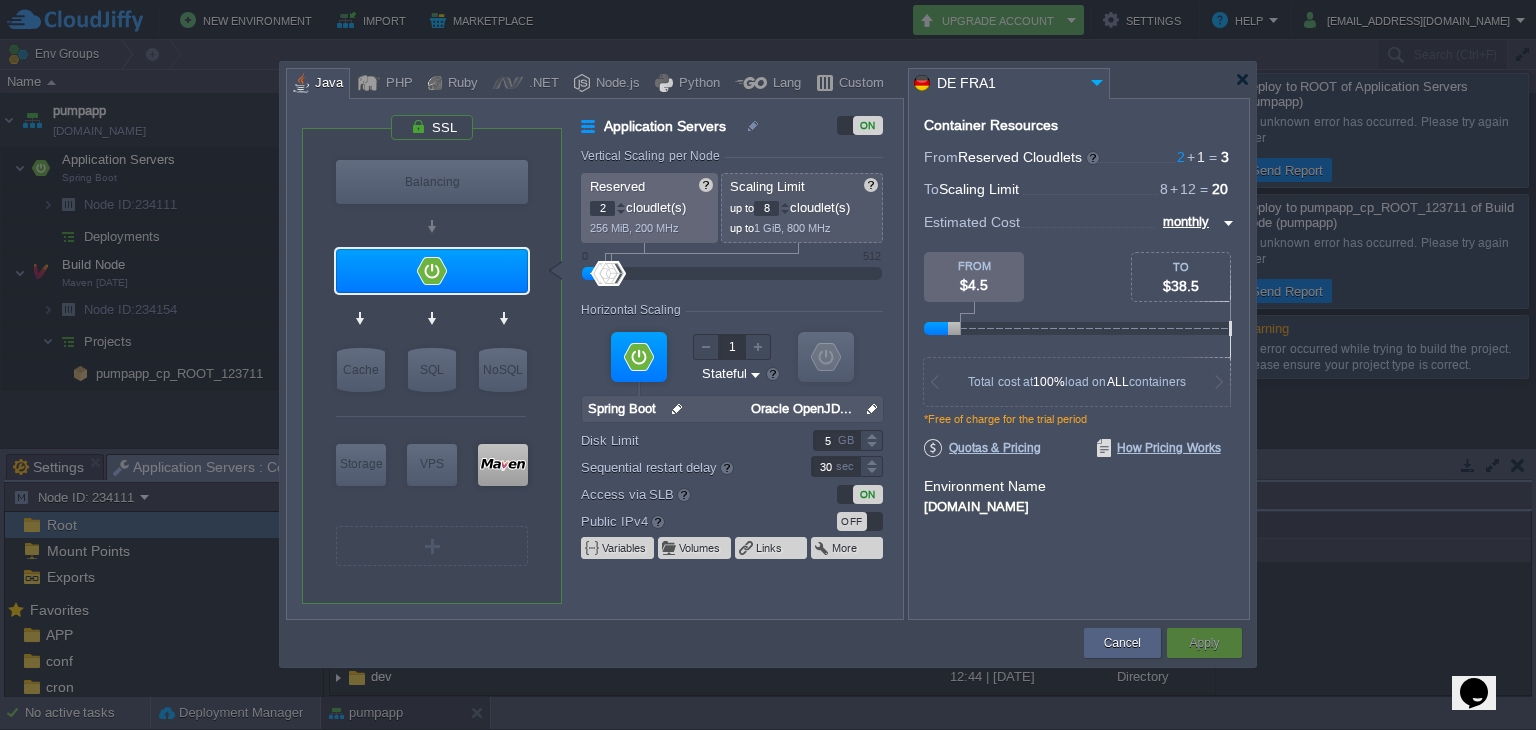 click at bounding box center [768, 80] 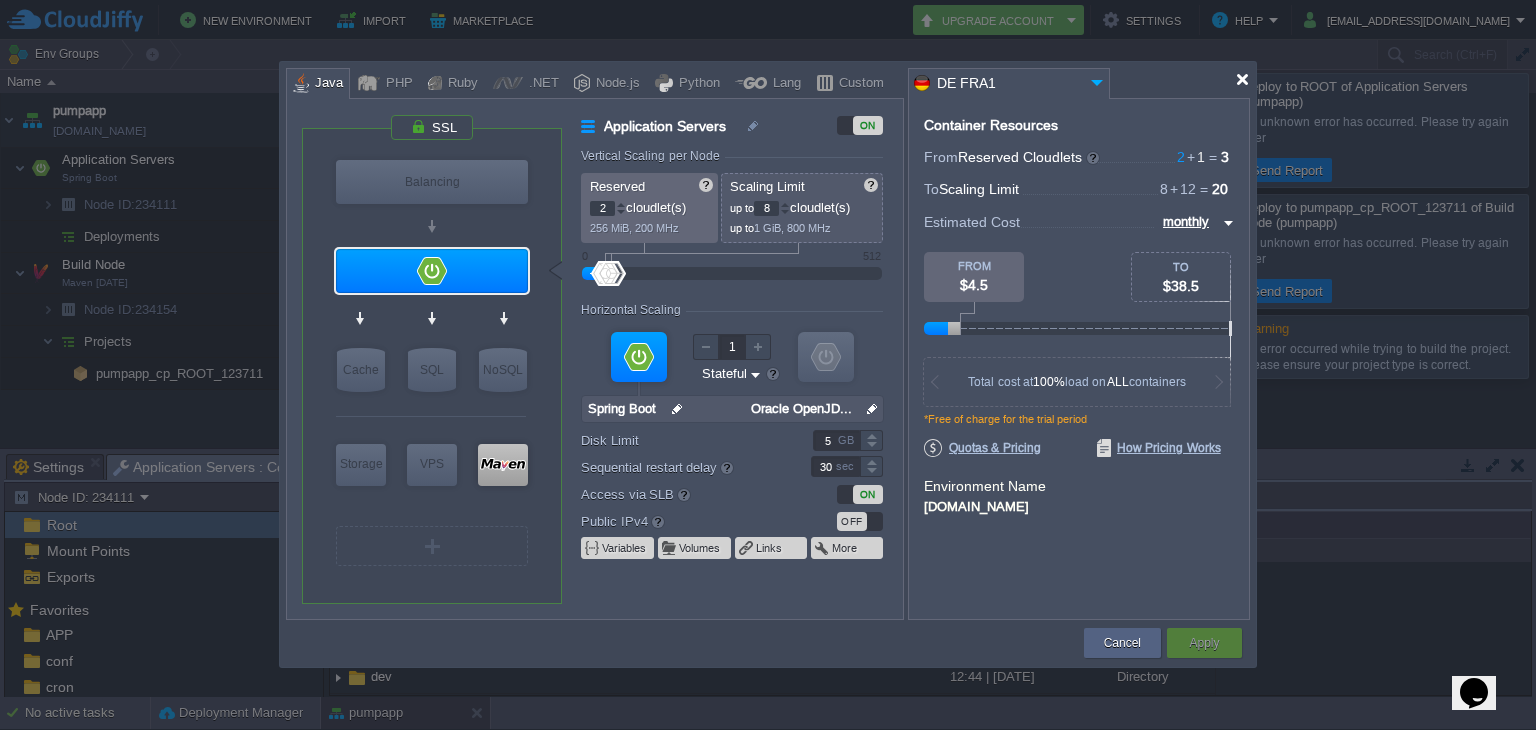 click at bounding box center [1242, 79] 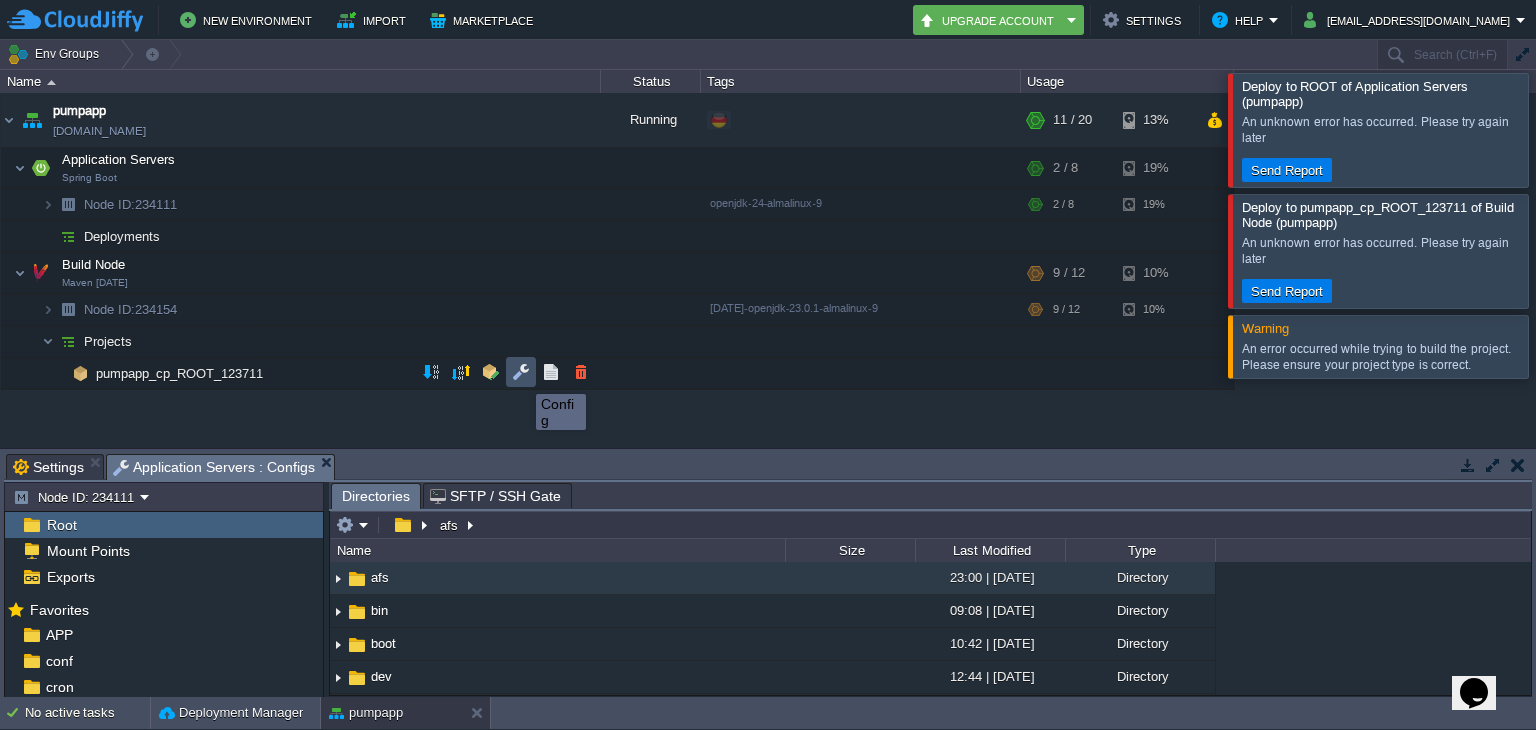click at bounding box center [521, 372] 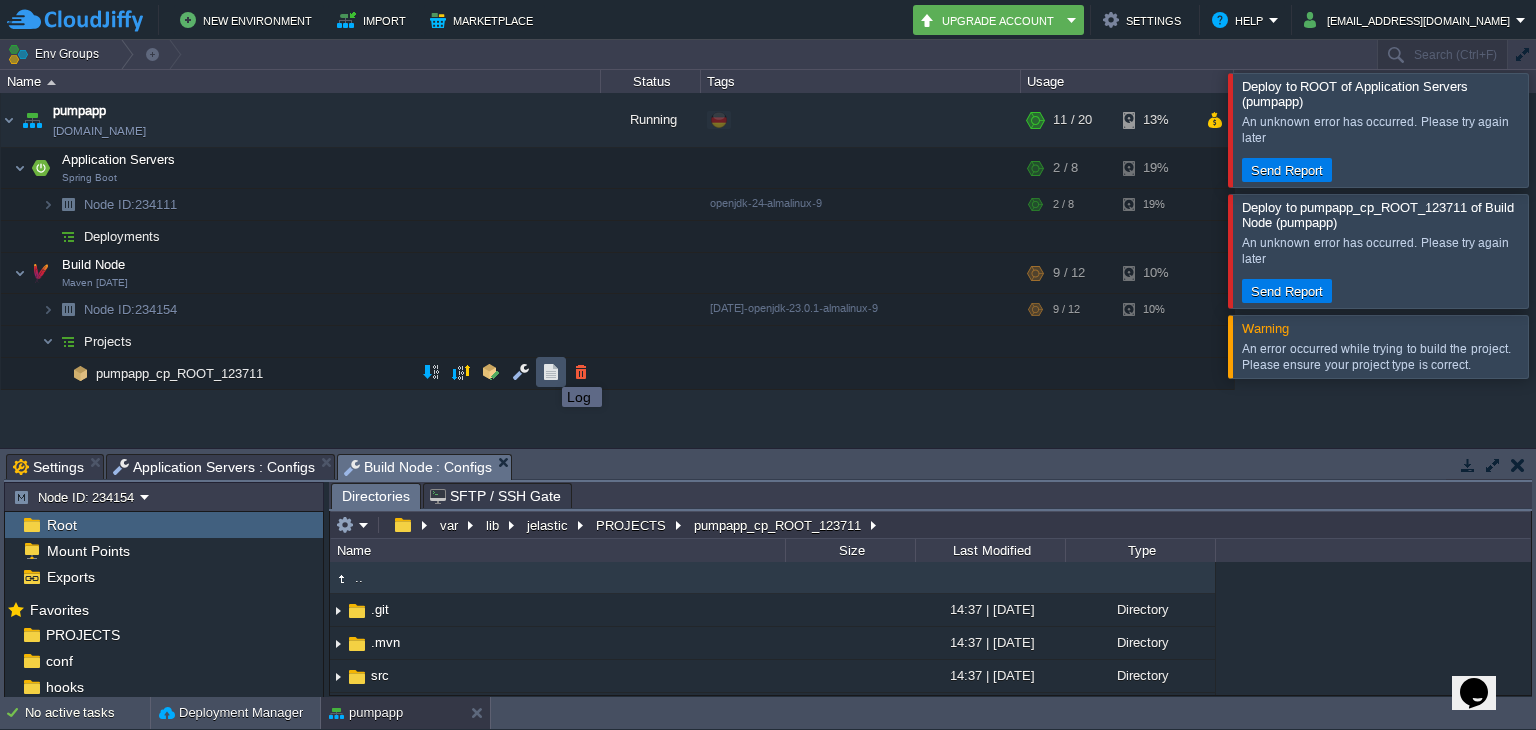 click at bounding box center [551, 372] 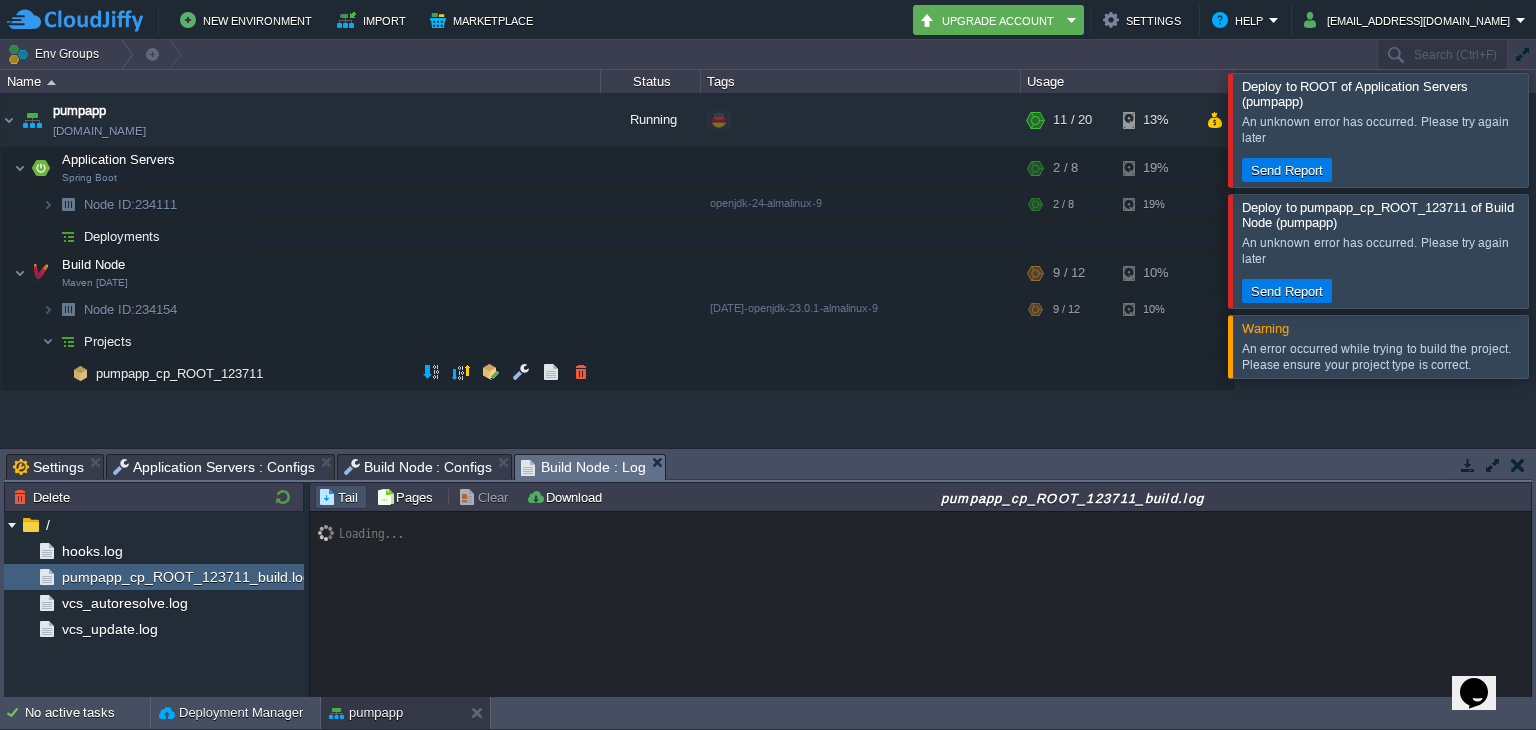 scroll, scrollTop: 15471, scrollLeft: 0, axis: vertical 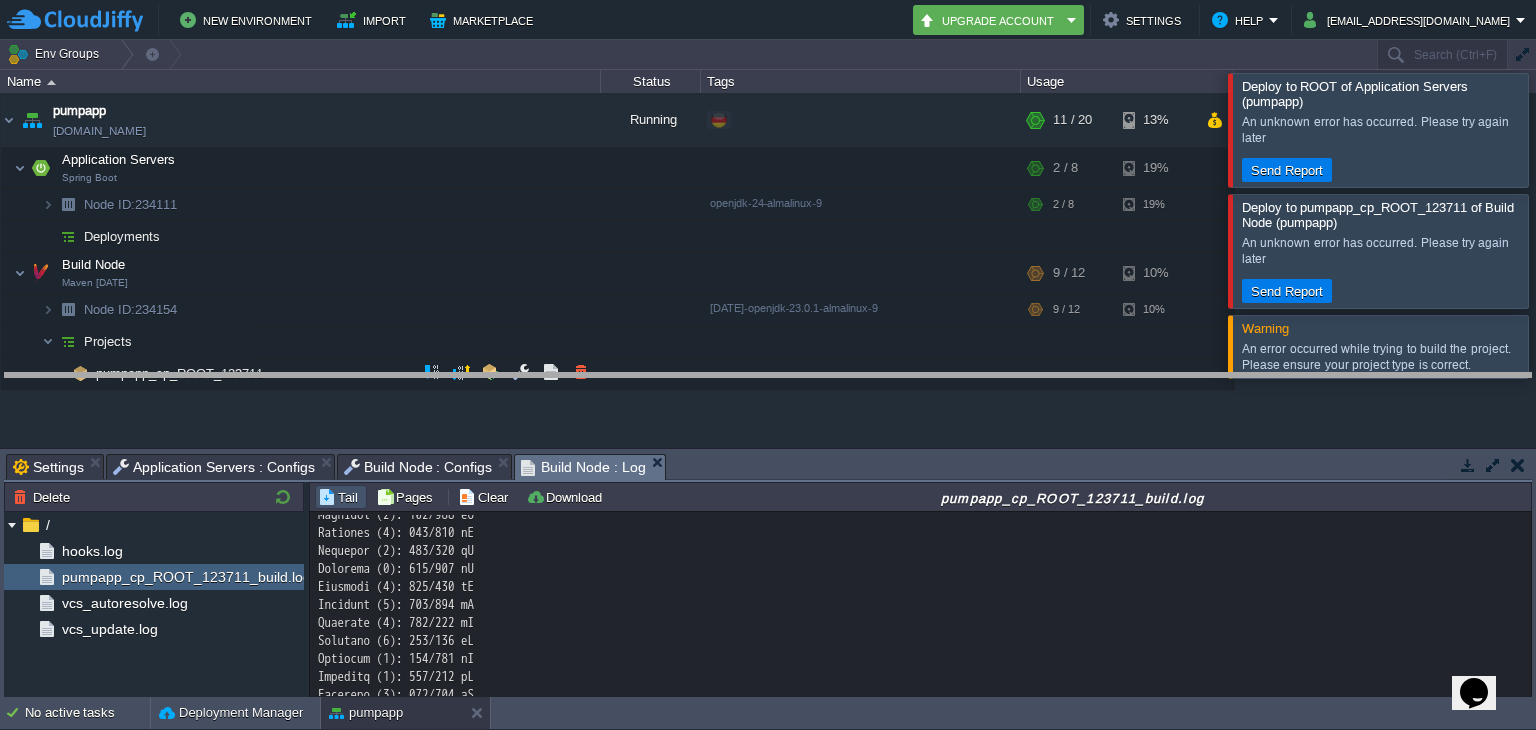 drag, startPoint x: 741, startPoint y: 458, endPoint x: 732, endPoint y: 377, distance: 81.49847 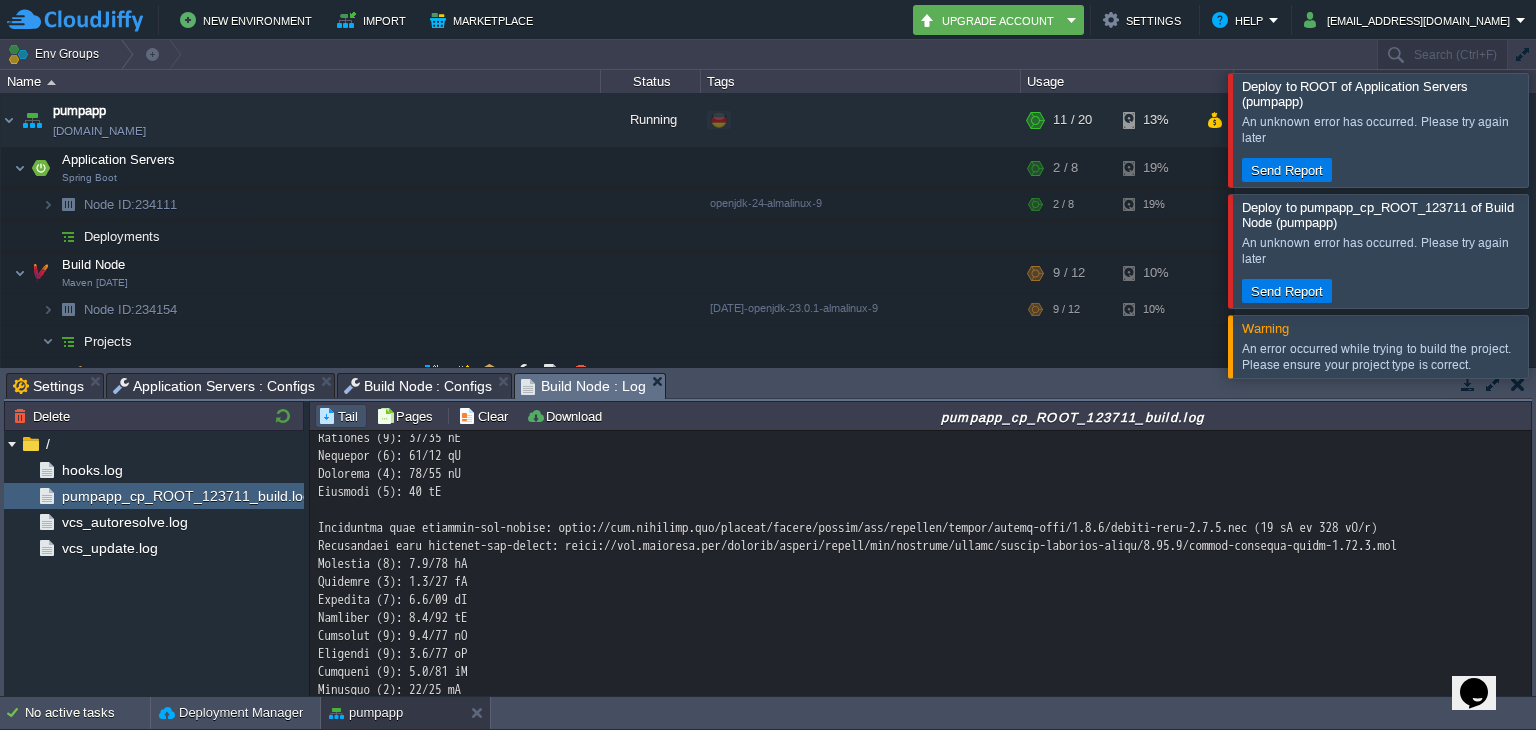 scroll, scrollTop: 14789, scrollLeft: 0, axis: vertical 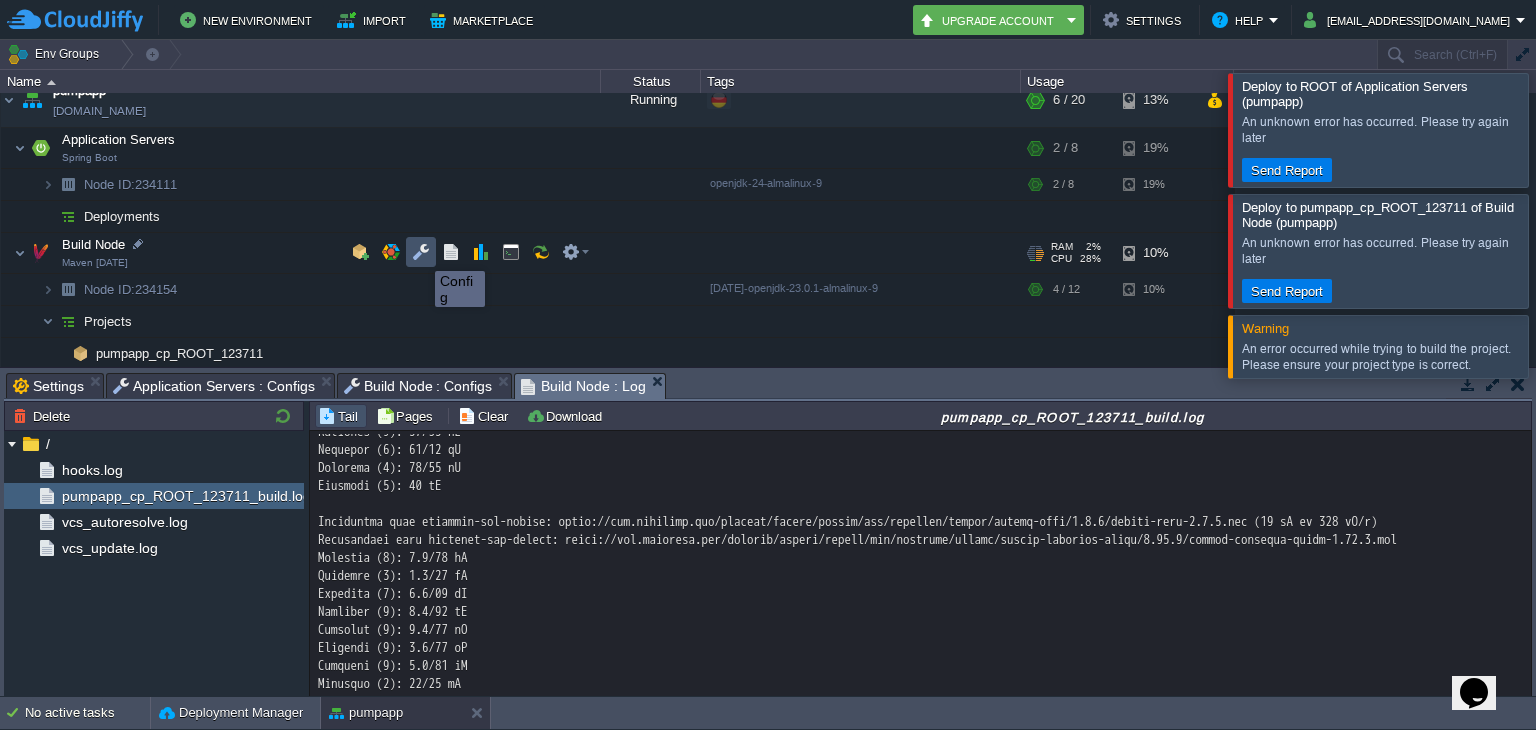 click at bounding box center (421, 252) 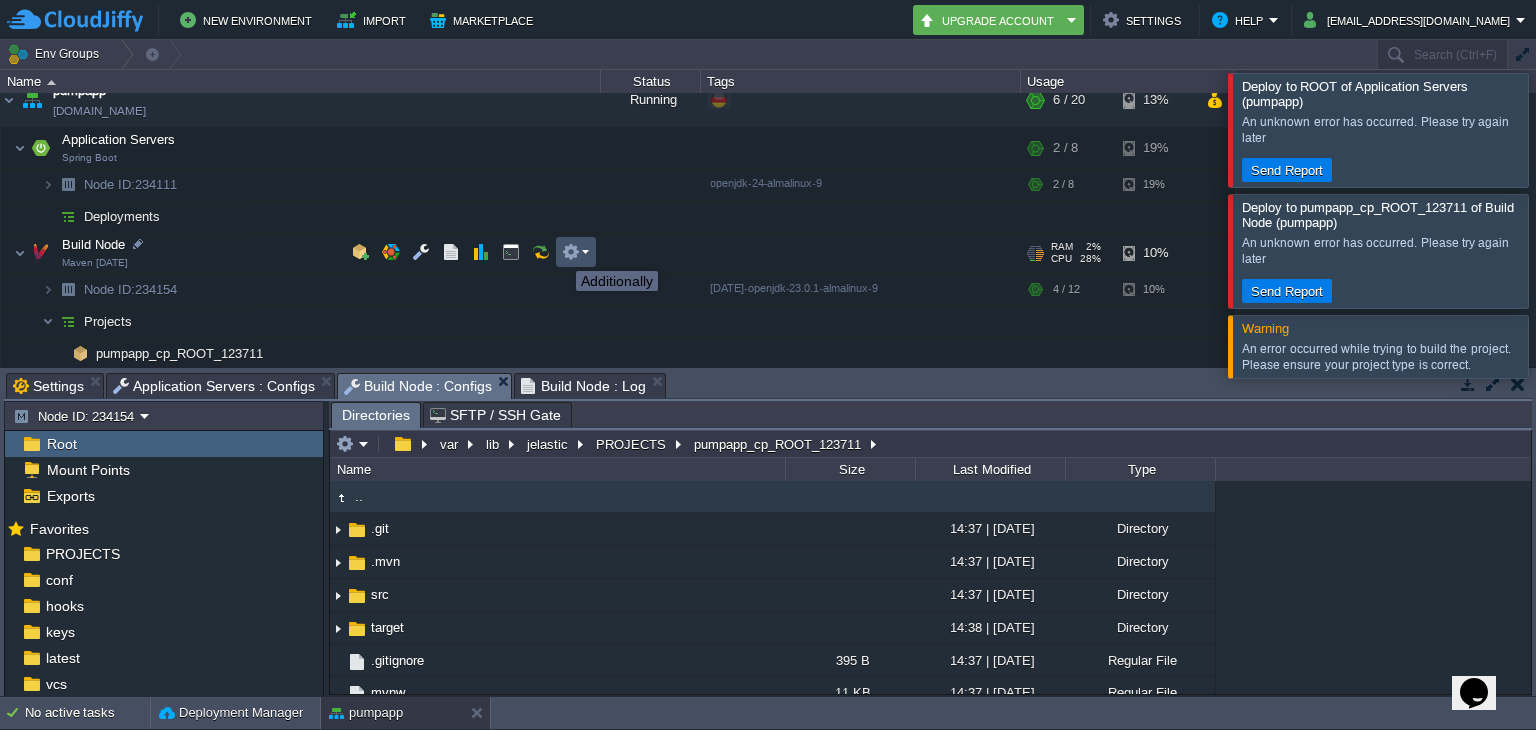 click at bounding box center [571, 252] 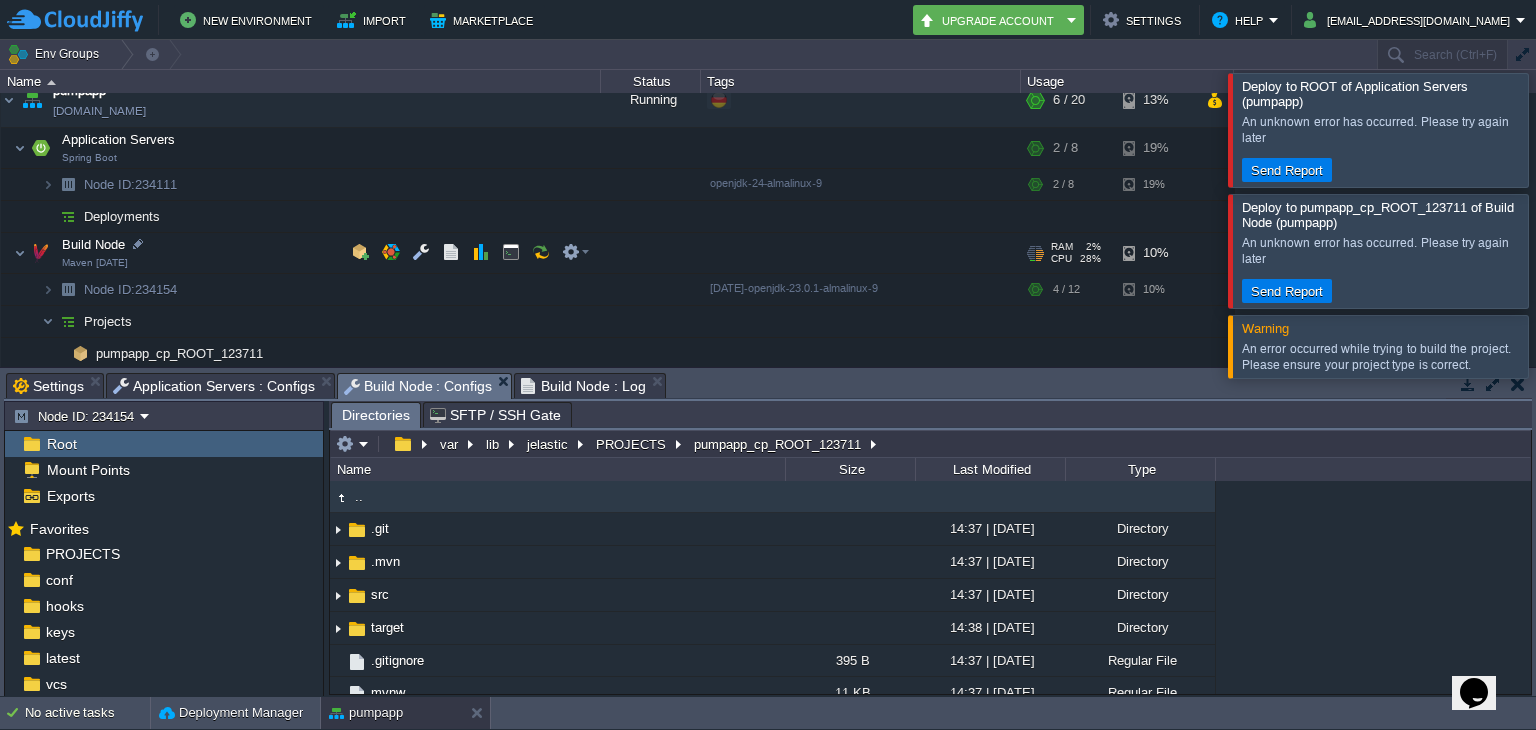 click on "Build Node" at bounding box center [94, 244] 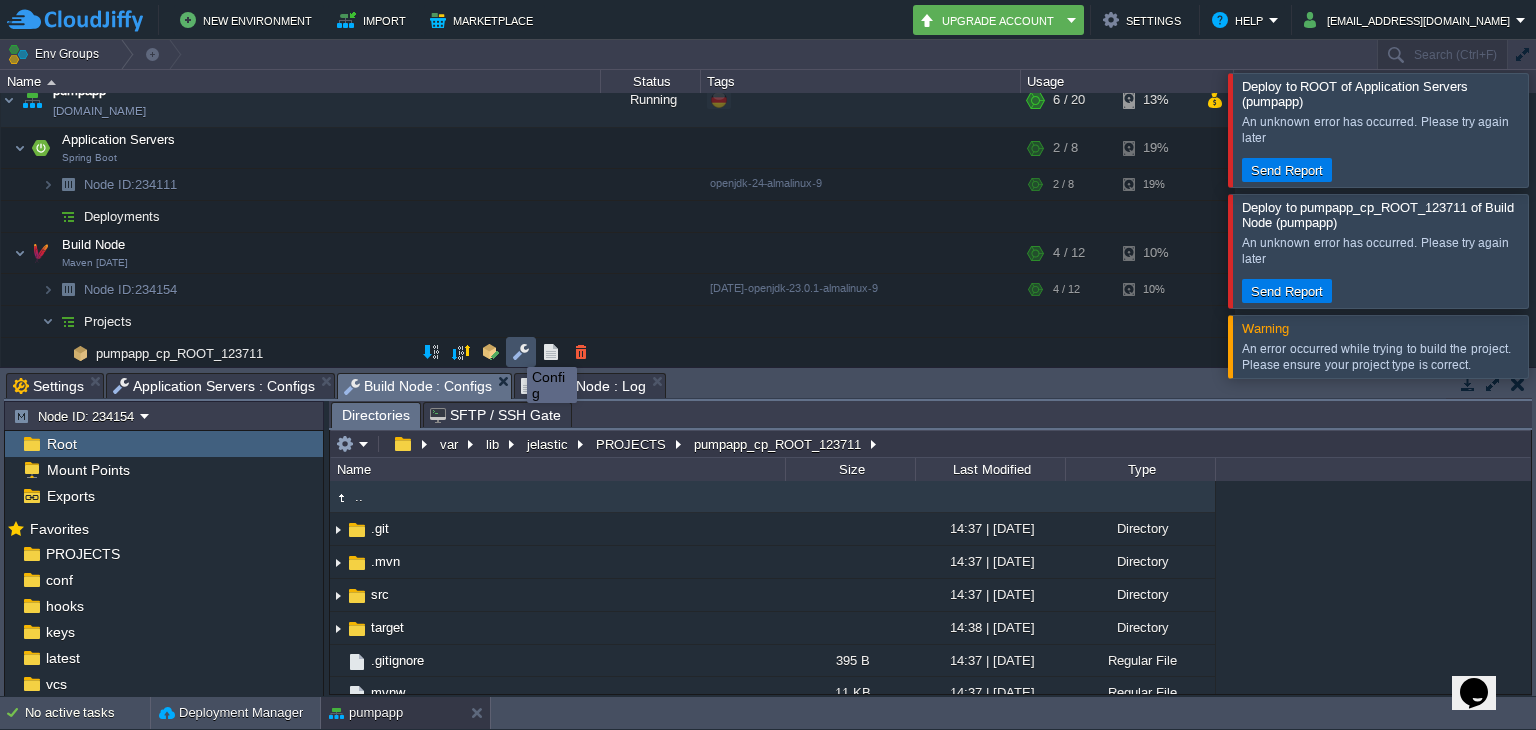 click at bounding box center [521, 352] 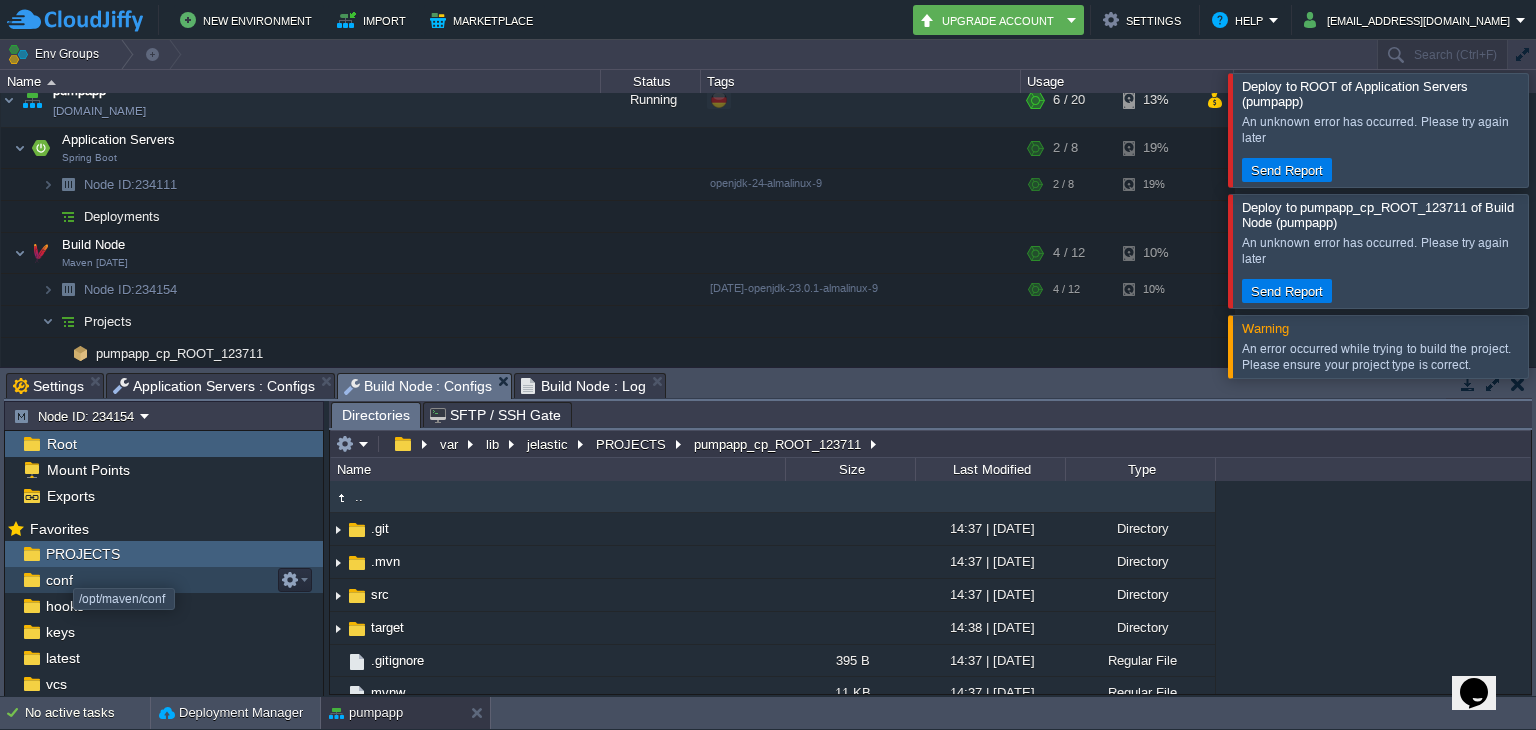 click on "conf" at bounding box center (59, 580) 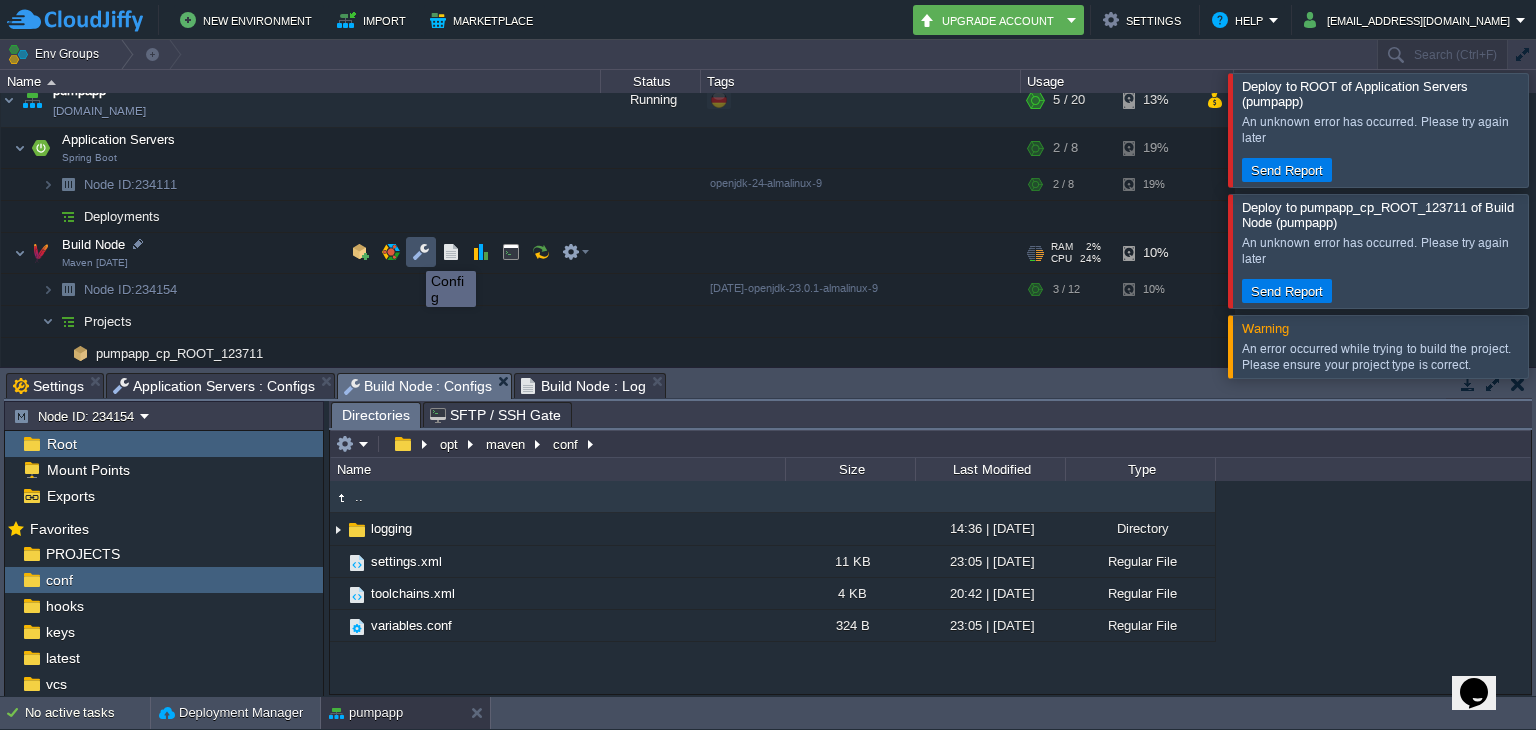 click at bounding box center (421, 252) 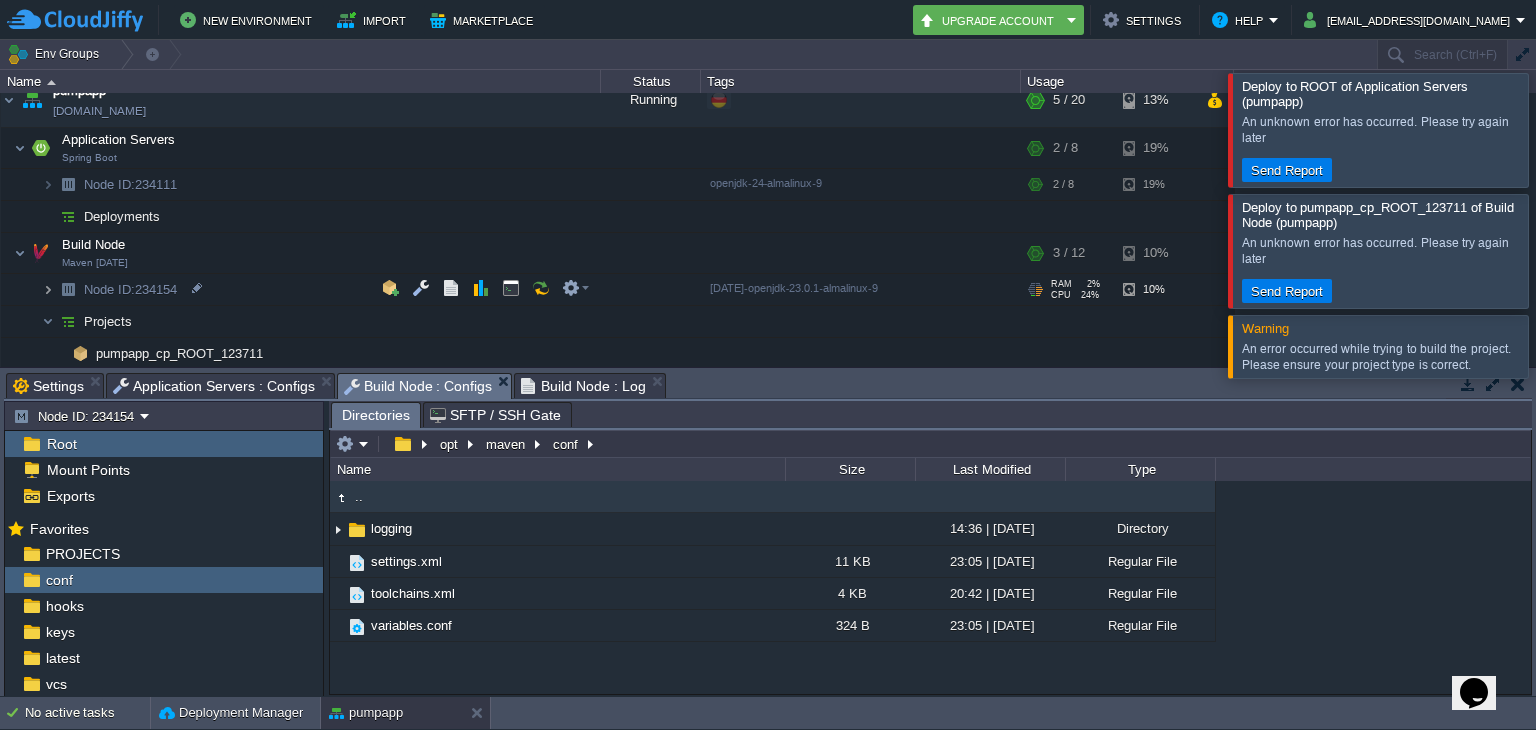 click at bounding box center (48, 289) 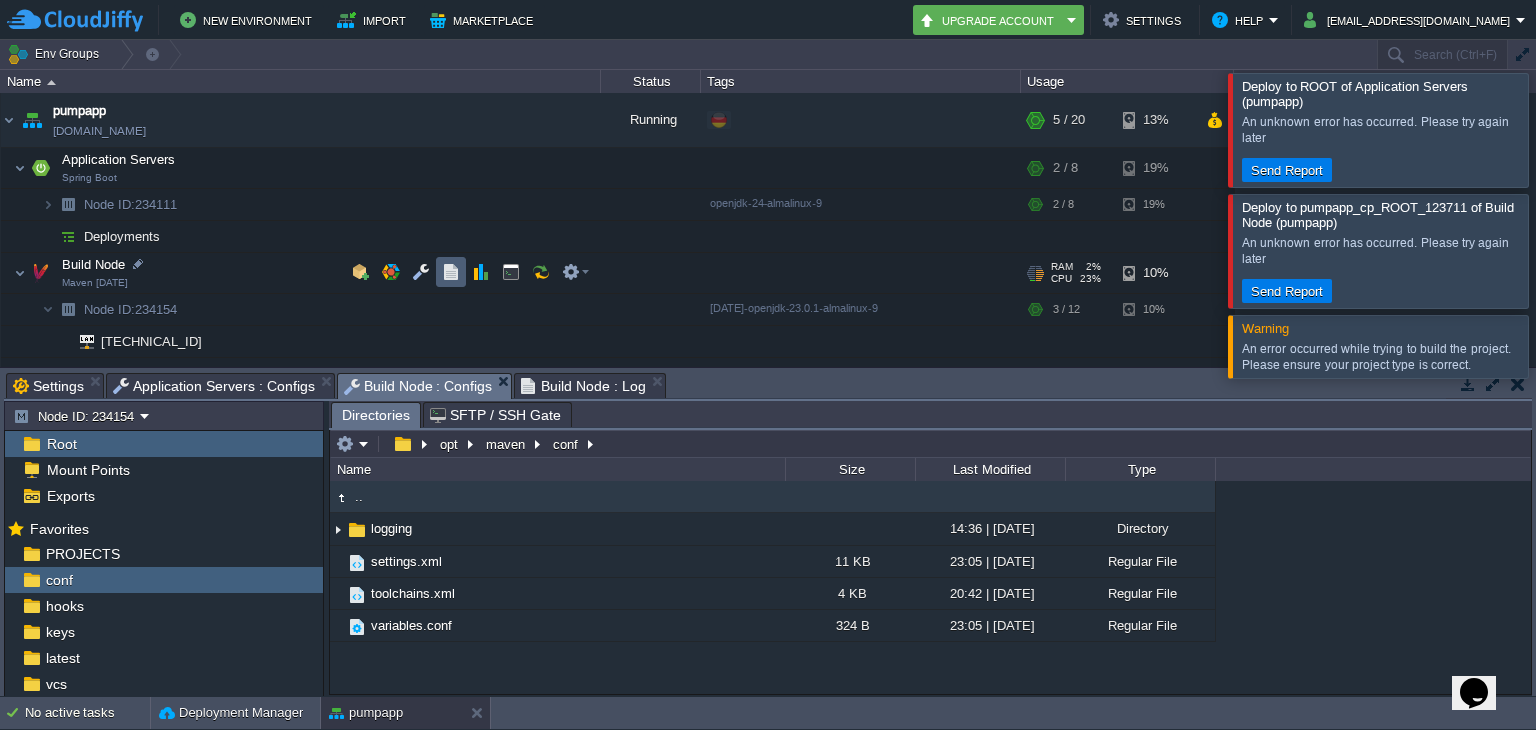 scroll, scrollTop: 52, scrollLeft: 0, axis: vertical 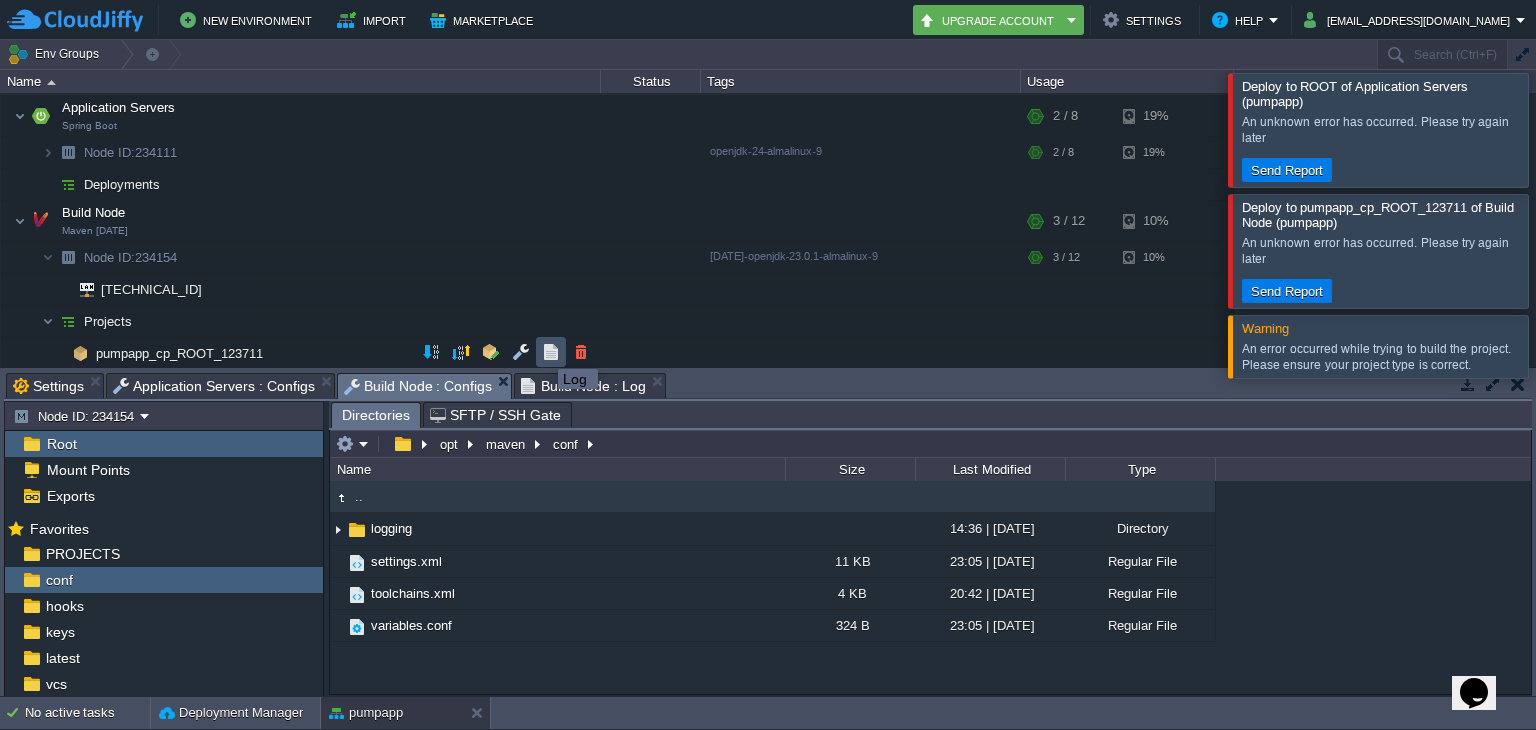 click at bounding box center (551, 352) 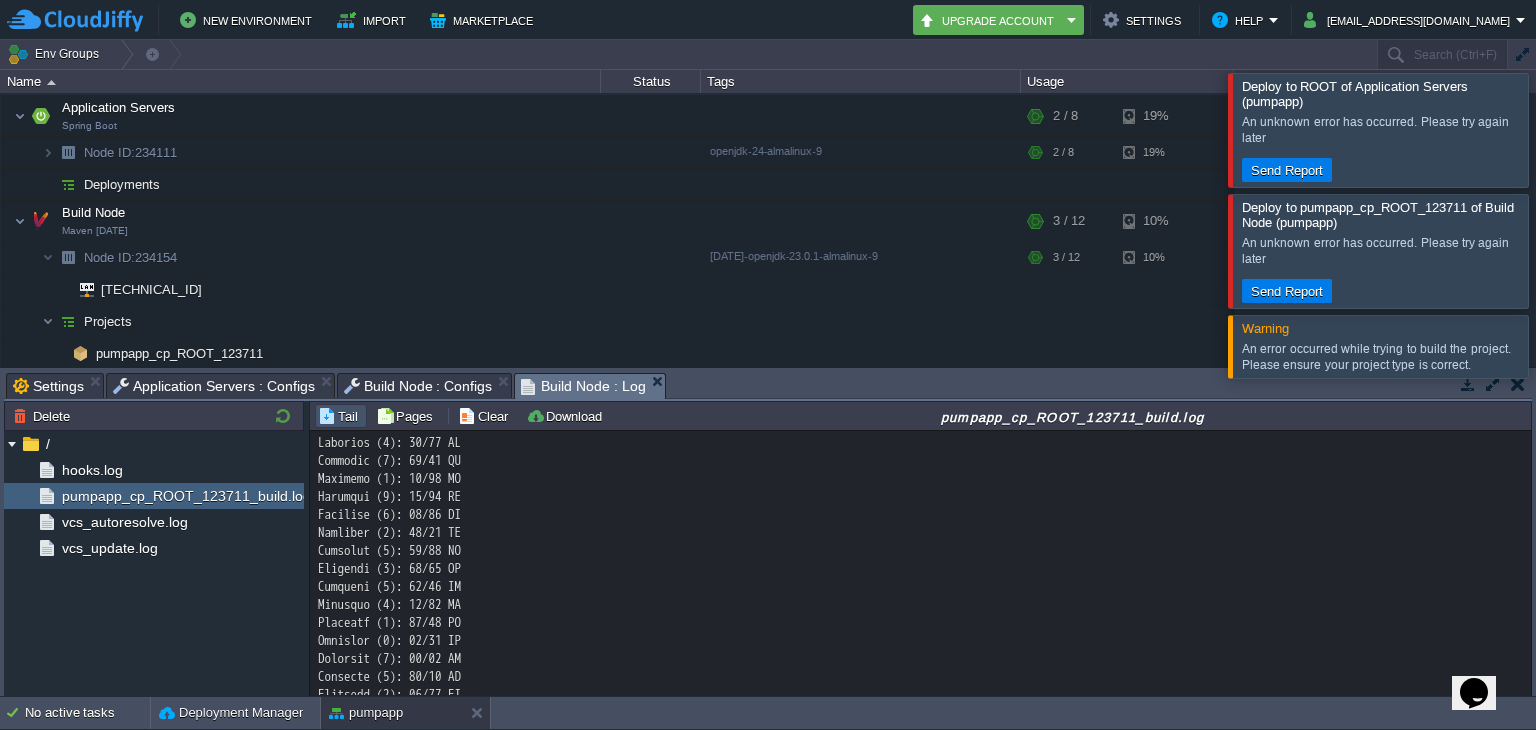 scroll, scrollTop: 7116, scrollLeft: 0, axis: vertical 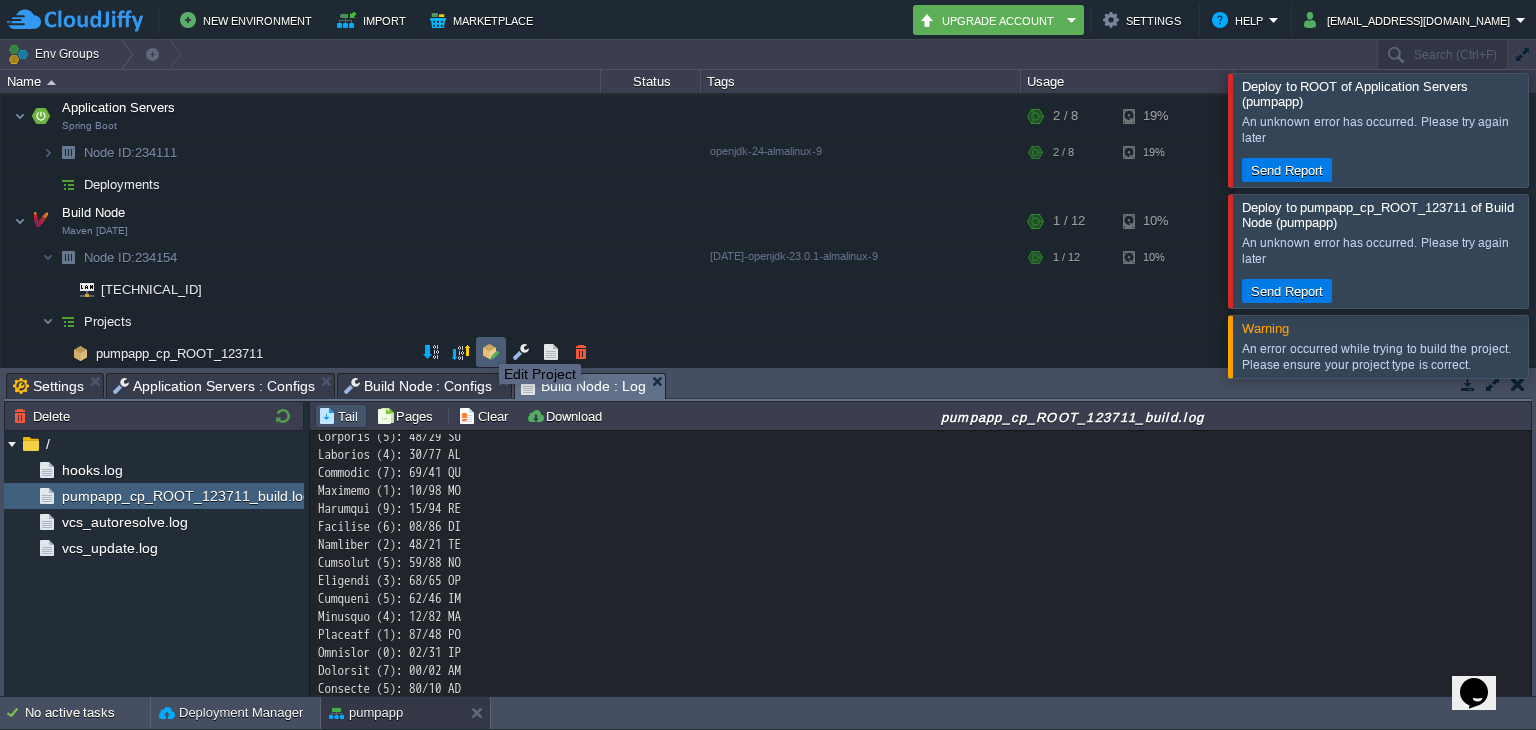 click at bounding box center (491, 352) 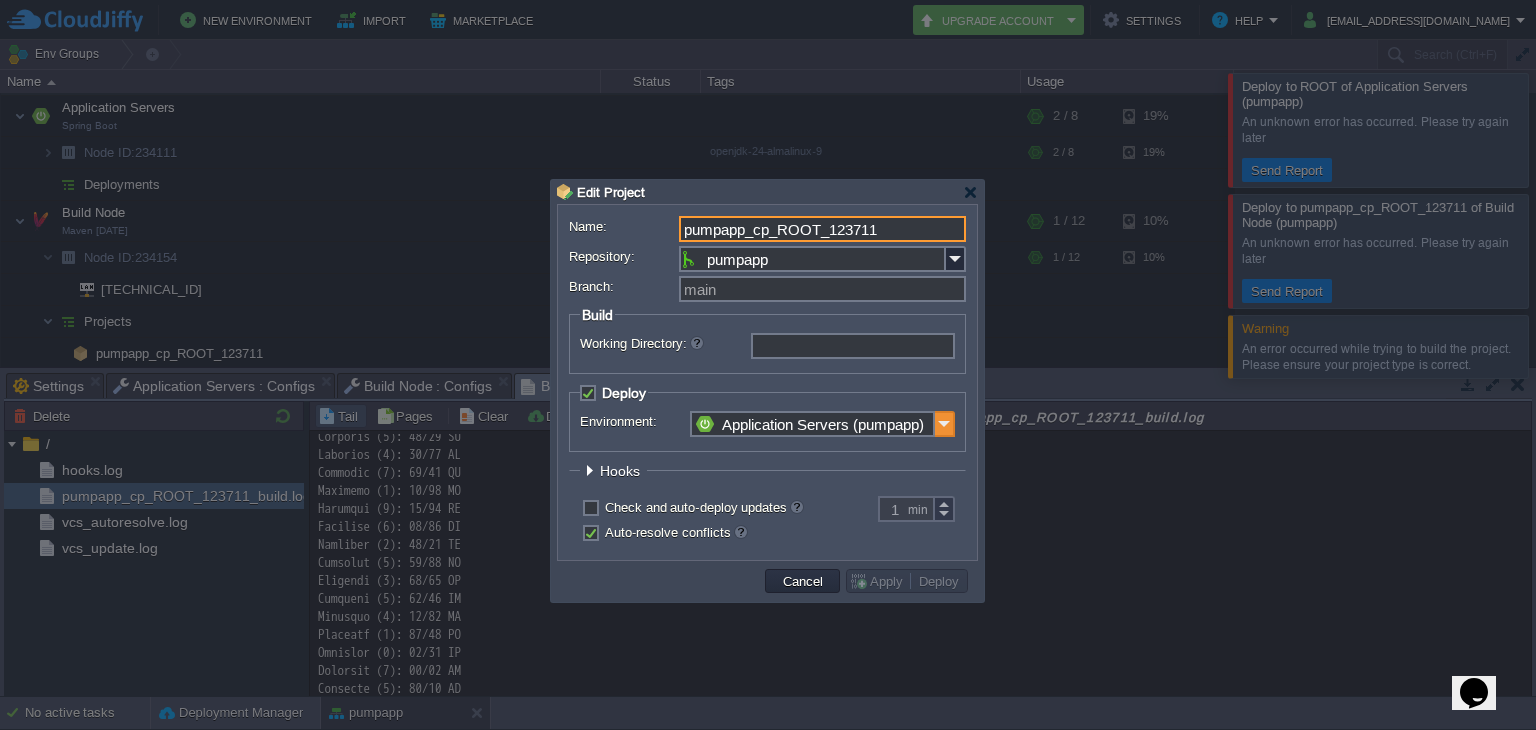 click at bounding box center (945, 424) 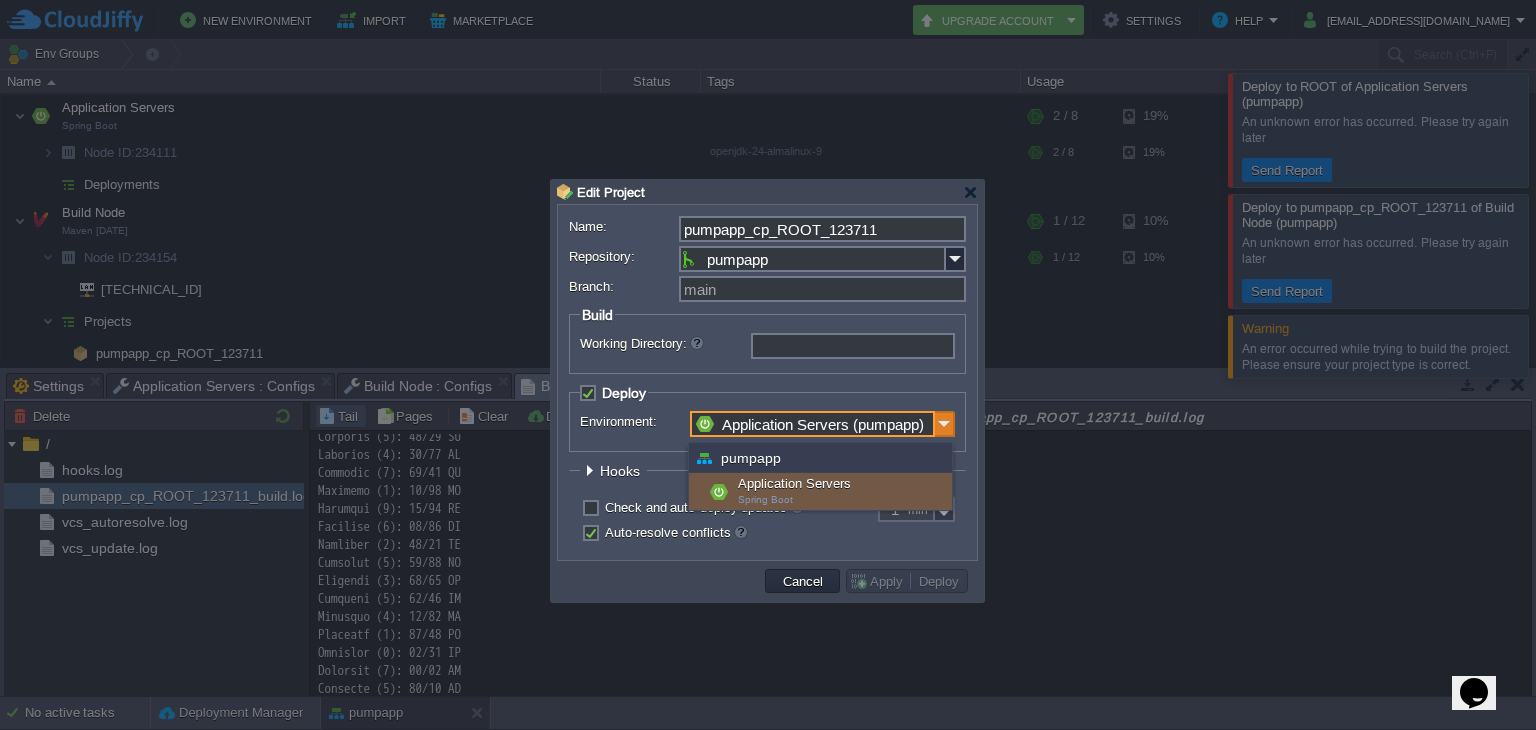 click at bounding box center [945, 424] 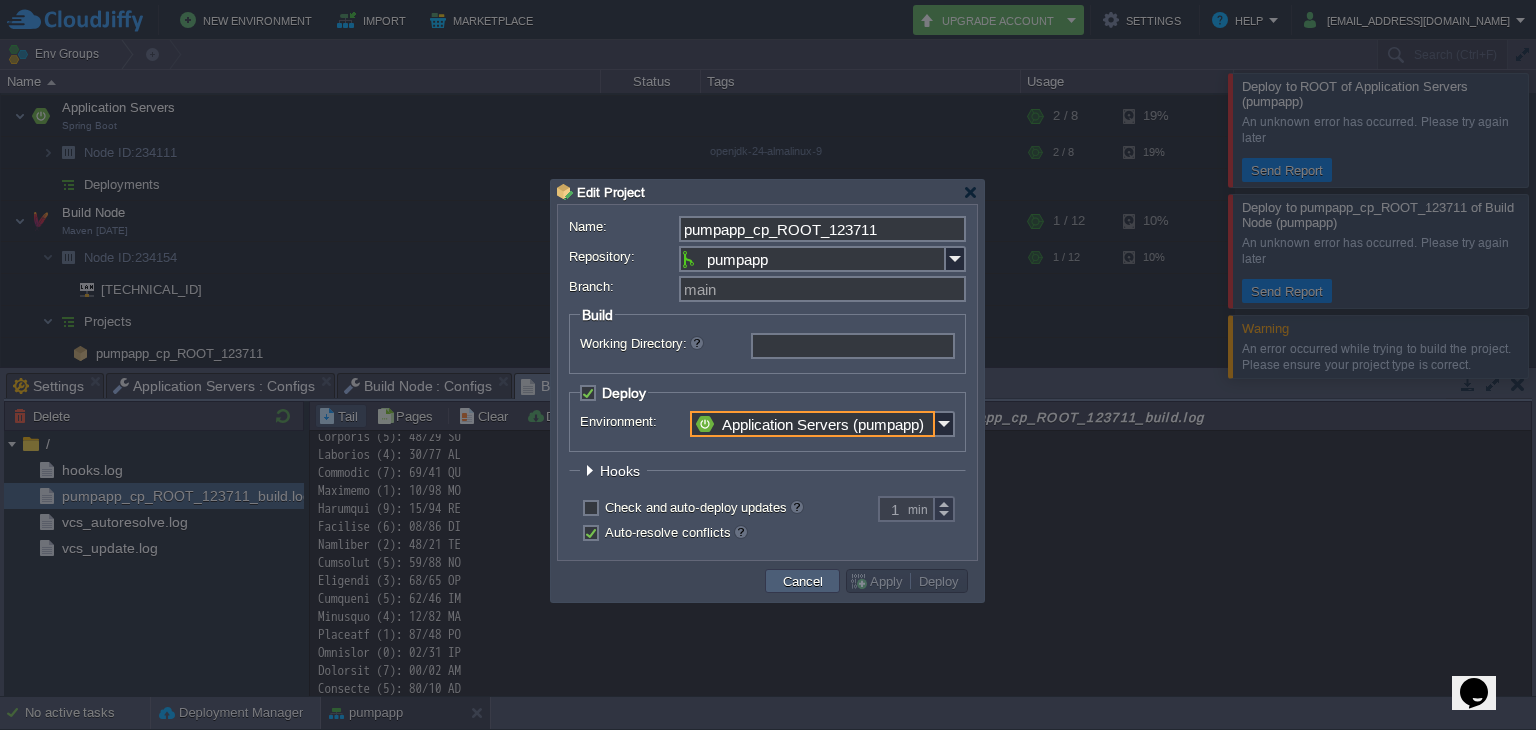 click on "Cancel" at bounding box center (803, 581) 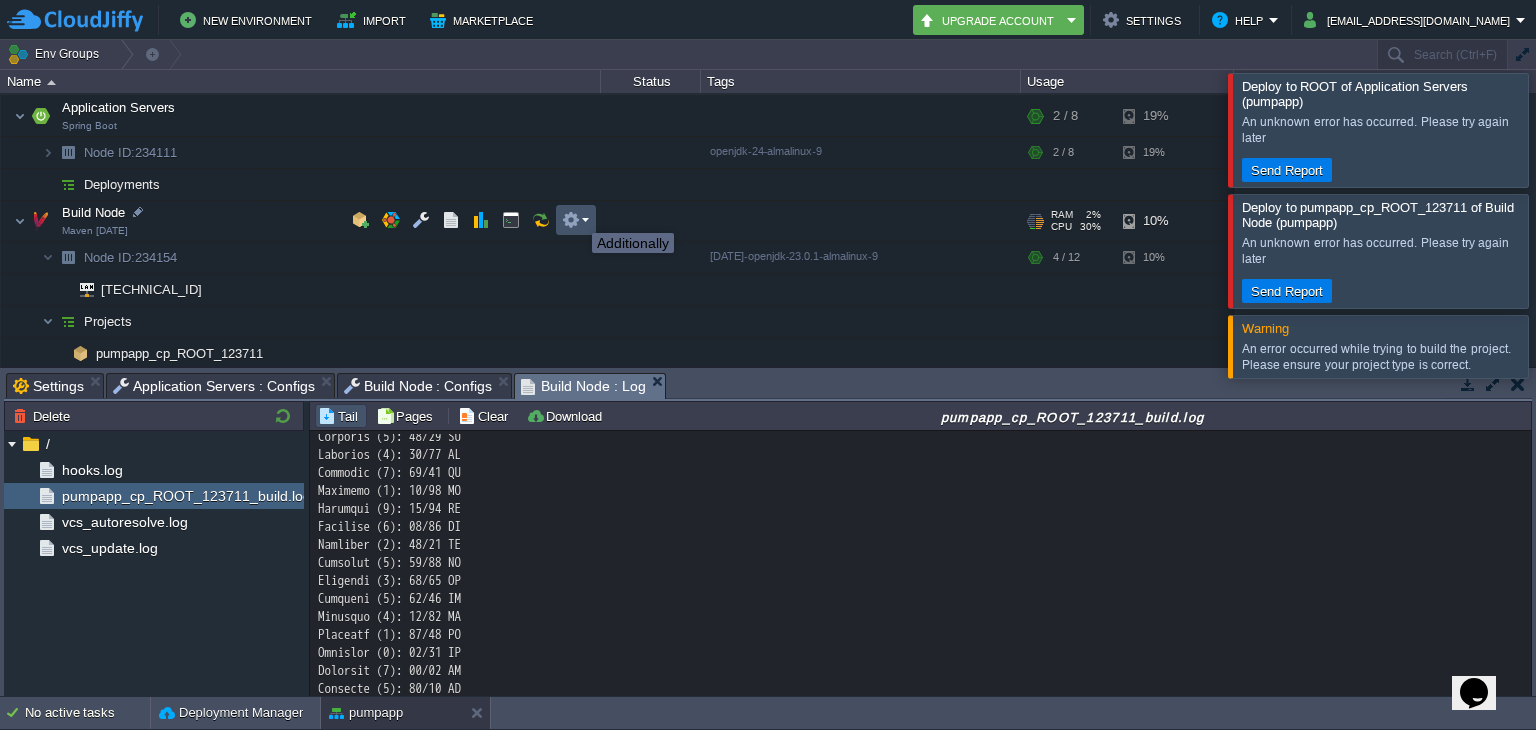 click at bounding box center [571, 220] 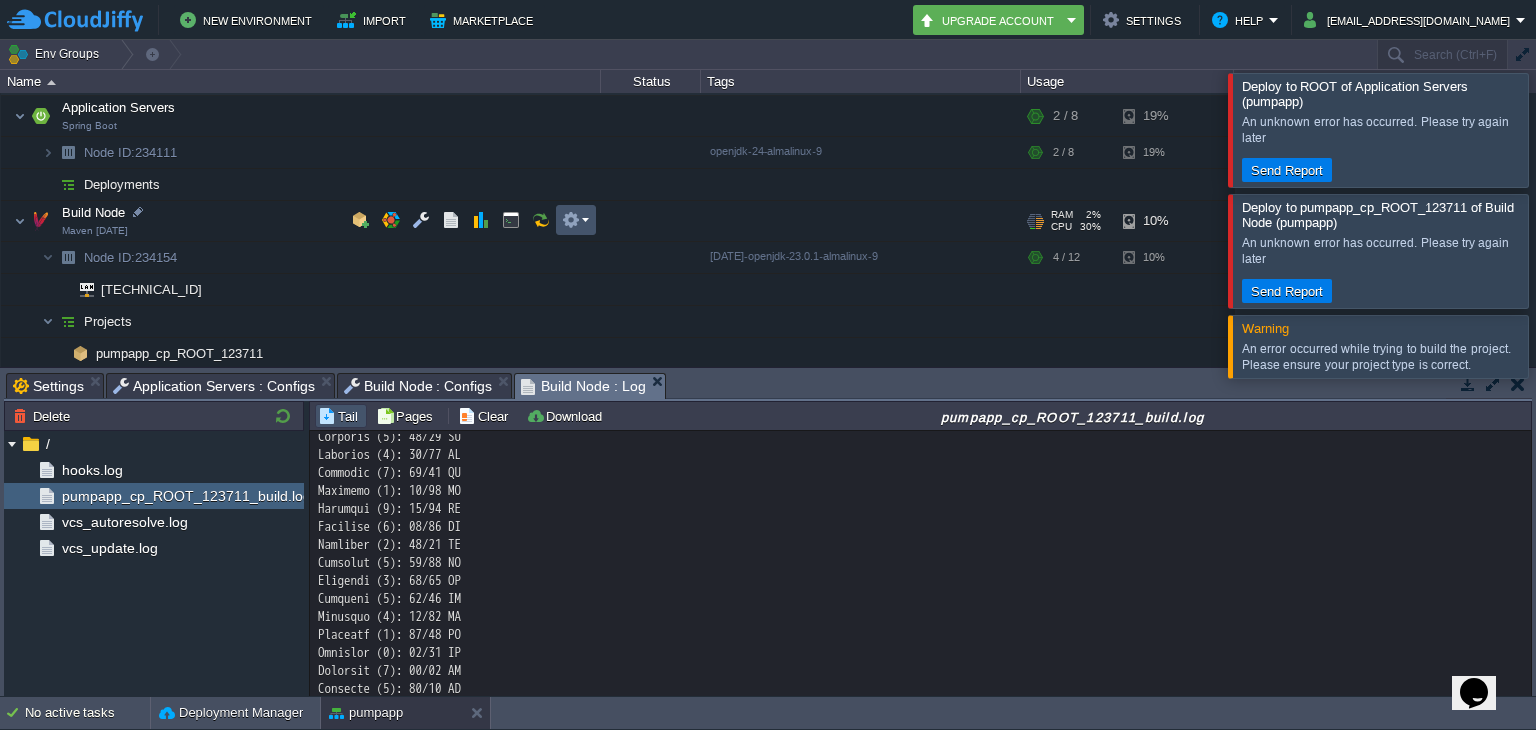 click at bounding box center (571, 220) 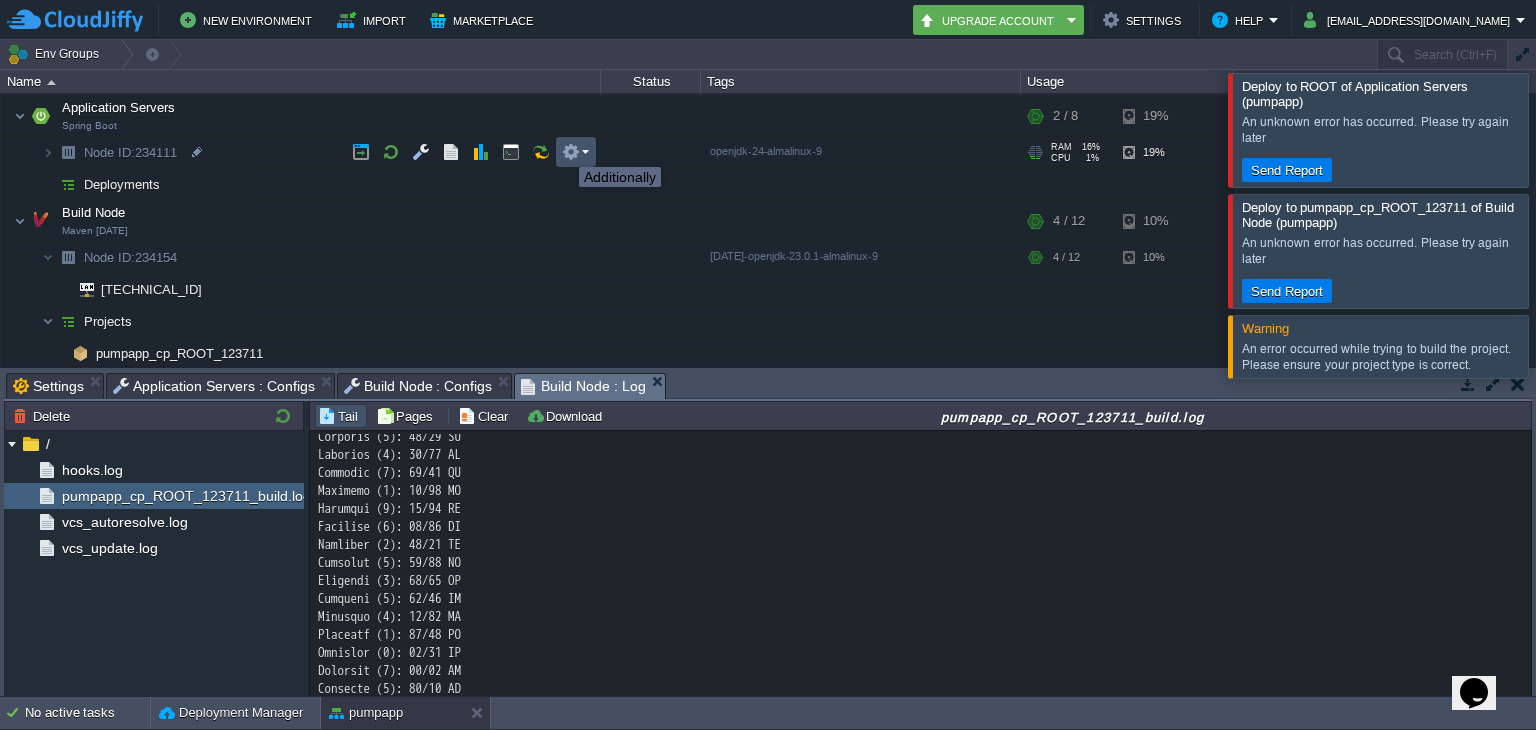 click at bounding box center (571, 152) 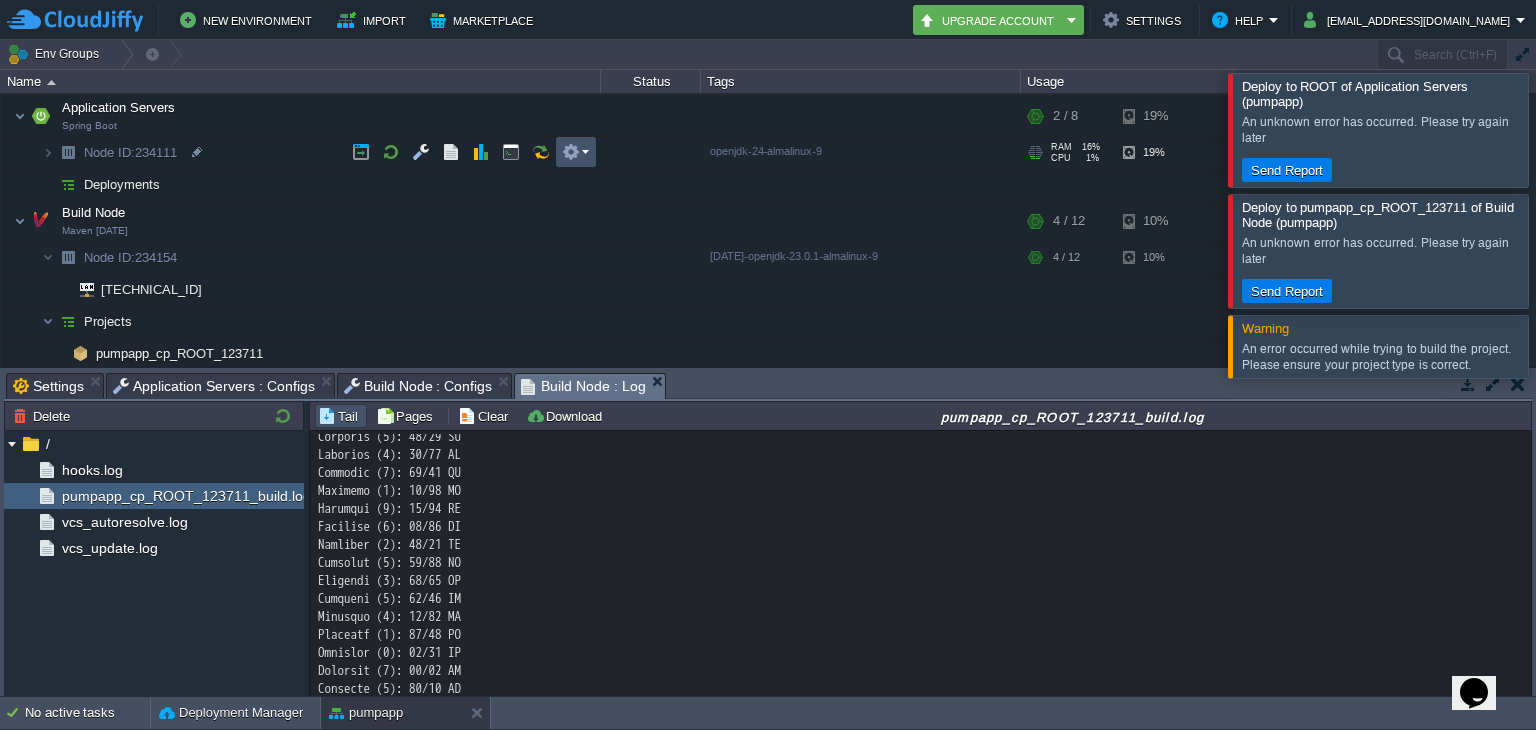 click at bounding box center (571, 152) 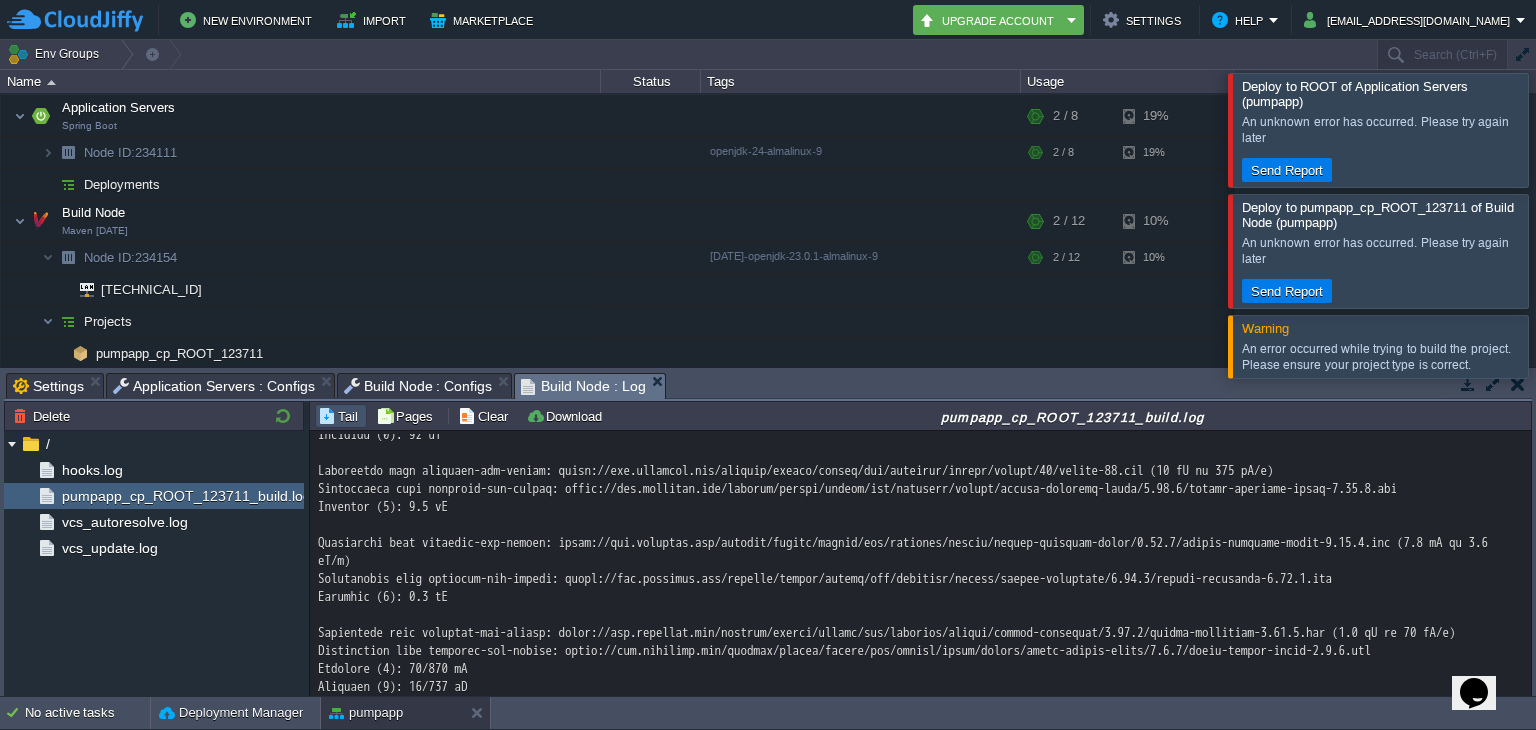 scroll, scrollTop: 14160, scrollLeft: 0, axis: vertical 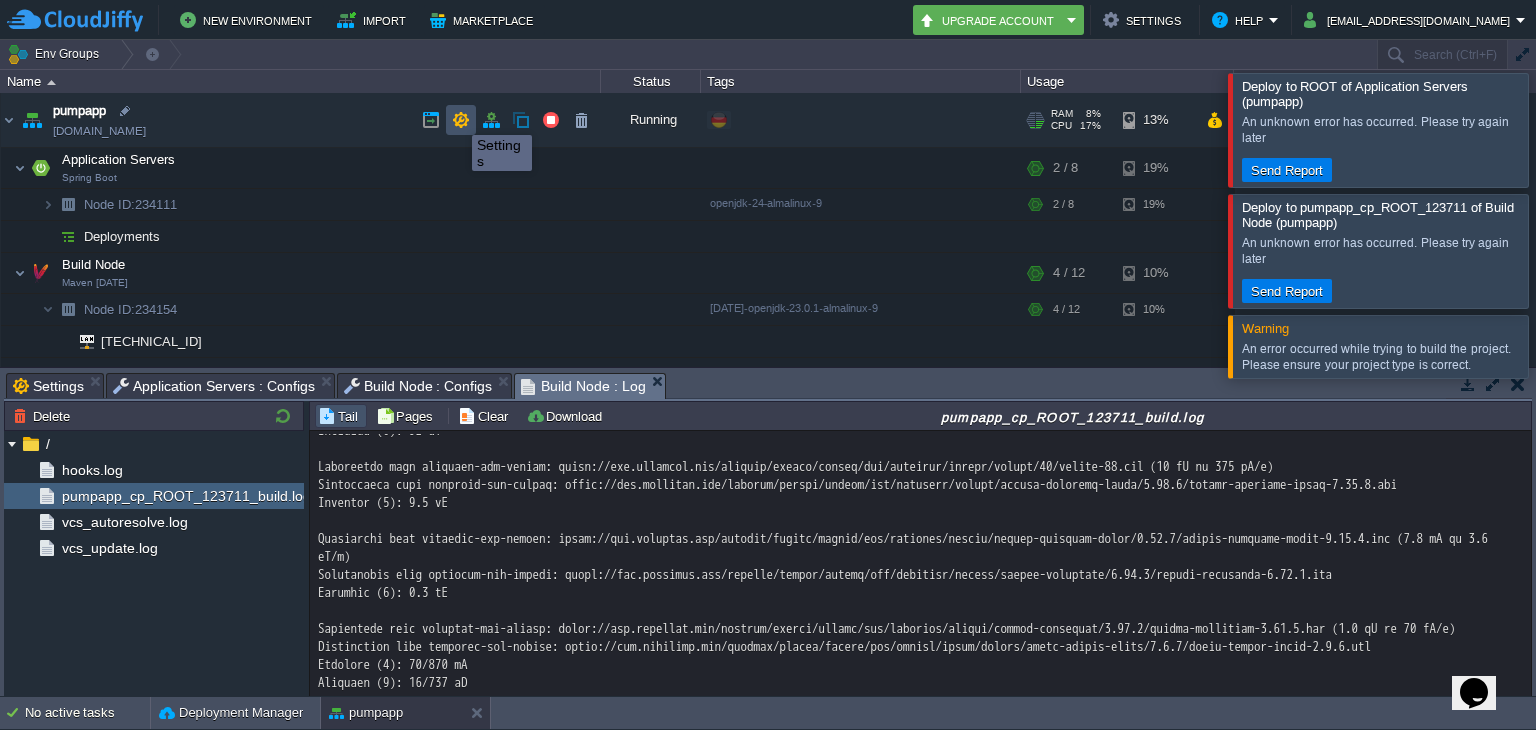 click at bounding box center [461, 120] 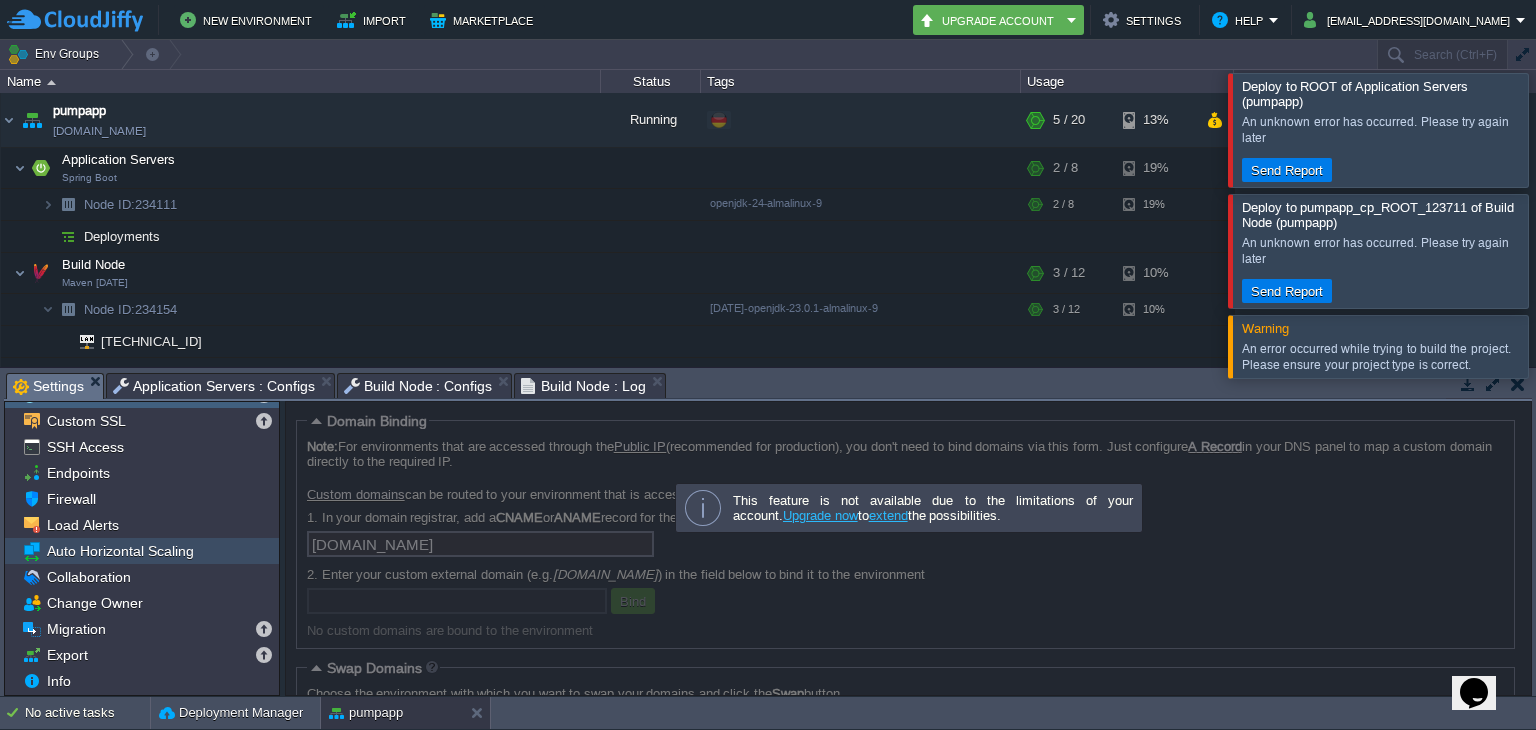 scroll, scrollTop: 0, scrollLeft: 0, axis: both 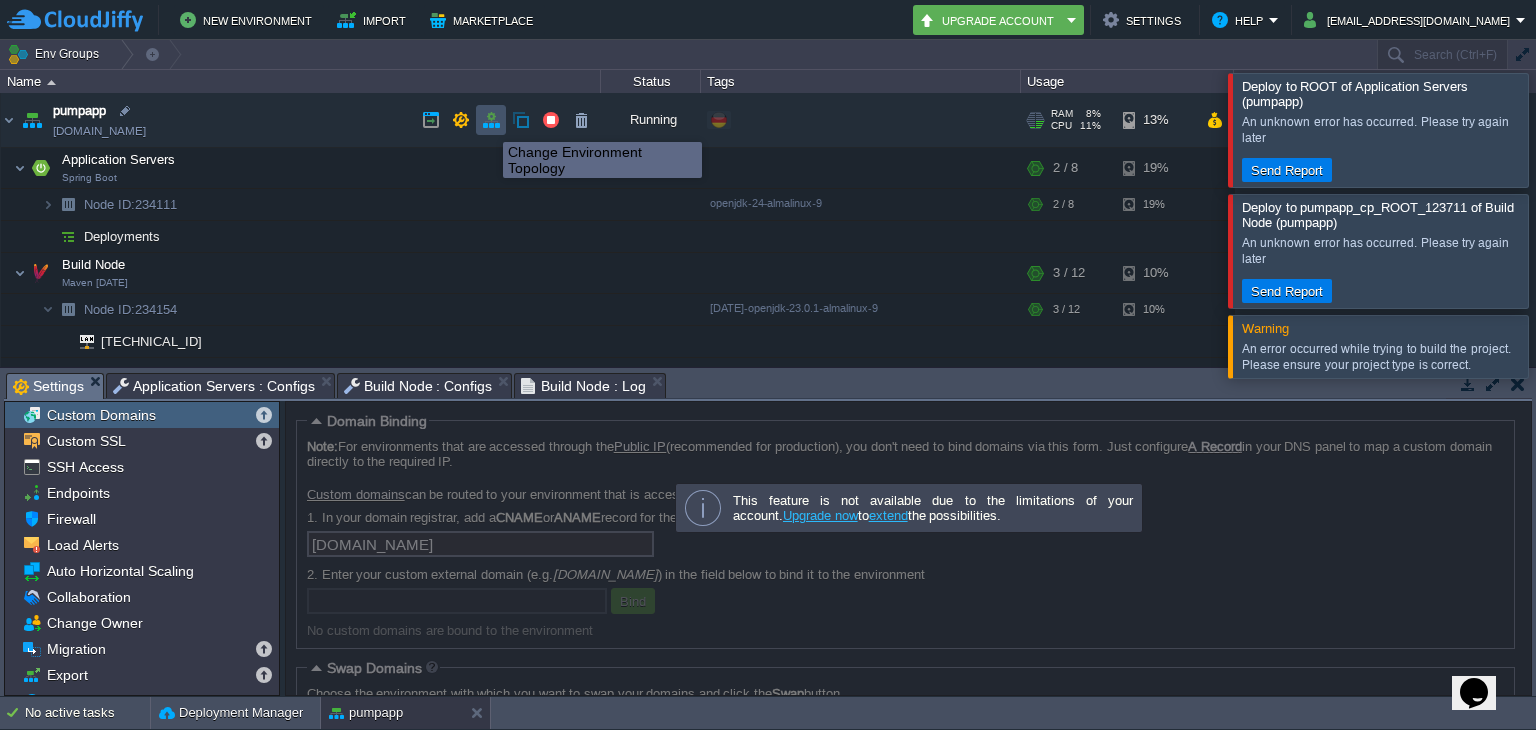 click at bounding box center (491, 120) 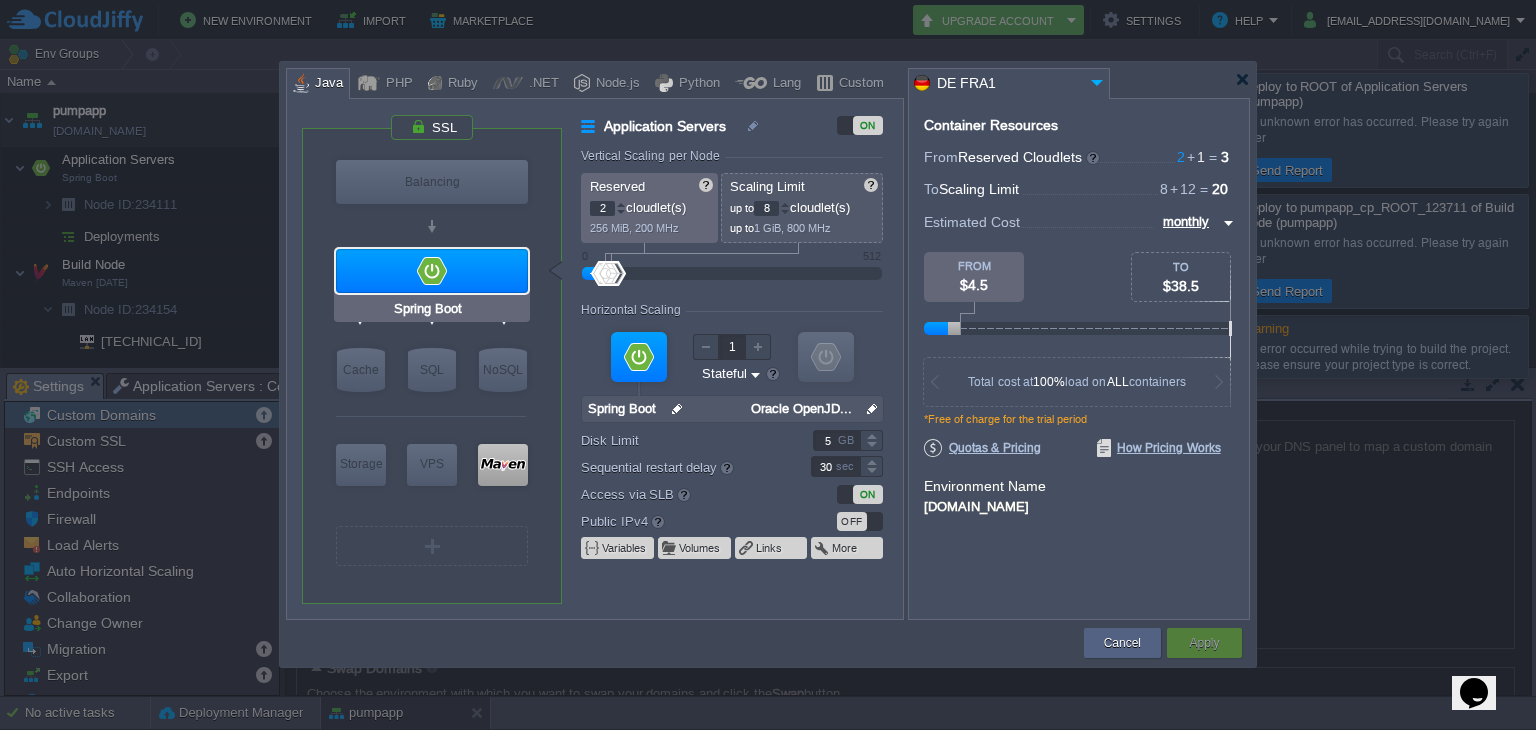 click at bounding box center (432, 271) 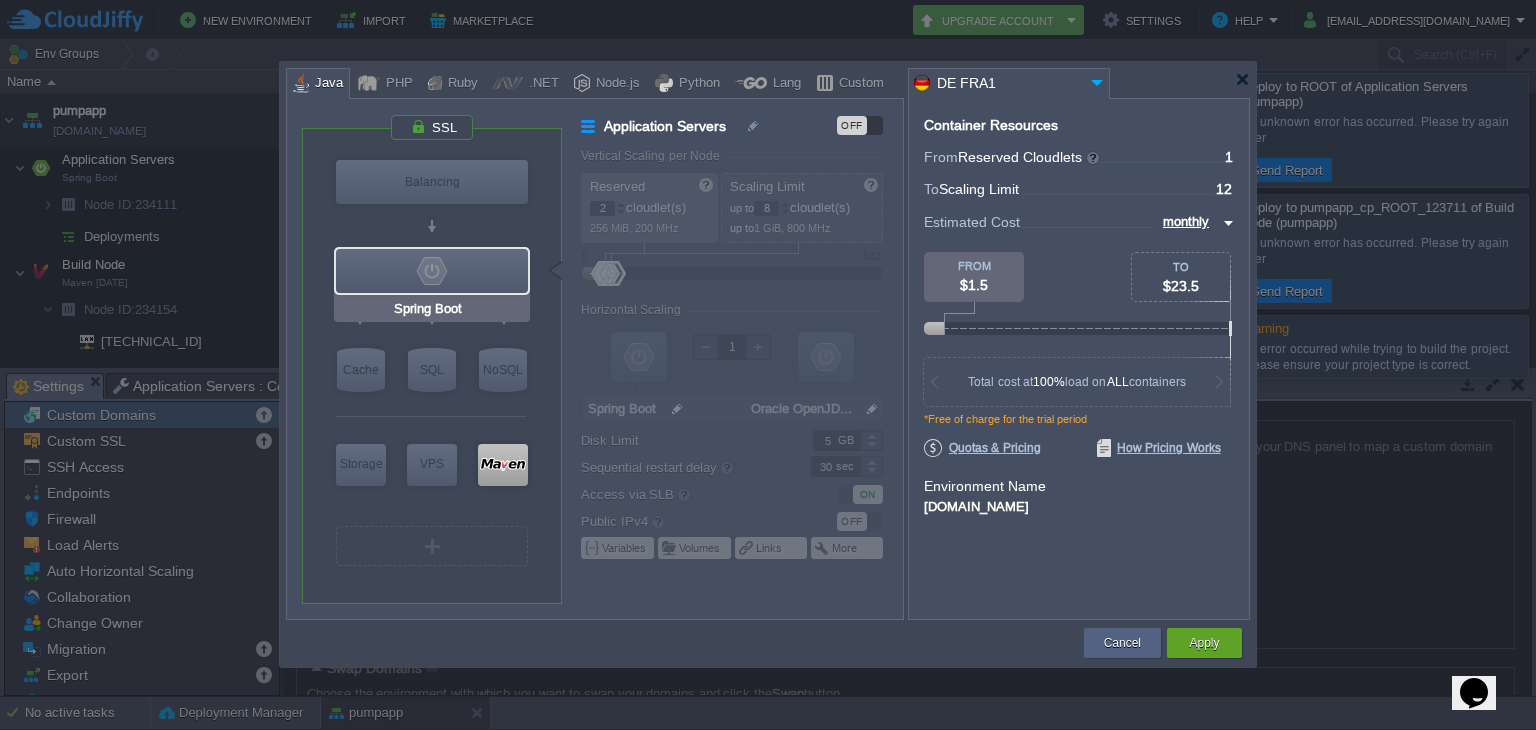 click at bounding box center (432, 271) 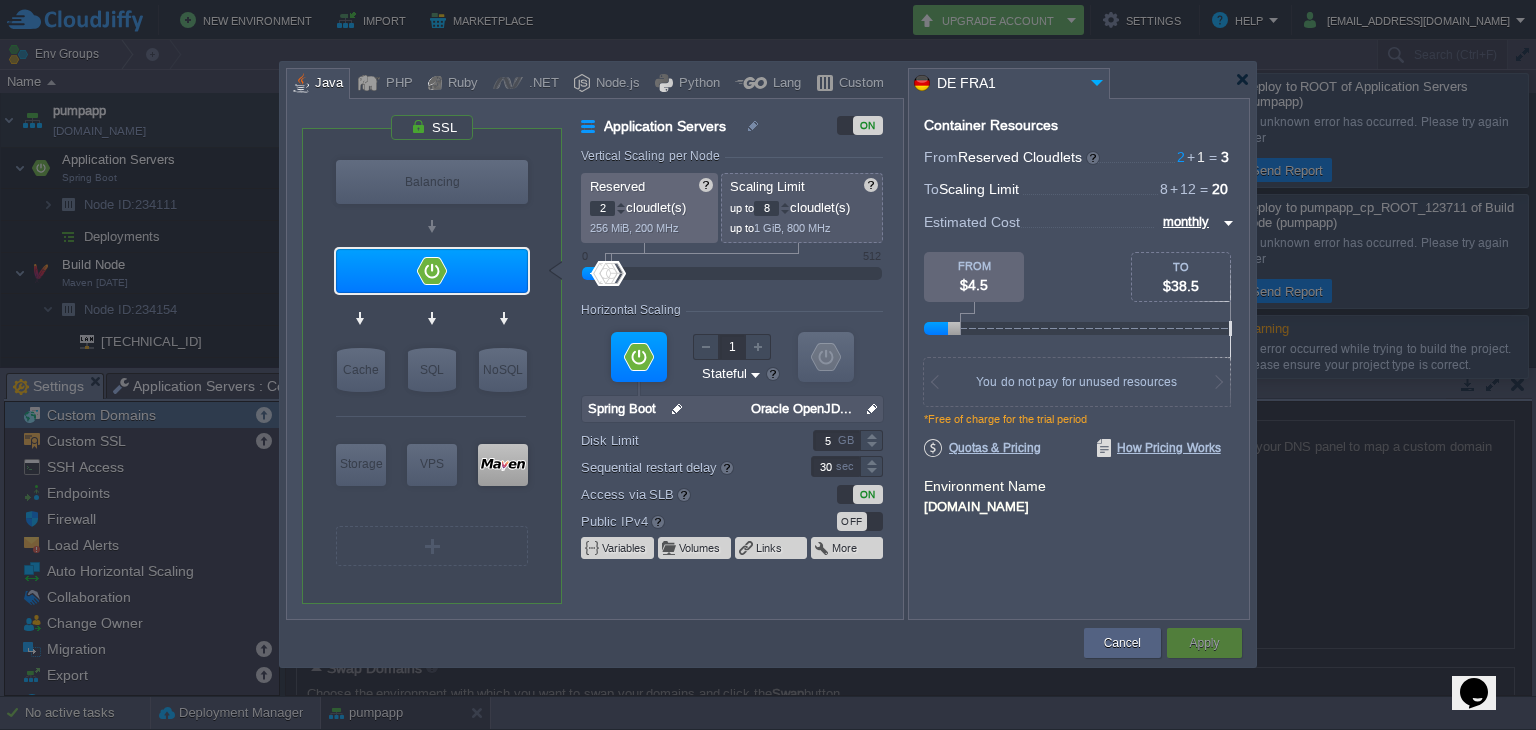 type on "NGINX 1.28.0" 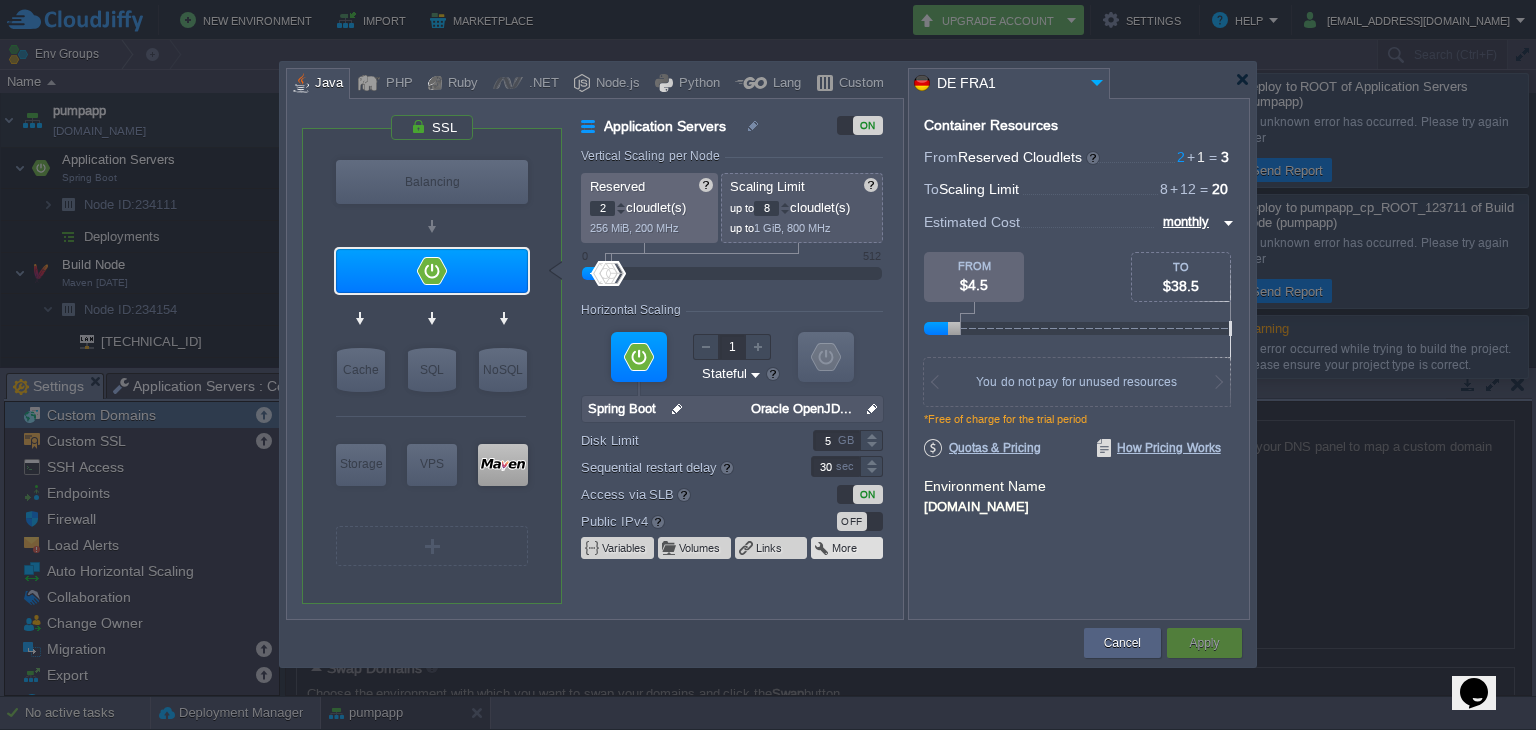 click on "More" at bounding box center (845, 548) 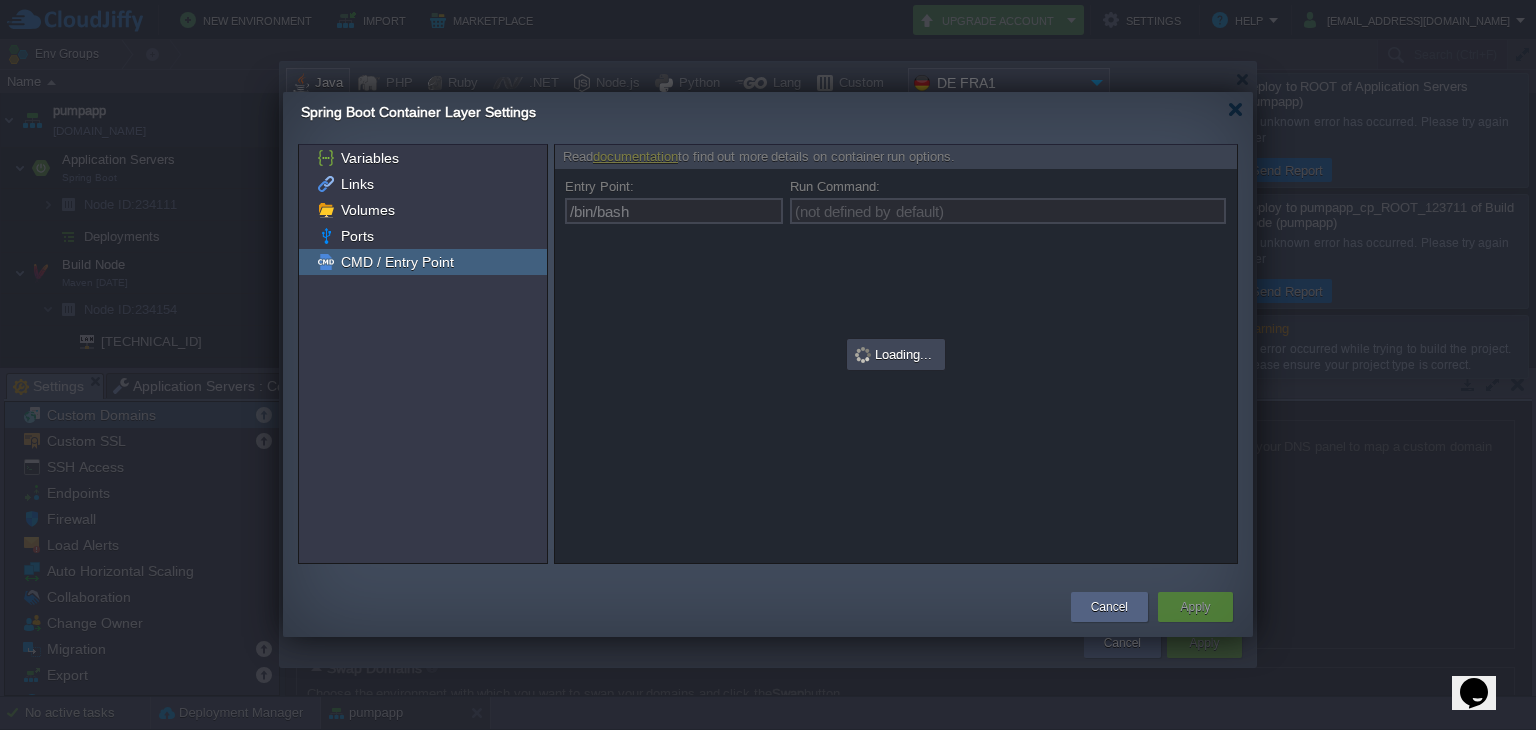 type on "(not defined by default)" 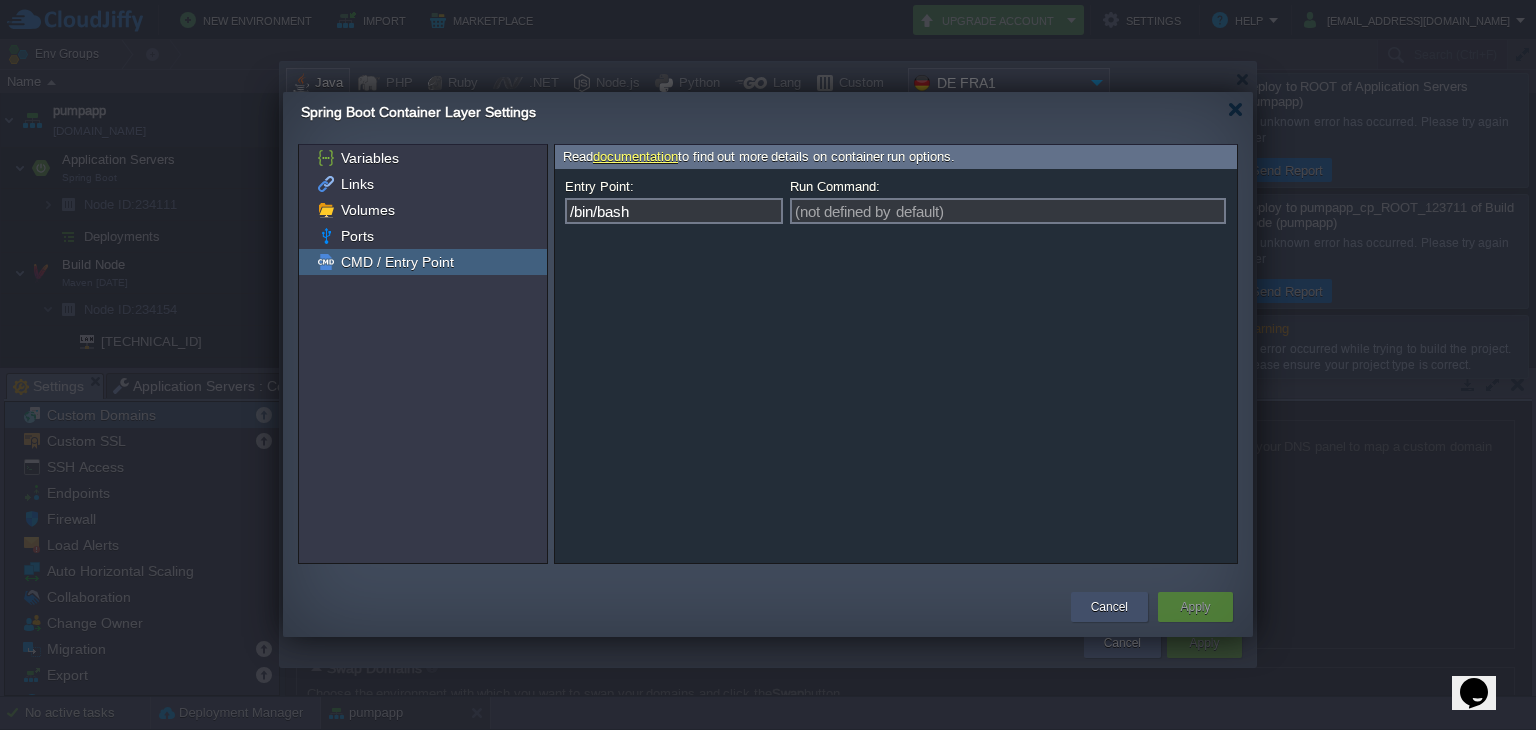 click on "Cancel" at bounding box center (1109, 607) 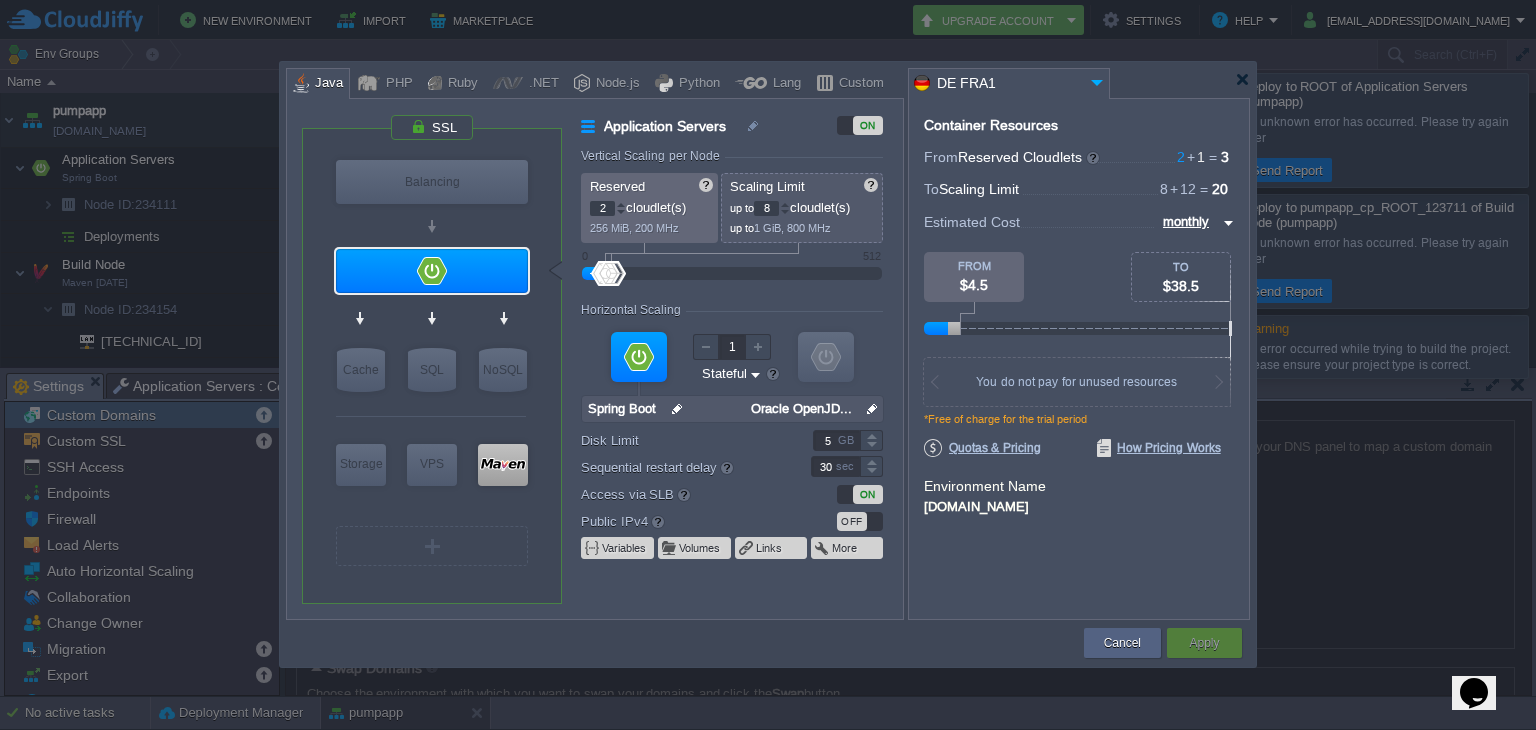 type on "Maven [DATE]" 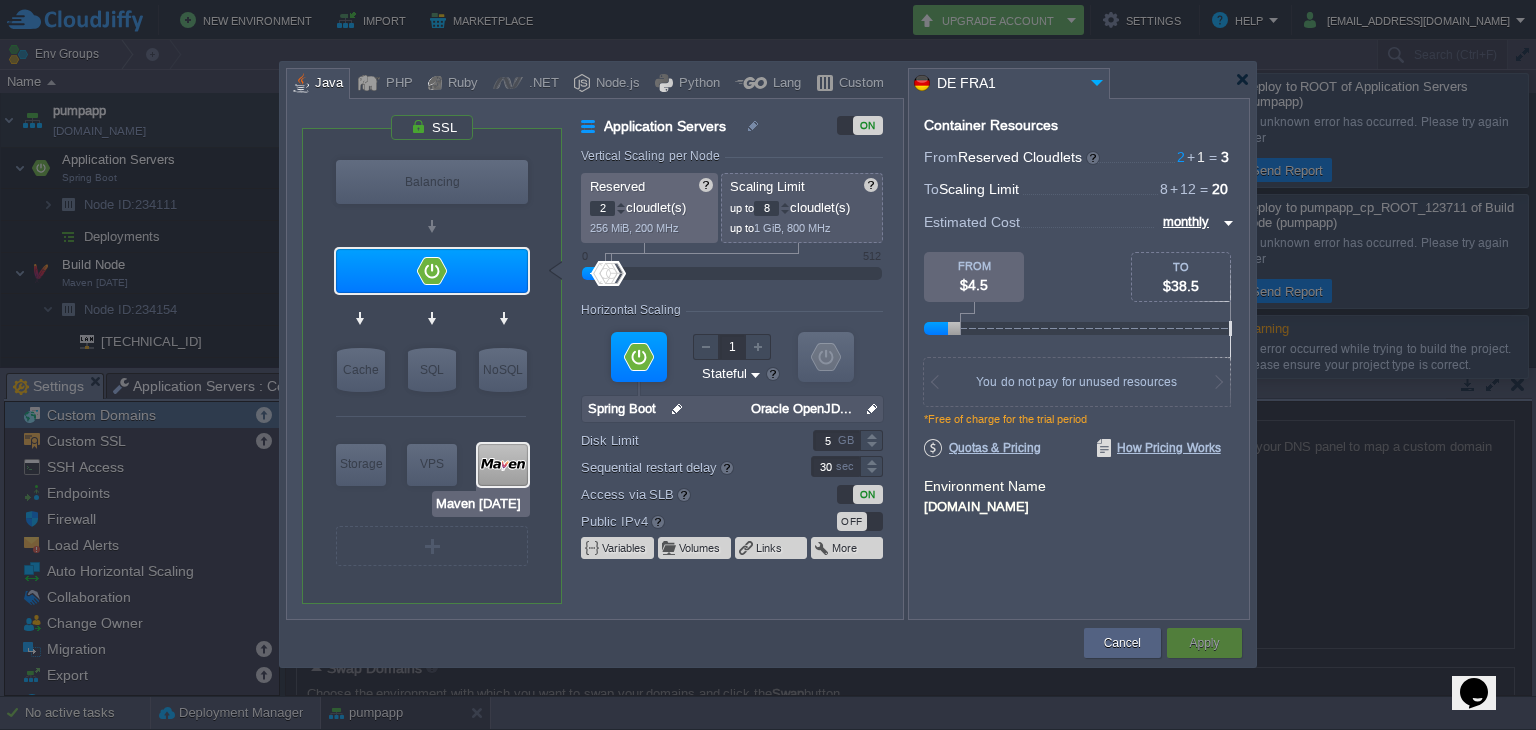click at bounding box center [503, 465] 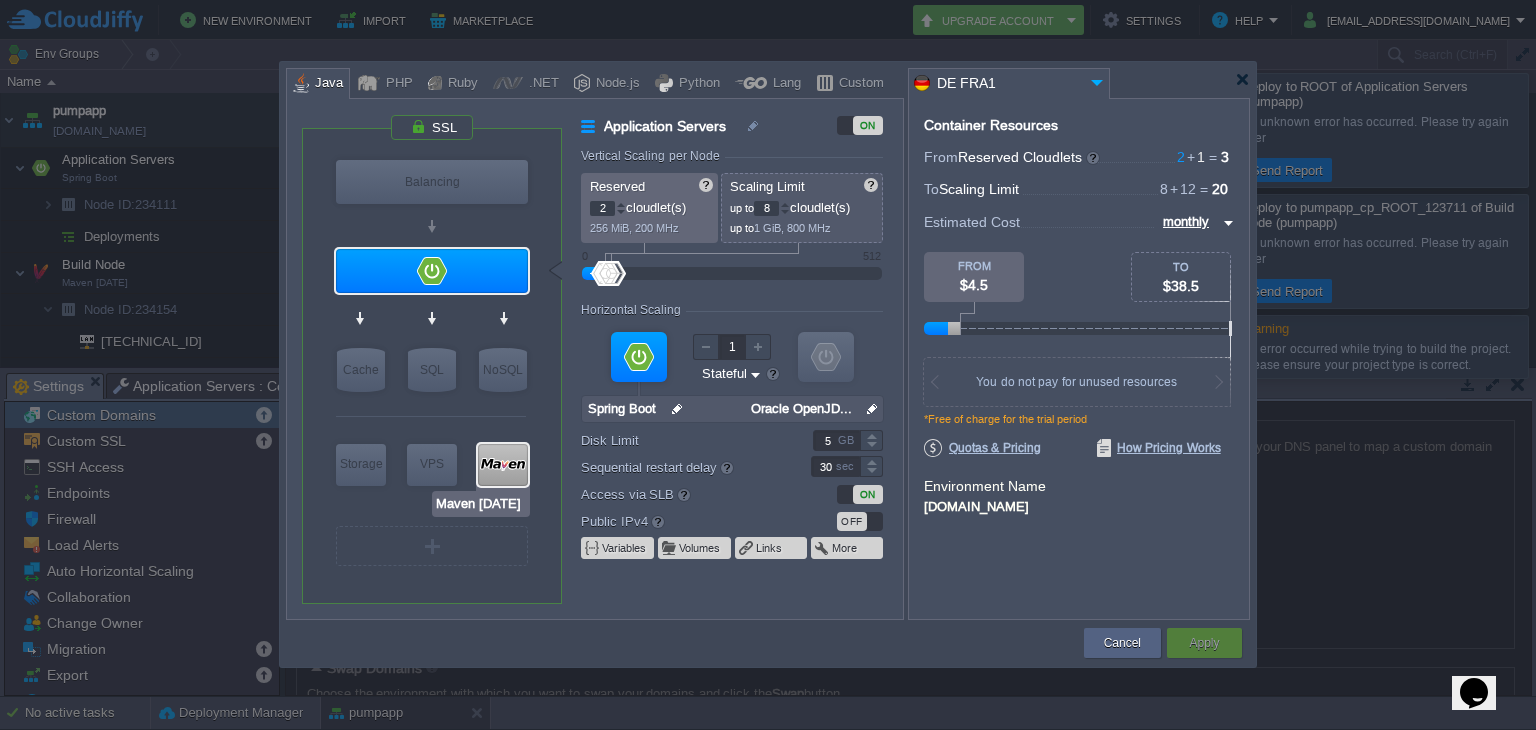 type on "Build Node" 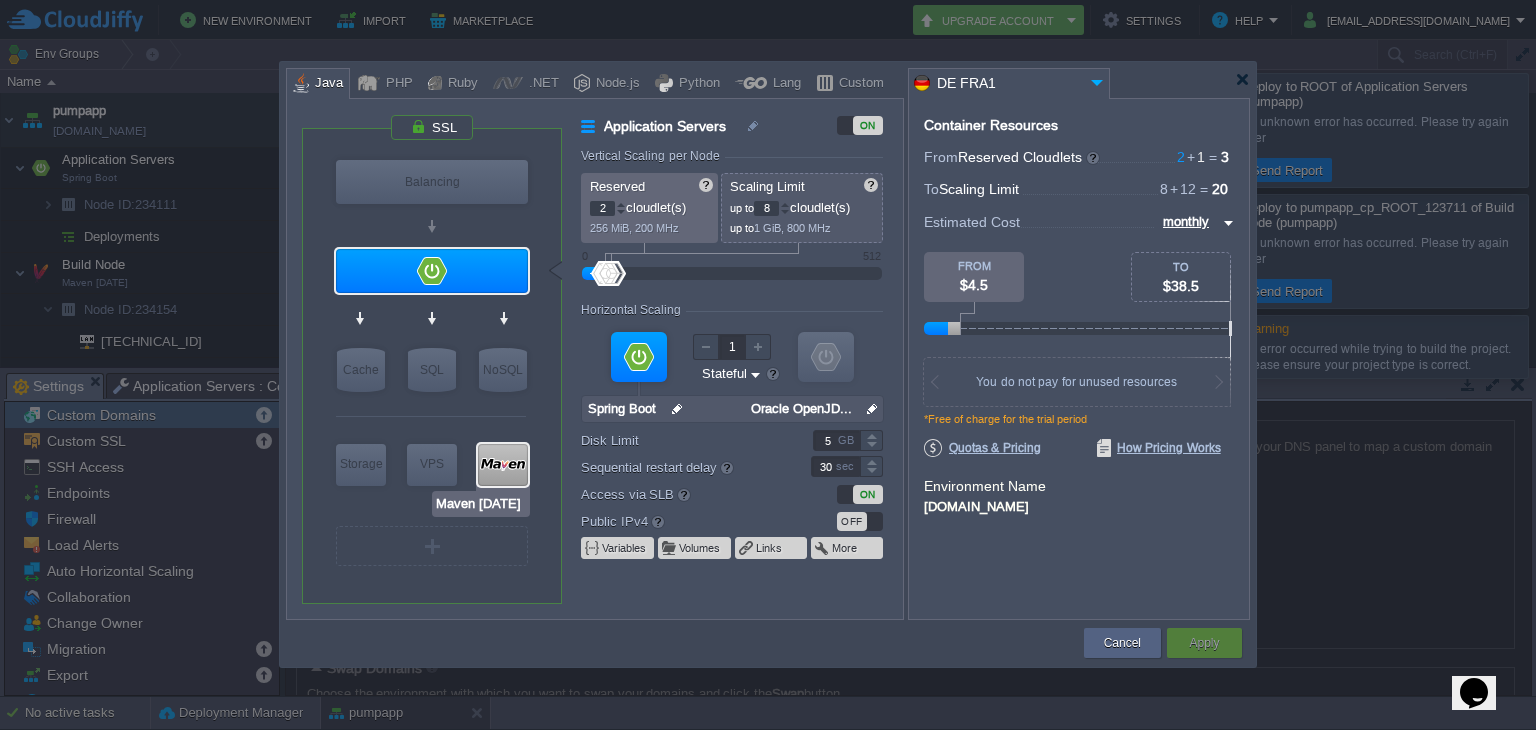 type on "1" 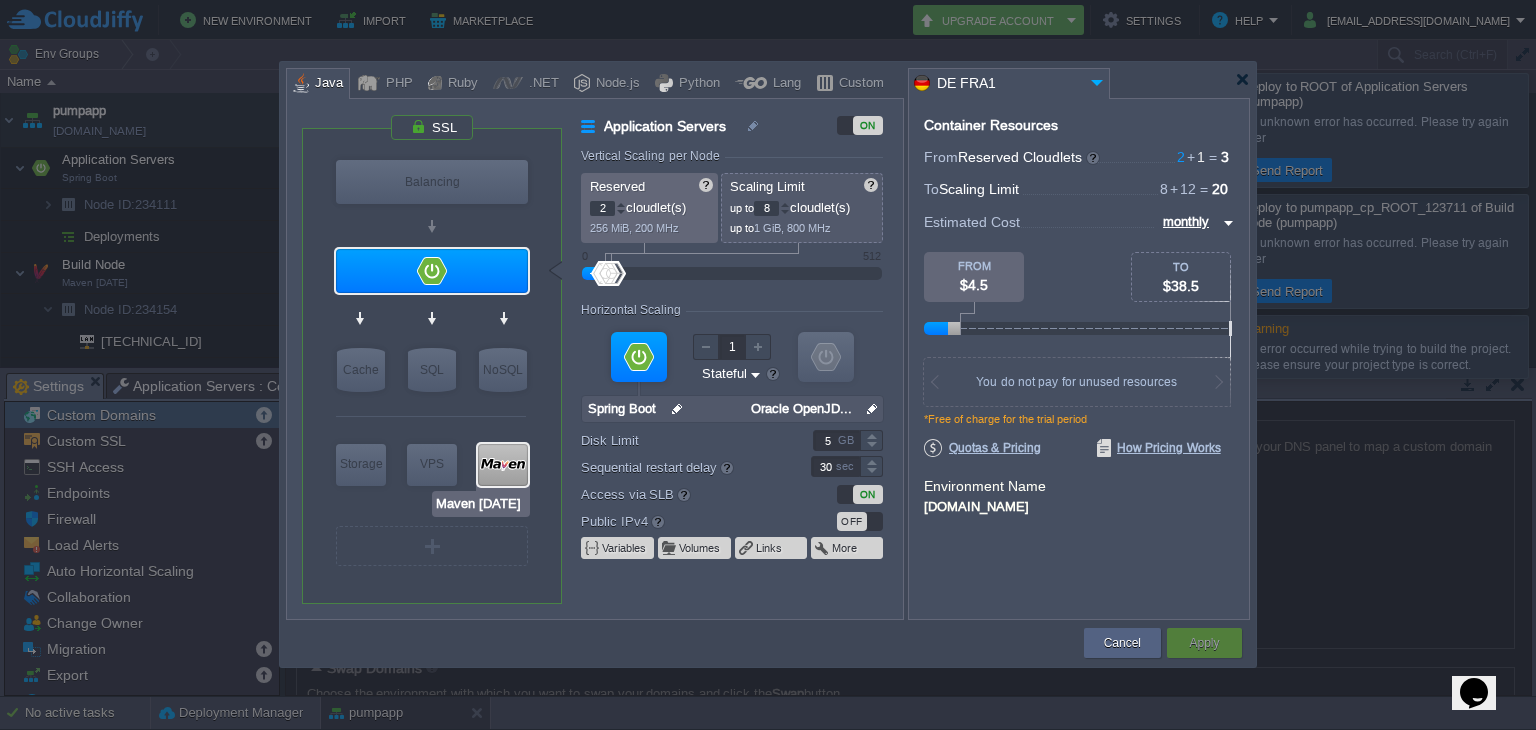 type on "12" 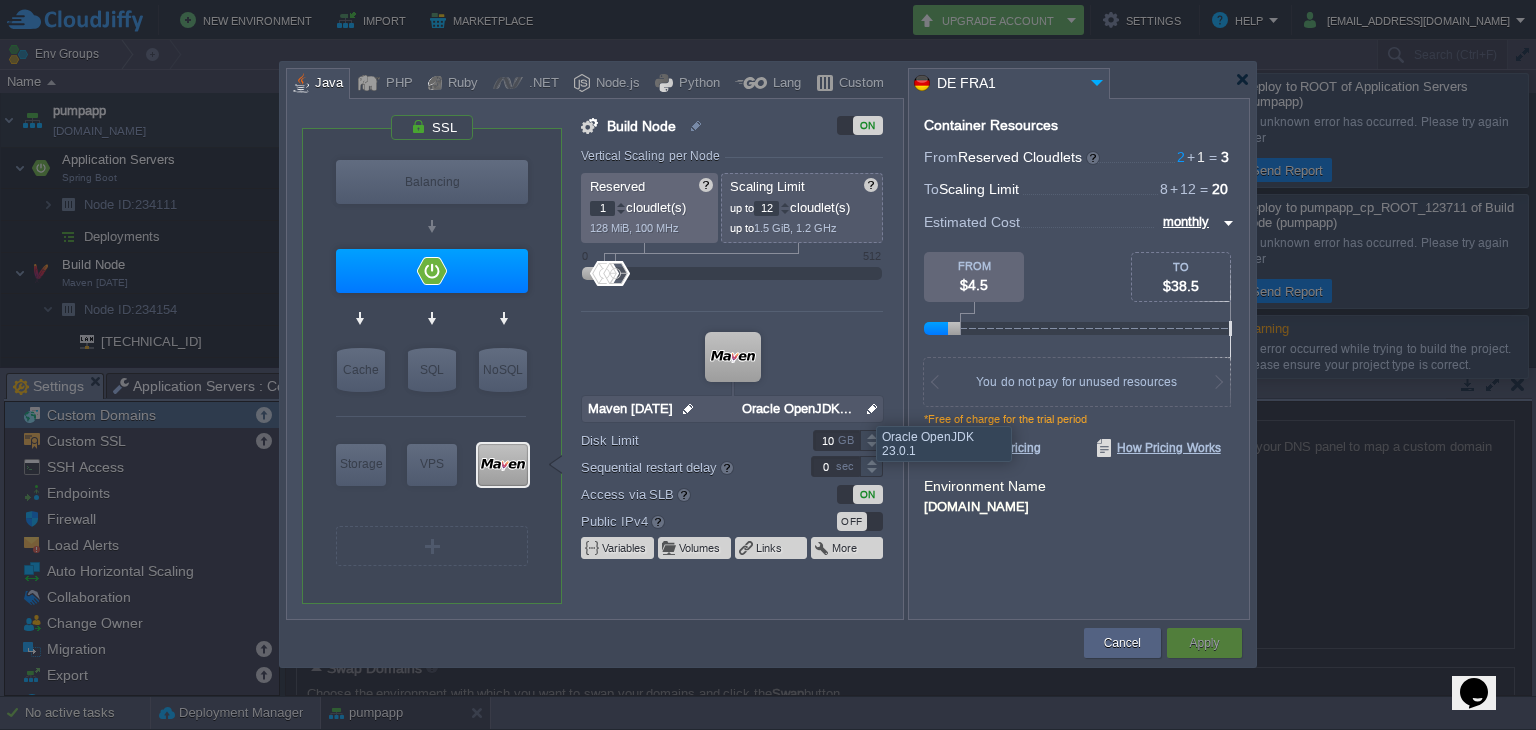 click at bounding box center [872, 409] 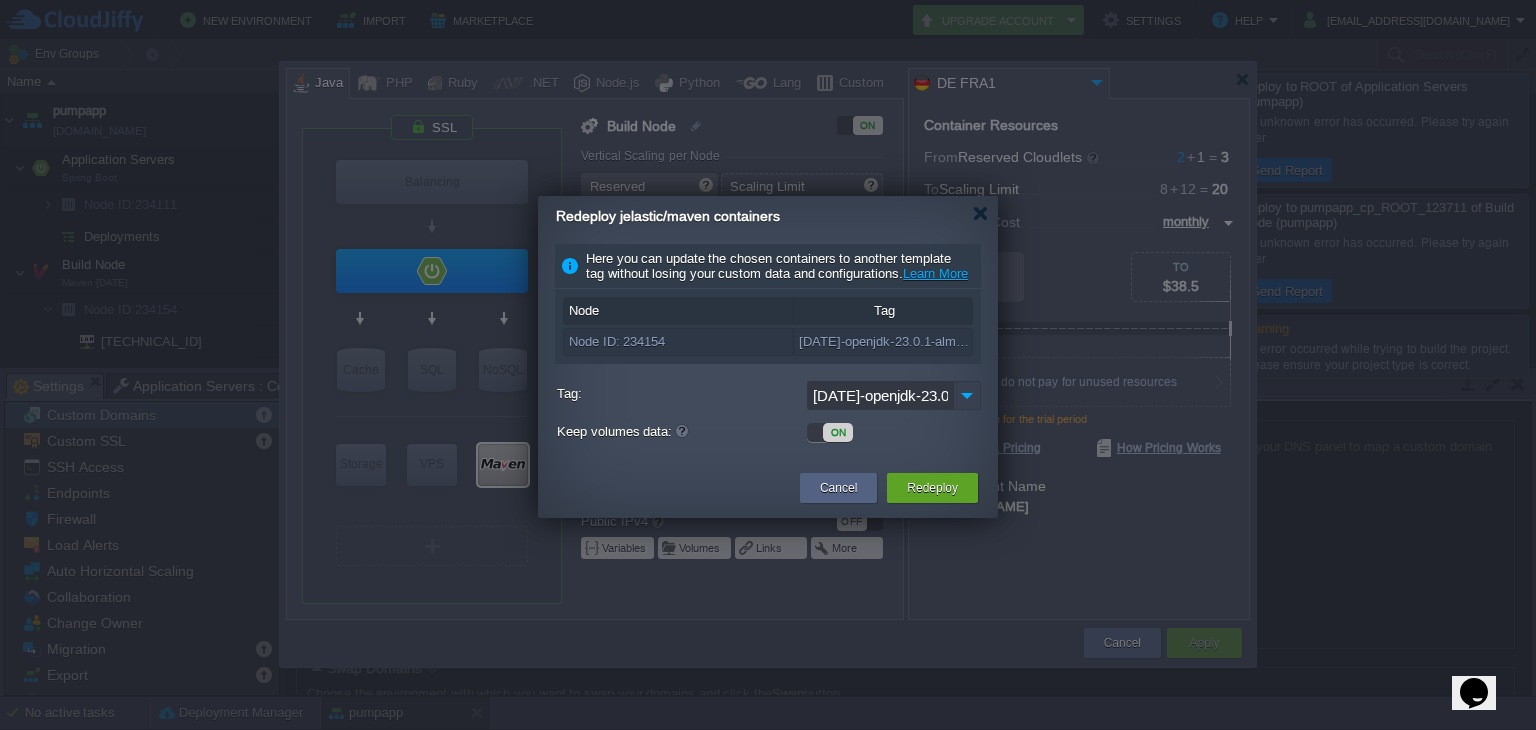 click at bounding box center [967, 395] 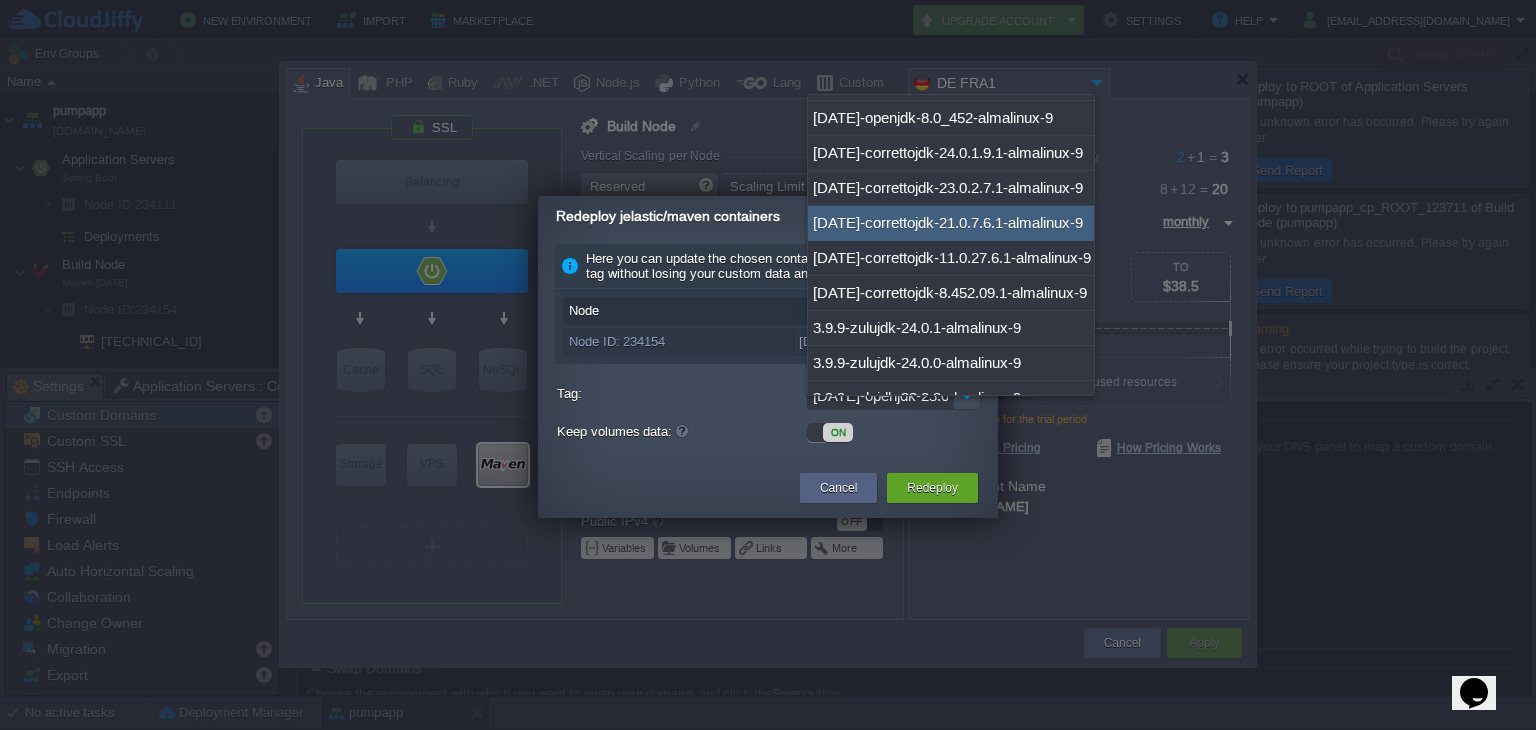 scroll, scrollTop: 483, scrollLeft: 0, axis: vertical 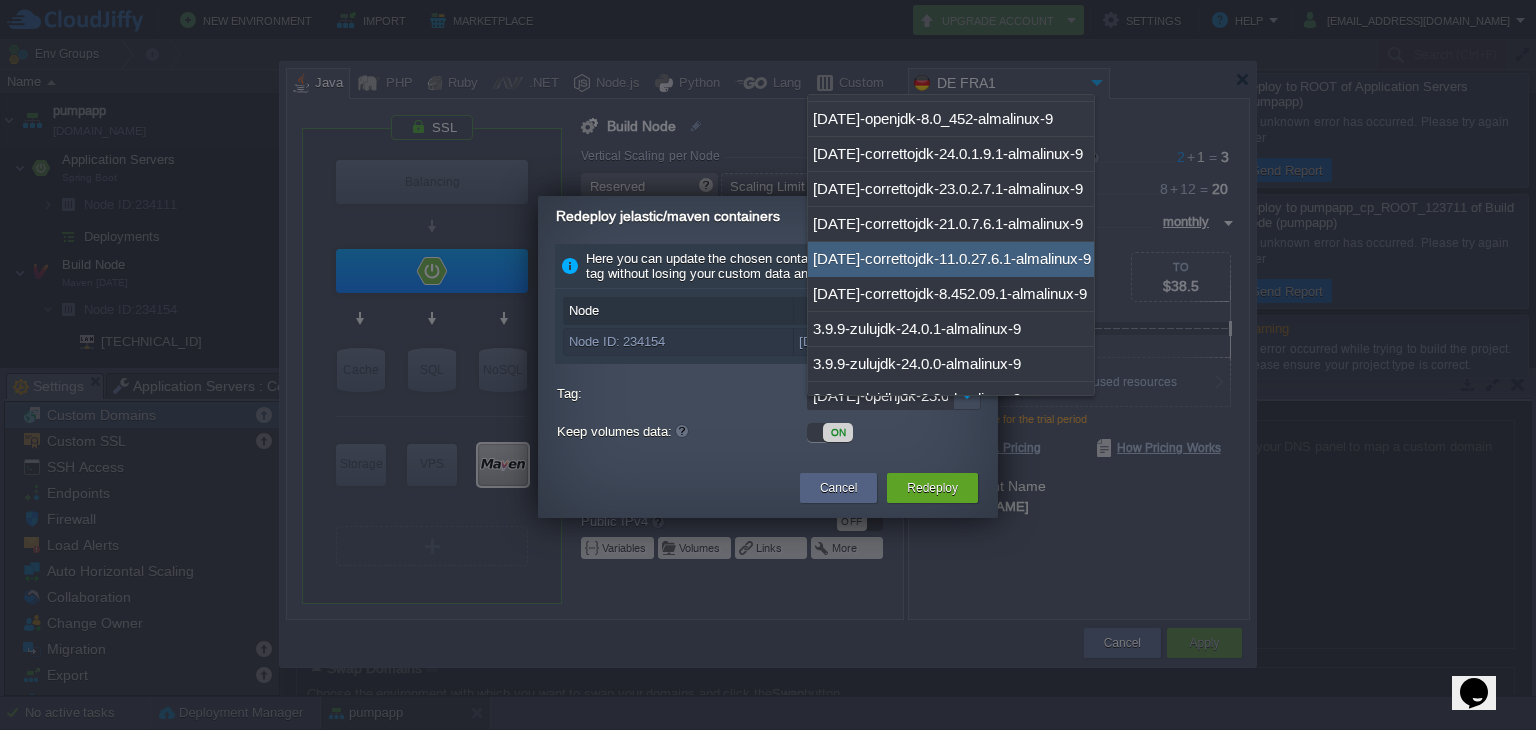click at bounding box center (768, 372) 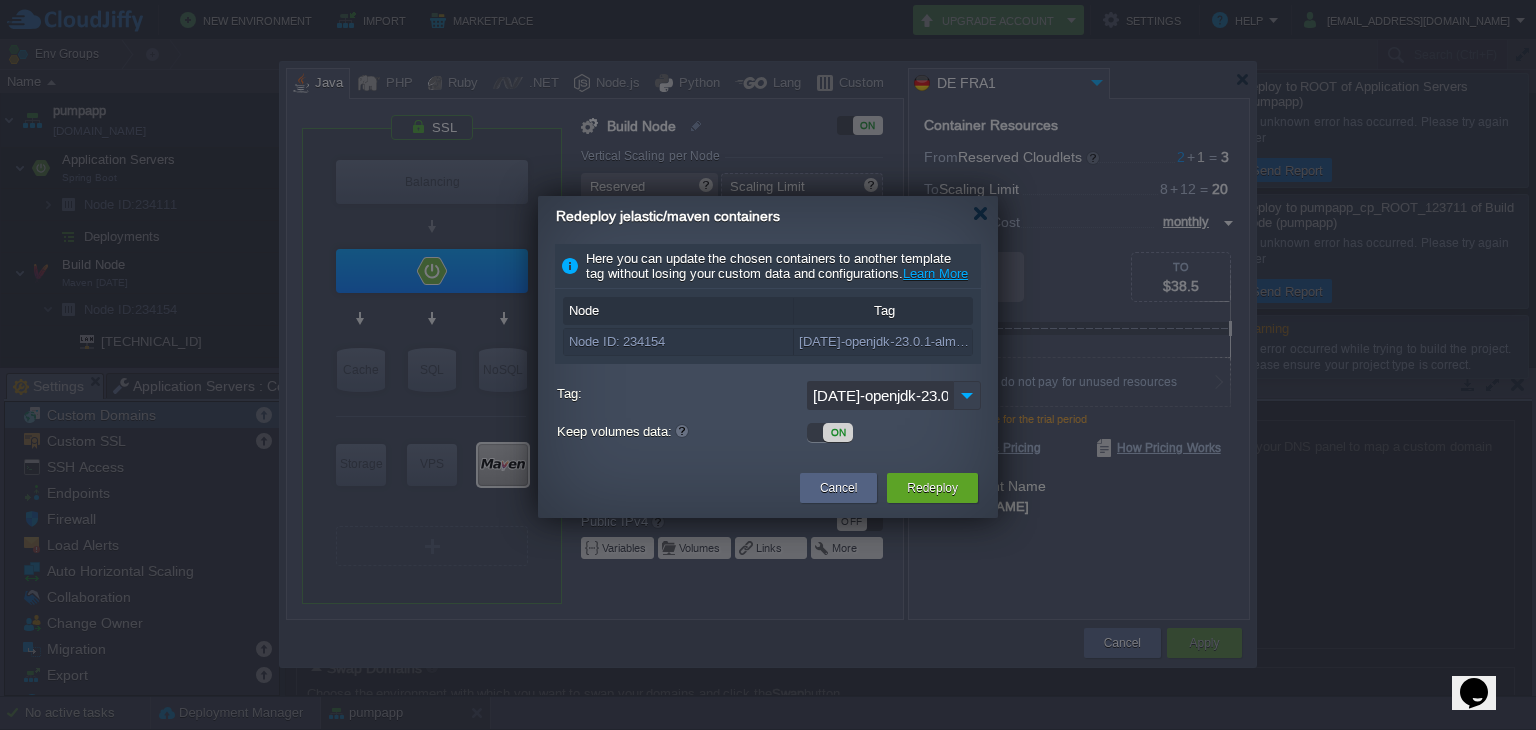 click at bounding box center (967, 395) 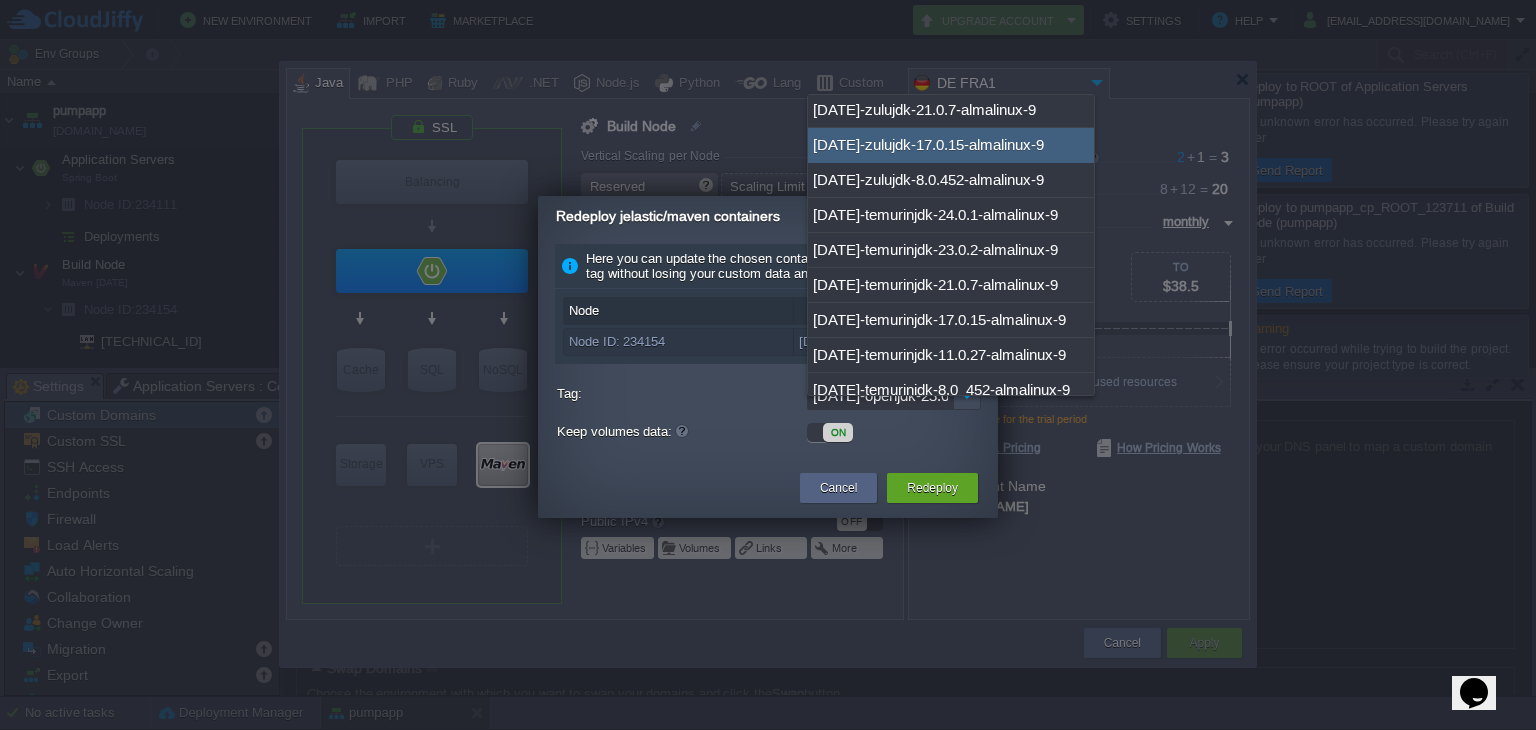 scroll, scrollTop: 80, scrollLeft: 0, axis: vertical 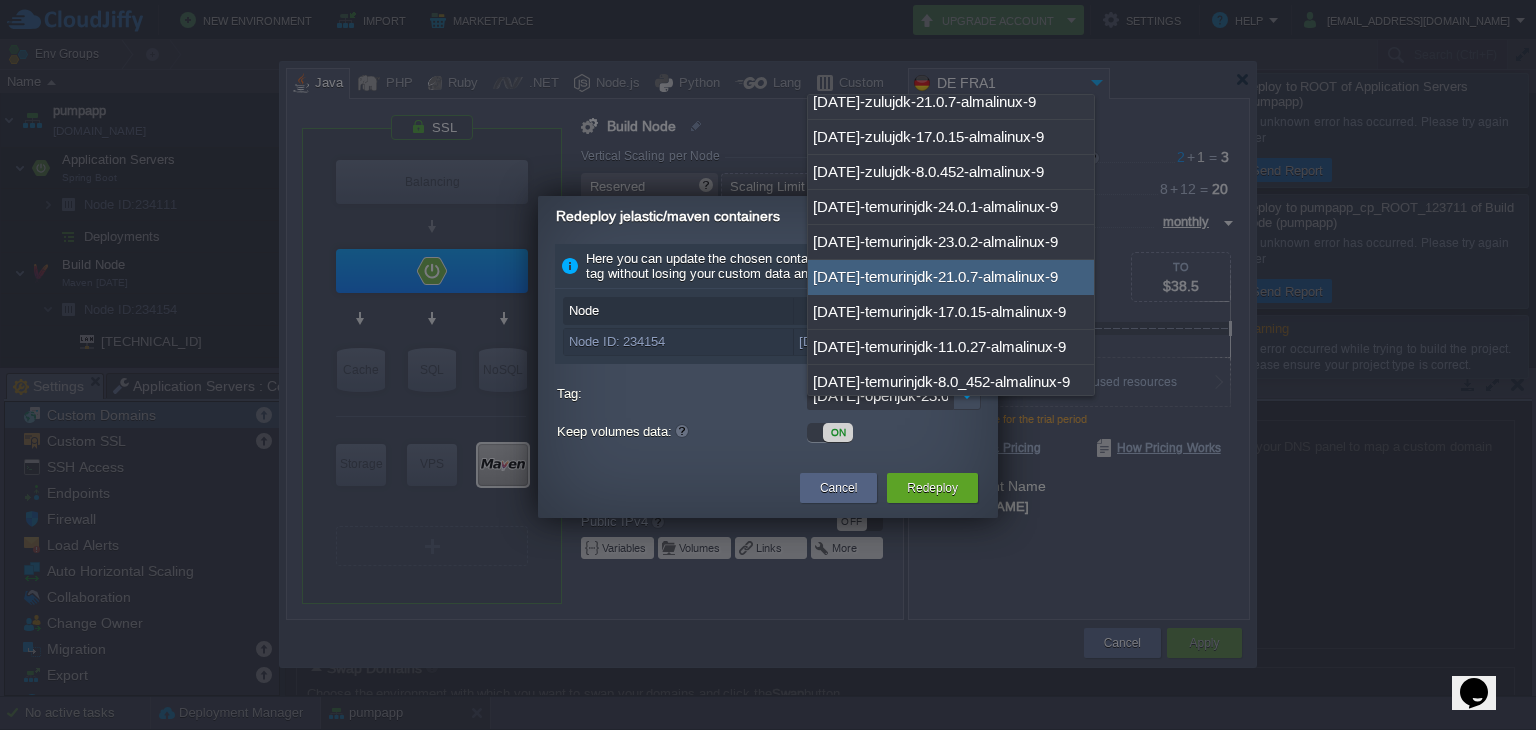 click on "[DATE]-temurinjdk-21.0.7-almalinux-9" at bounding box center [951, 277] 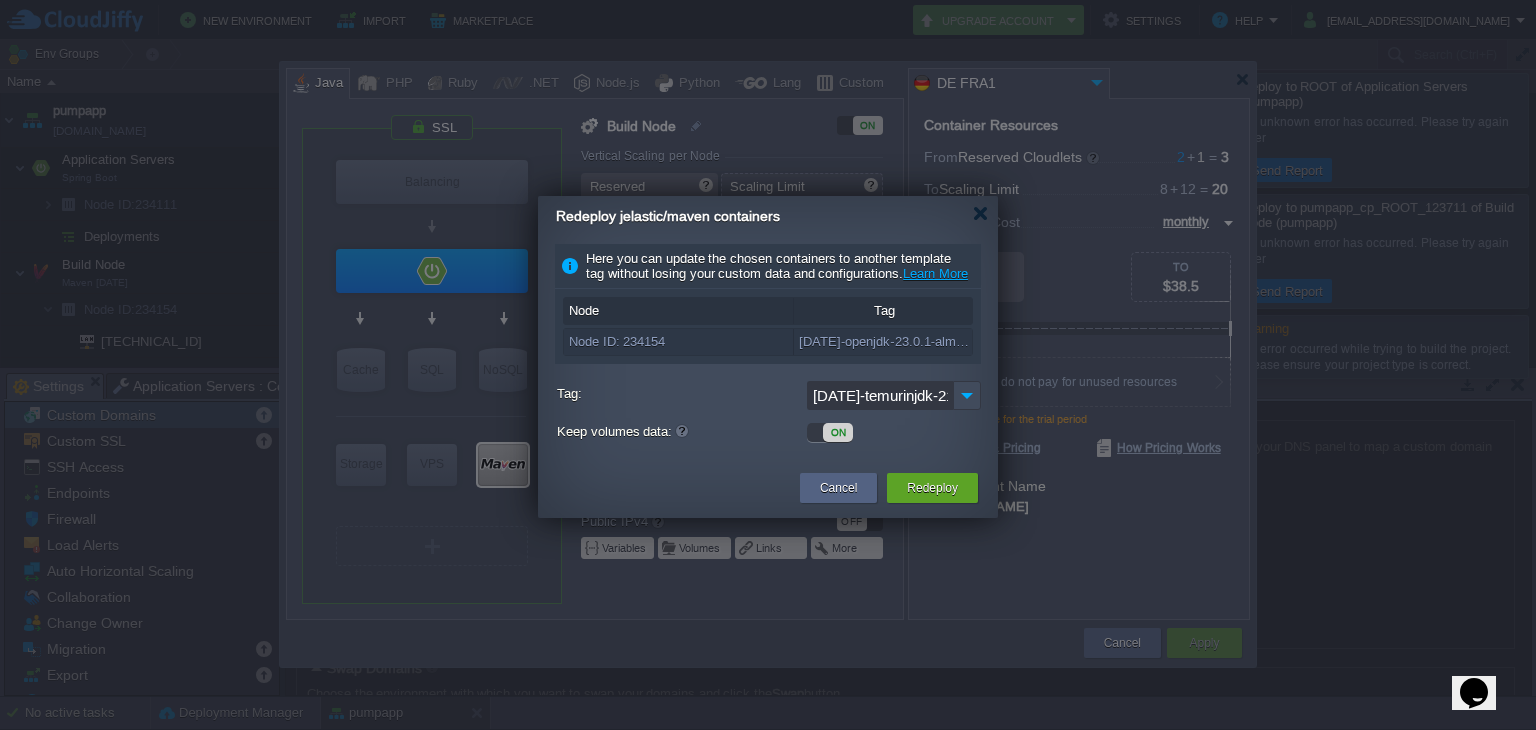 scroll, scrollTop: 0, scrollLeft: 111, axis: horizontal 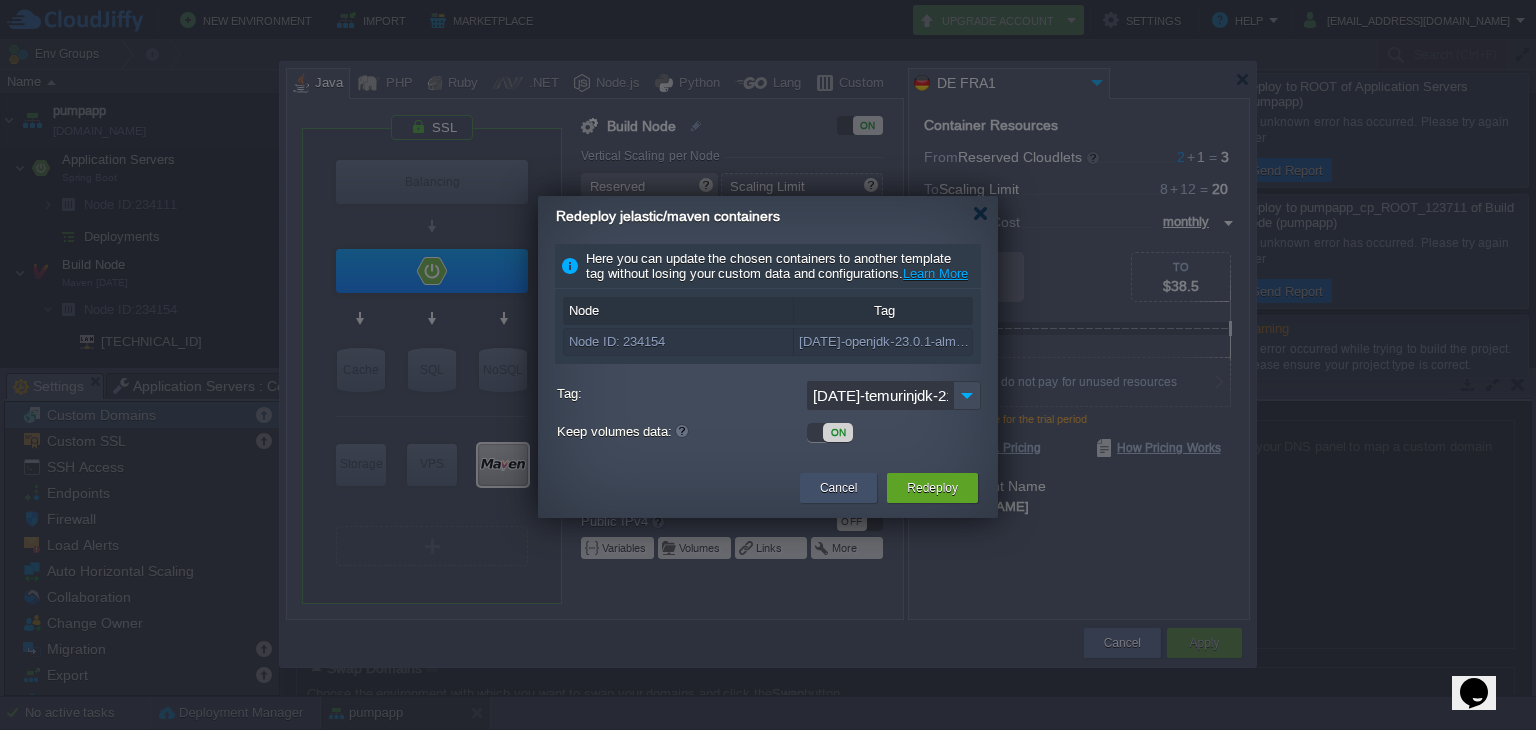click on "Cancel" at bounding box center (838, 488) 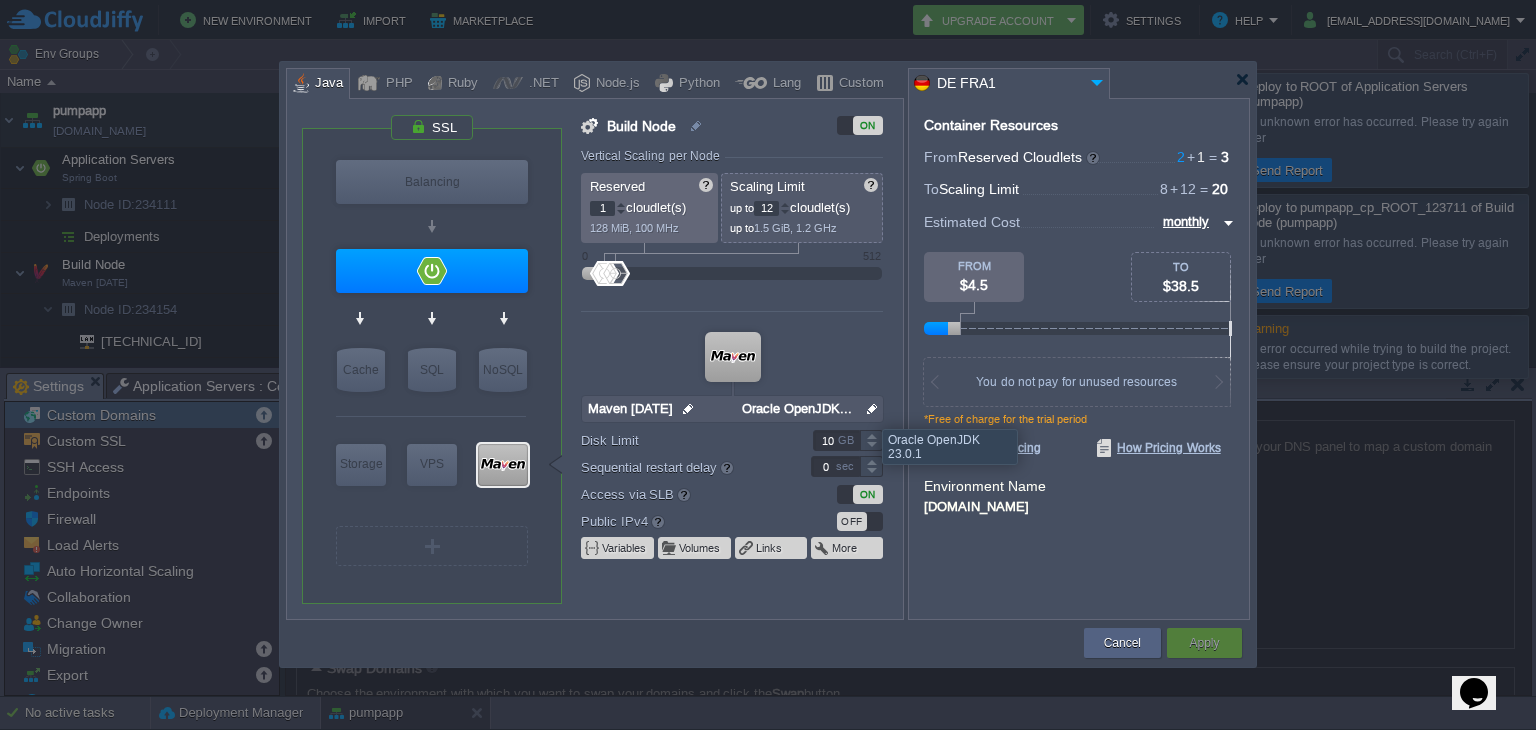 click at bounding box center (872, 409) 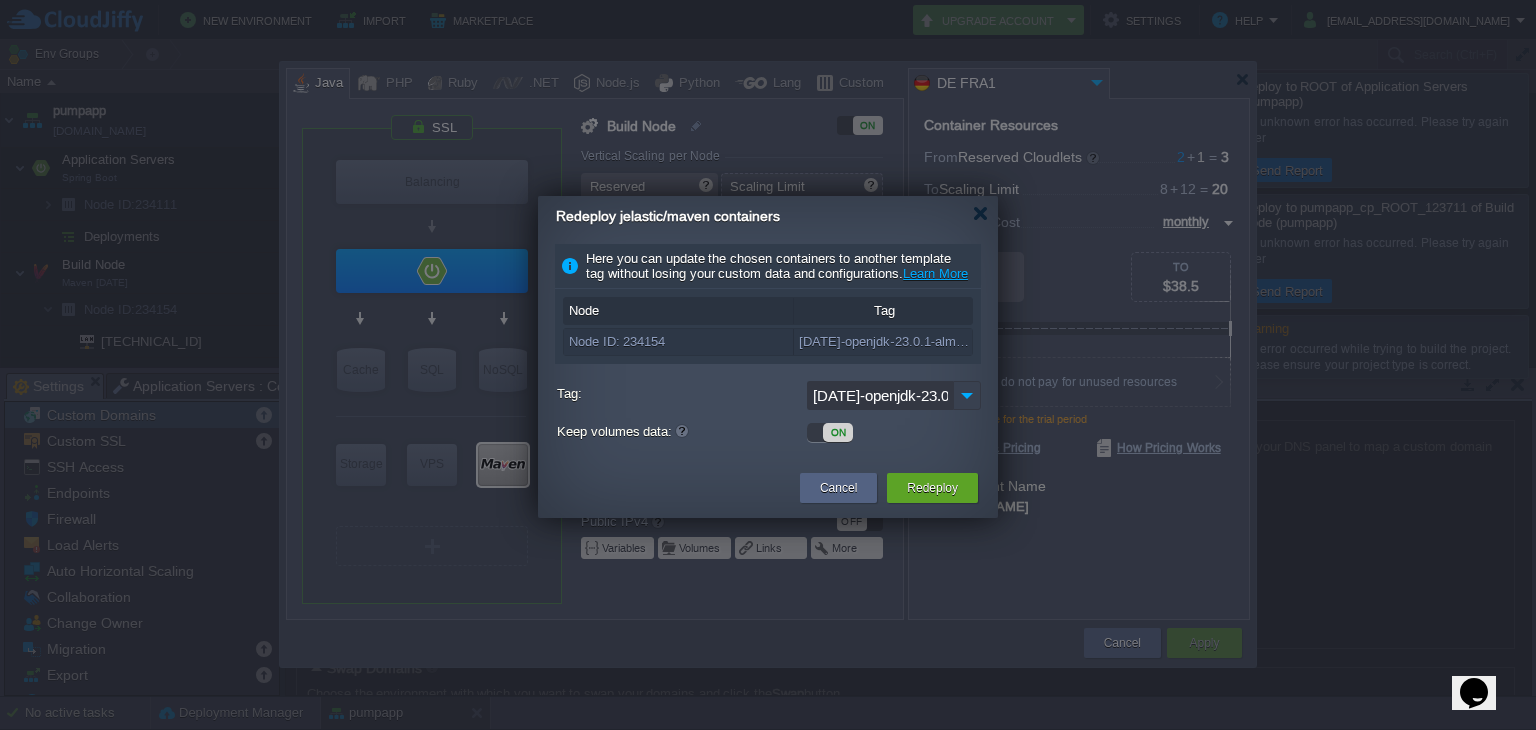 click at bounding box center (967, 395) 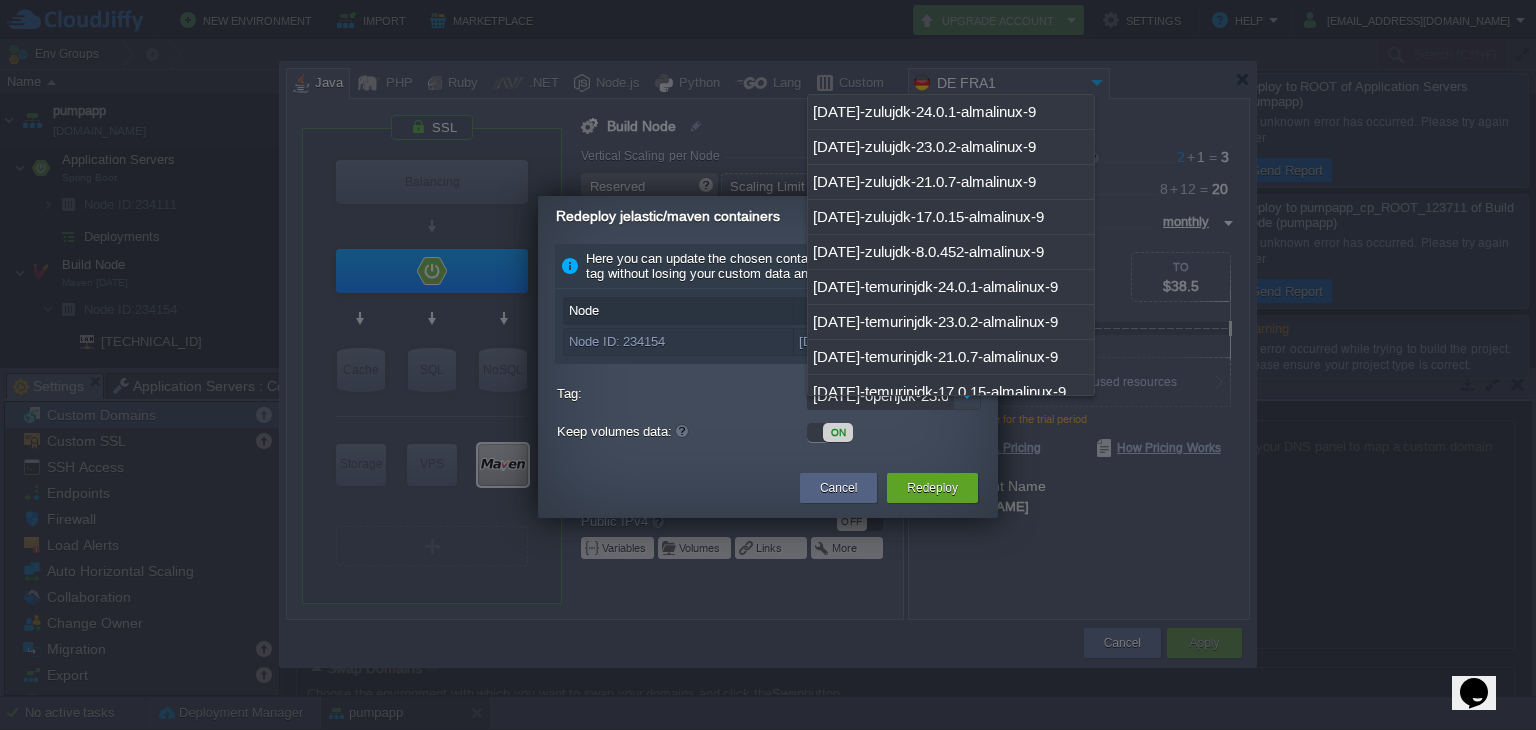 scroll, scrollTop: 118, scrollLeft: 0, axis: vertical 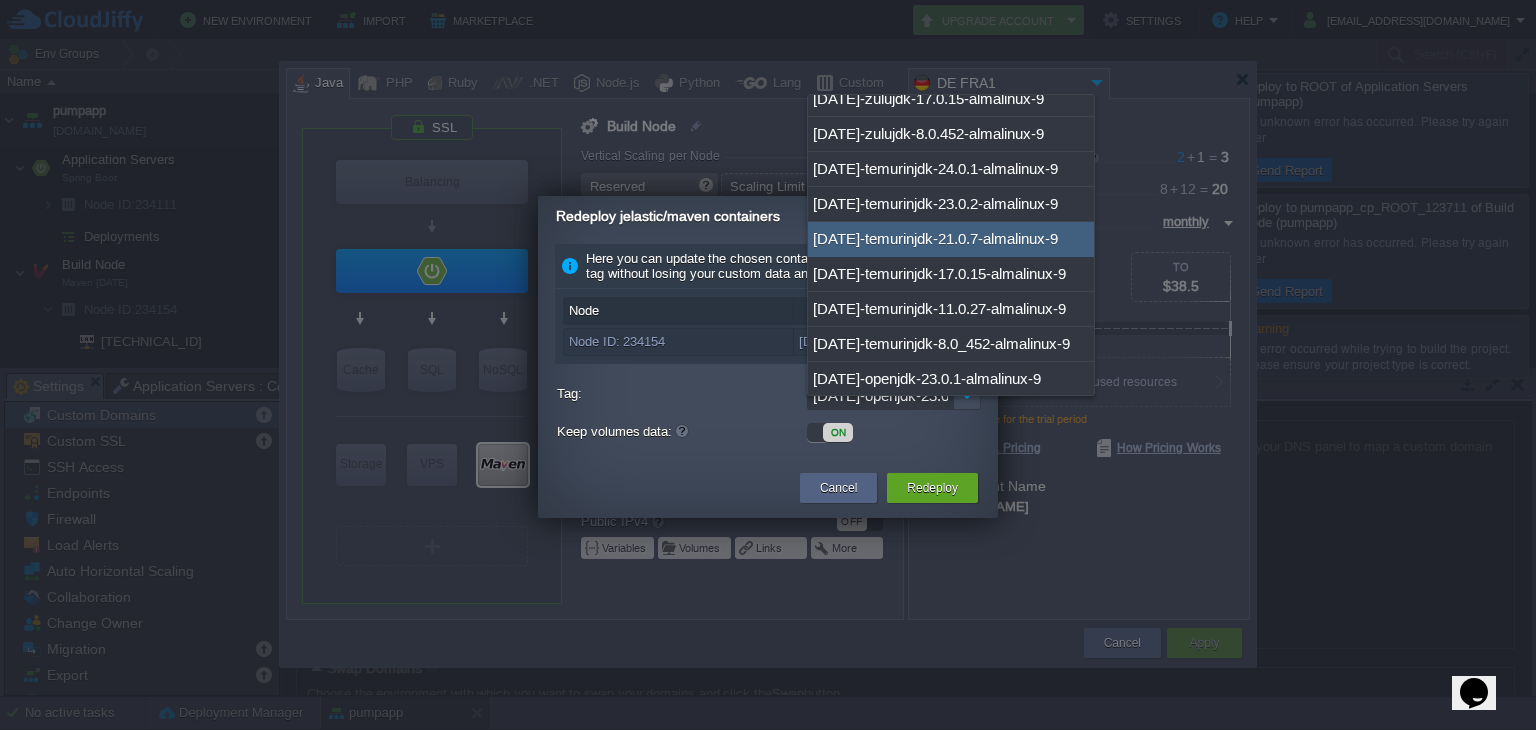 click on "[DATE]-temurinjdk-21.0.7-almalinux-9" at bounding box center [951, 239] 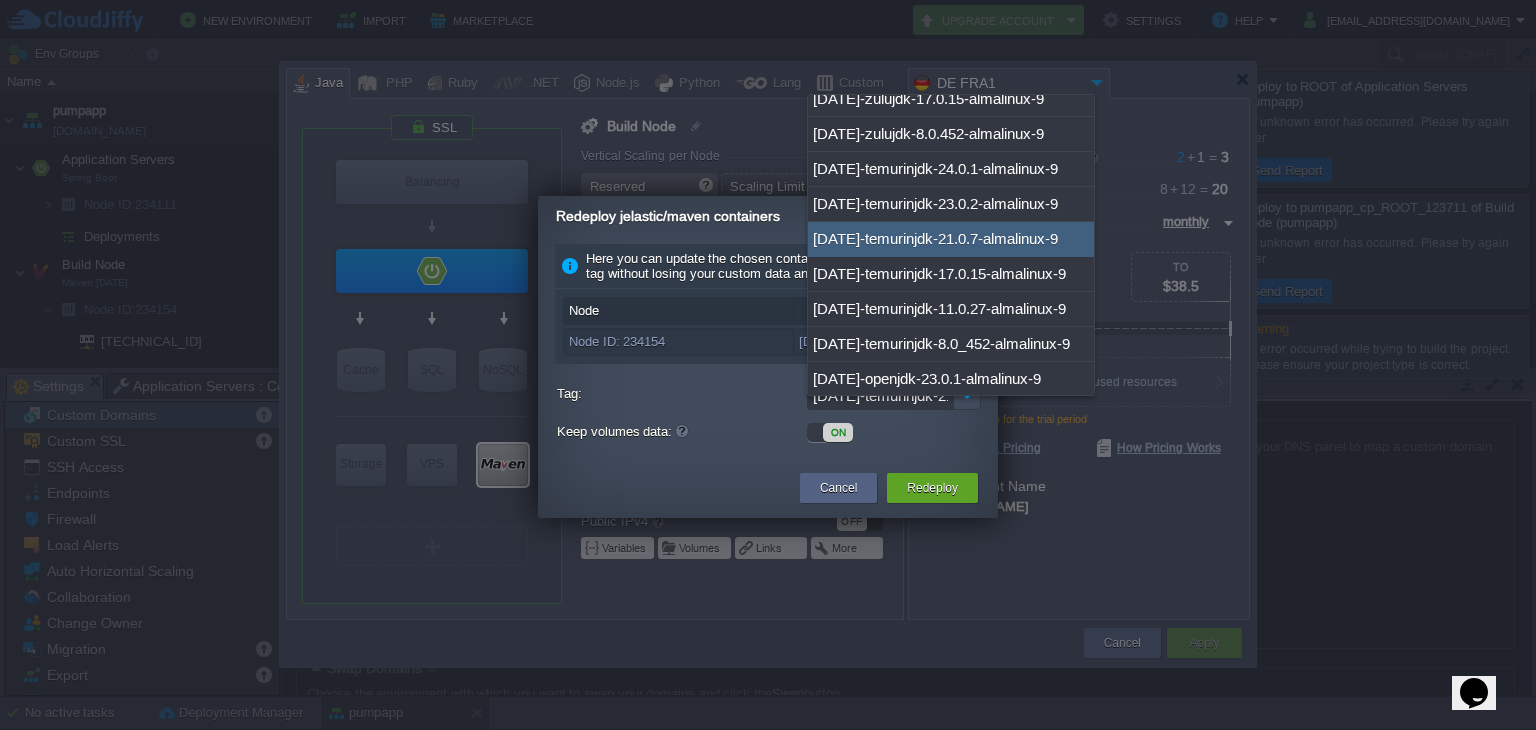 scroll, scrollTop: 0, scrollLeft: 111, axis: horizontal 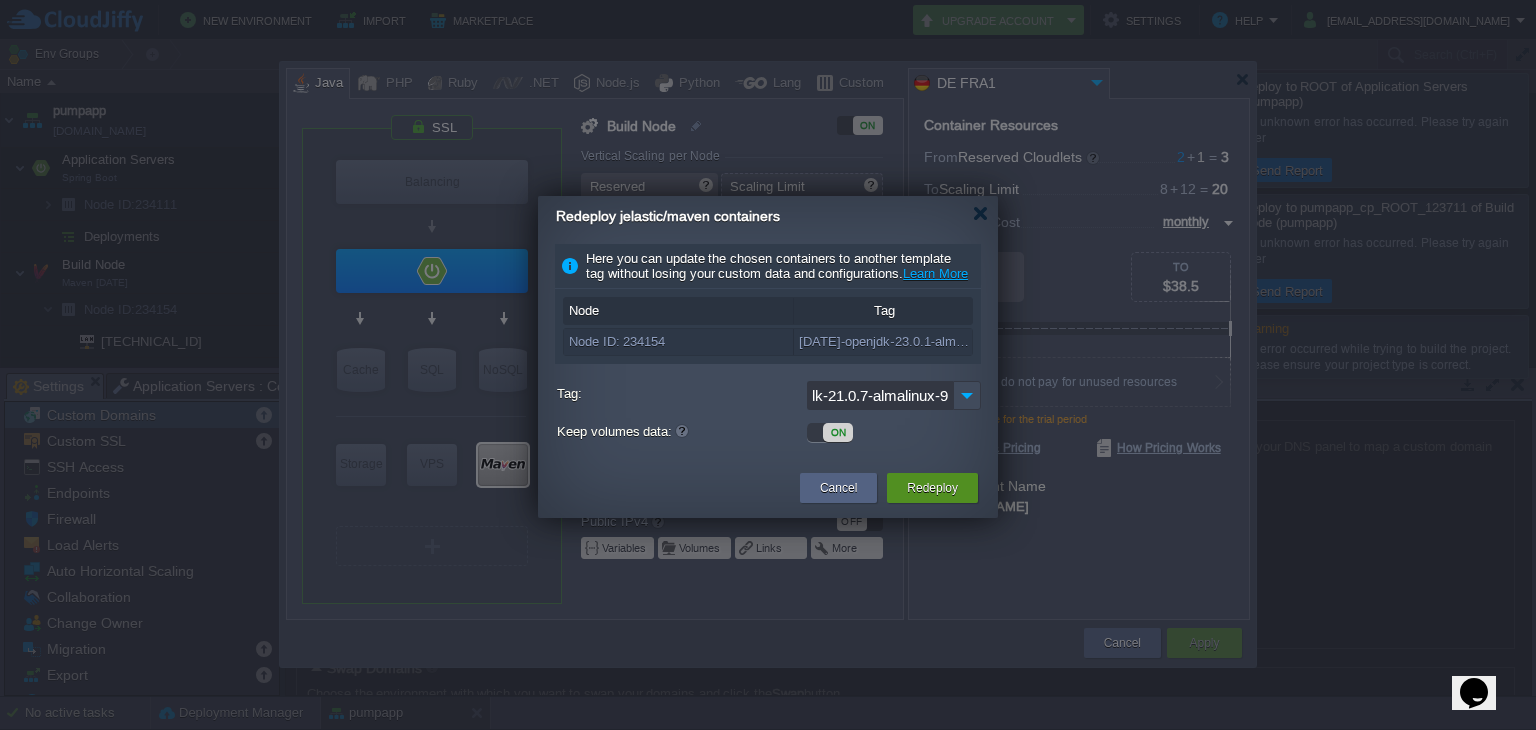 click on "Redeploy" at bounding box center (932, 488) 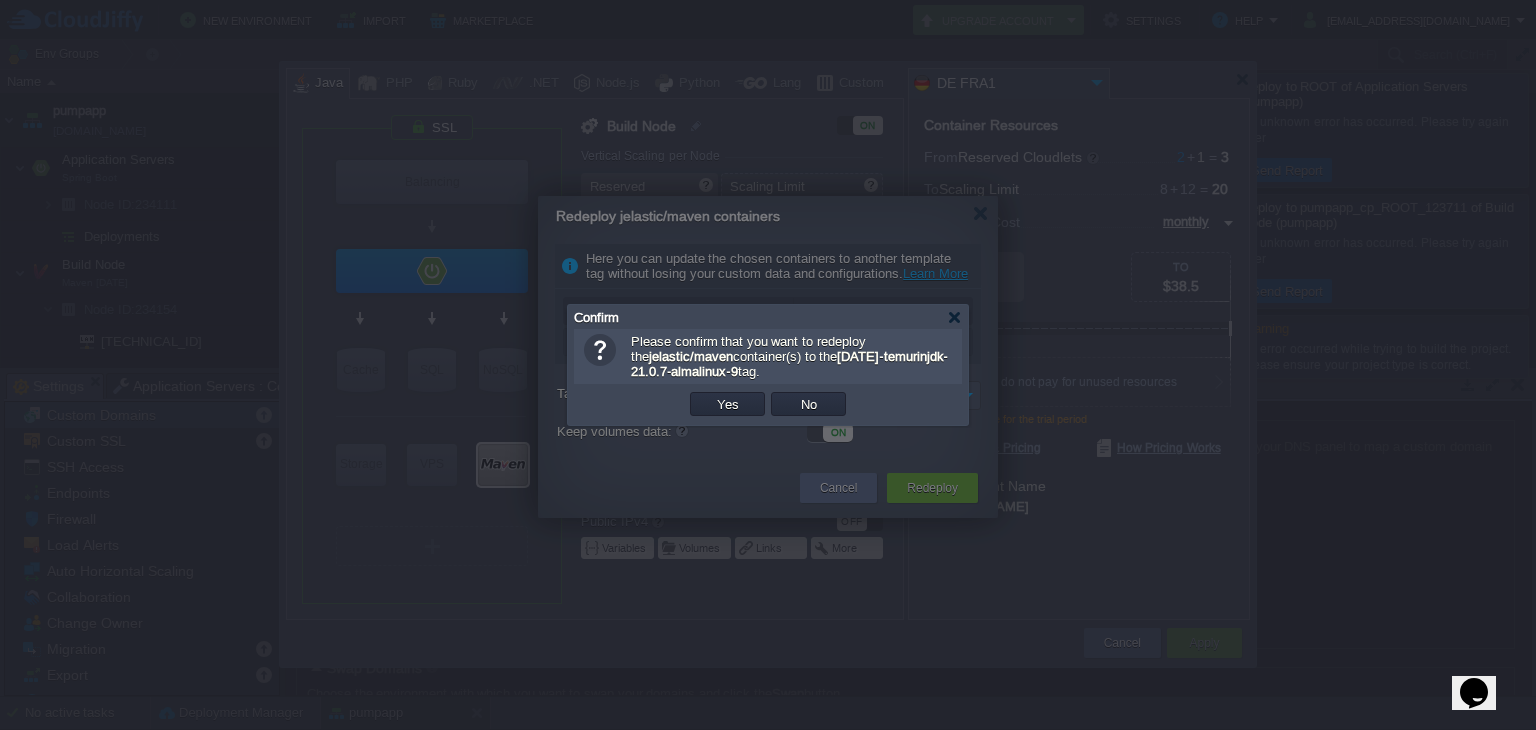 scroll, scrollTop: 0, scrollLeft: 0, axis: both 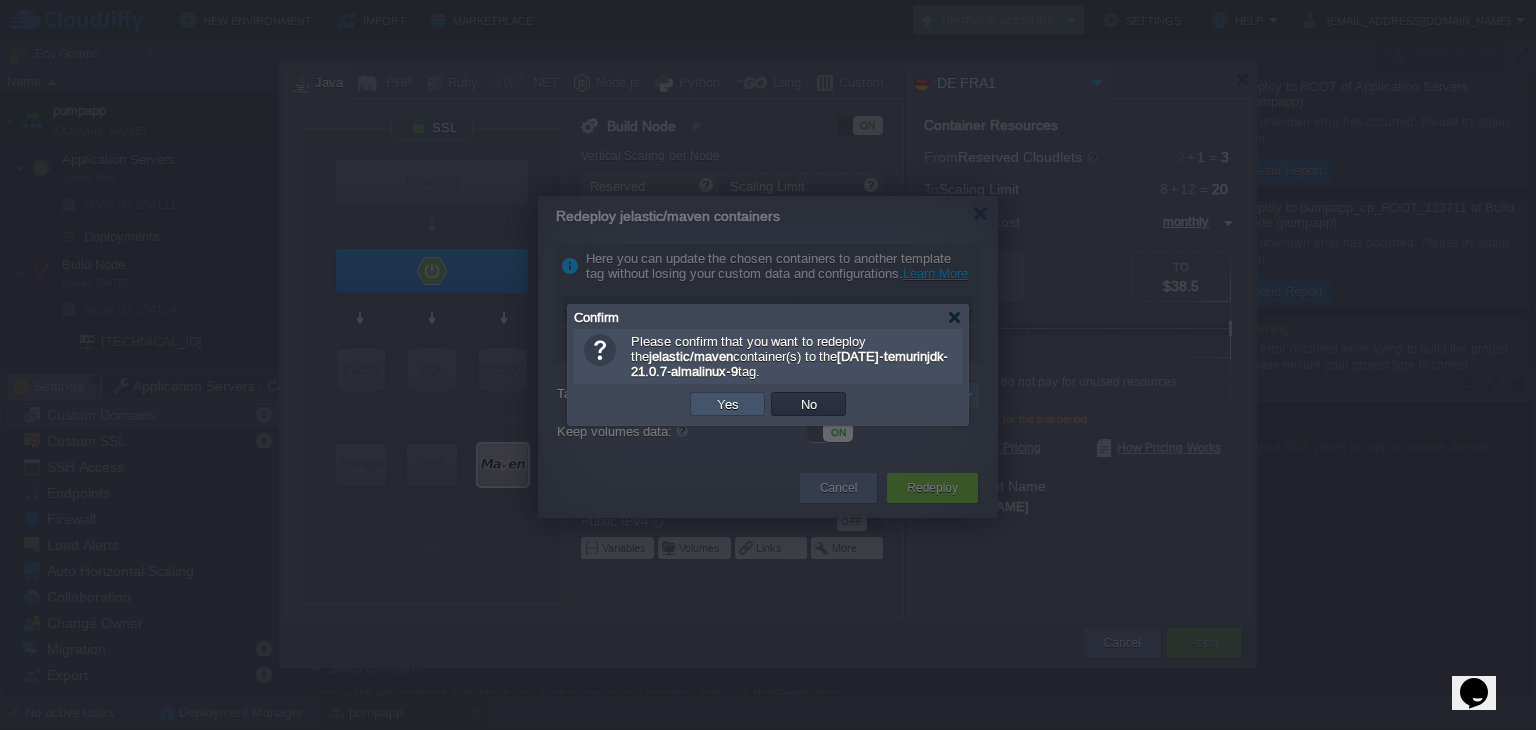 click on "Yes" at bounding box center [728, 404] 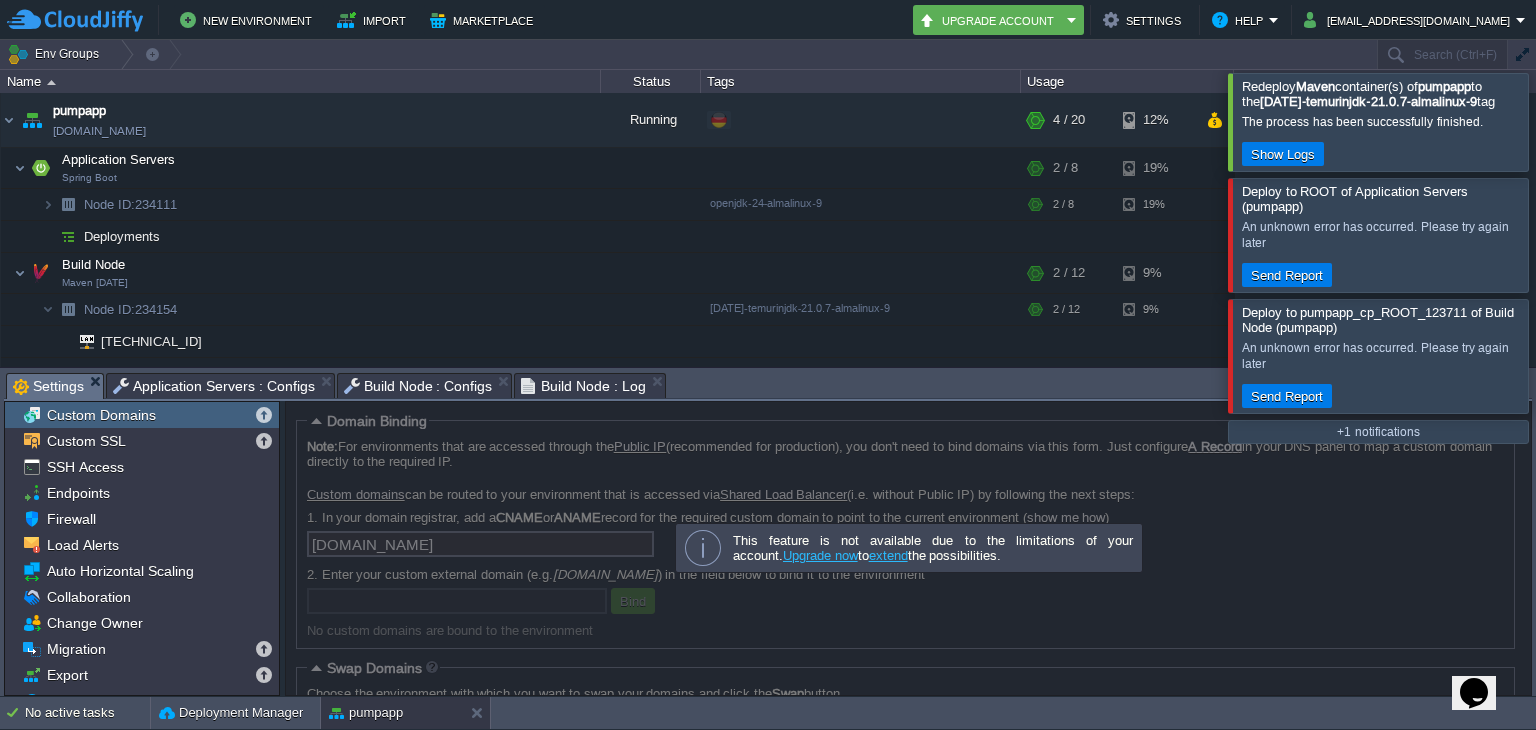click at bounding box center (1560, 234) 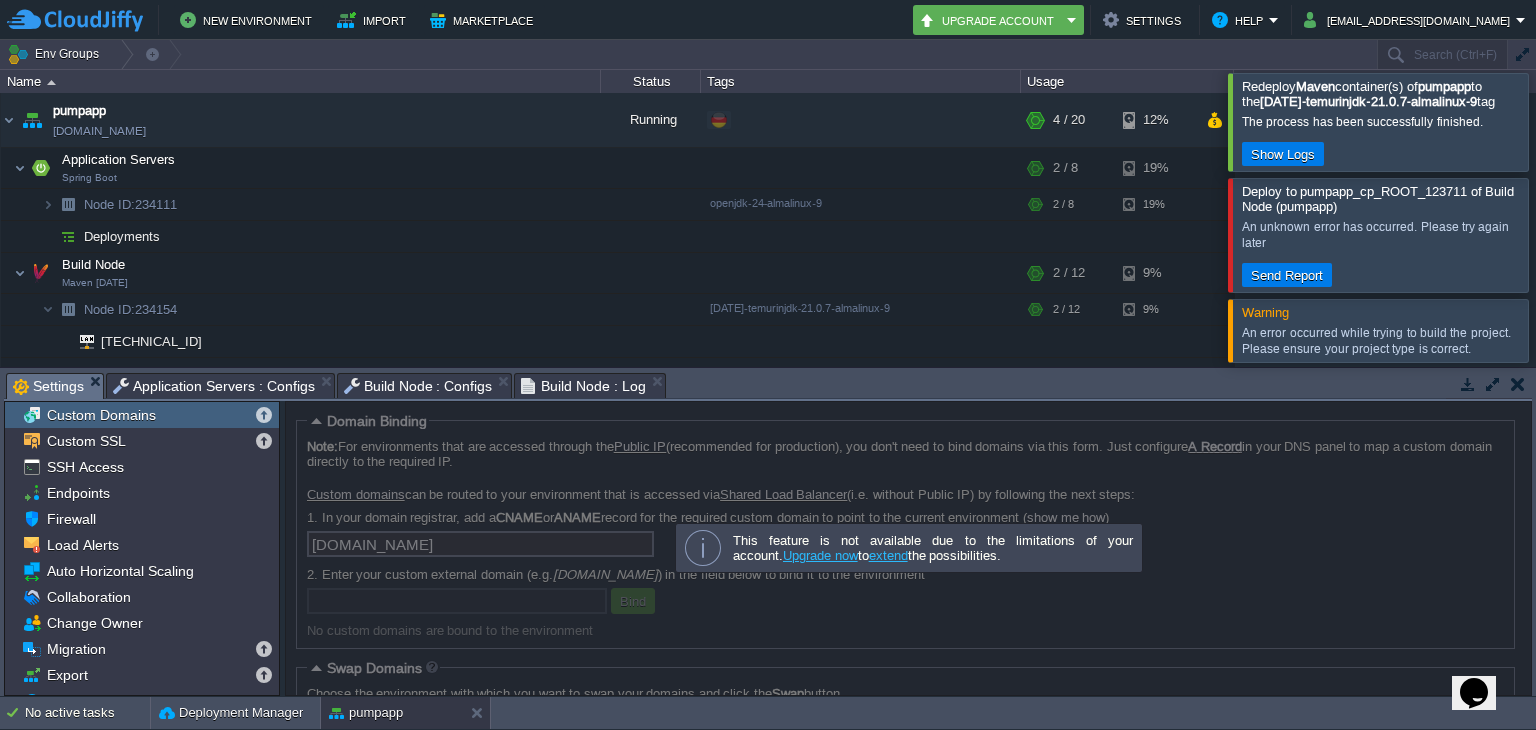 click at bounding box center (1560, 234) 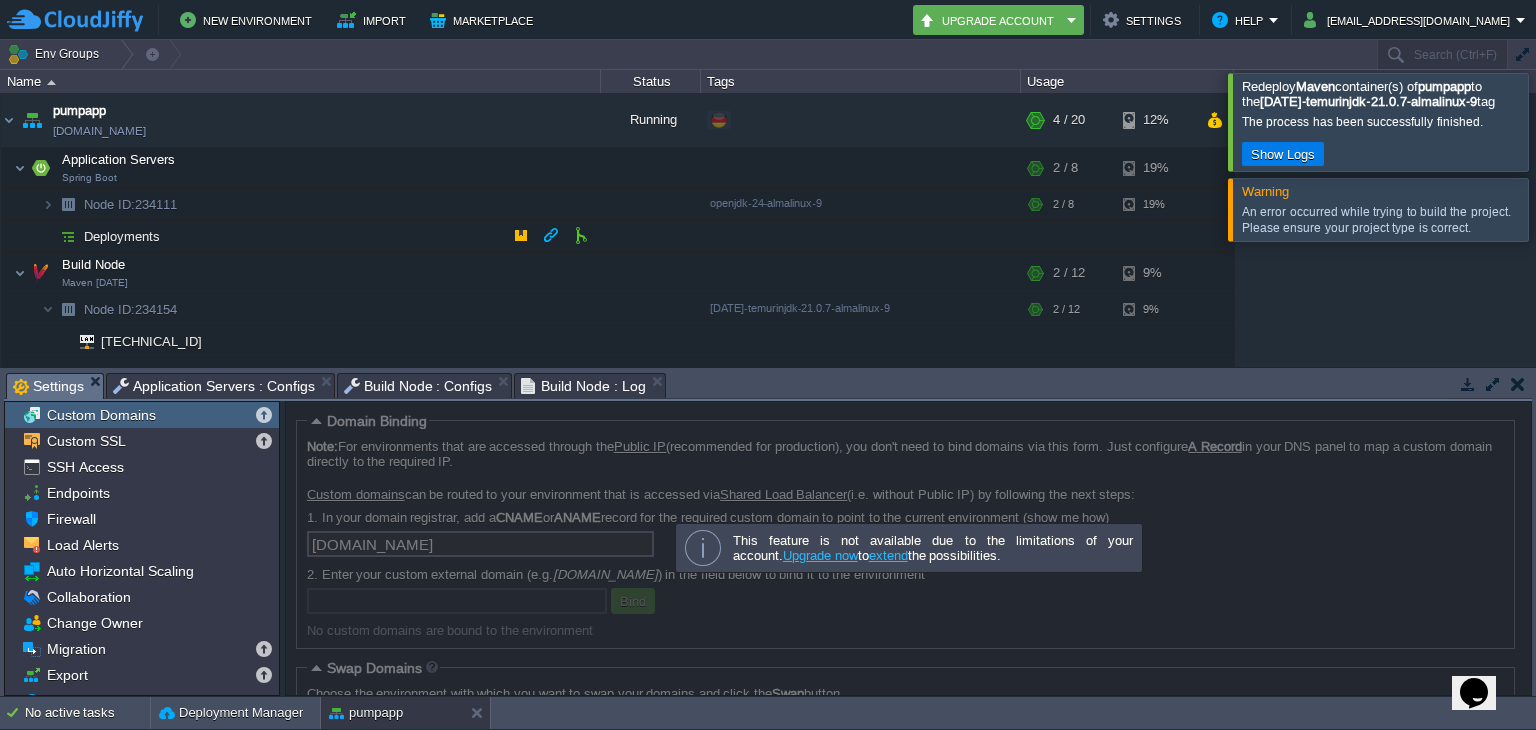 scroll, scrollTop: 52, scrollLeft: 0, axis: vertical 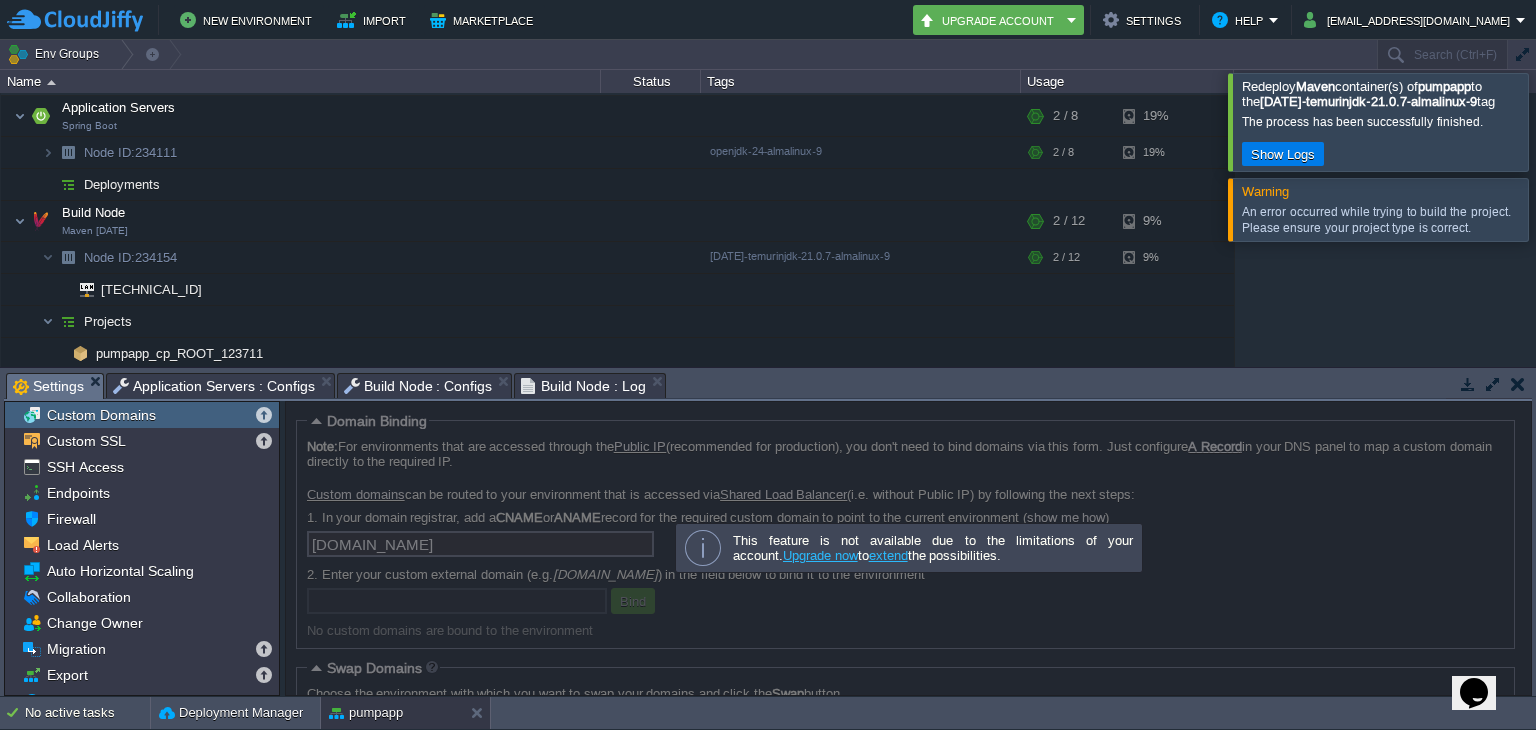 click at bounding box center (1560, 209) 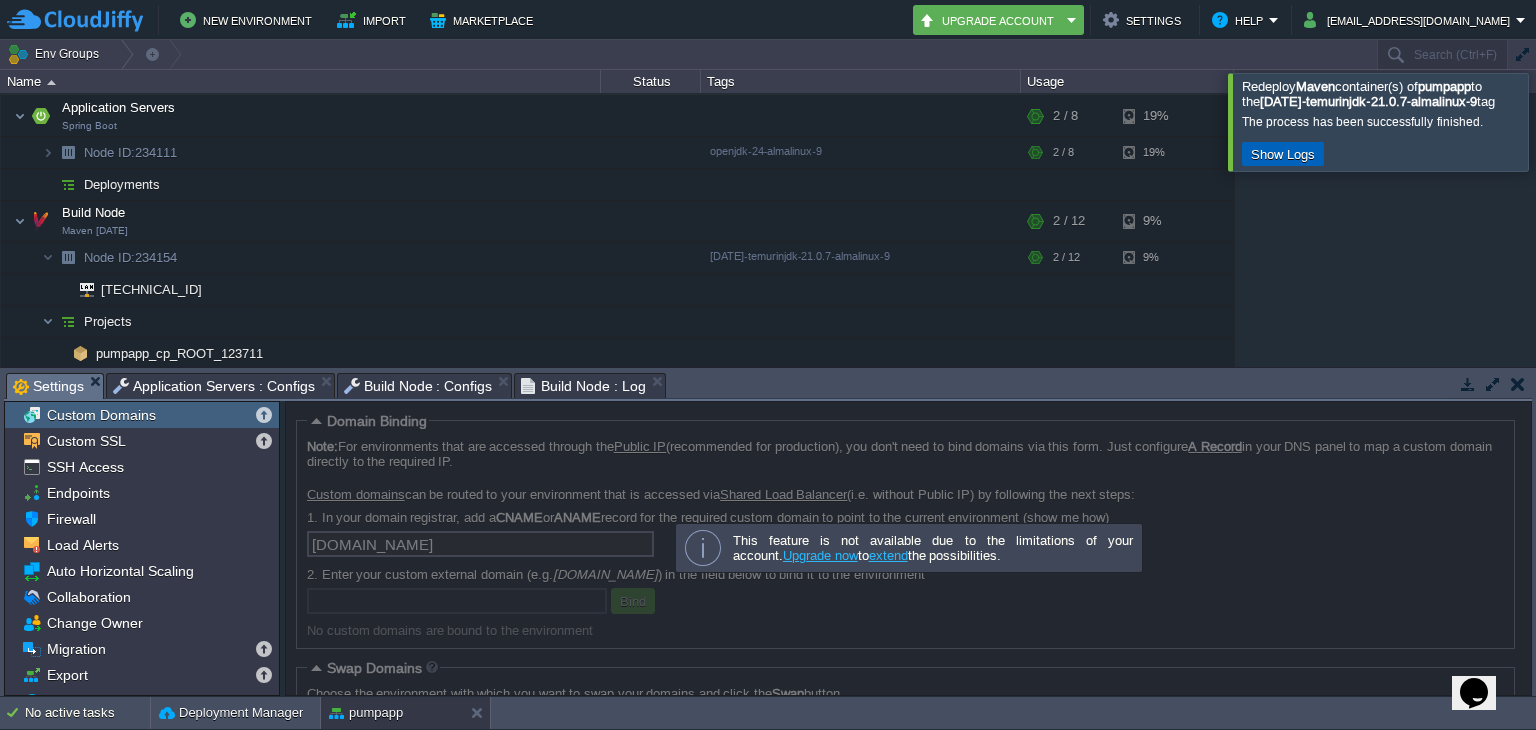 click on "Show Logs" at bounding box center (1283, 154) 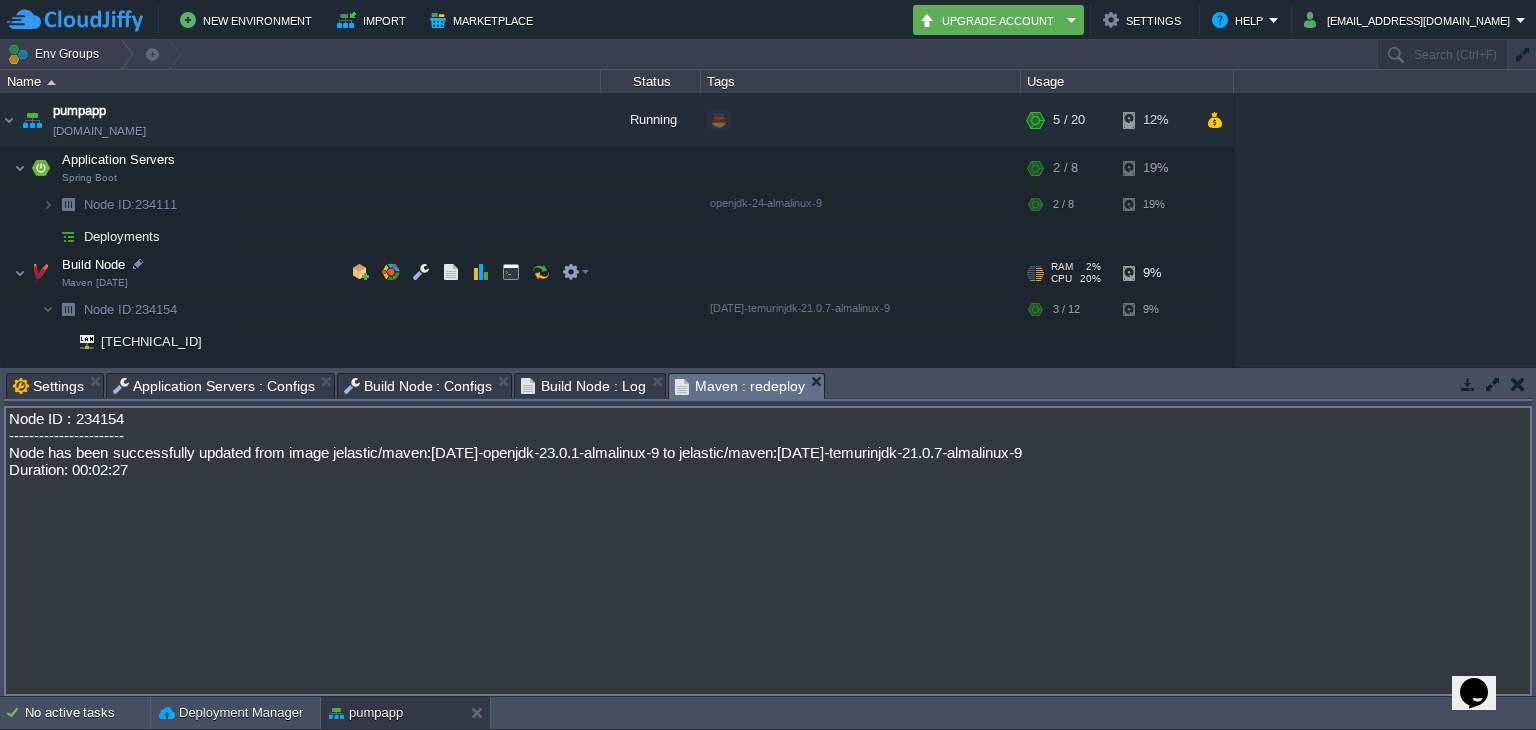scroll, scrollTop: 52, scrollLeft: 0, axis: vertical 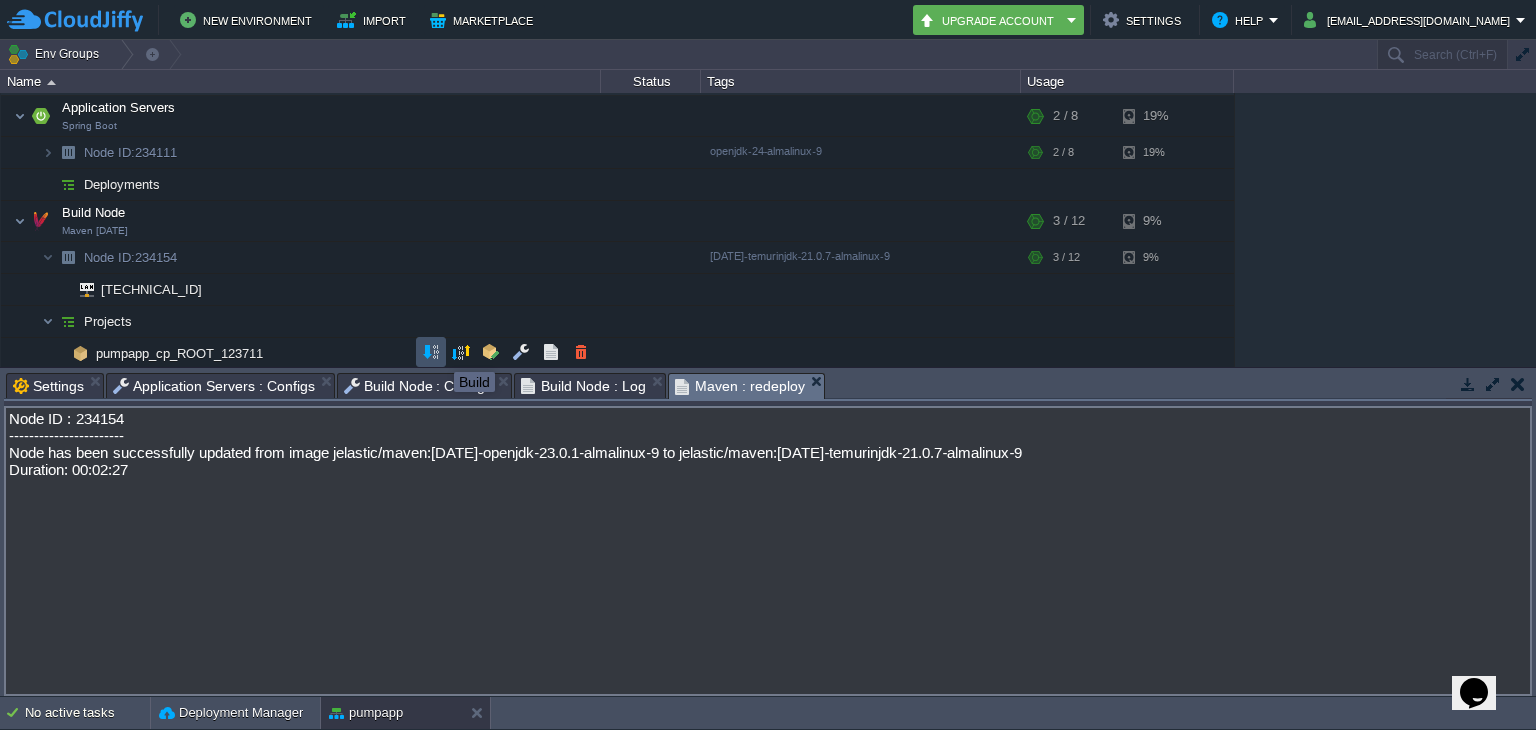 click at bounding box center [431, 352] 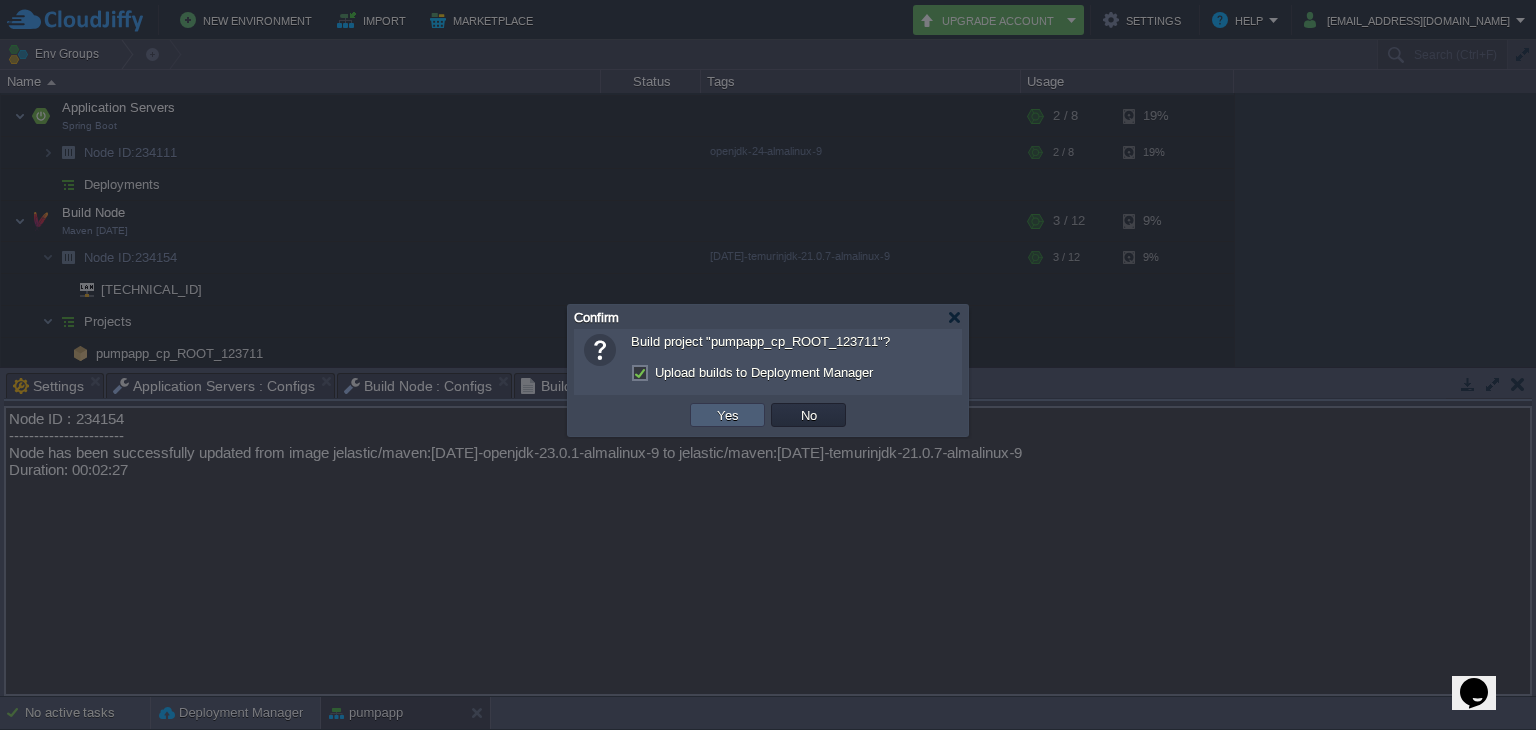 click on "Yes" at bounding box center [728, 415] 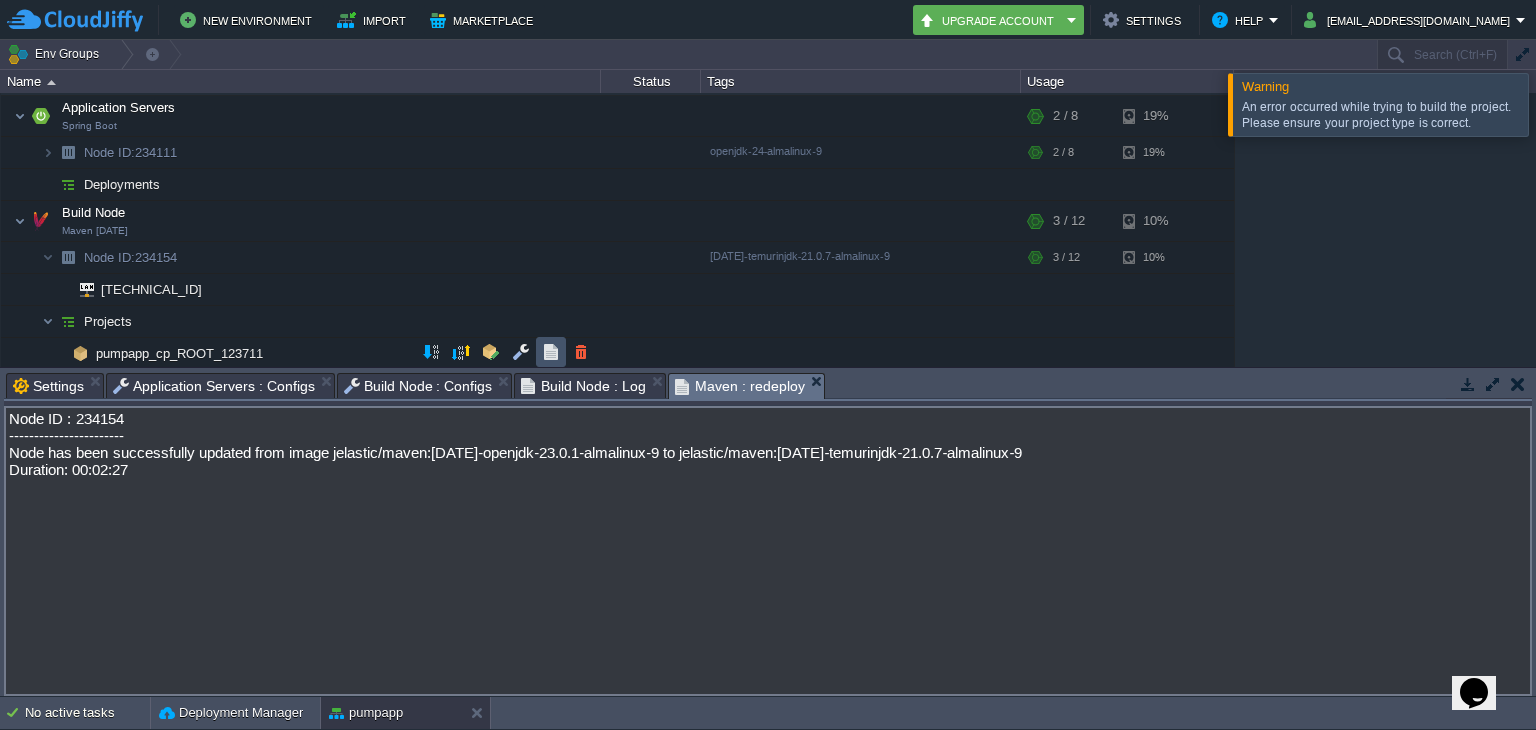 click at bounding box center [551, 352] 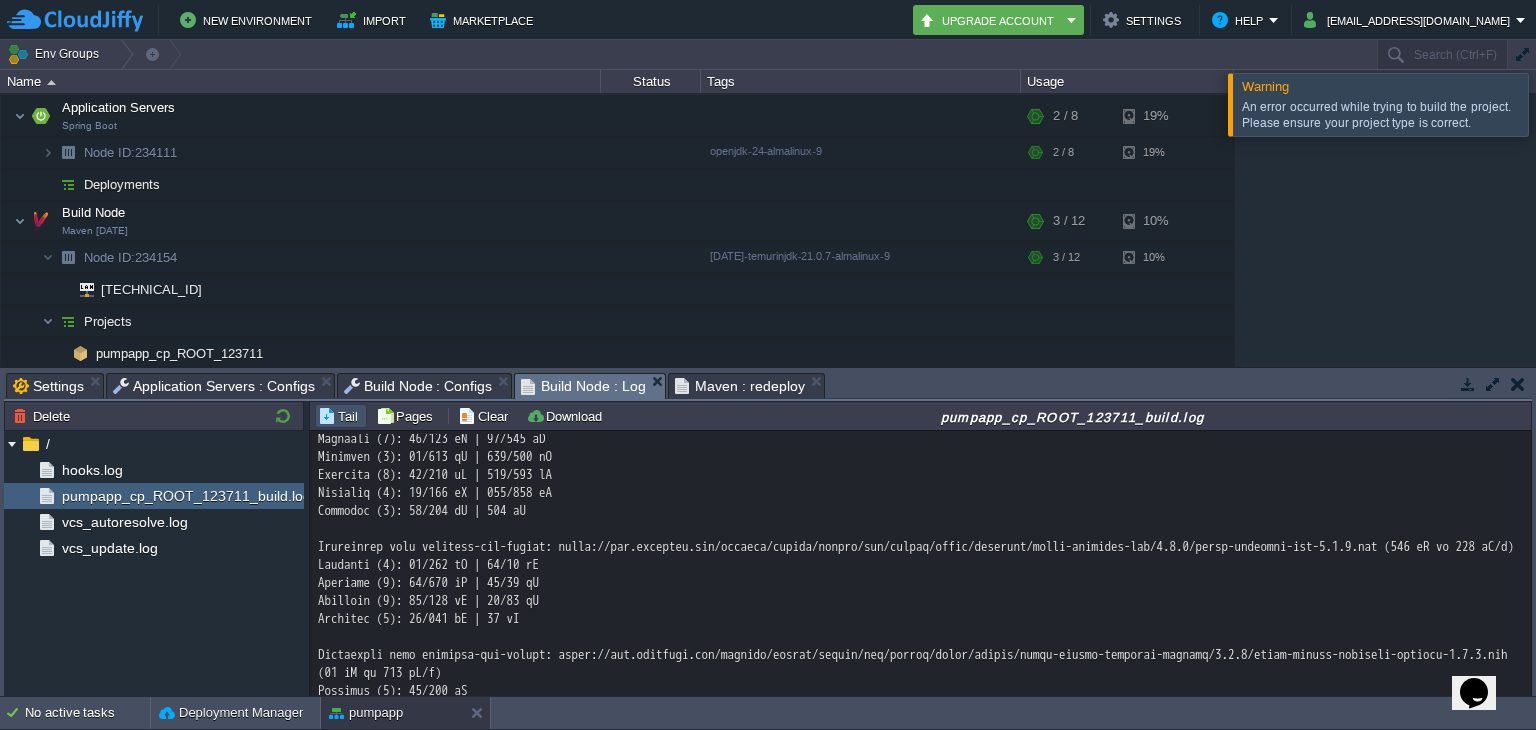 scroll, scrollTop: 15160, scrollLeft: 0, axis: vertical 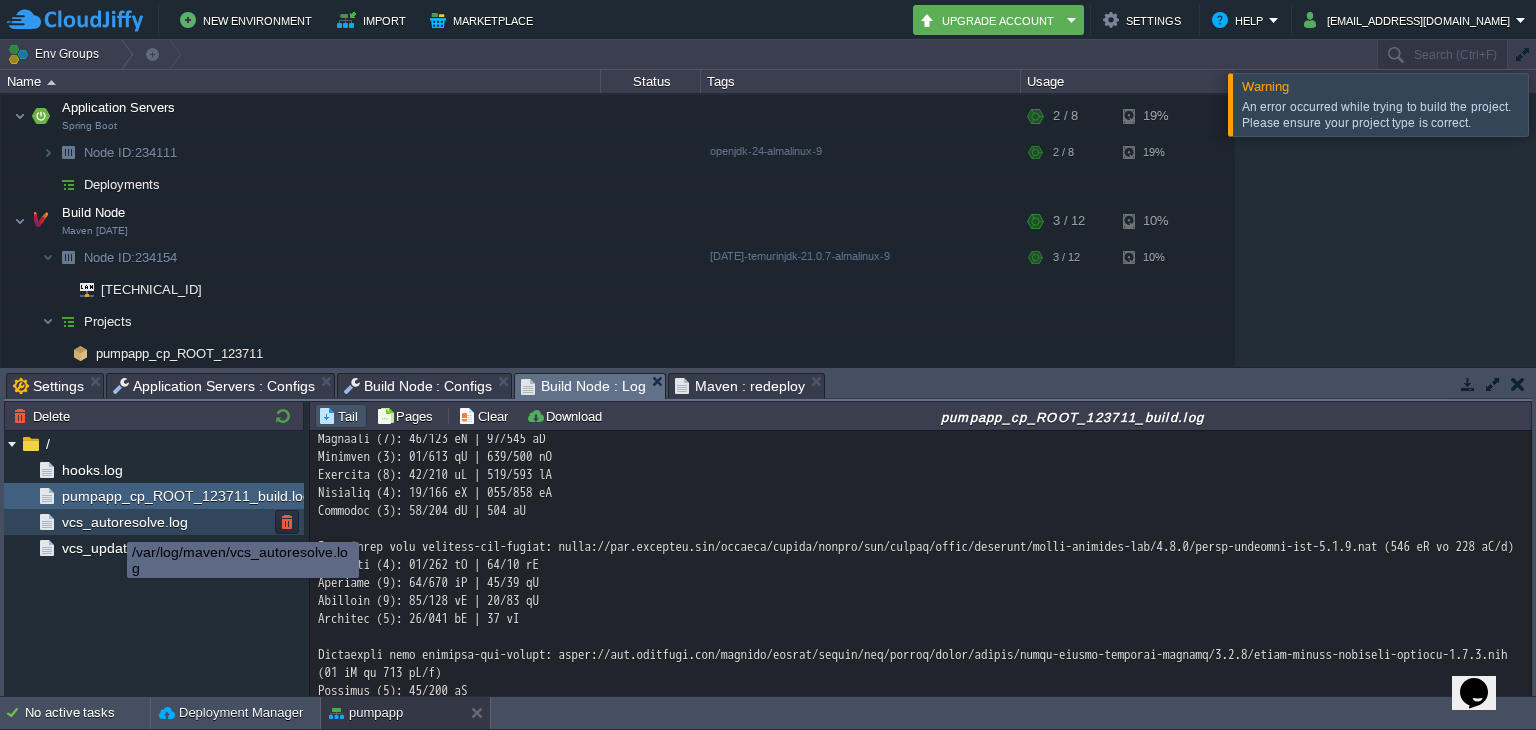 click on "vcs_autoresolve.log" at bounding box center [124, 522] 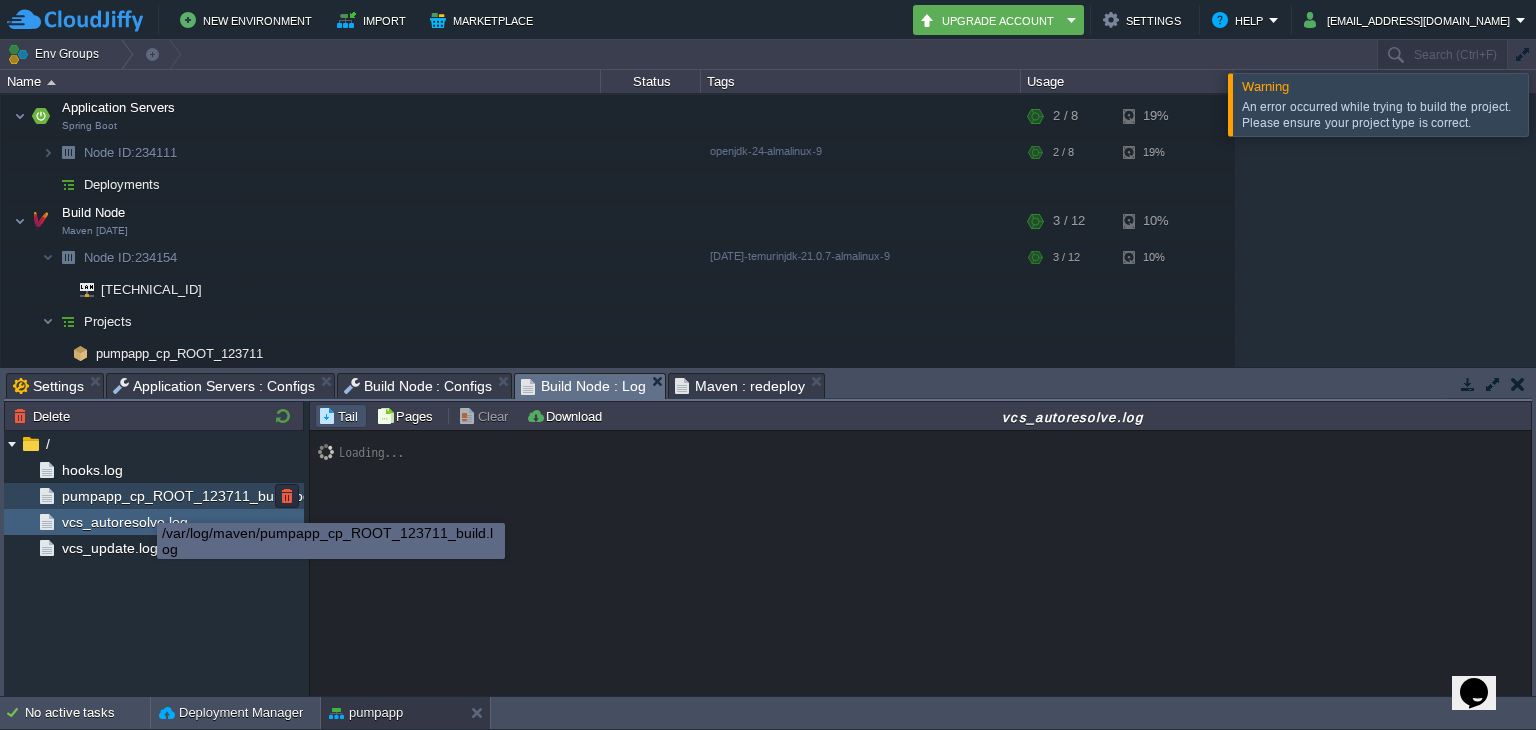 click on "pumpapp_cp_ROOT_123711_build.log" at bounding box center (186, 496) 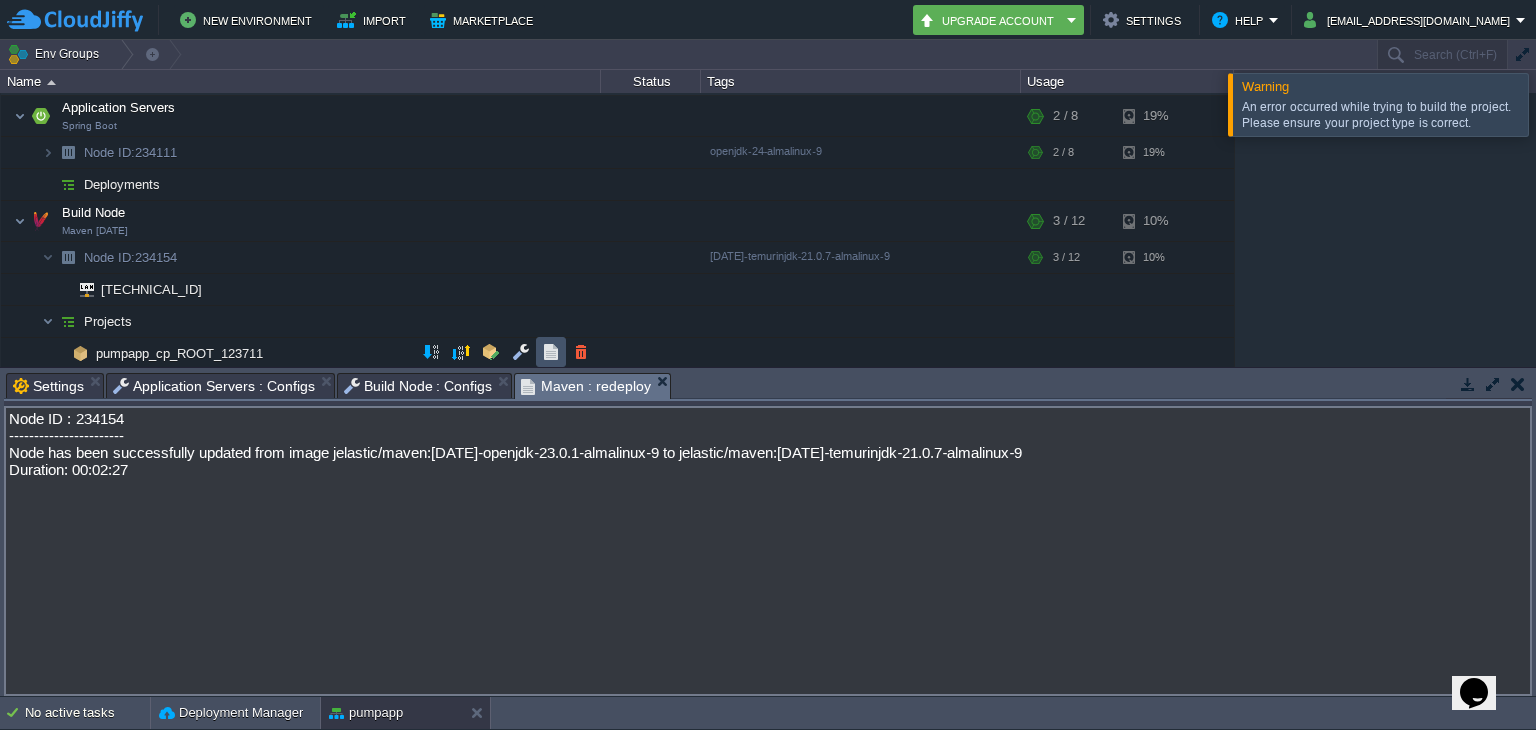 click at bounding box center (551, 352) 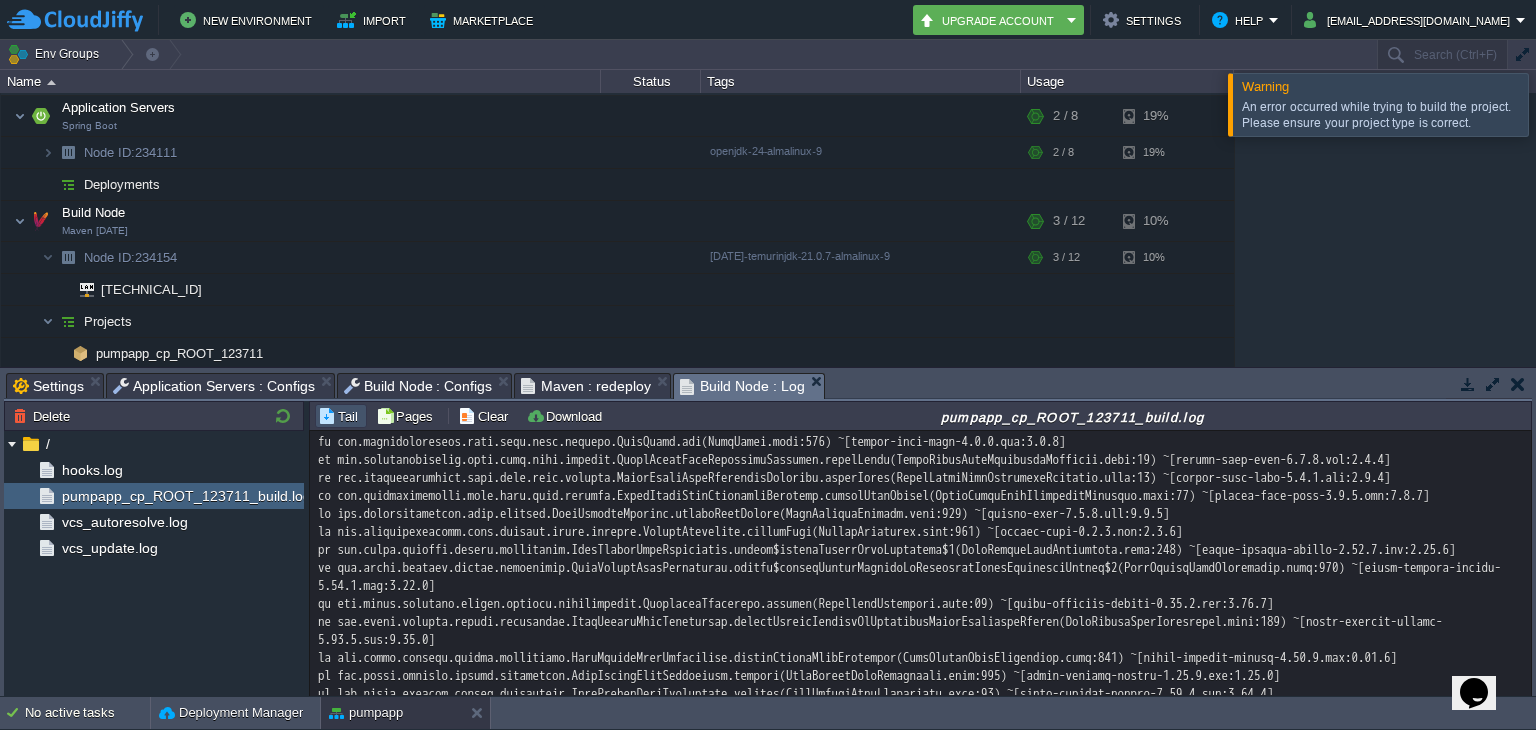 scroll, scrollTop: 0, scrollLeft: 0, axis: both 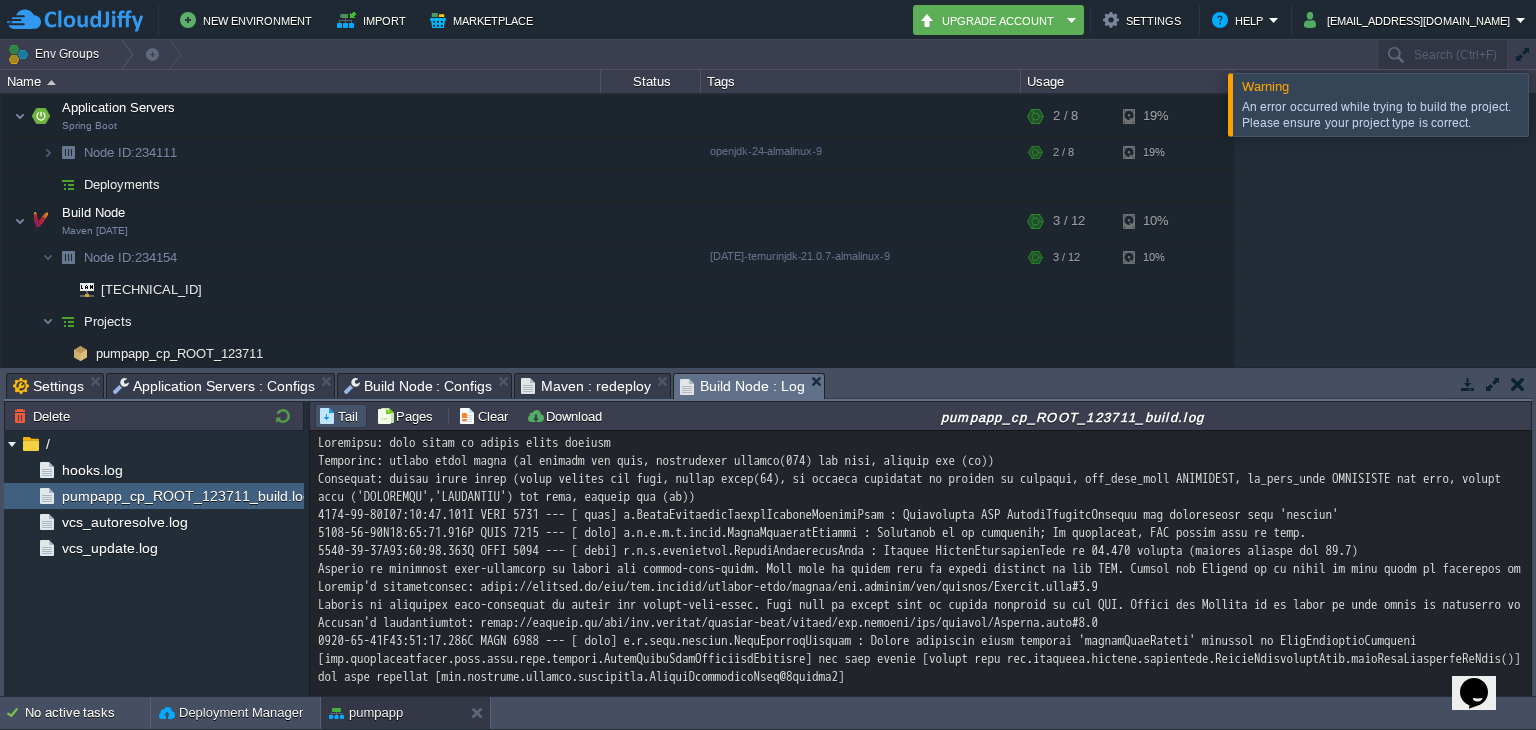 click at bounding box center [921, 10055] 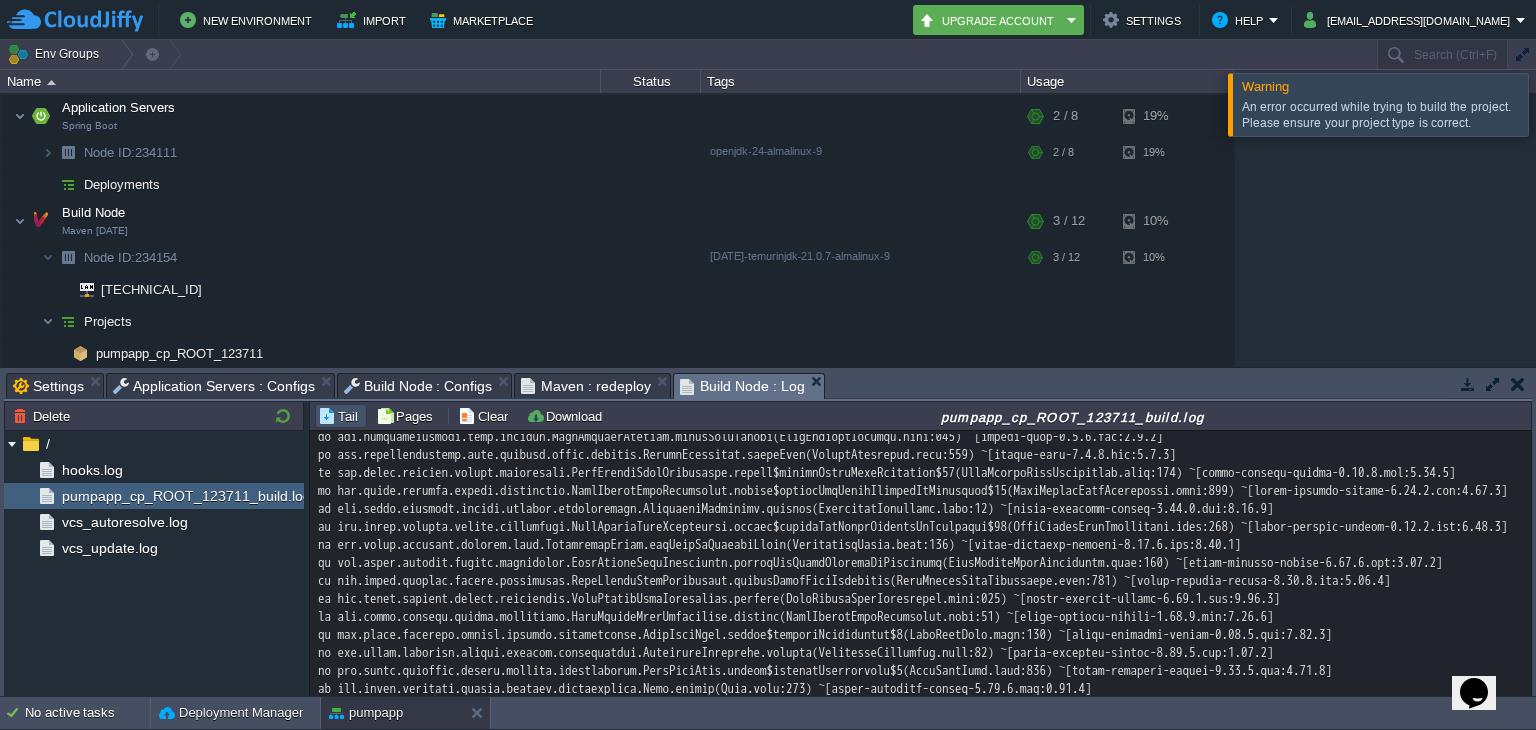 scroll, scrollTop: 12332, scrollLeft: 0, axis: vertical 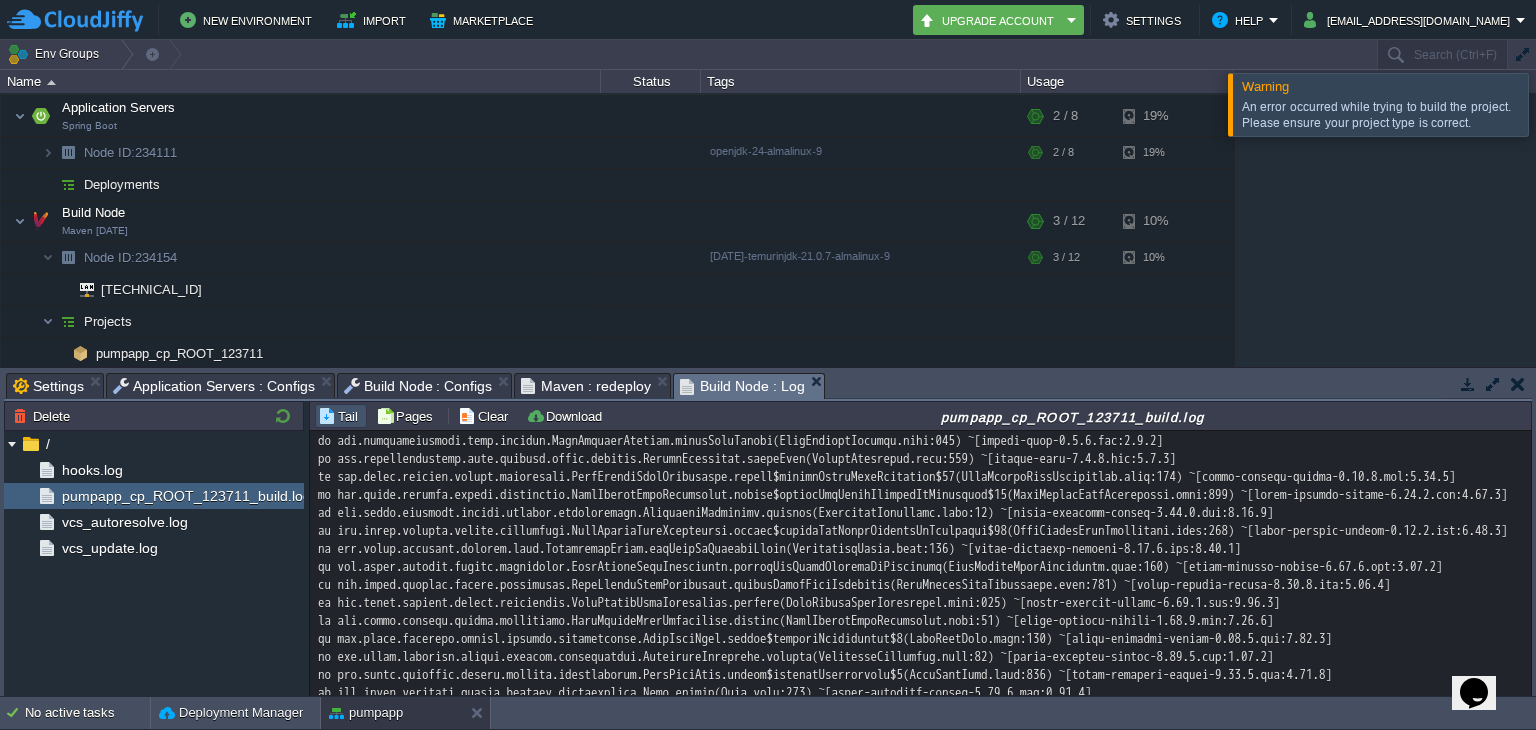 click at bounding box center (921, -2277) 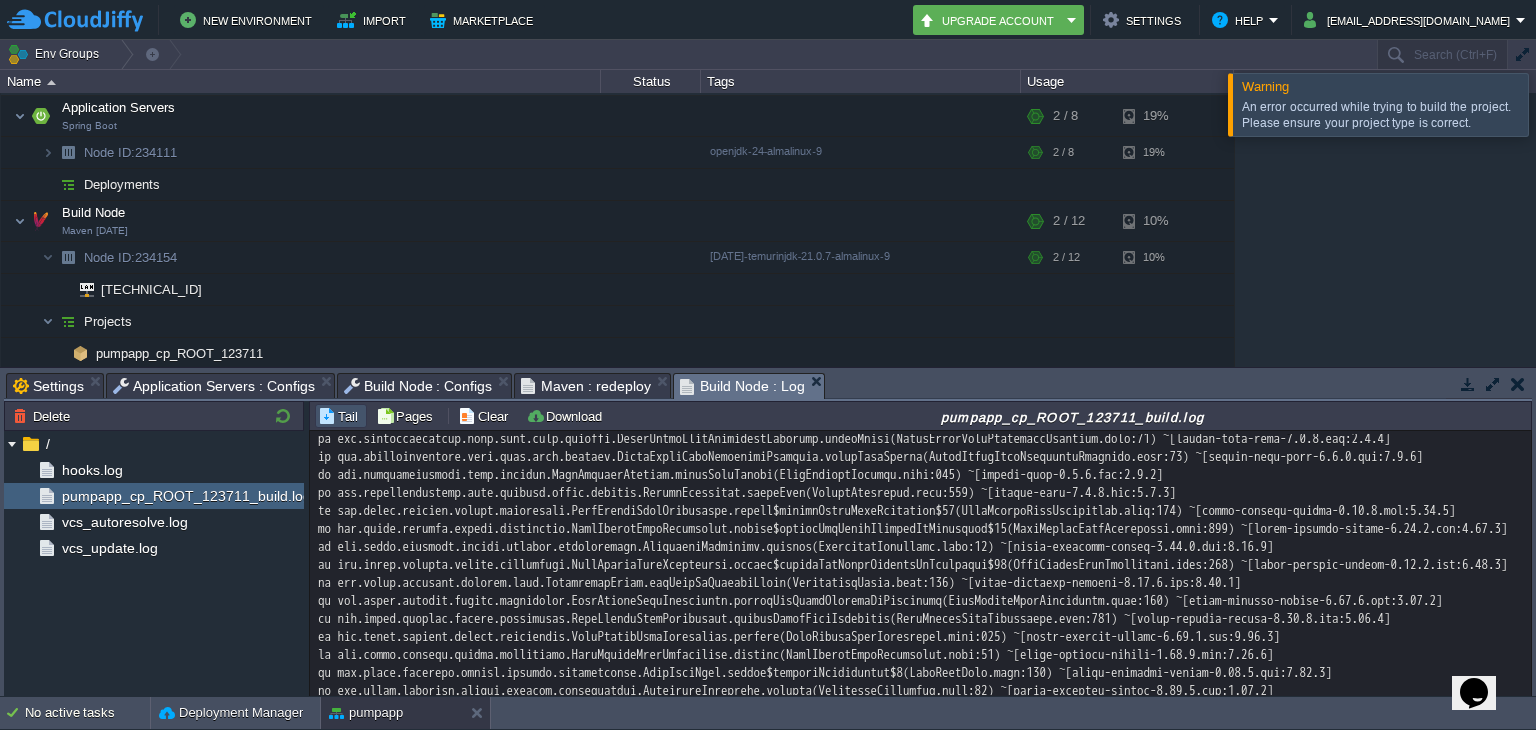scroll, scrollTop: 12300, scrollLeft: 0, axis: vertical 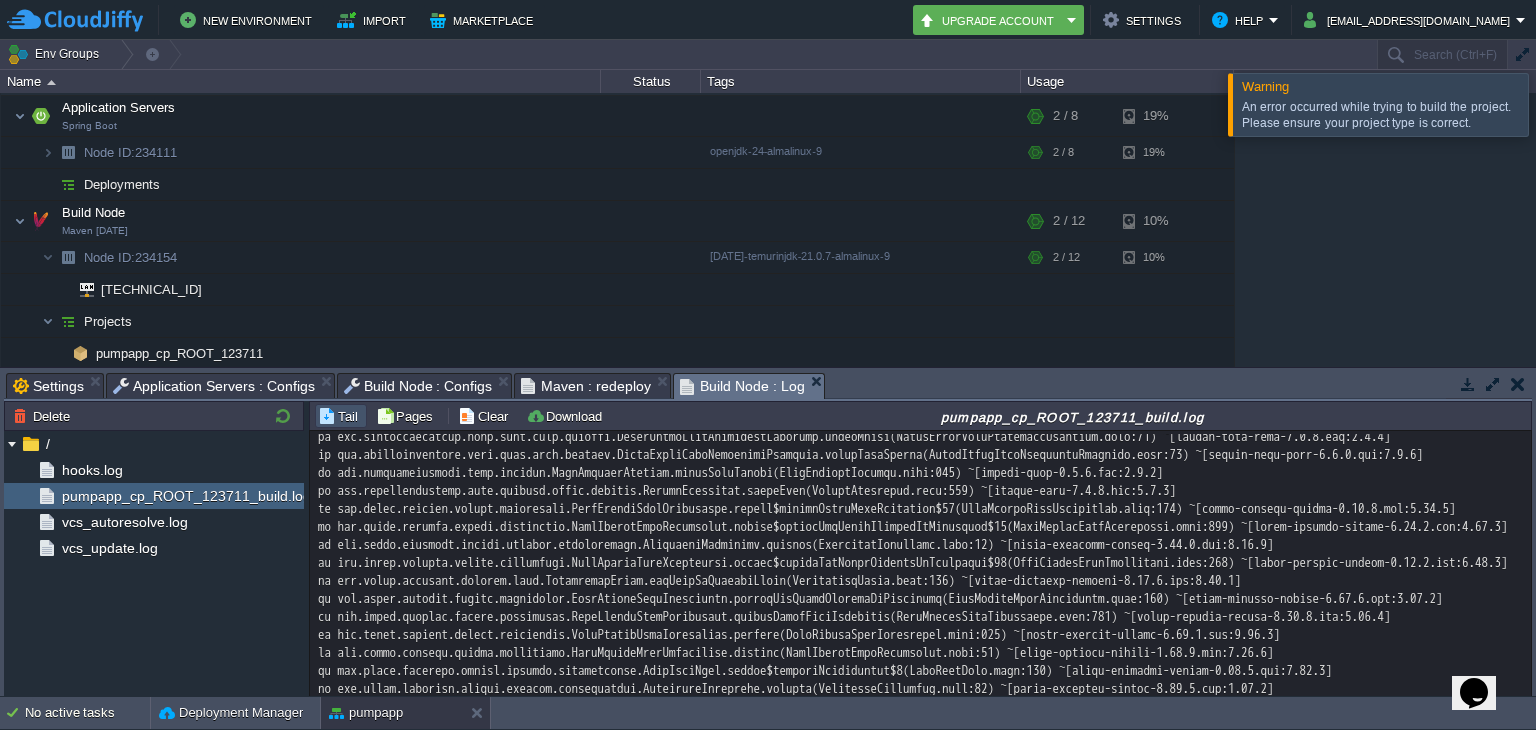 drag, startPoint x: 454, startPoint y: 649, endPoint x: 316, endPoint y: 525, distance: 185.52628 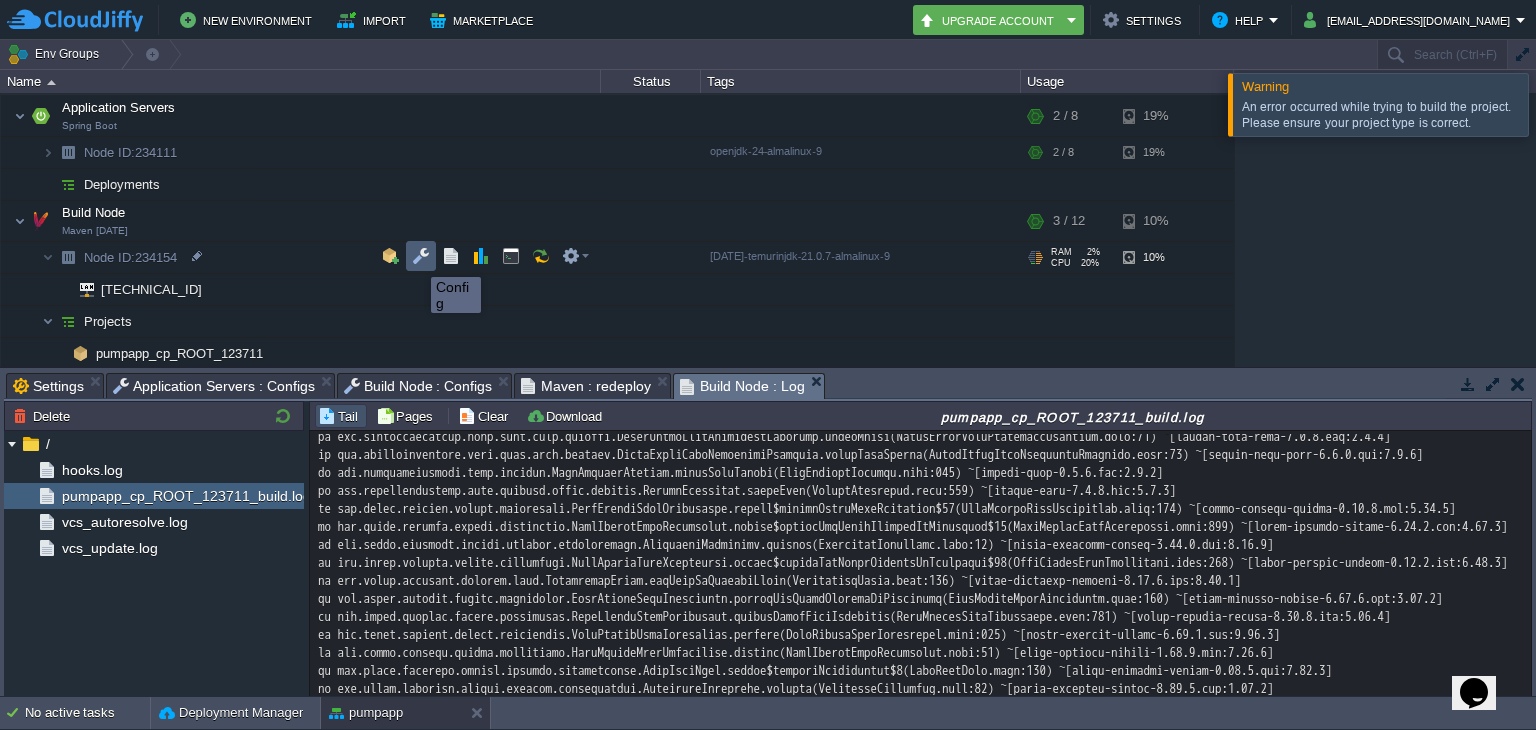 click at bounding box center (421, 256) 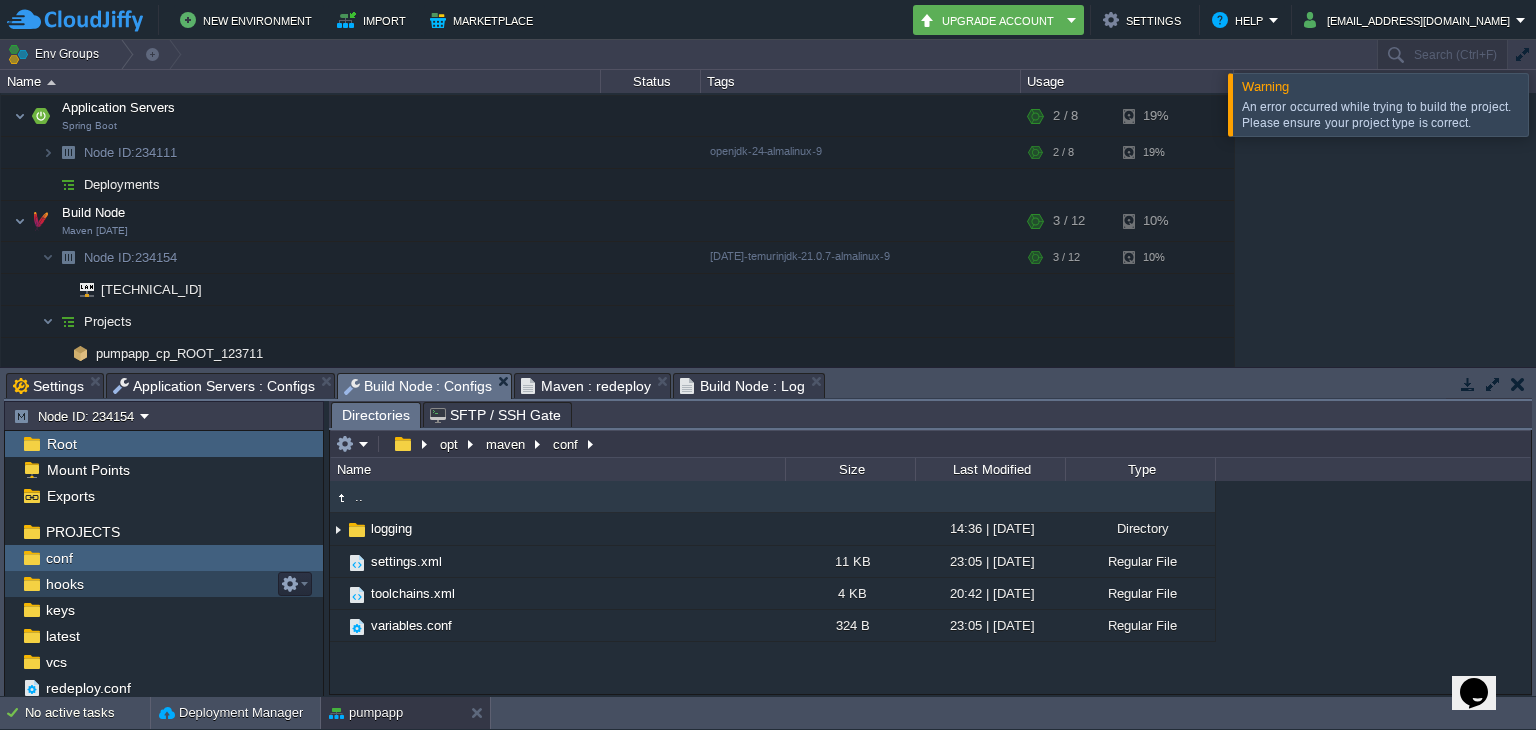 scroll, scrollTop: 0, scrollLeft: 0, axis: both 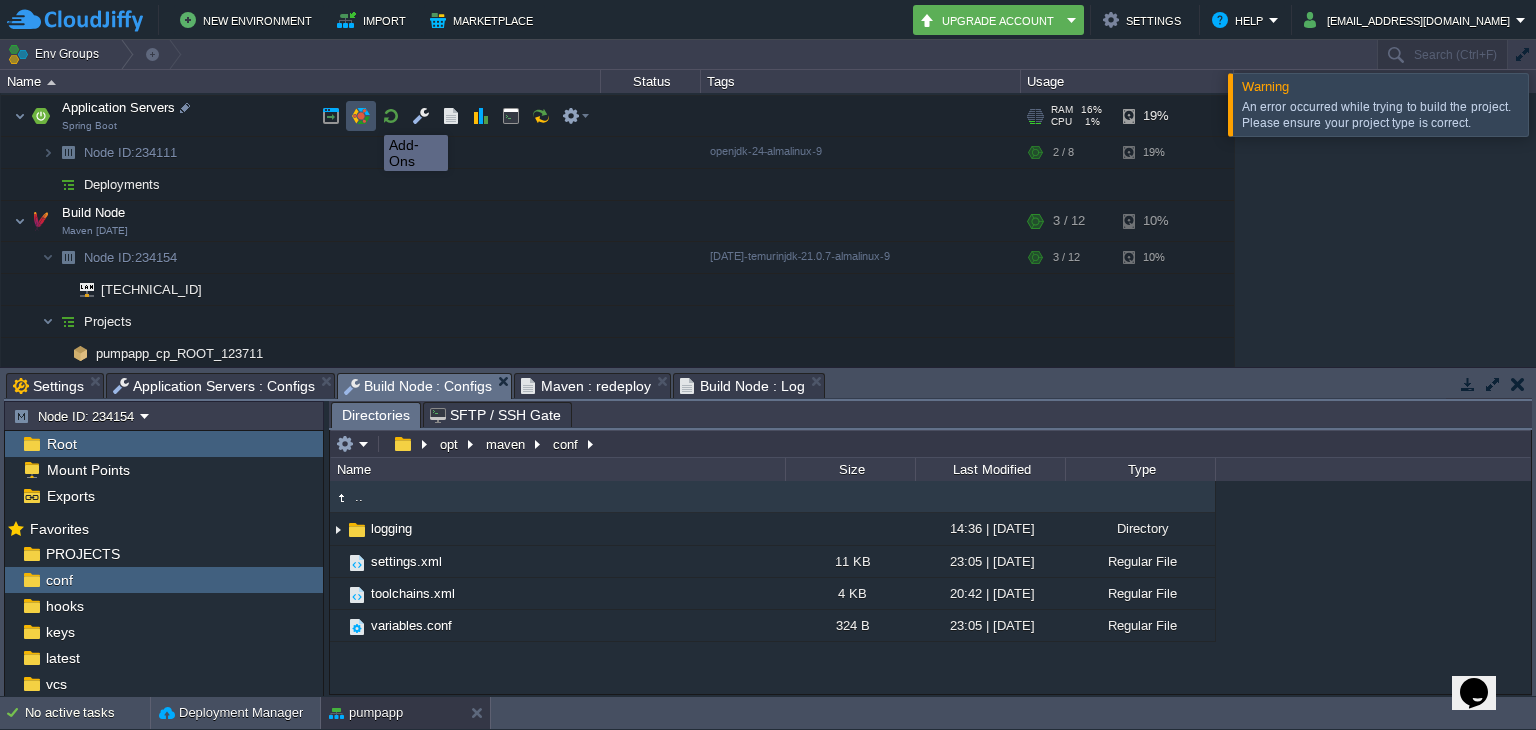 click at bounding box center [361, 116] 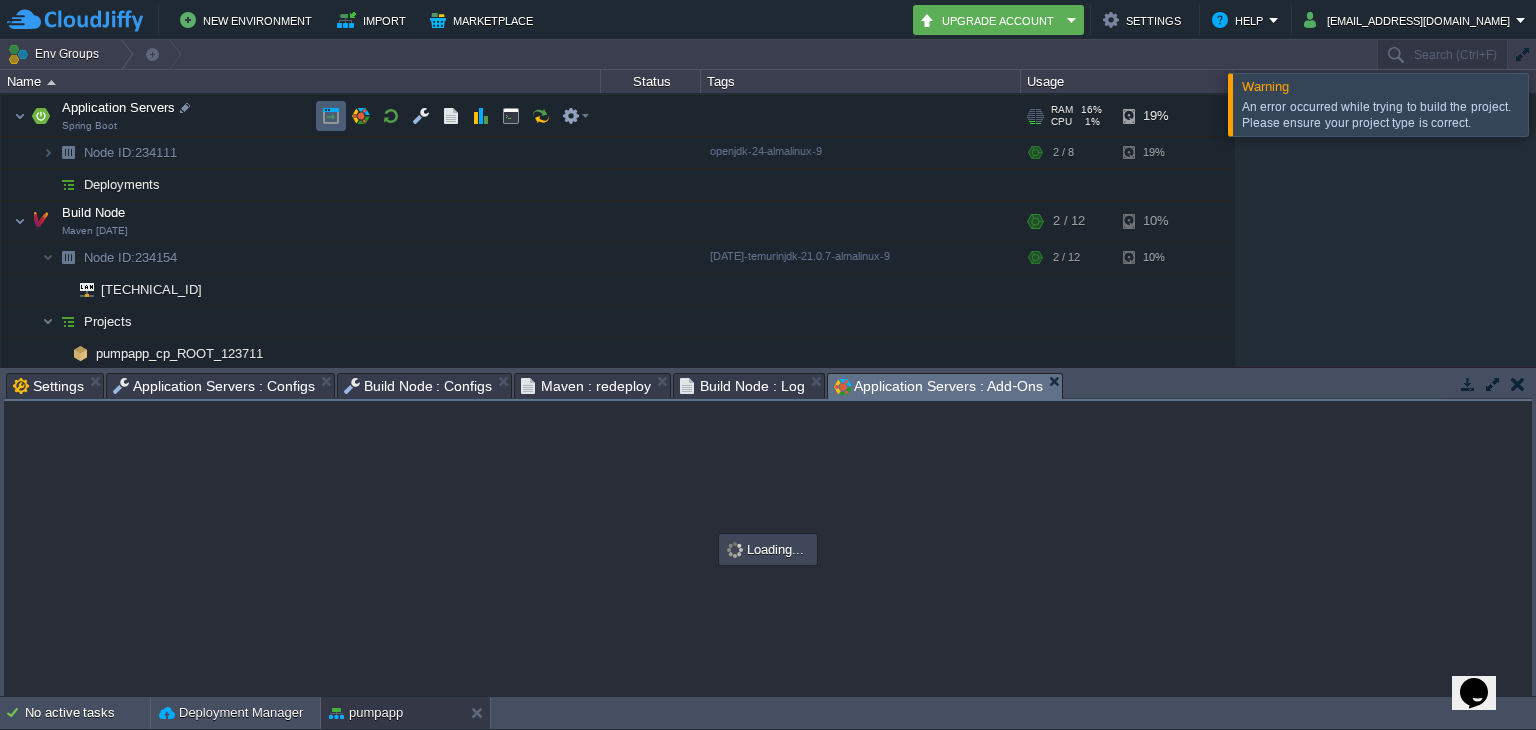 scroll, scrollTop: 0, scrollLeft: 0, axis: both 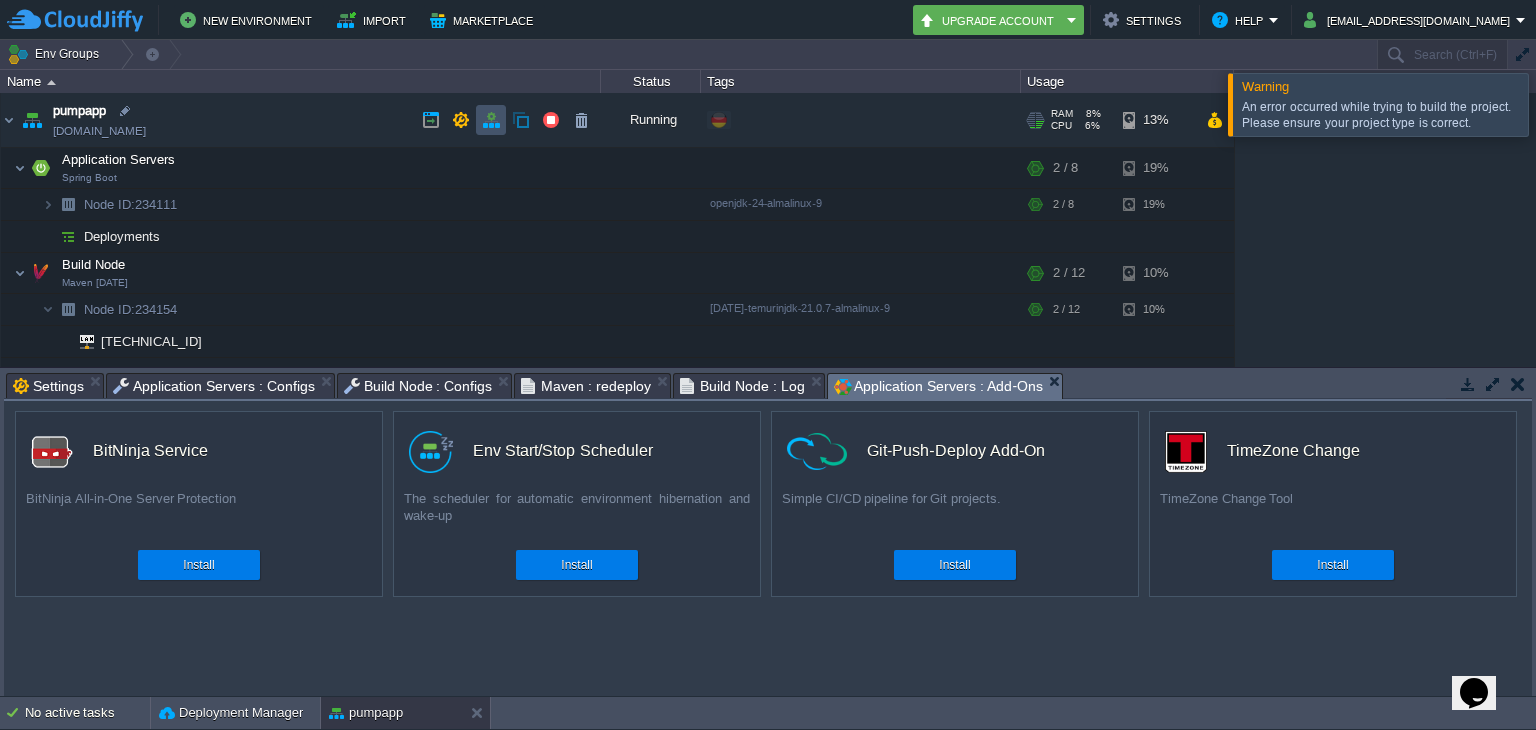 click at bounding box center [491, 120] 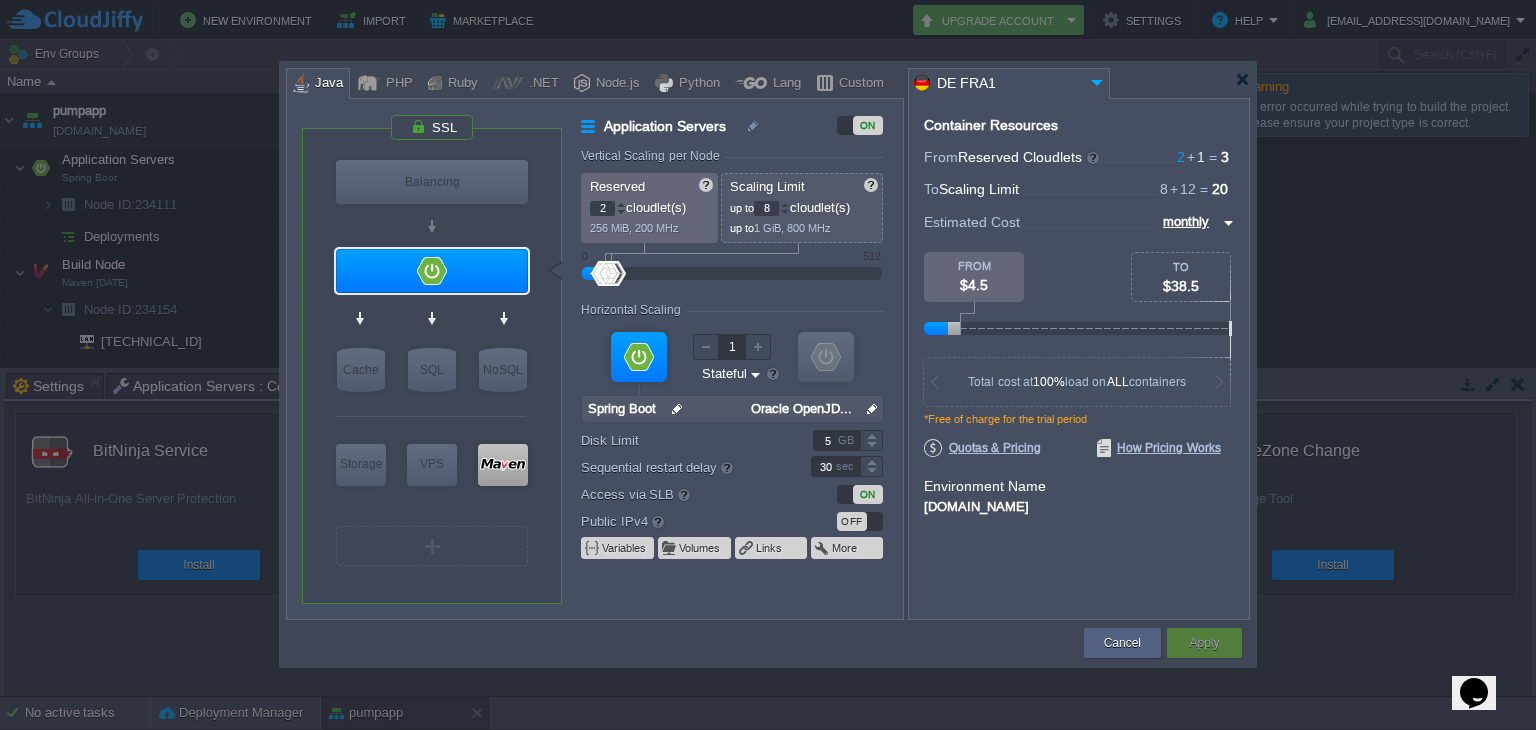 type on "Maven [DATE]" 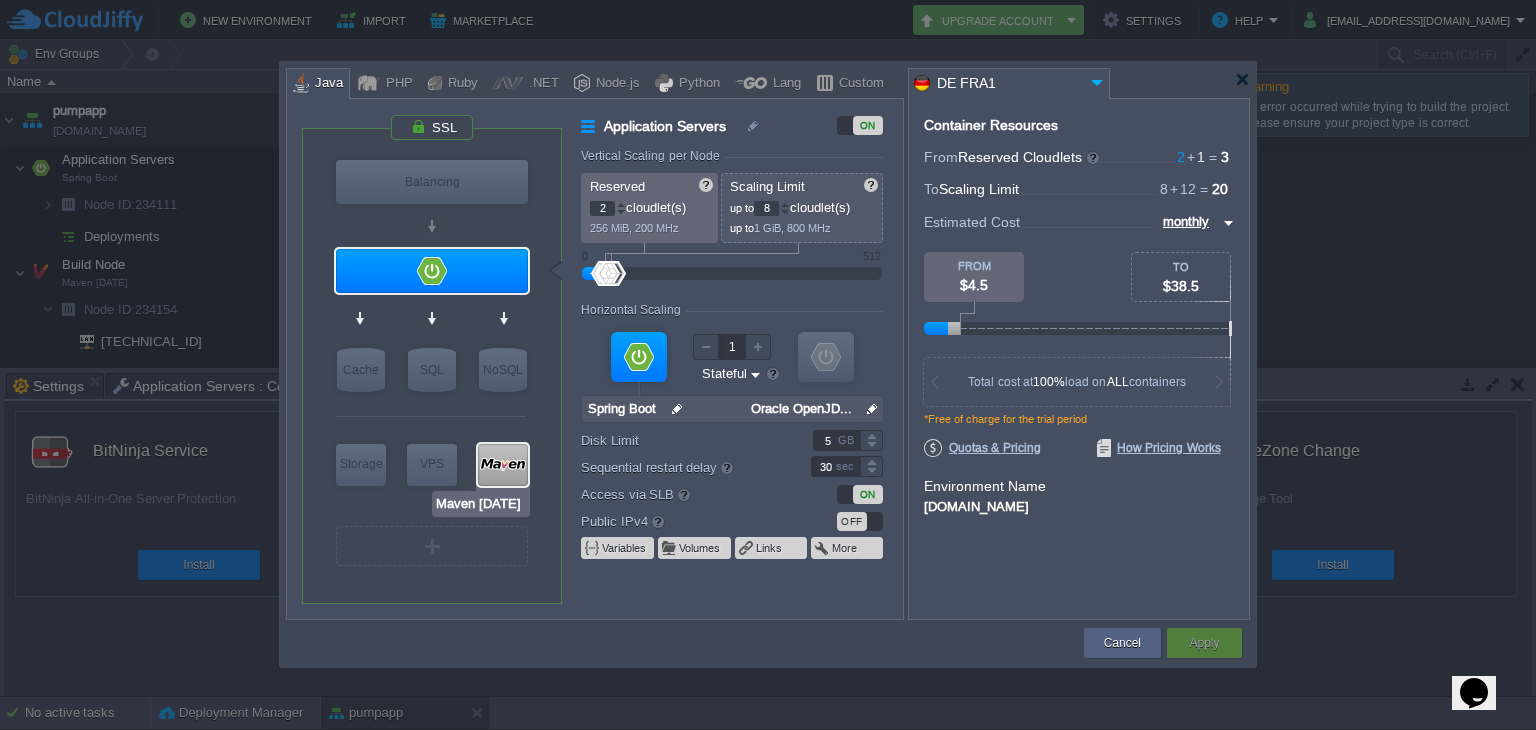 click at bounding box center (503, 465) 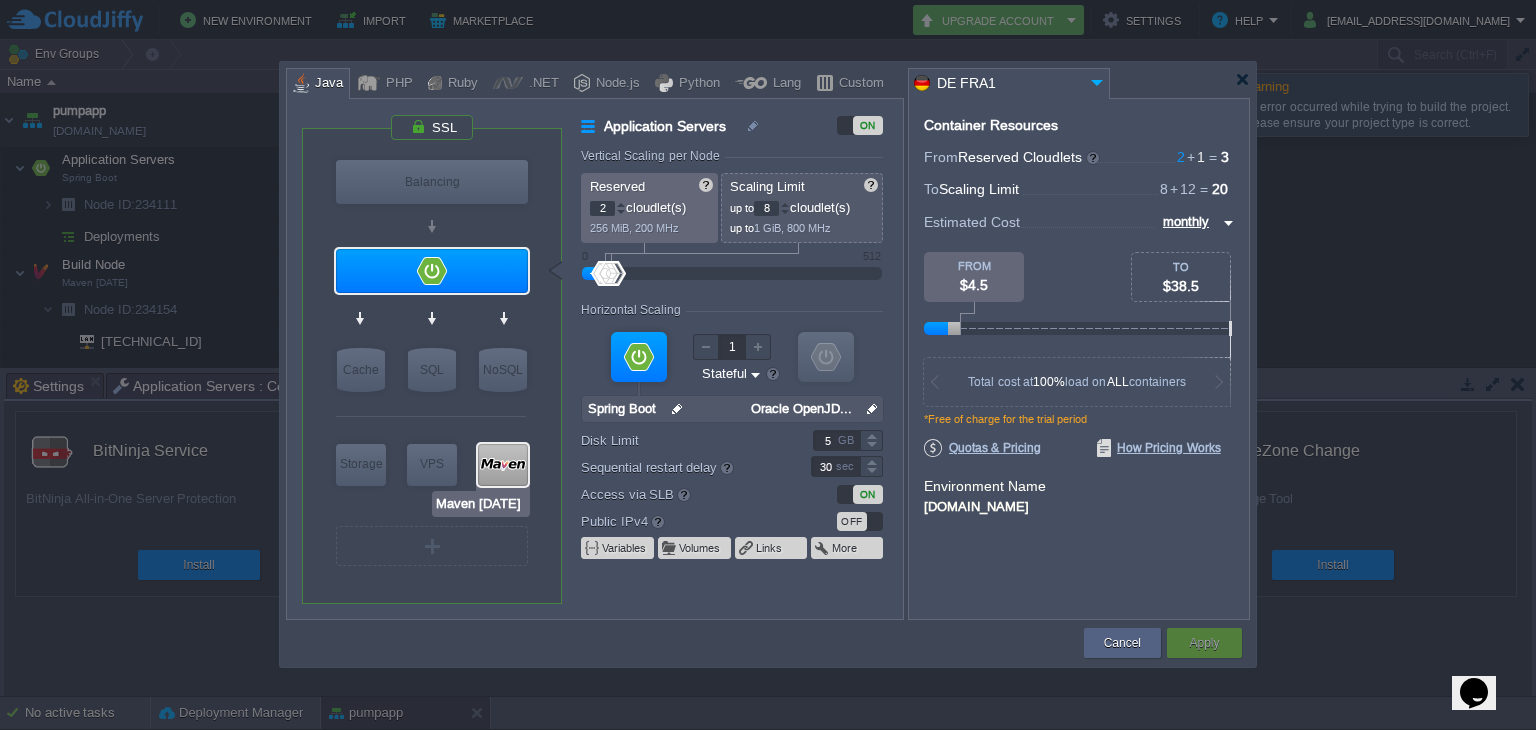 type on "null" 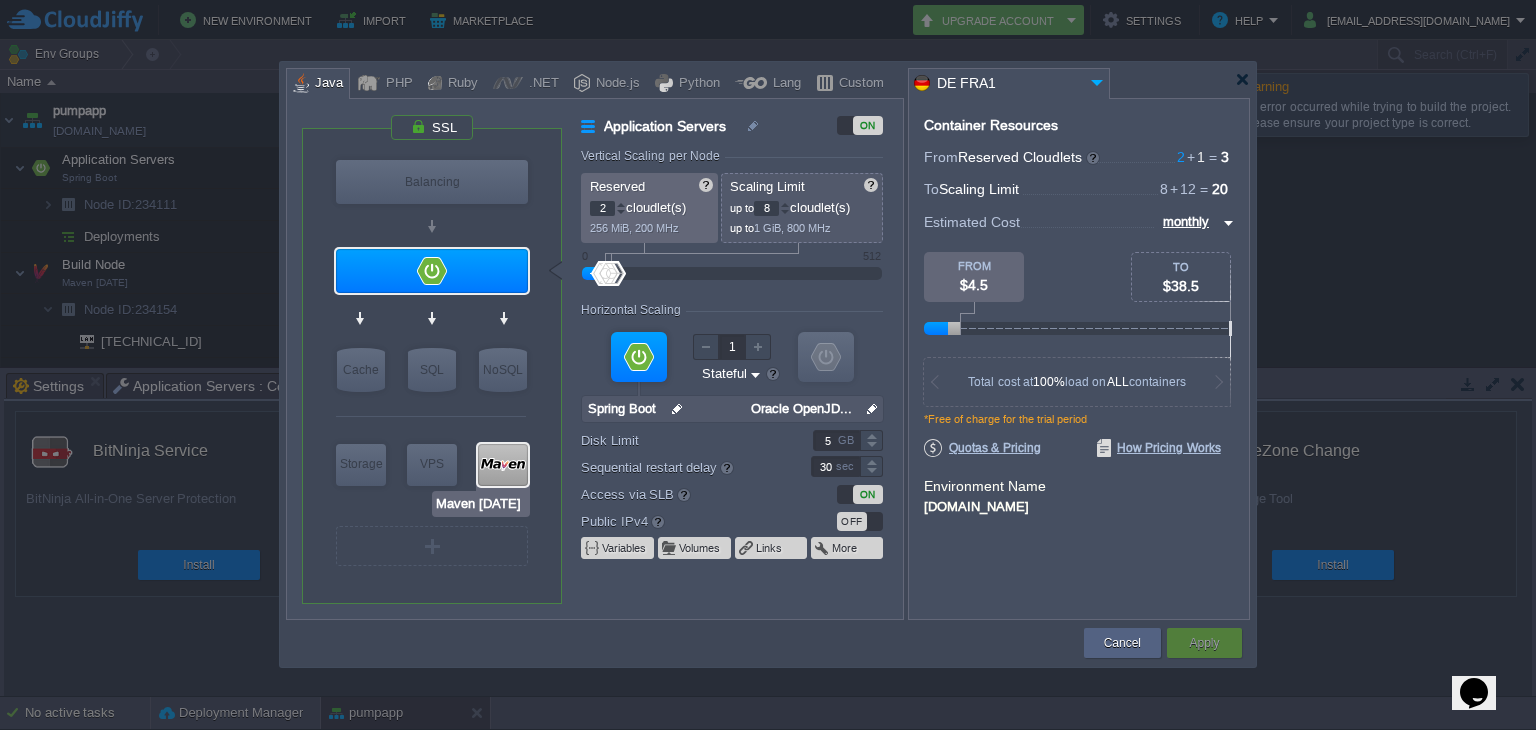 type on "10" 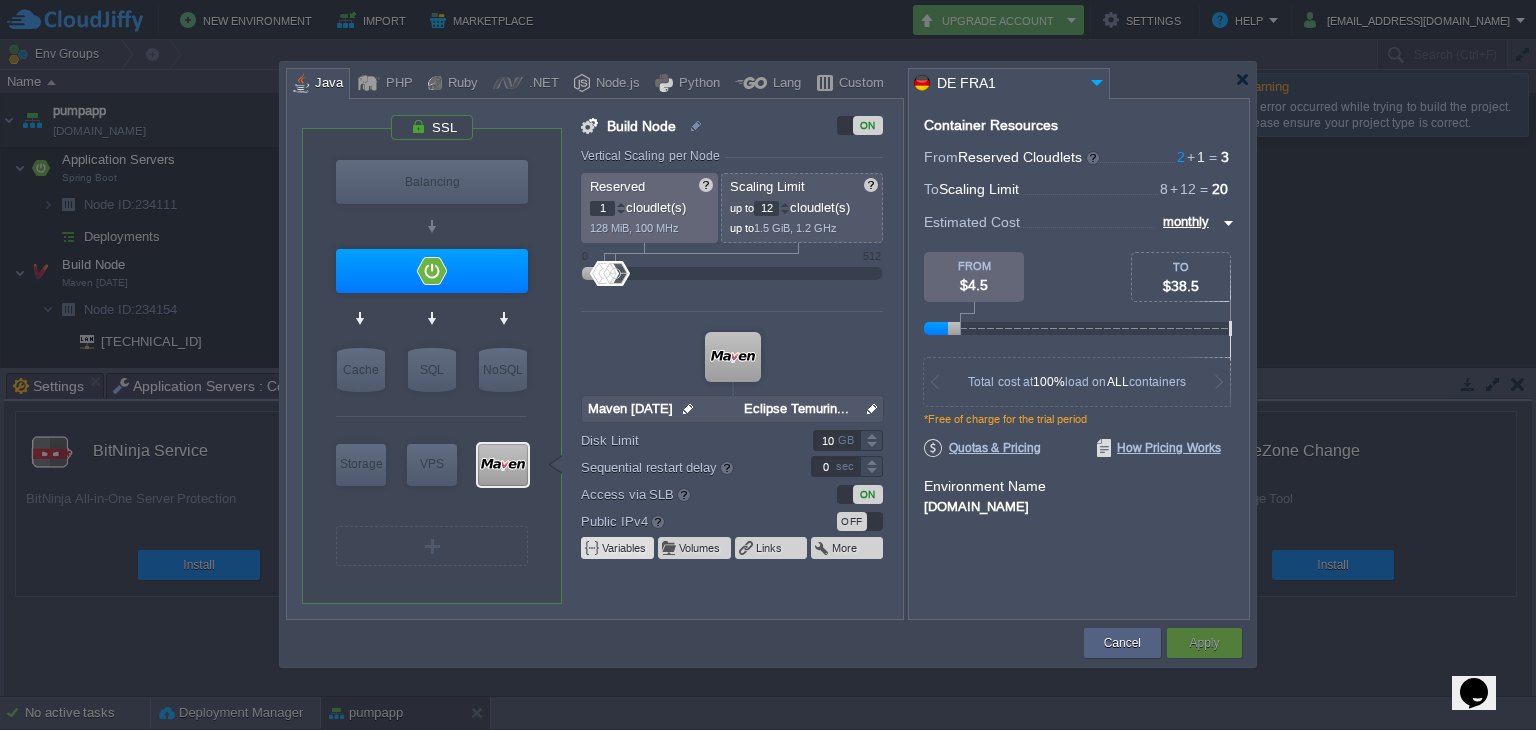 click on "Variables" at bounding box center (625, 548) 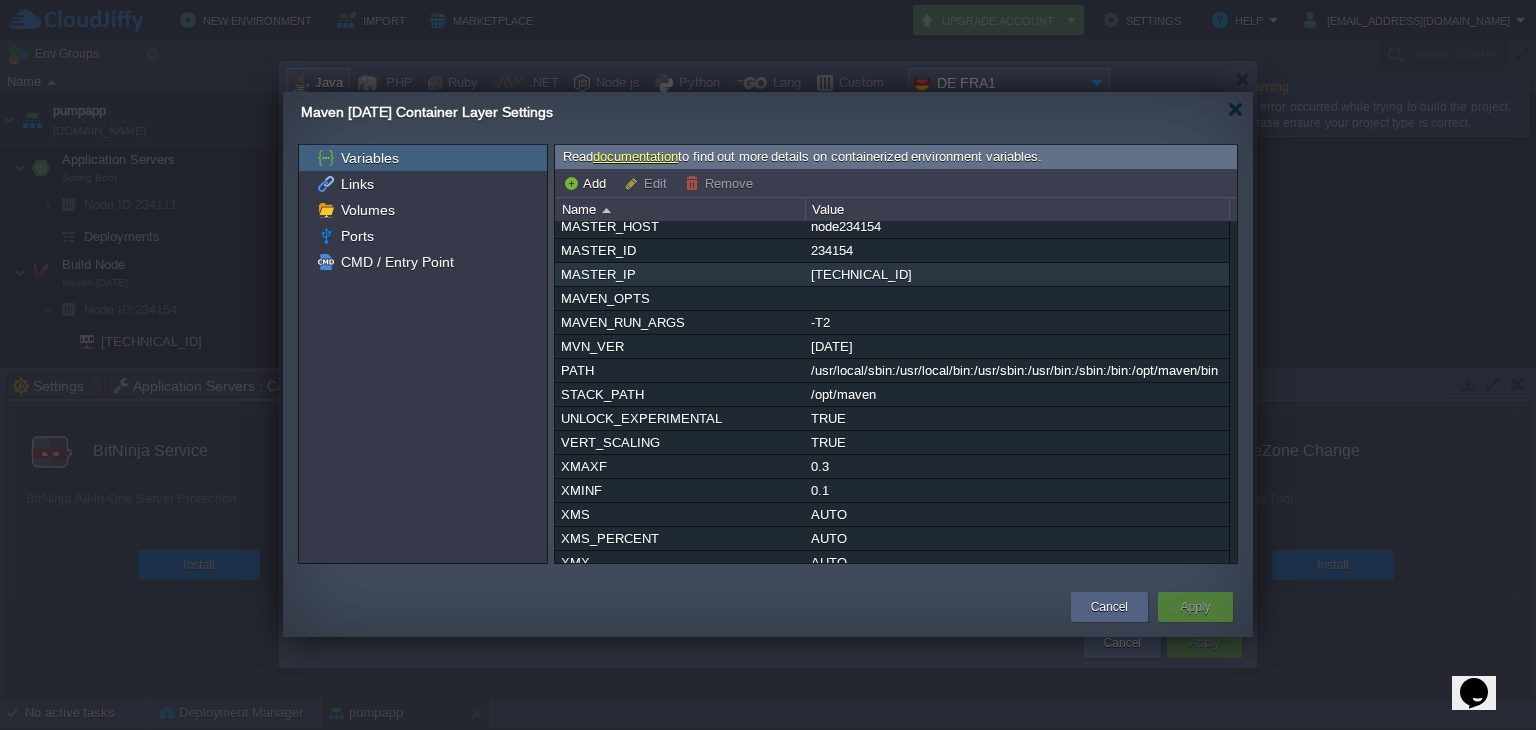 scroll, scrollTop: 198, scrollLeft: 0, axis: vertical 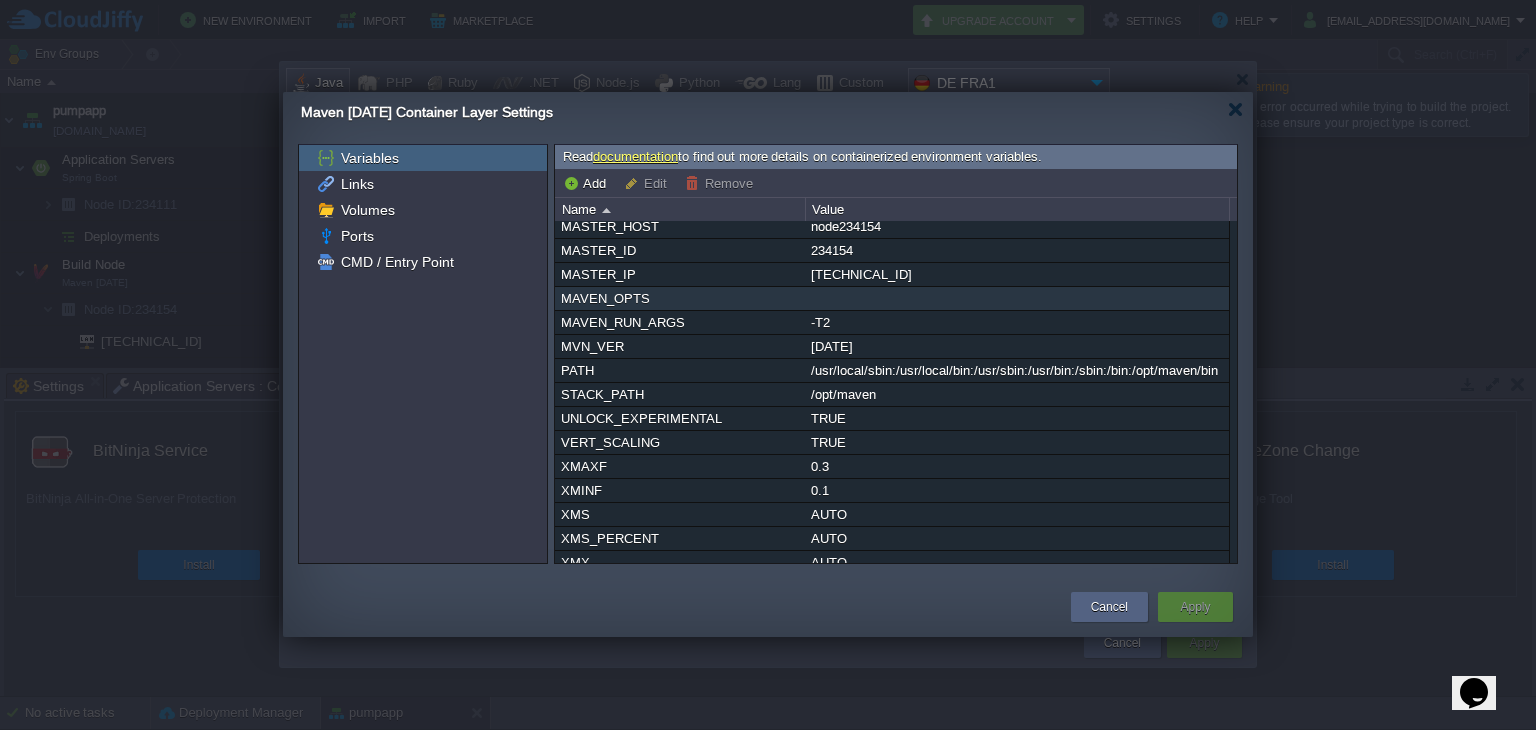 click at bounding box center [1017, 298] 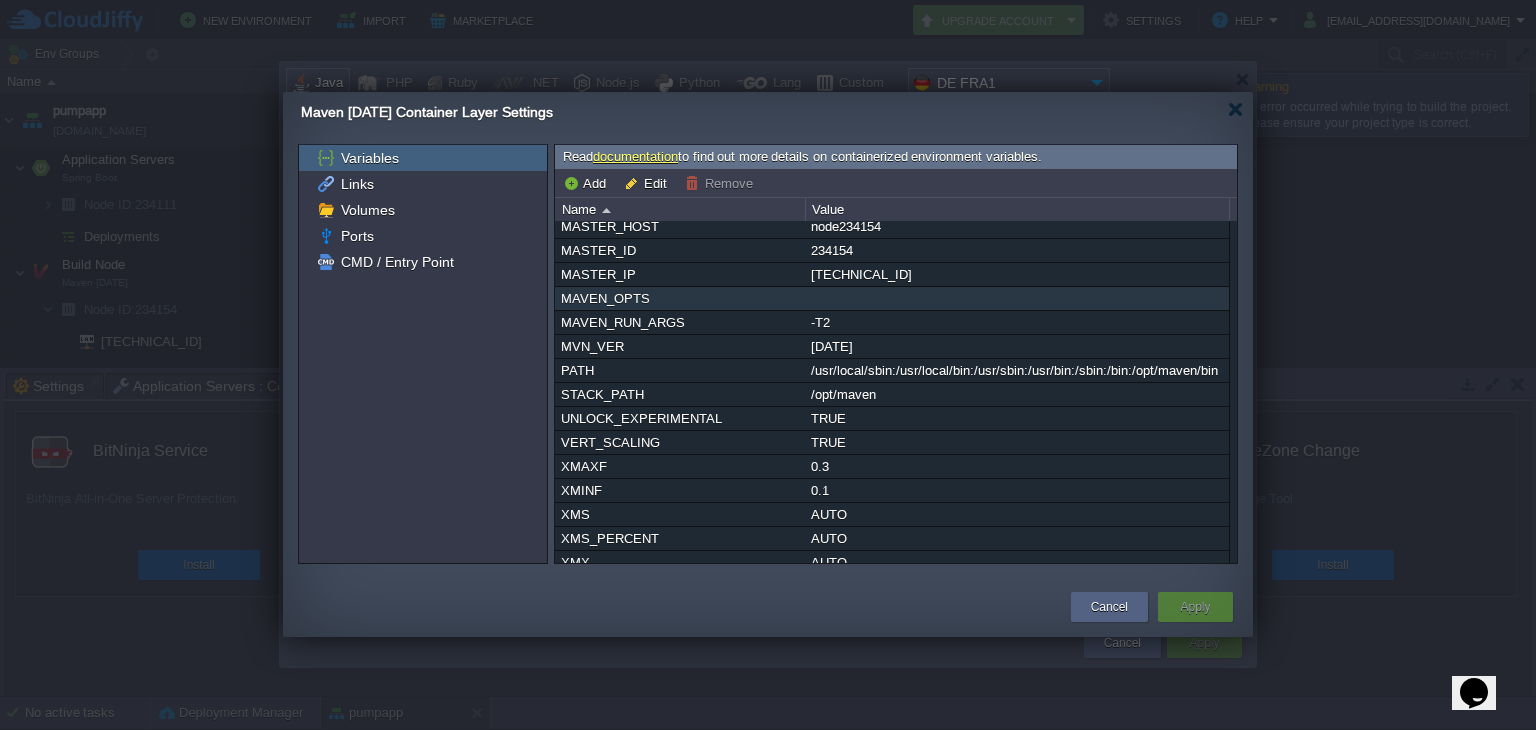 click at bounding box center [1017, 298] 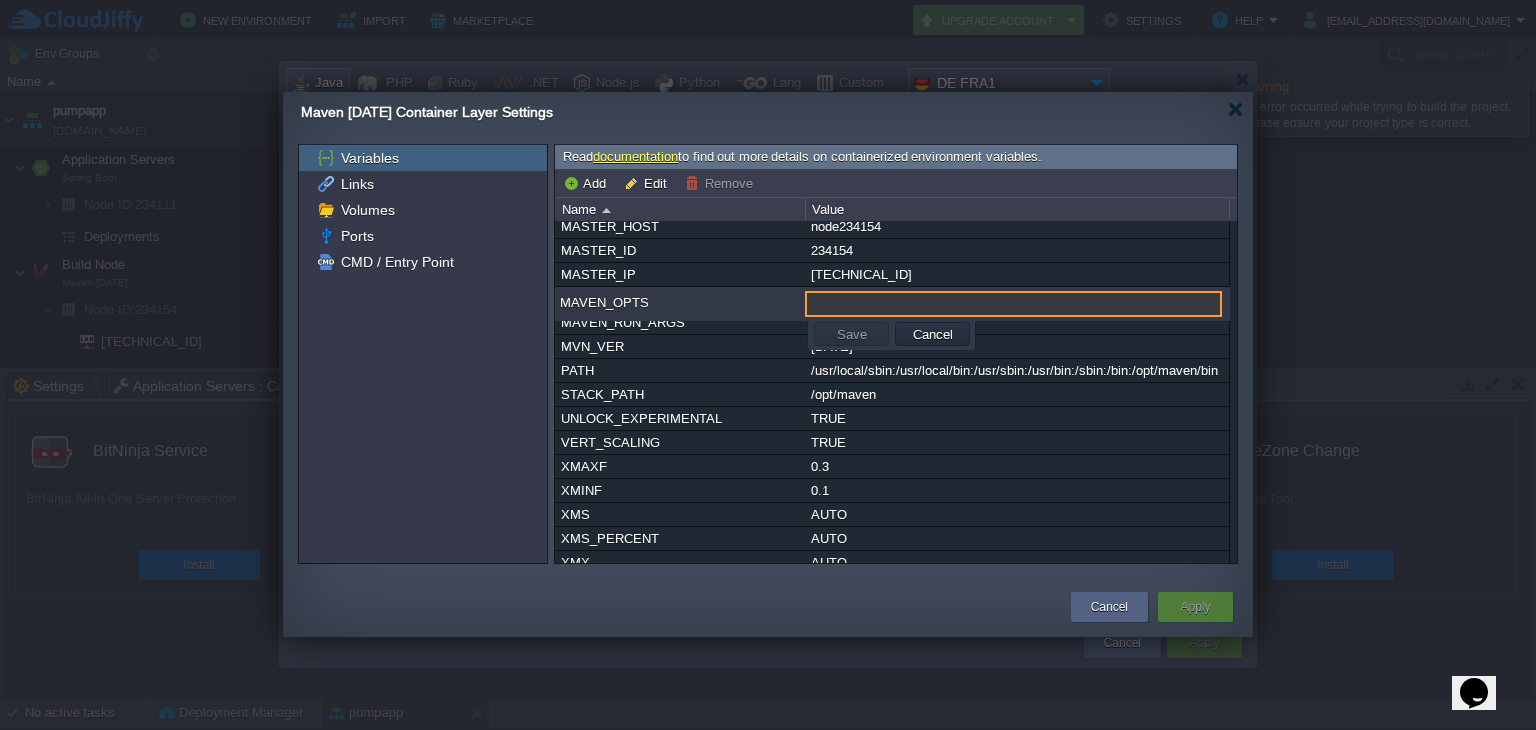 paste on "Djdk.attach.allowAttachSelf=true" 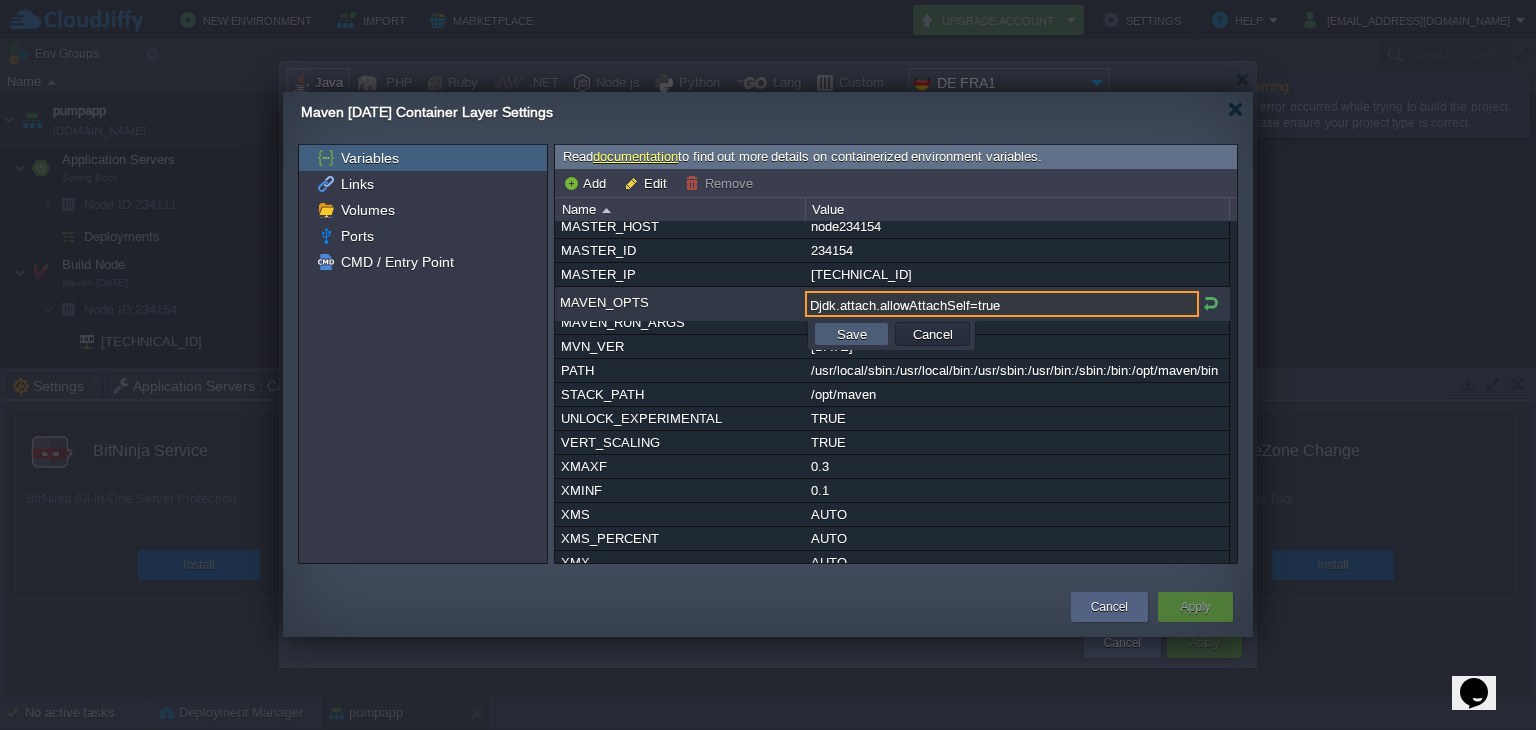 type on "Djdk.attach.allowAttachSelf=true" 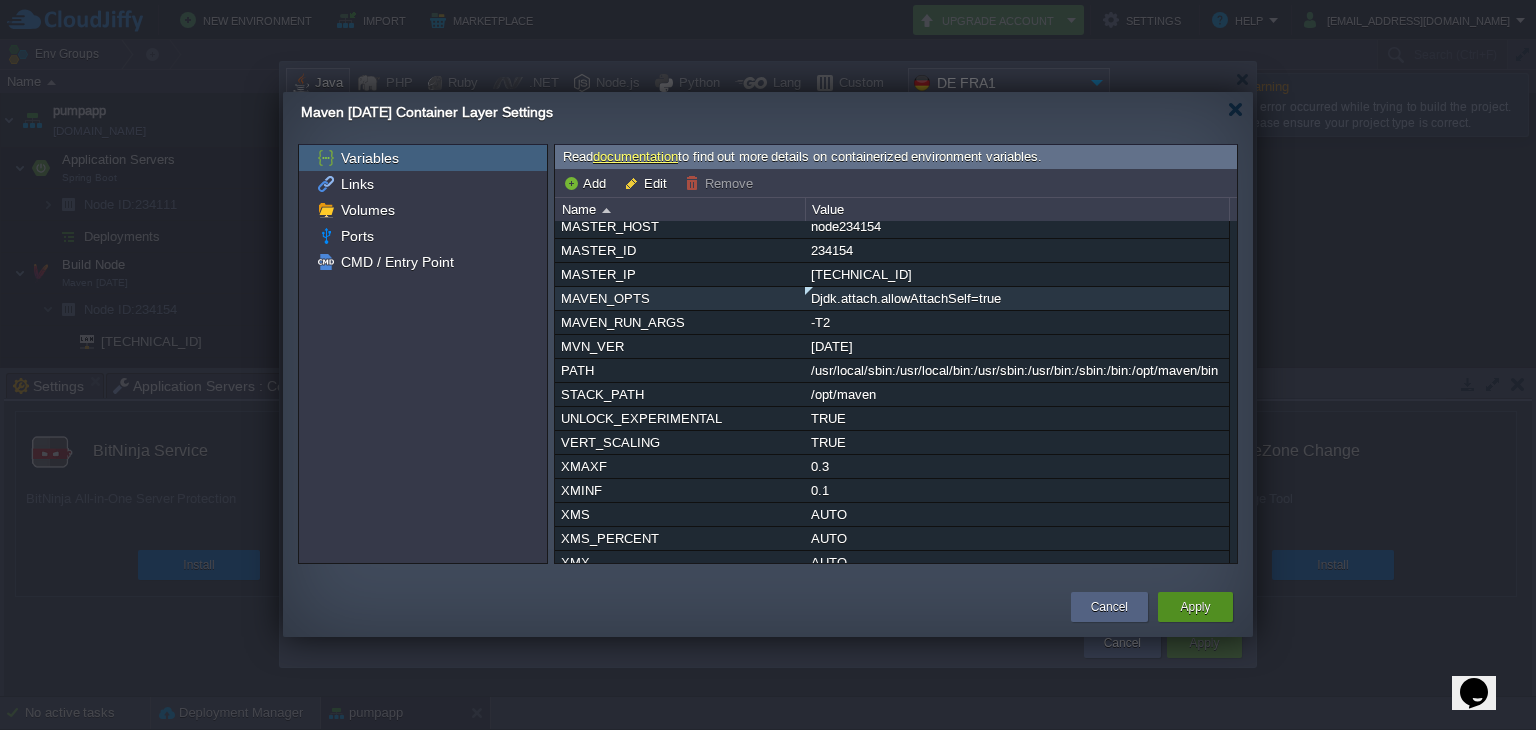 click on "Apply" at bounding box center (1195, 607) 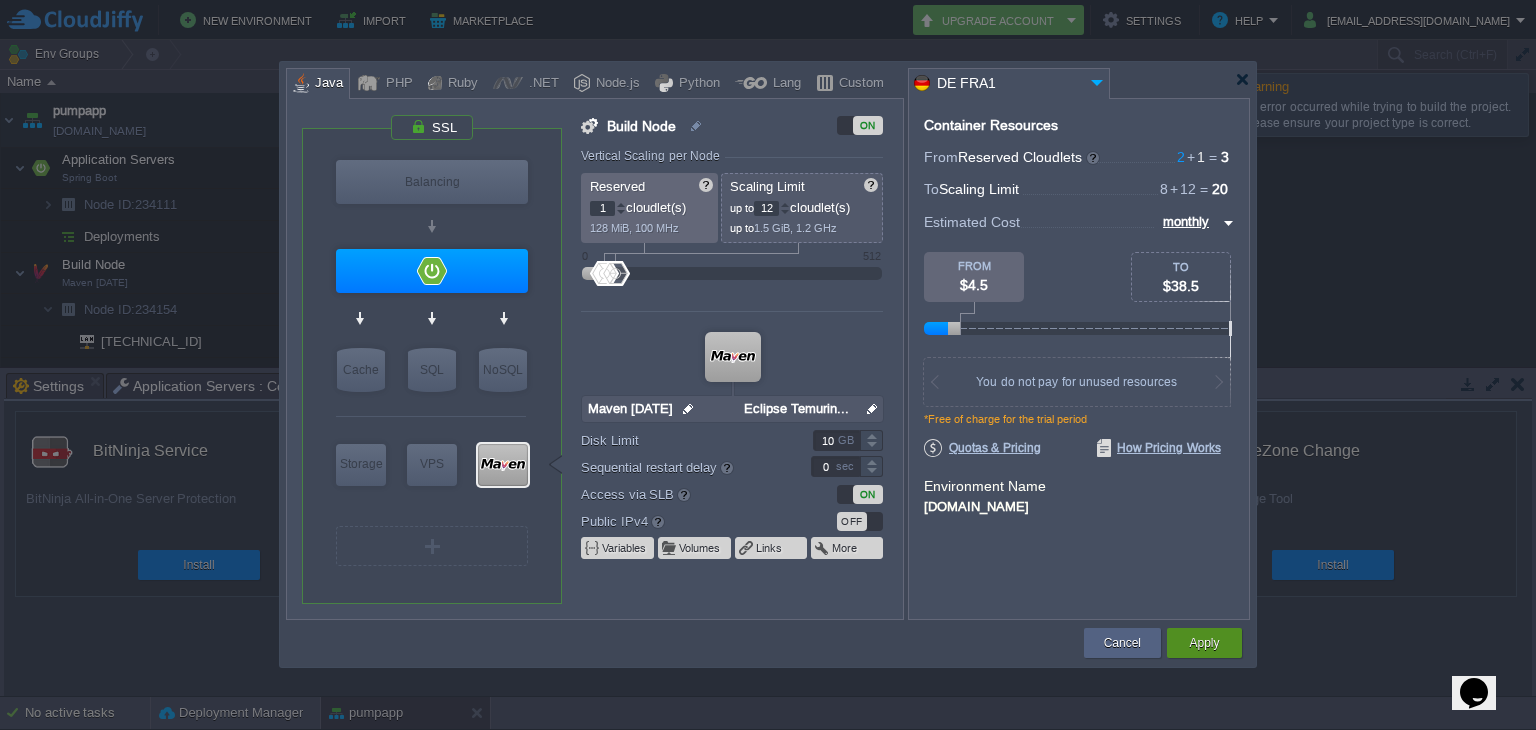 click on "Apply" at bounding box center [1204, 643] 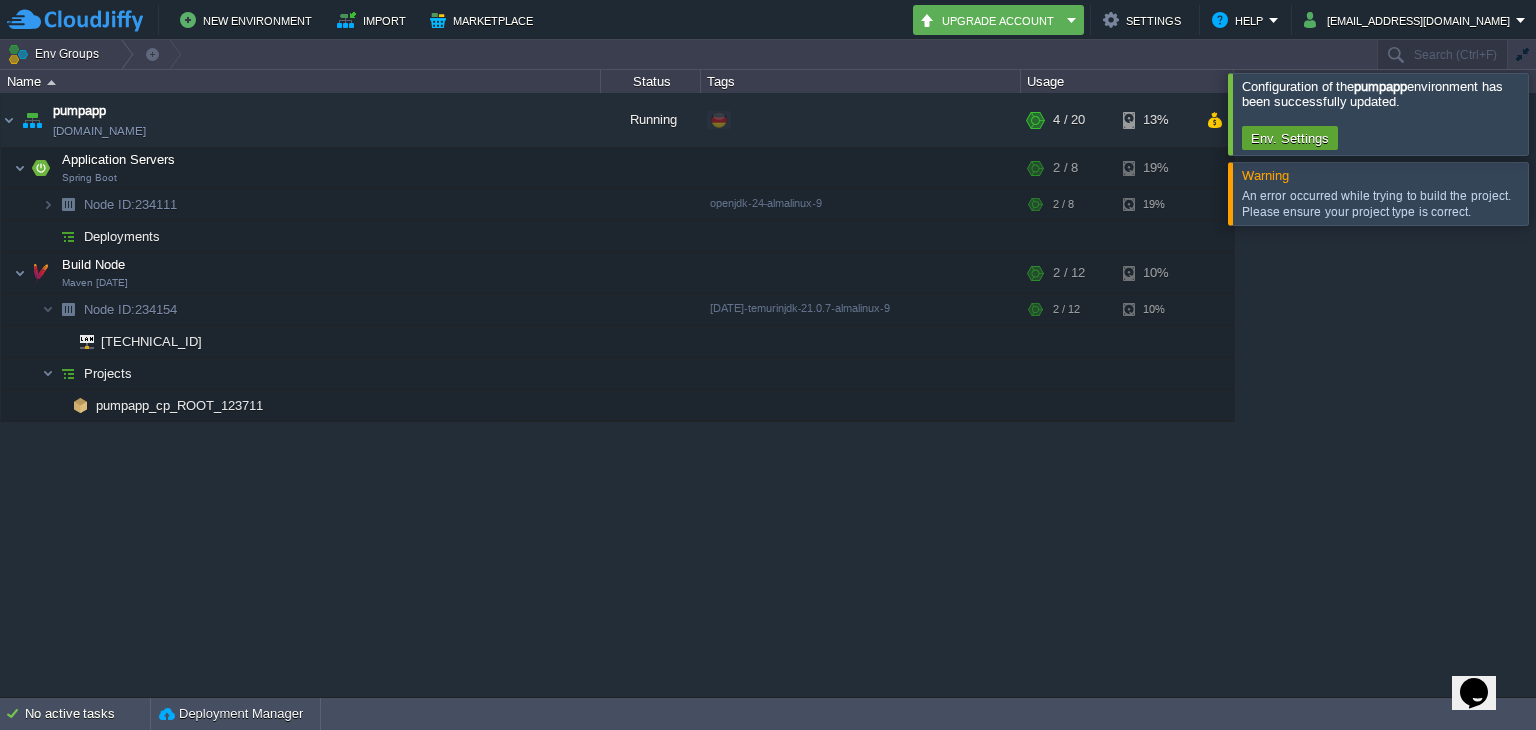 click at bounding box center [1560, 193] 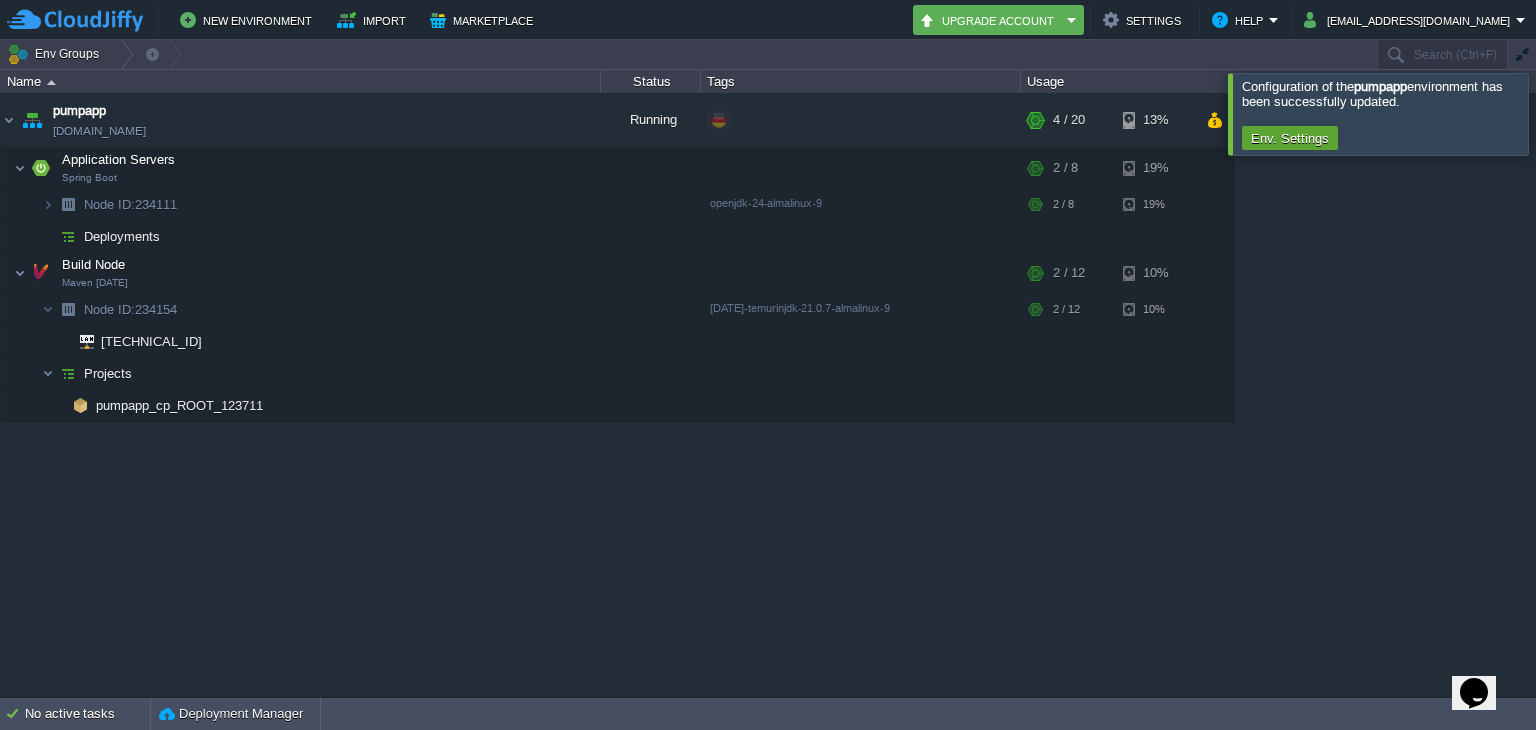 click at bounding box center [1560, 113] 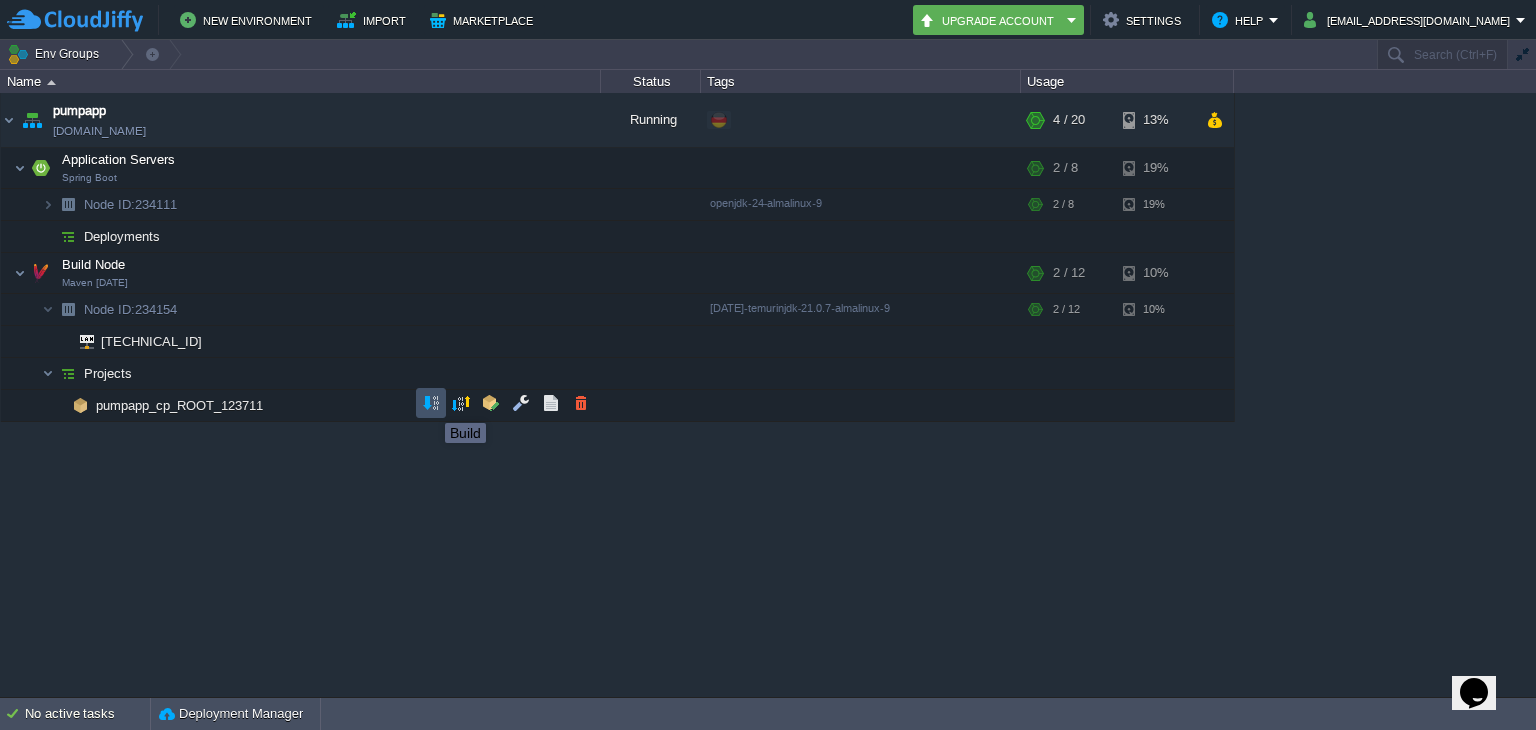 click at bounding box center (431, 403) 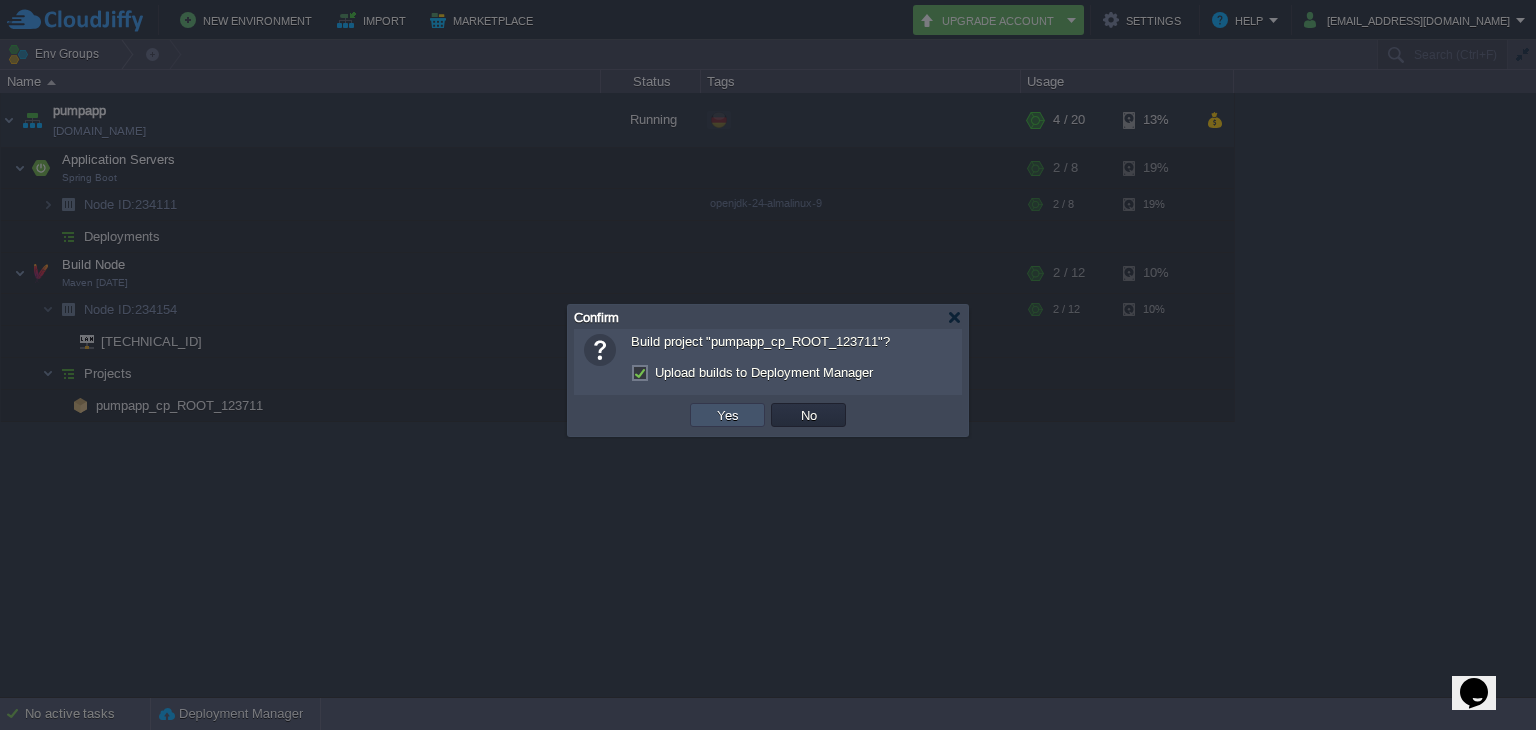 click on "Yes" at bounding box center (728, 415) 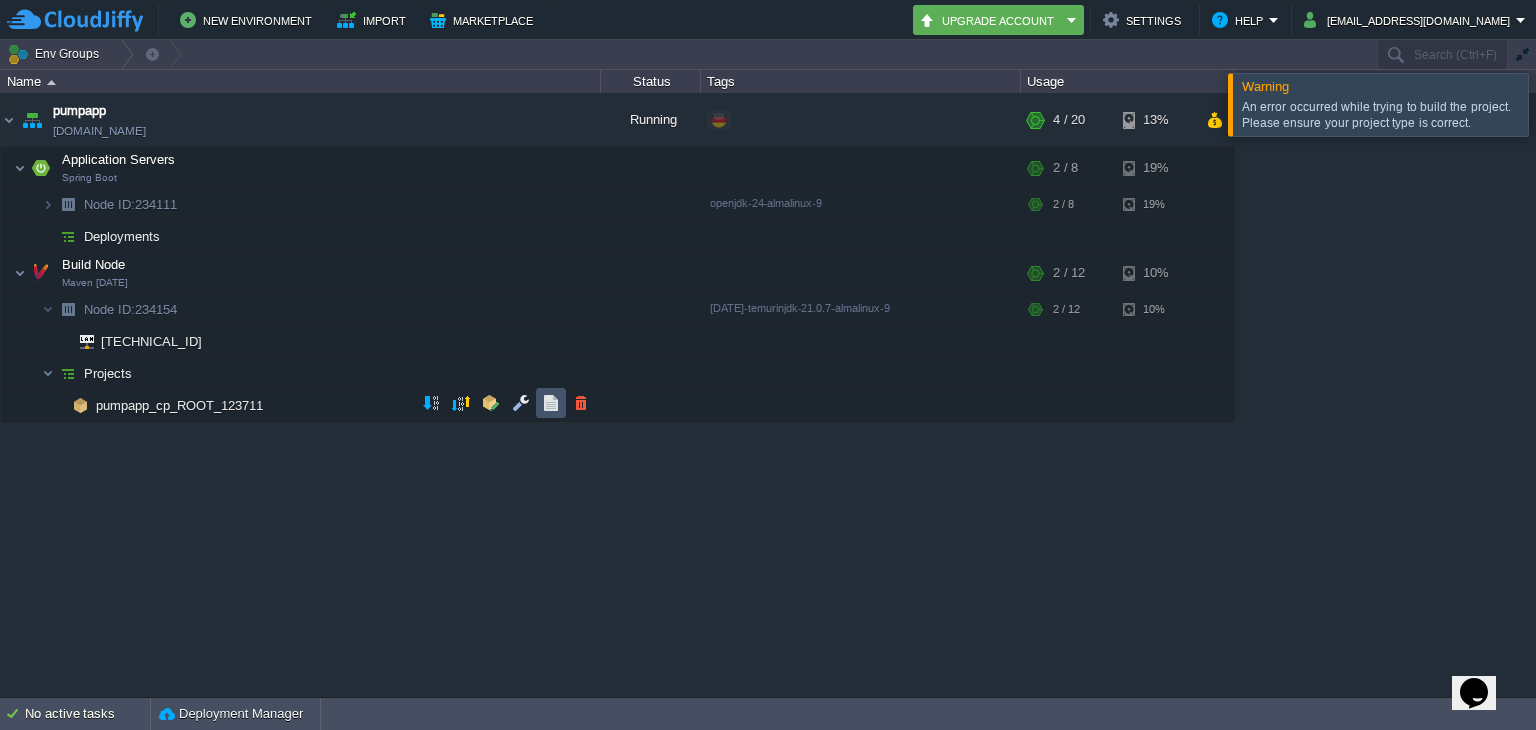 click at bounding box center (551, 403) 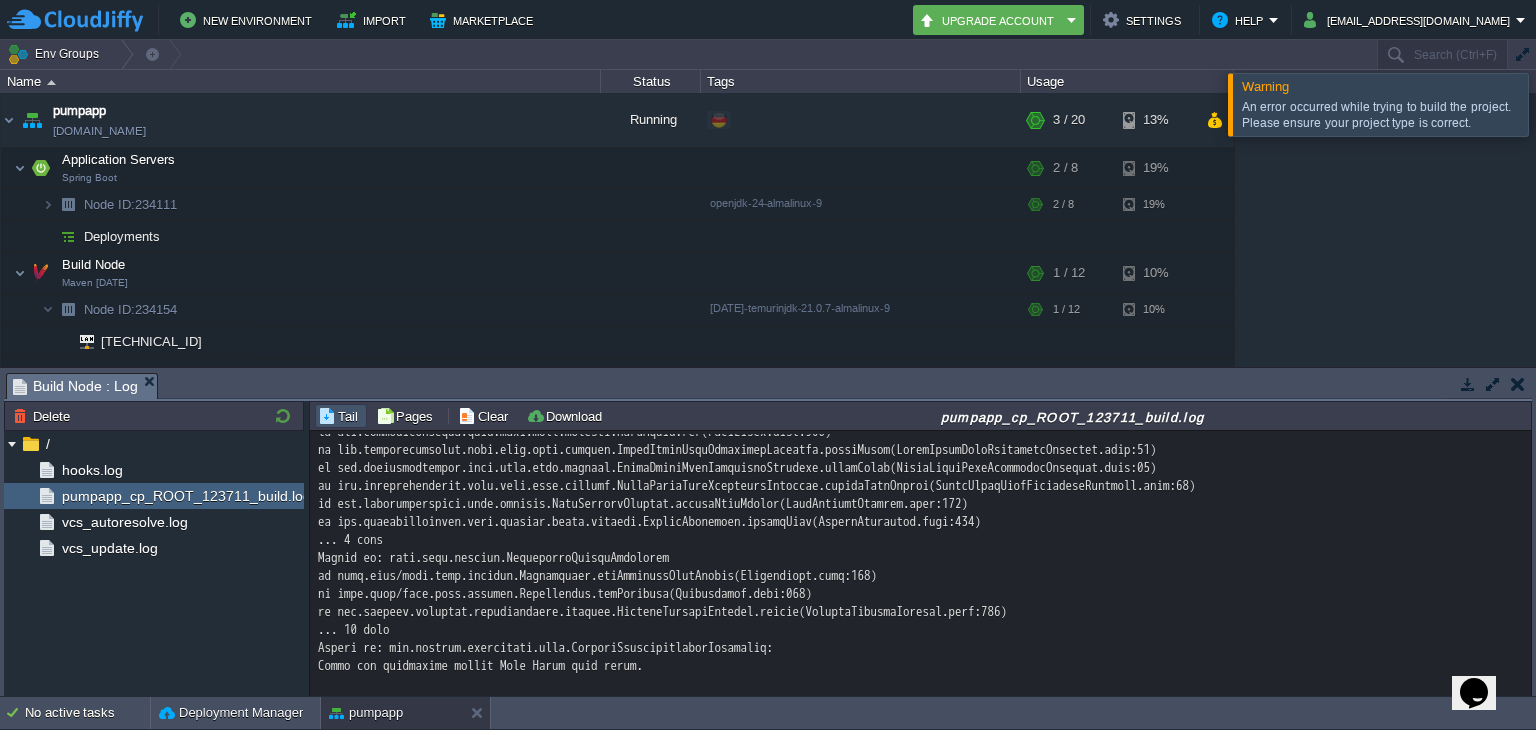 scroll, scrollTop: 16561, scrollLeft: 0, axis: vertical 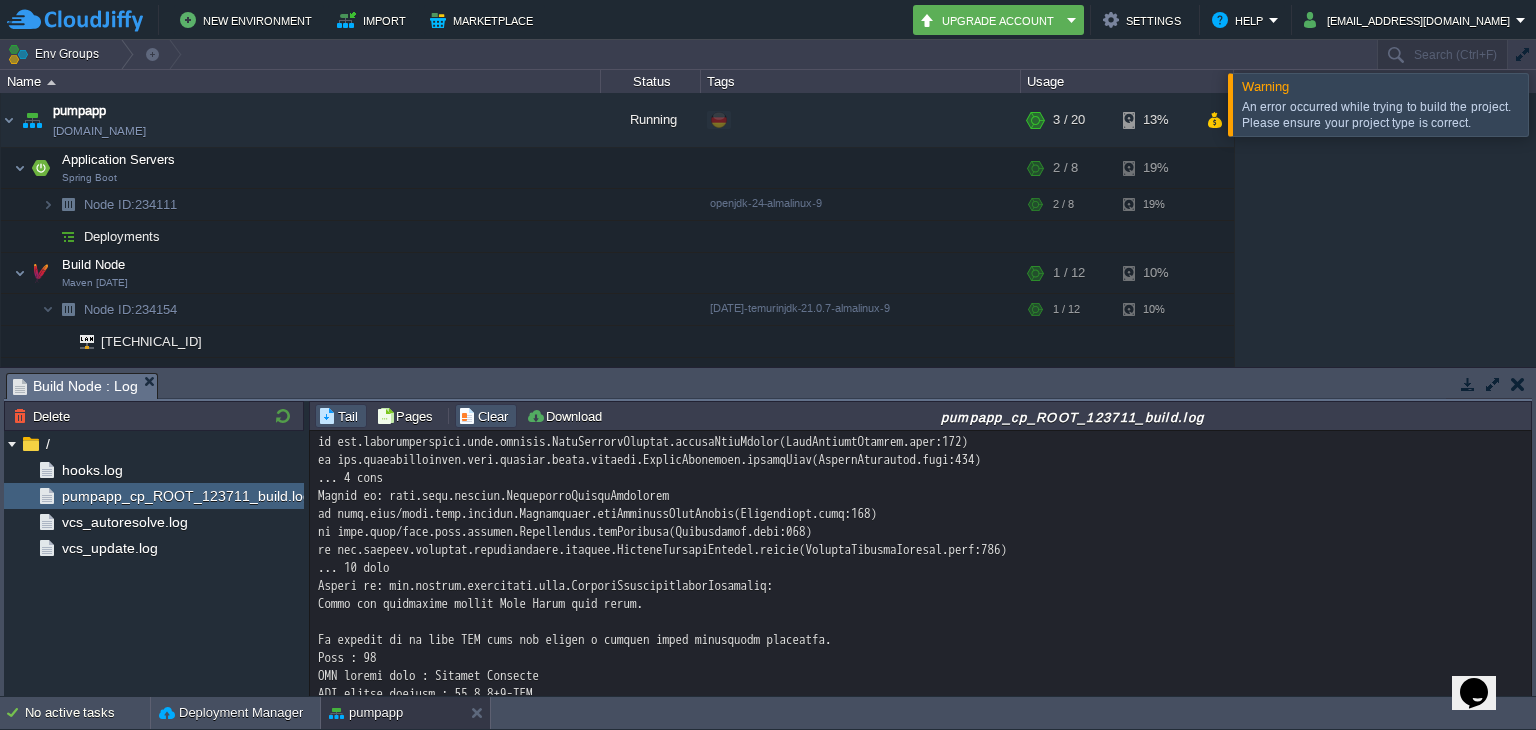 click on "Clear" at bounding box center [486, 416] 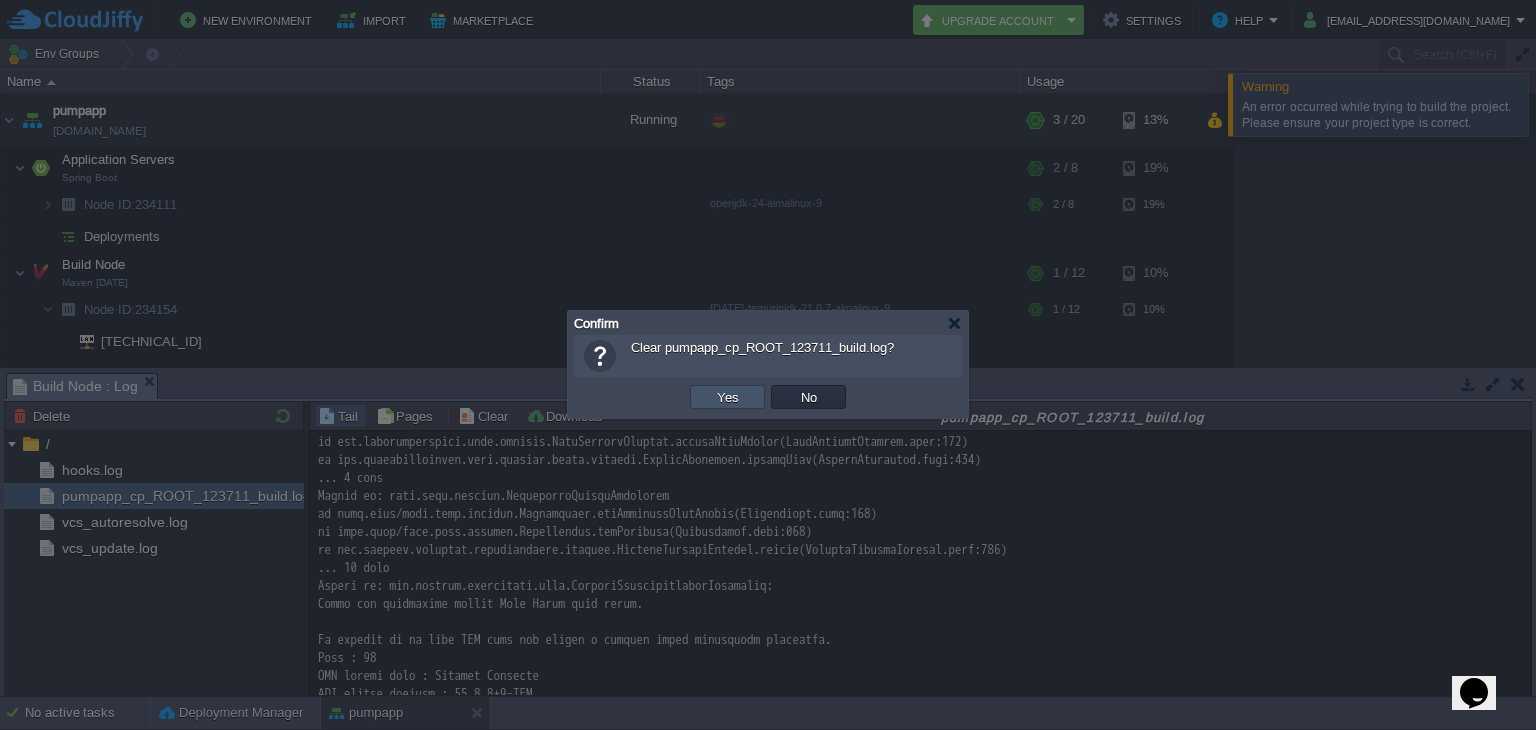 click on "Yes" at bounding box center (728, 397) 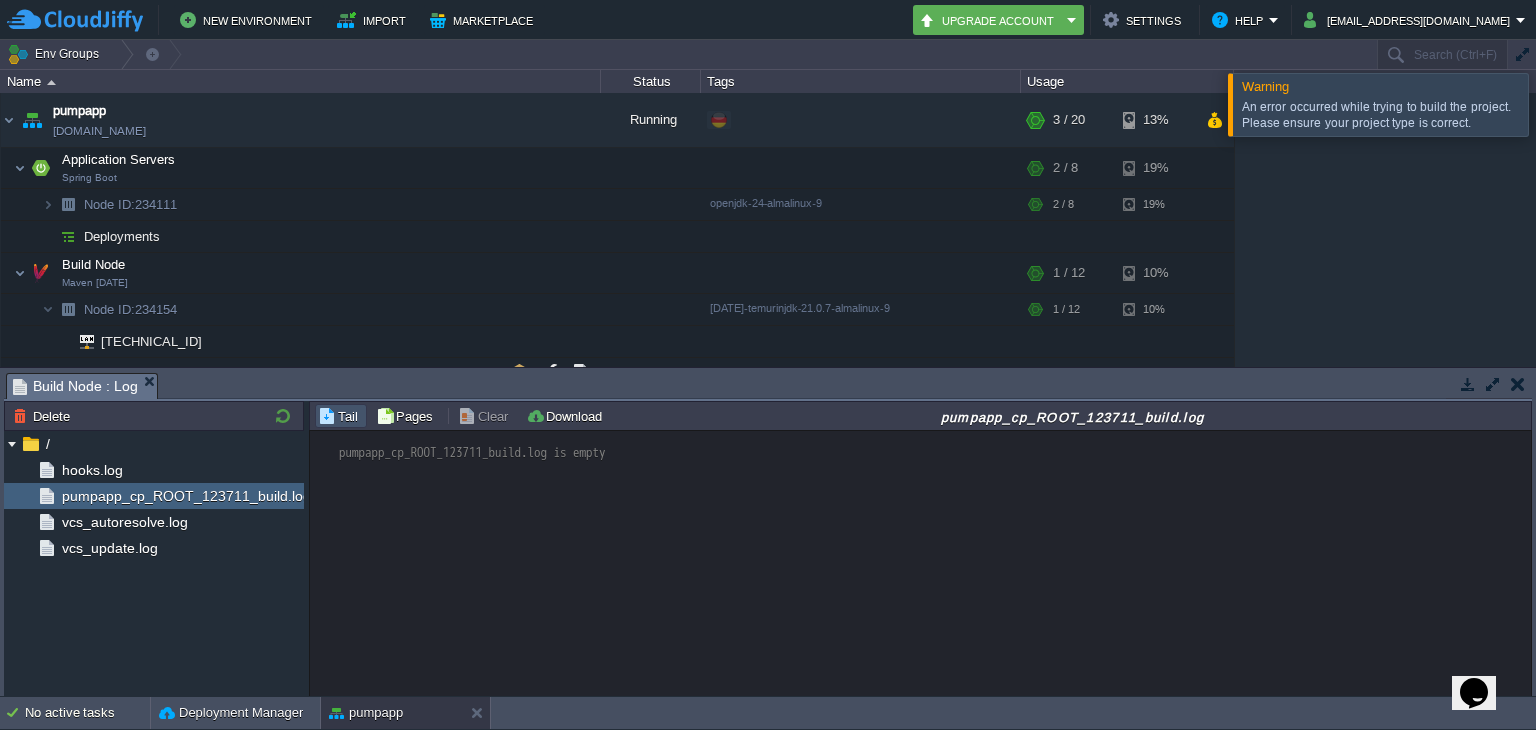 scroll, scrollTop: 0, scrollLeft: 0, axis: both 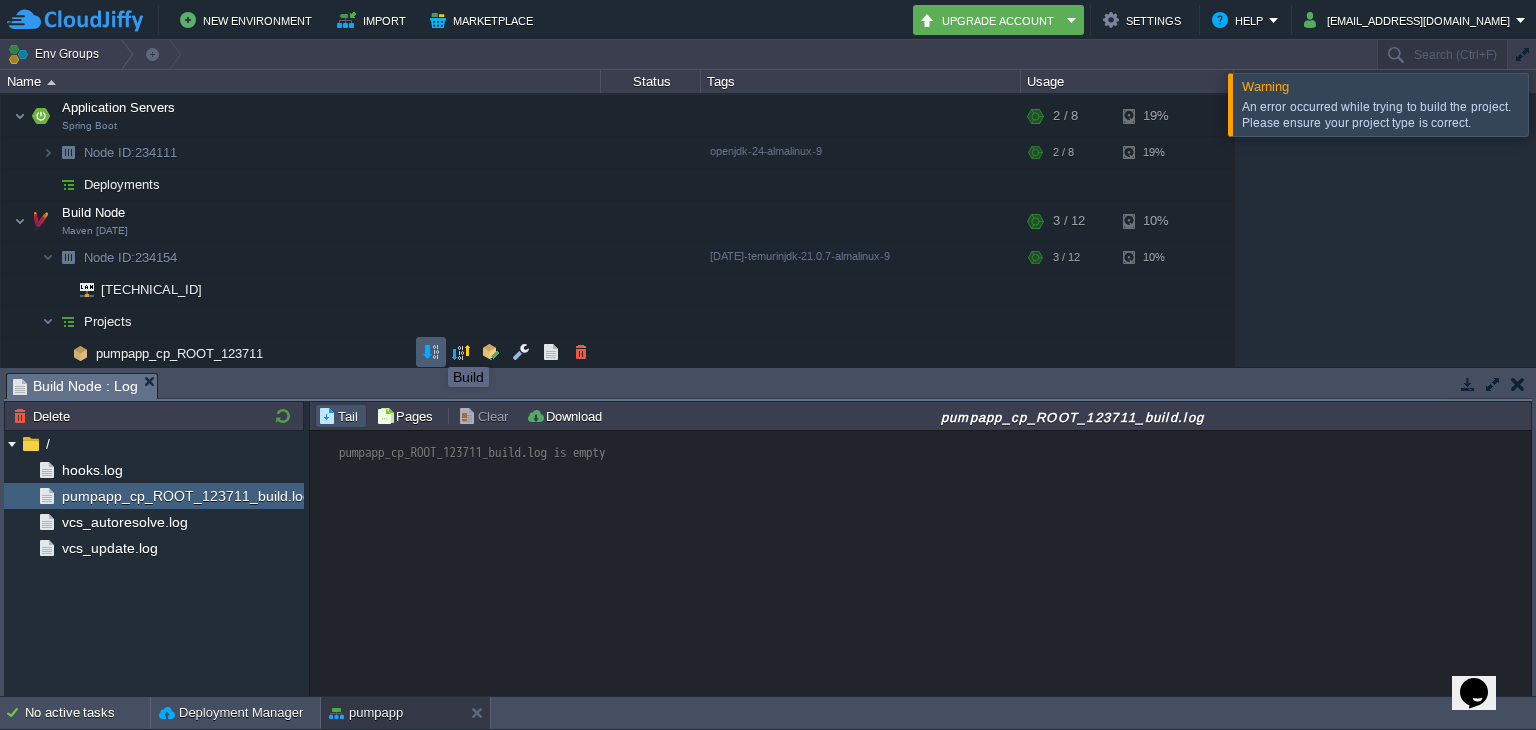 click at bounding box center (431, 352) 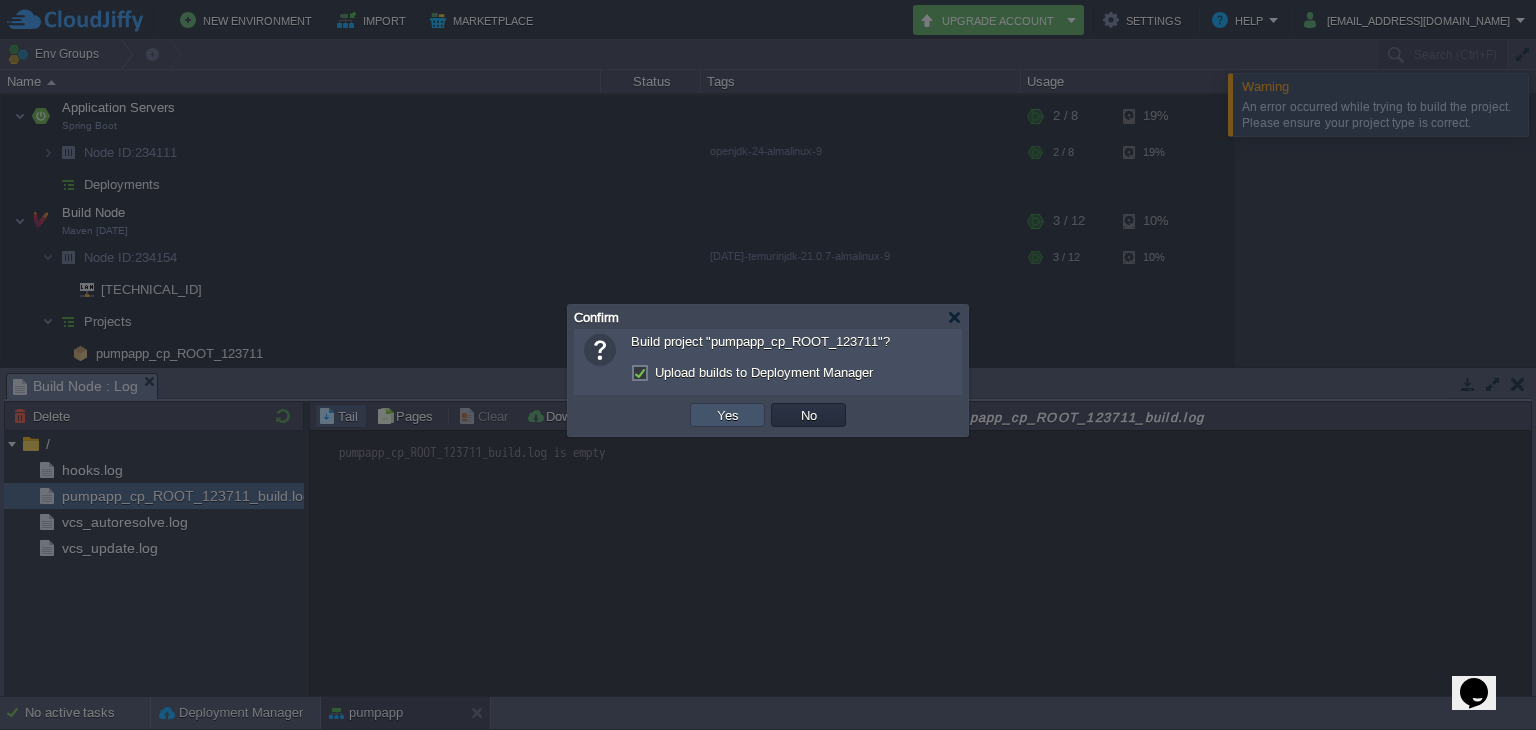 click on "Yes" at bounding box center [728, 415] 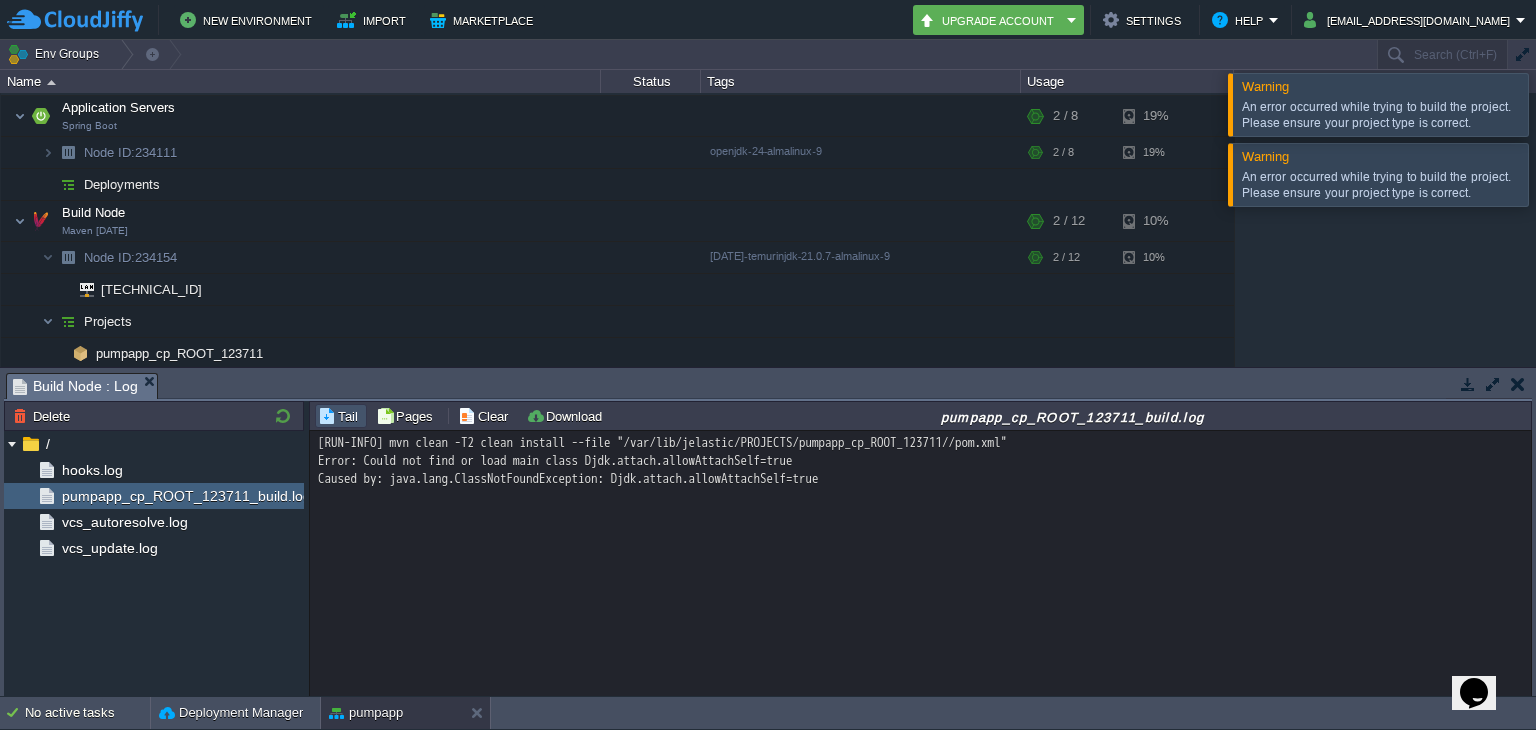 drag, startPoint x: 888, startPoint y: 489, endPoint x: 315, endPoint y: 457, distance: 573.8928 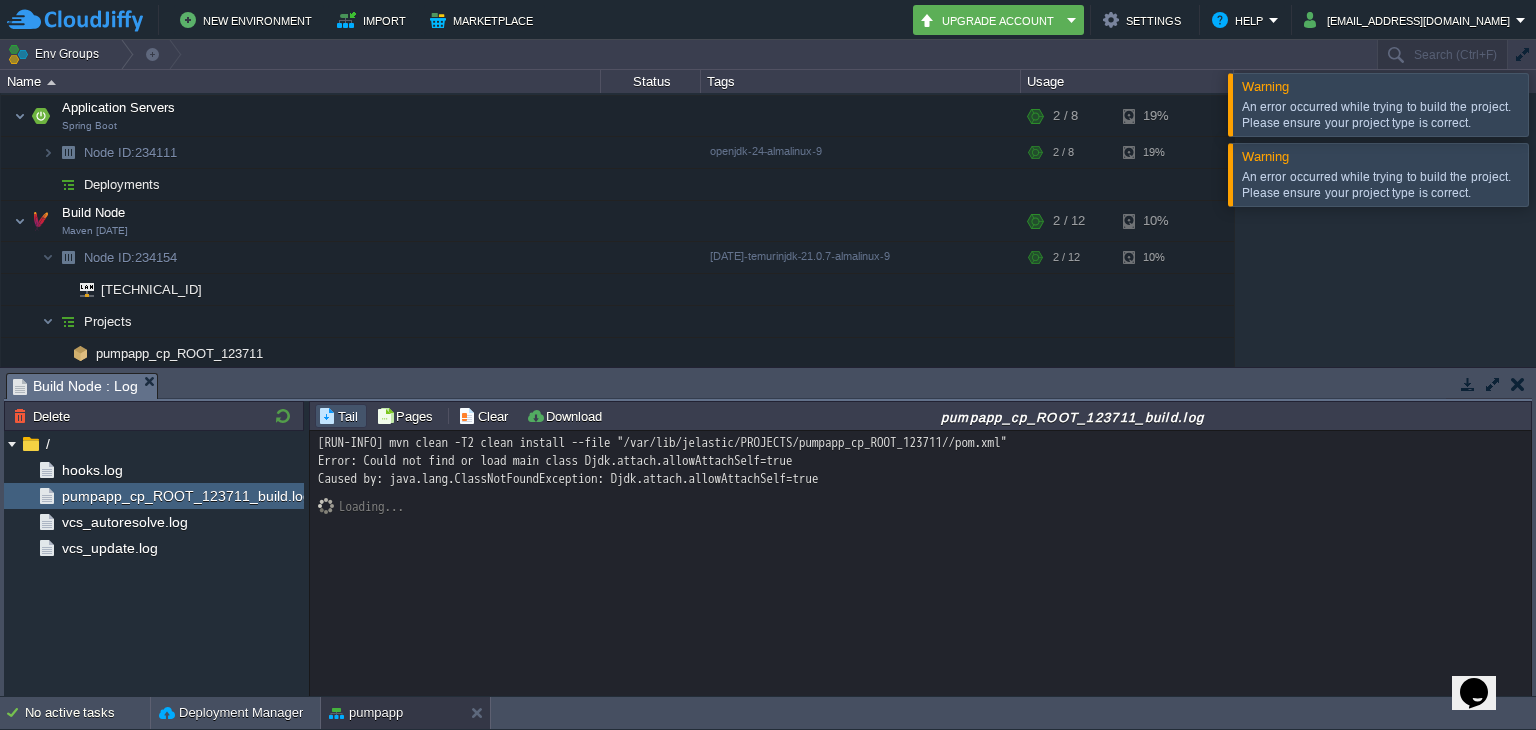 copy on "[RUN-INFO] mvn clean  -T2 clean install --file "/var/lib/jelastic/PROJECTS/pumpapp_cp_ROOT_123711//pom.xml"
Error: Could not find or load main class Djdk.attach.allowAttachSelf=true
Caused by: java.lang.ClassNotFoundException: Djdk.attach.allowAttachSelf=true" 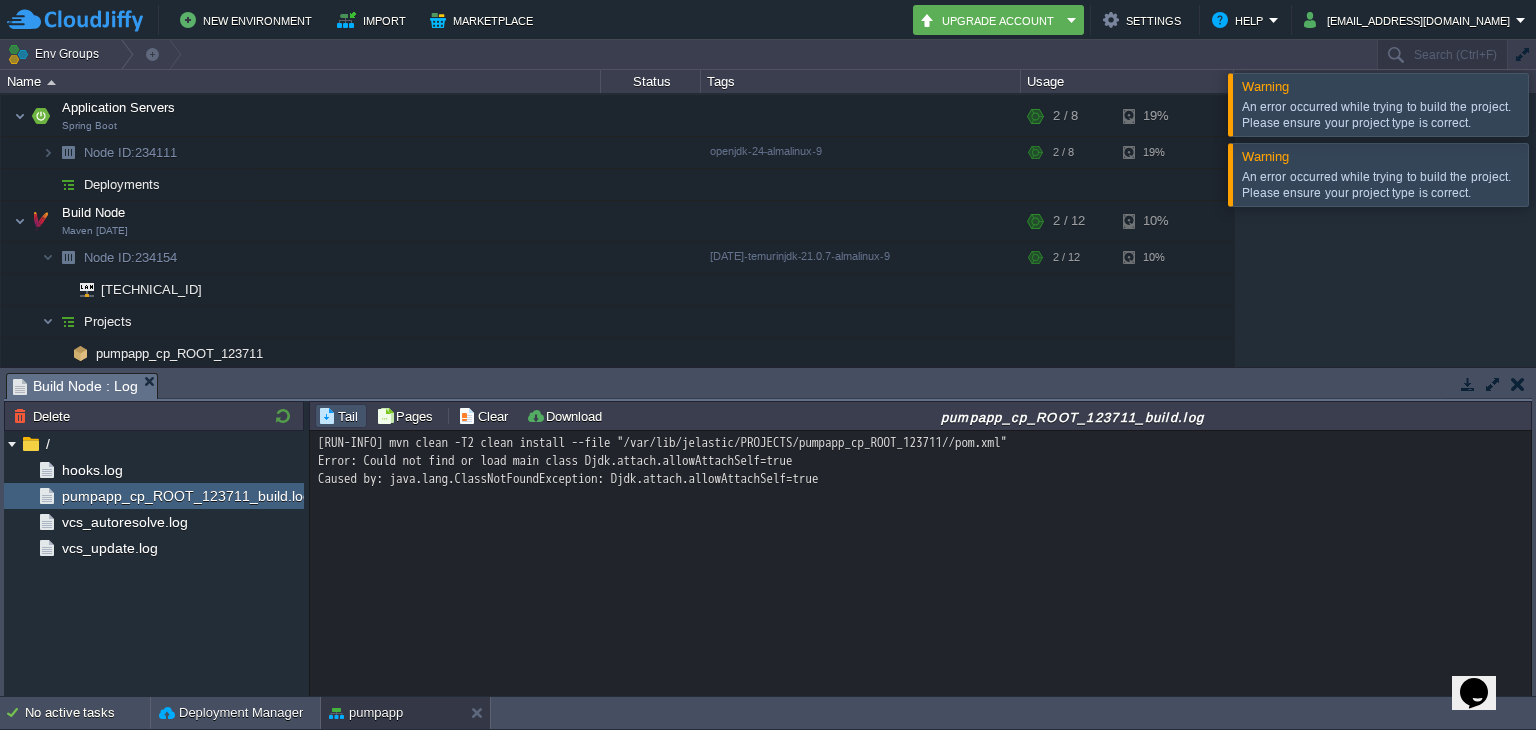 copy on "[RUN-INFO] mvn clean  -T2 clean install --file "/var/lib/jelastic/PROJECTS/pumpapp_cp_ROOT_123711//pom.xml"
Error: Could not find or load main class Djdk.attach.allowAttachSelf=true
Caused by: java.lang.ClassNotFoundException: Djdk.attach.allowAttachSelf=true" 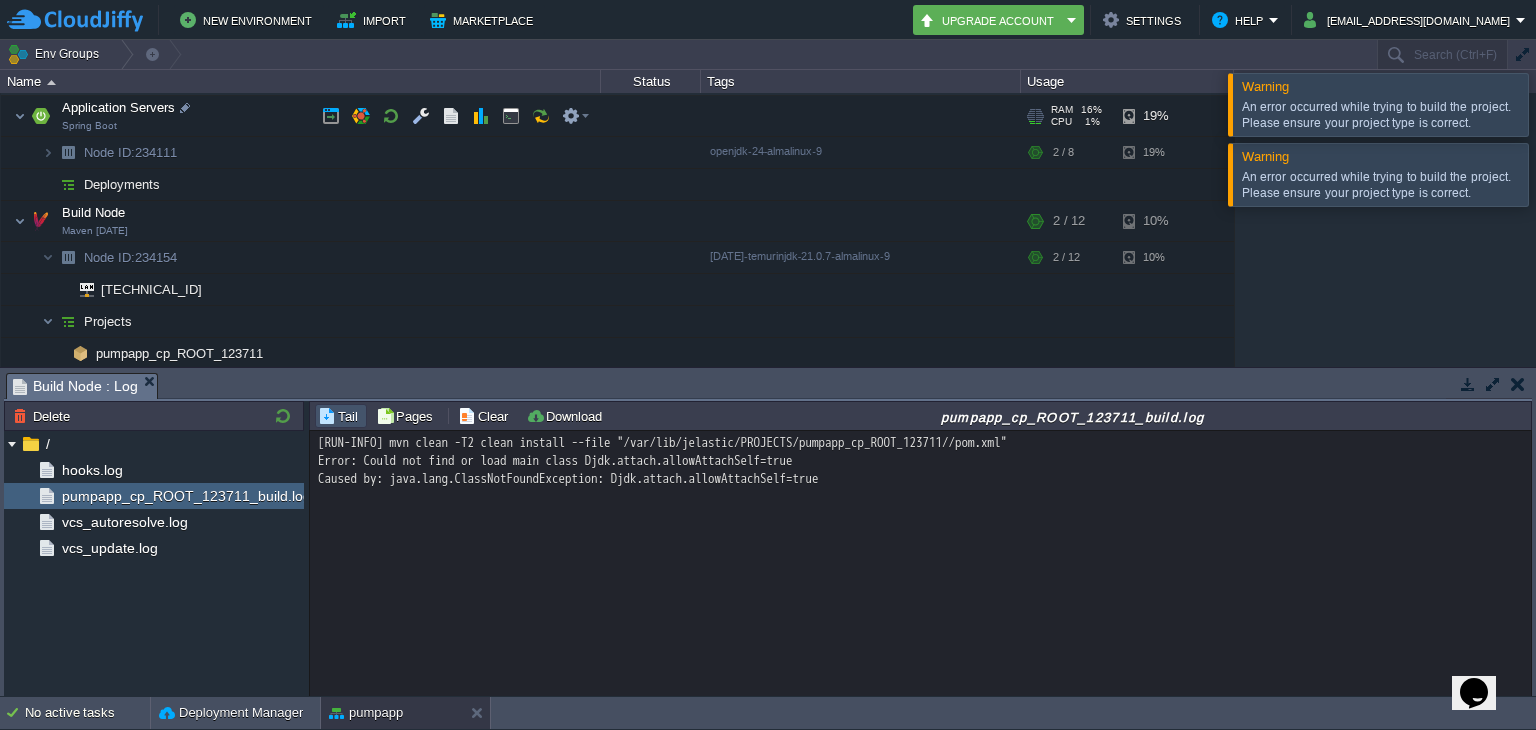 scroll, scrollTop: 0, scrollLeft: 0, axis: both 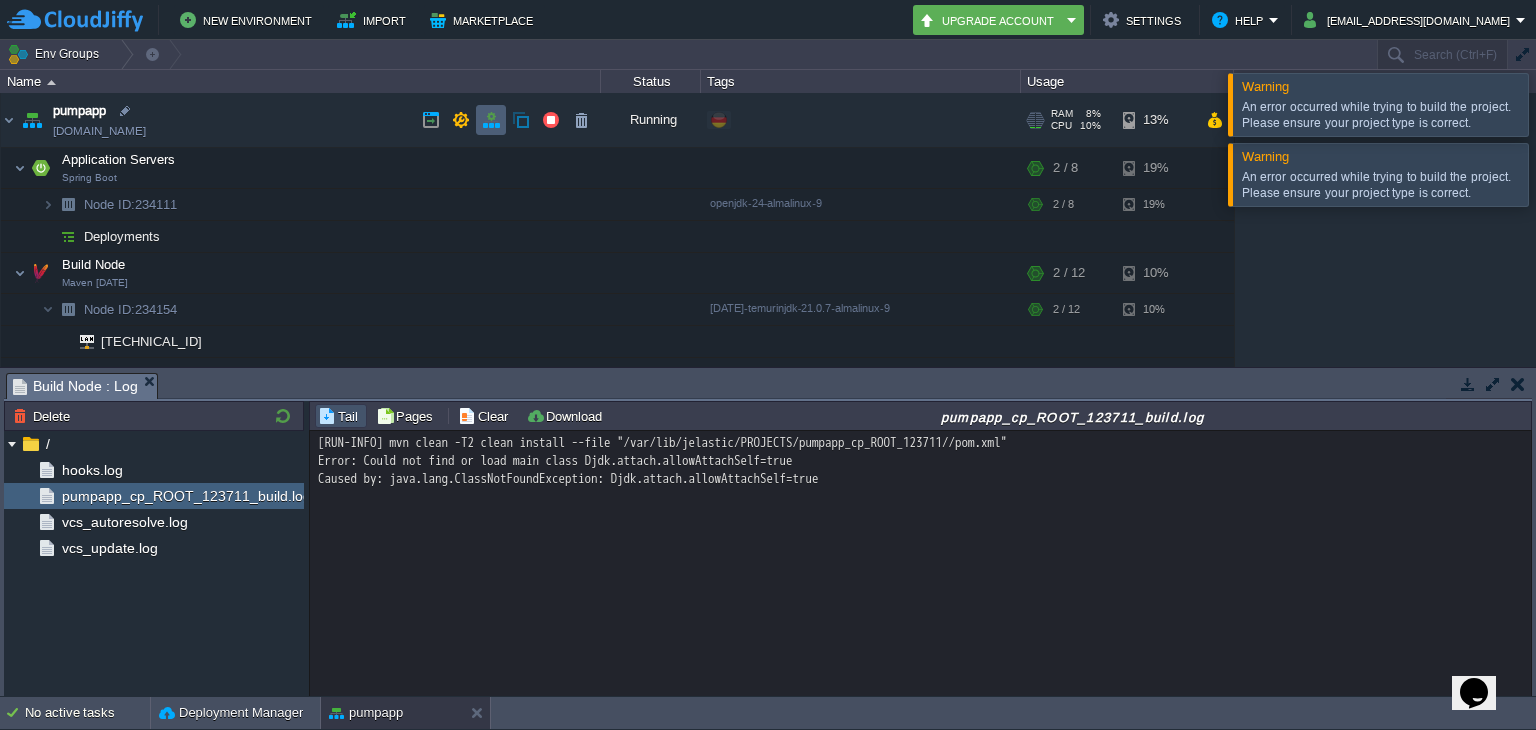 click at bounding box center [491, 120] 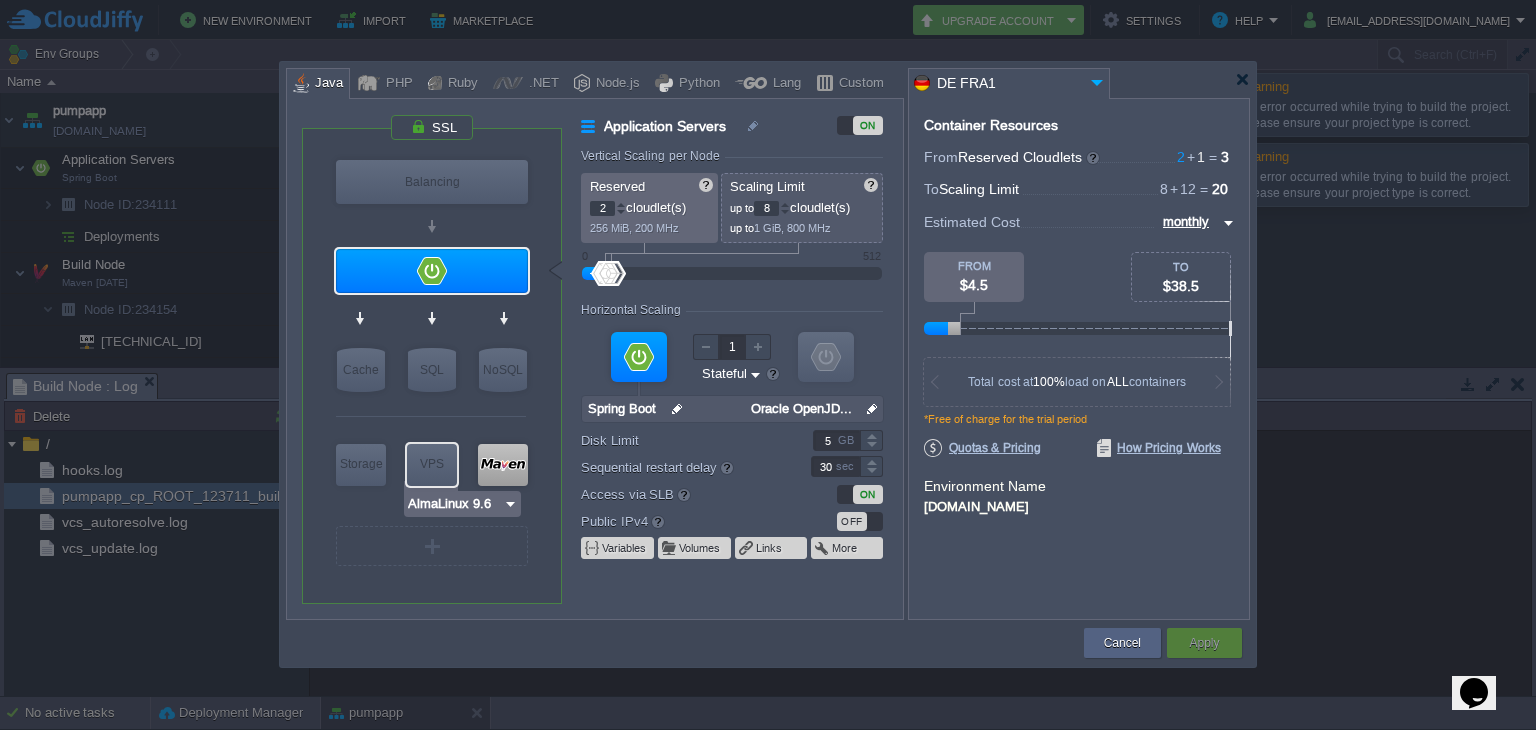 type on "Maven [DATE]" 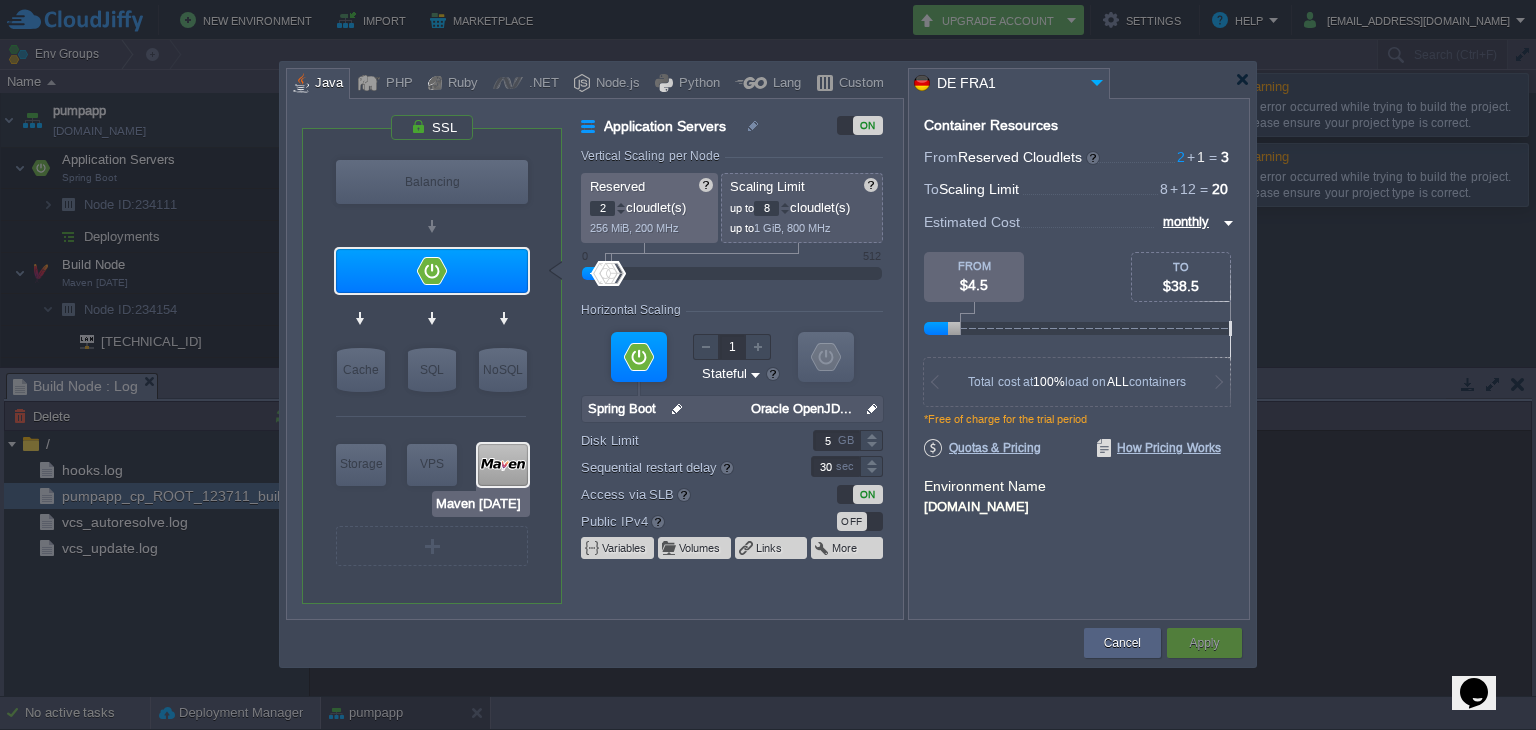 click at bounding box center [503, 465] 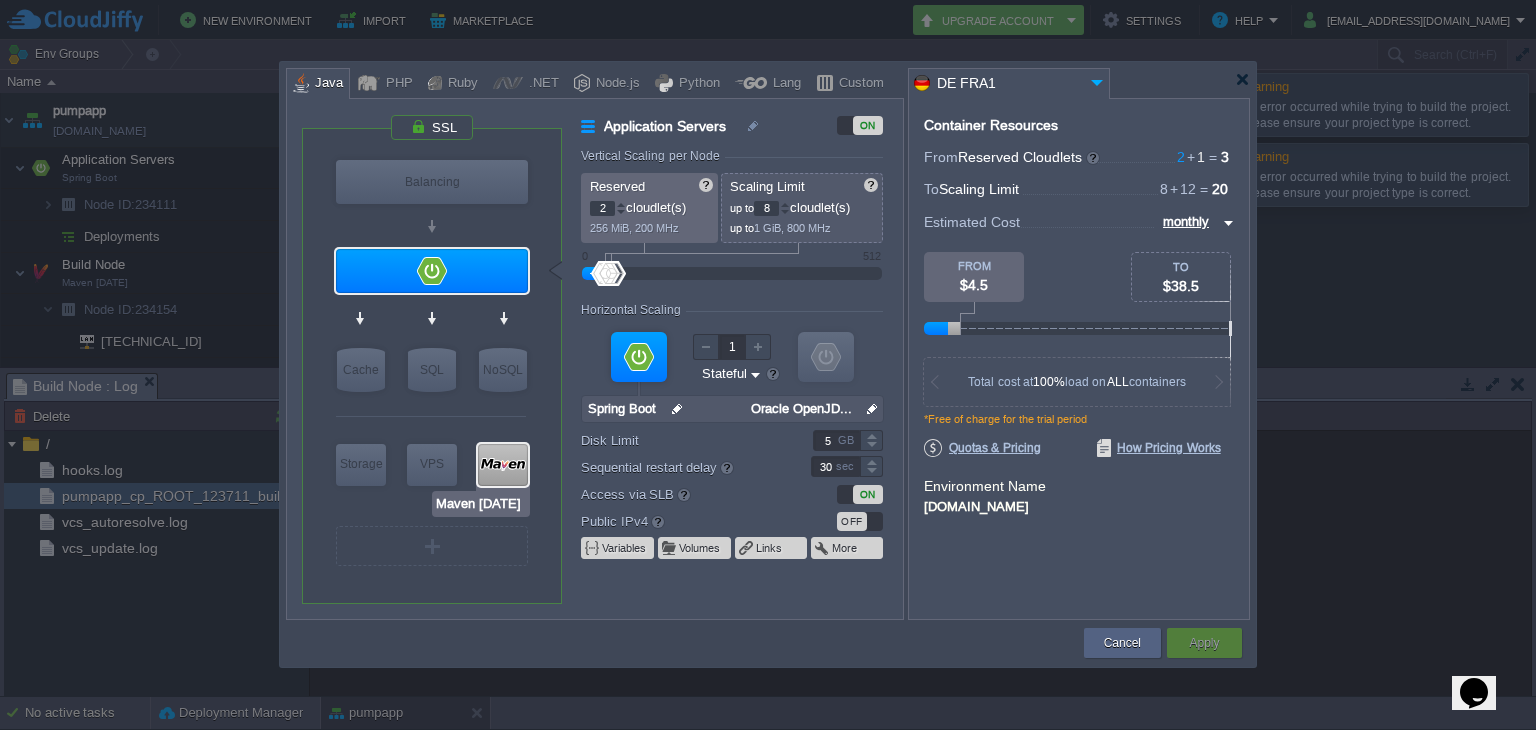type on "Build Node" 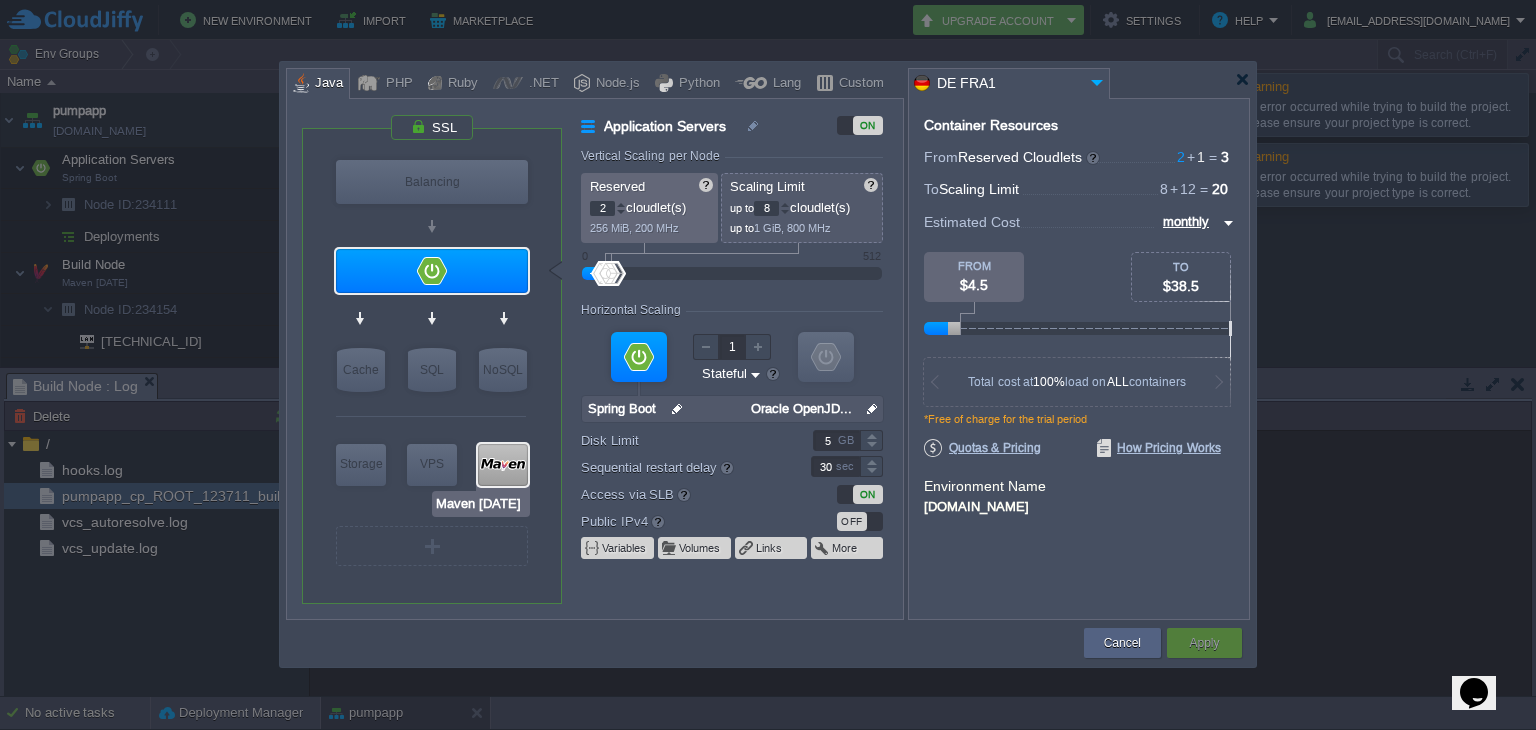 type on "Maven [DATE]" 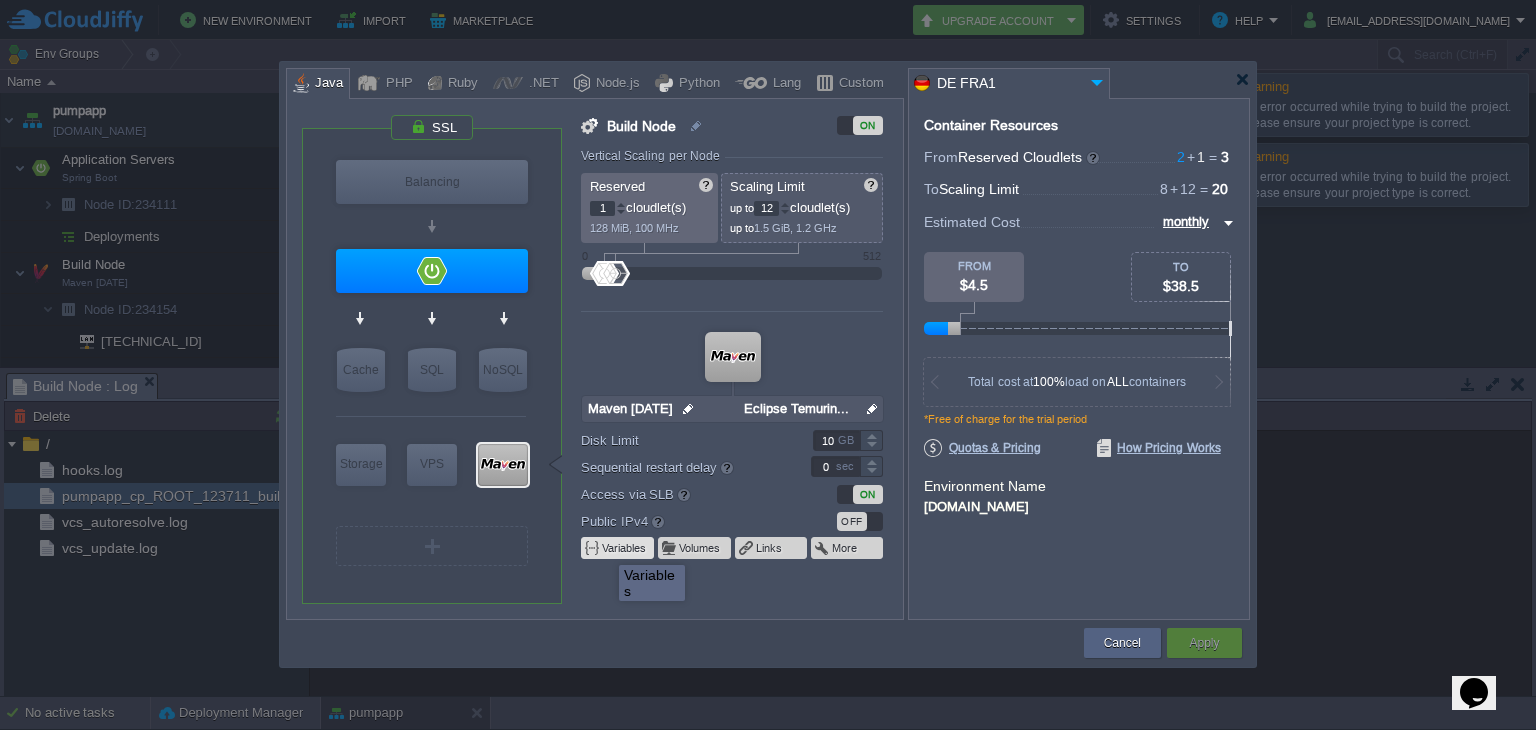 click on "Variables" at bounding box center [625, 548] 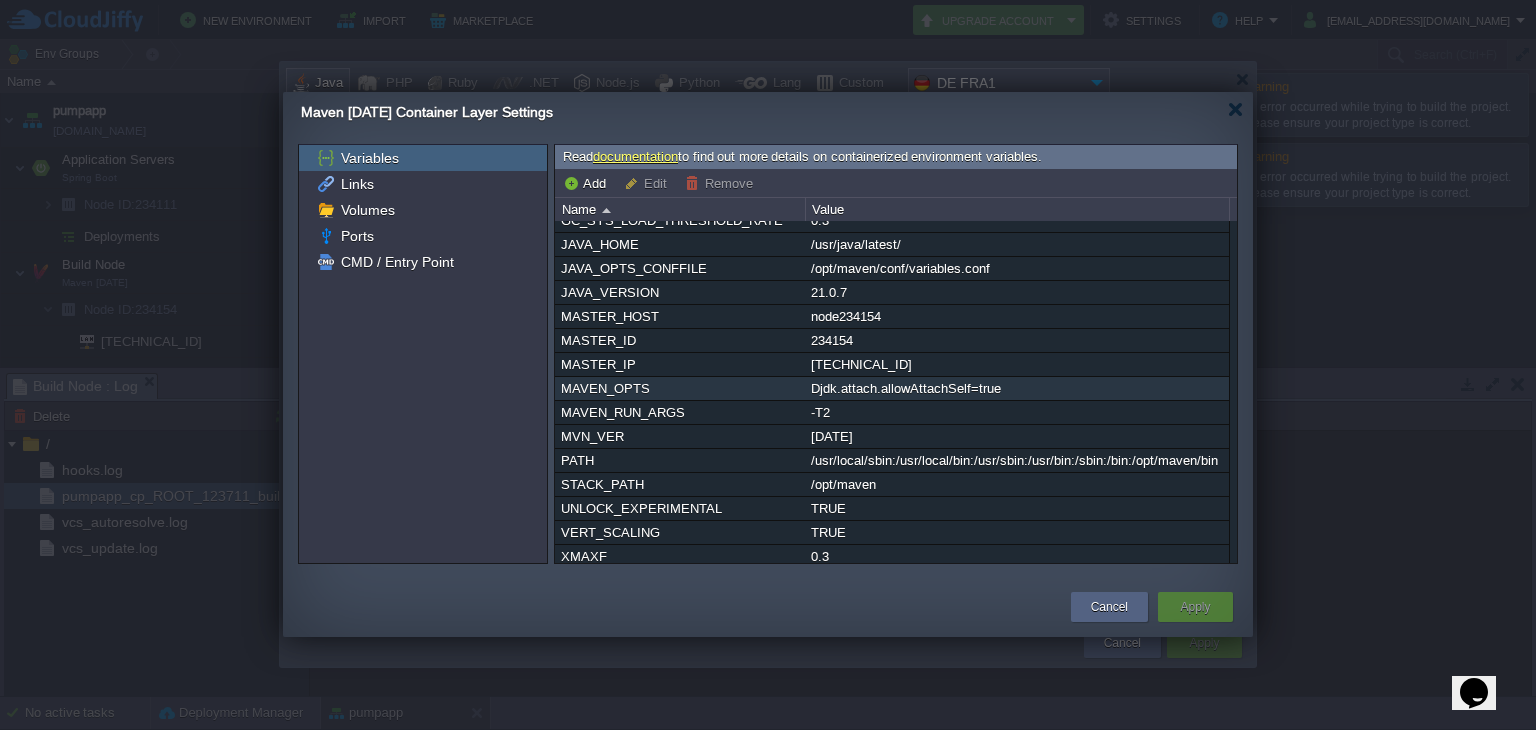 scroll, scrollTop: 110, scrollLeft: 0, axis: vertical 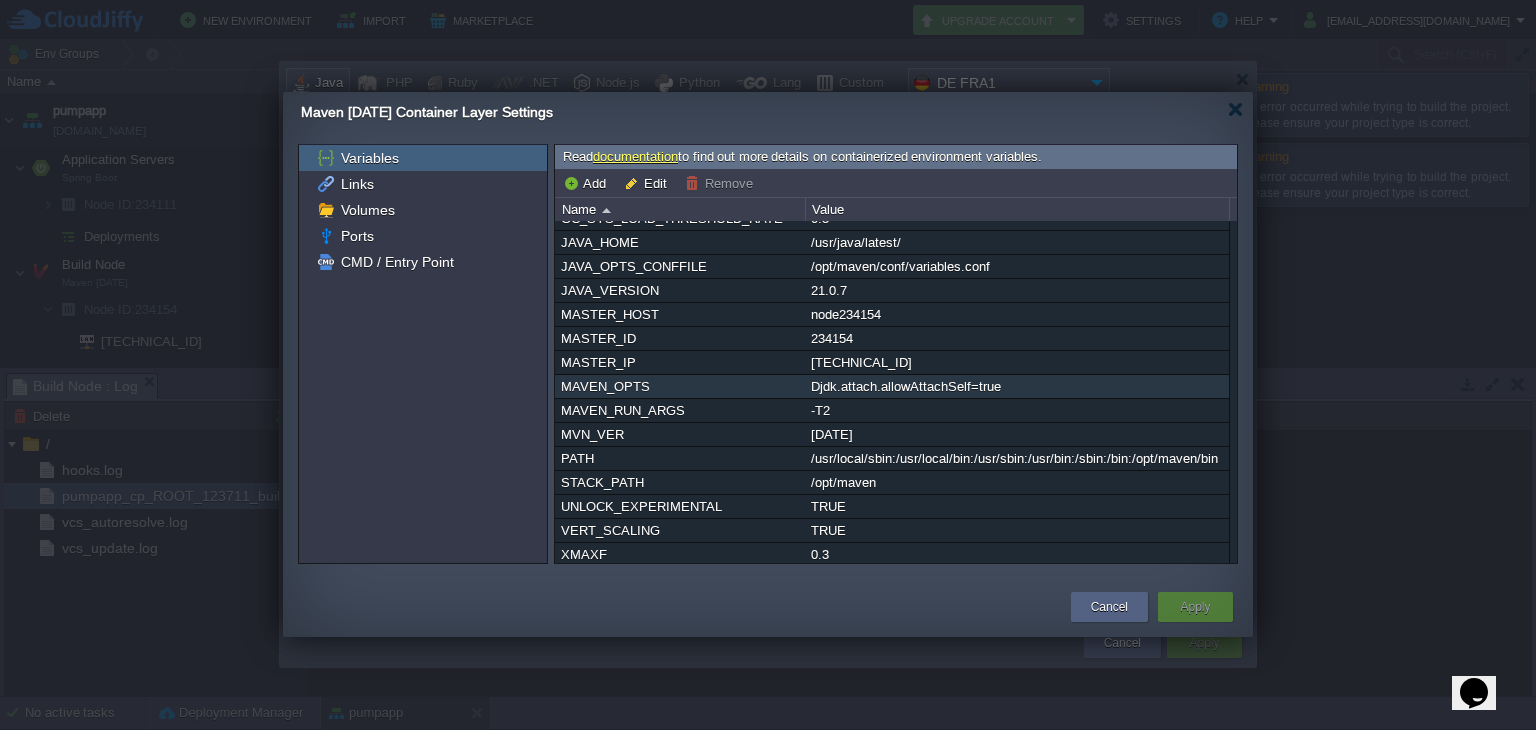 click on "Djdk.attach.allowAttachSelf=true" at bounding box center (1017, 386) 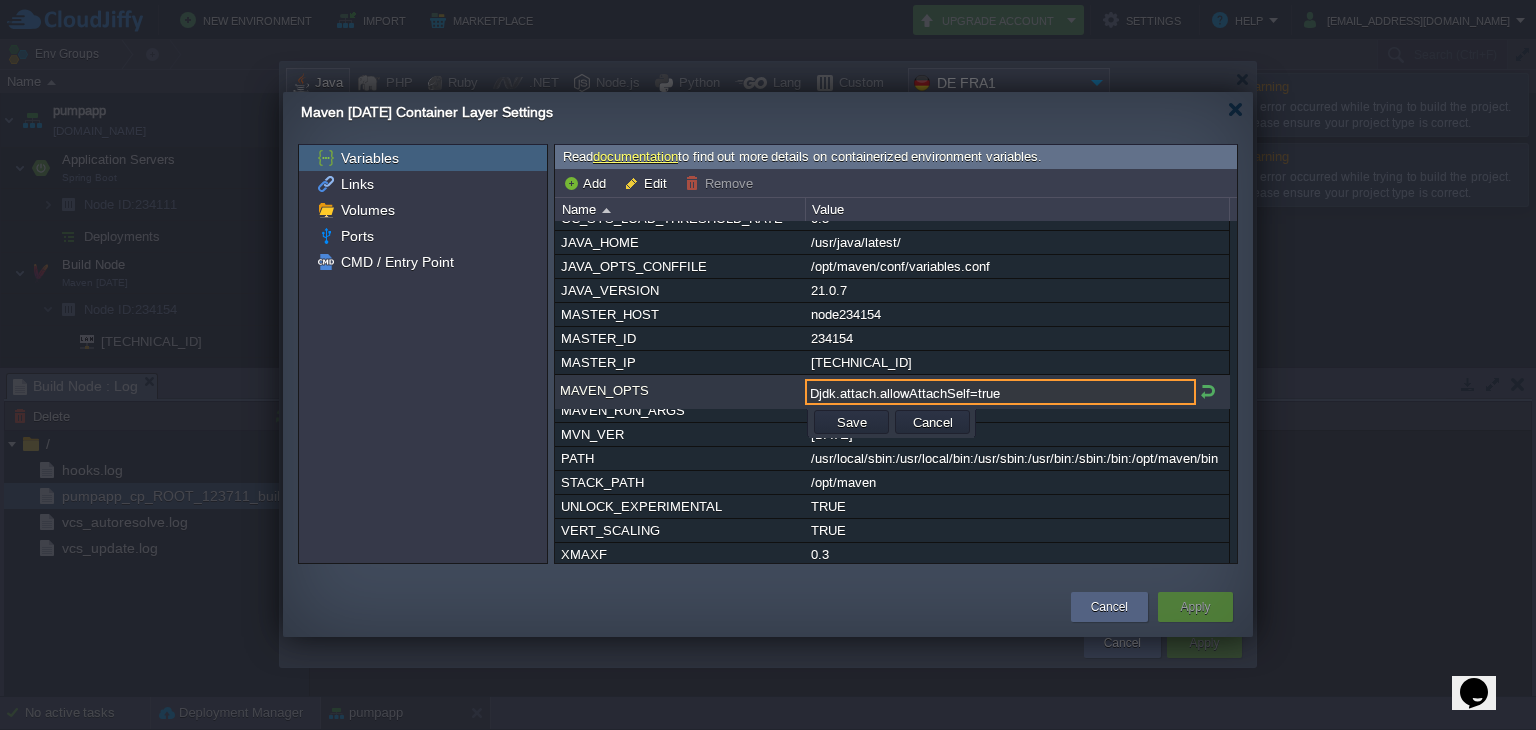 click on "Djdk.attach.allowAttachSelf=true" at bounding box center [1000, 392] 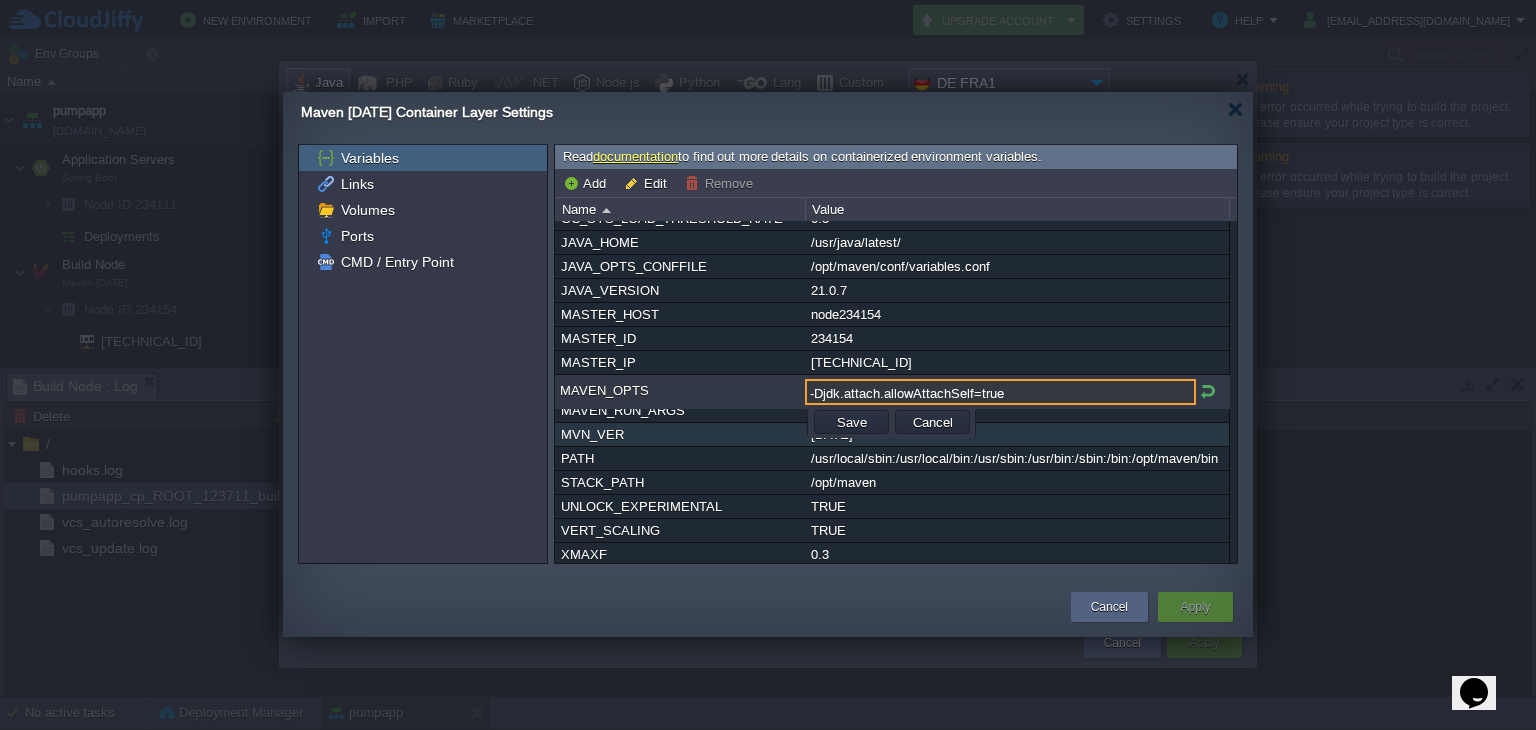 type on "-Djdk.attach.allowAttachSelf=true" 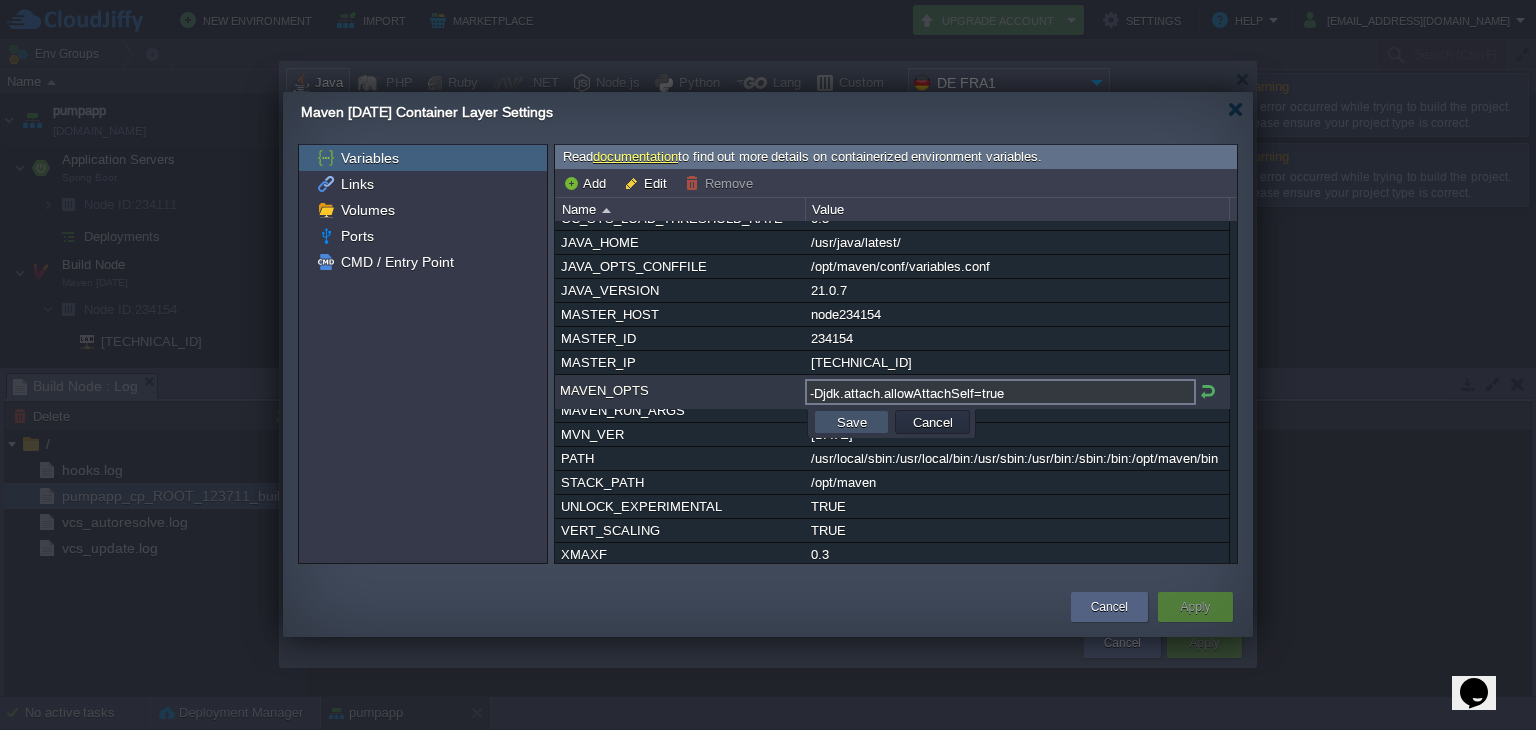click on "Save" at bounding box center (852, 422) 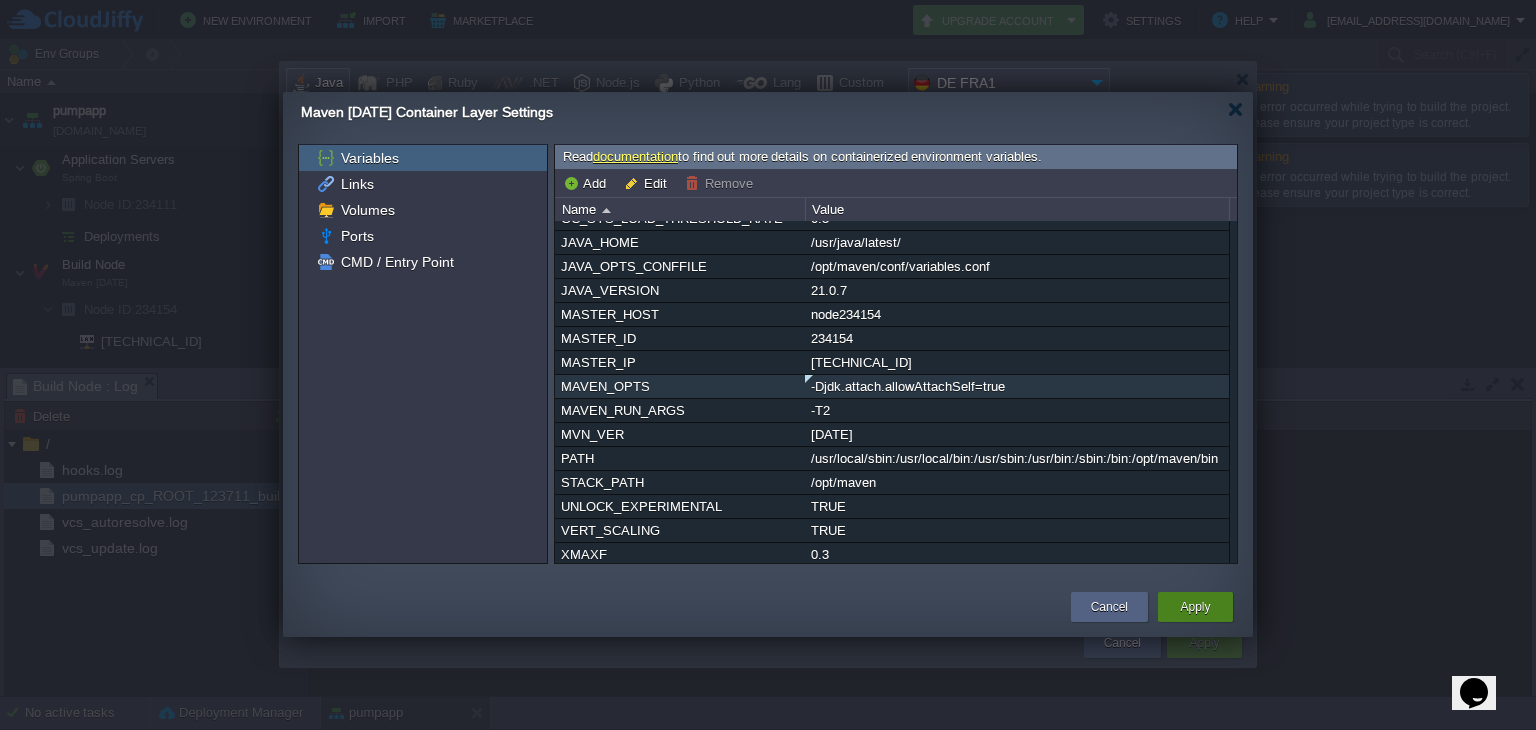 click on "Apply" at bounding box center [1195, 607] 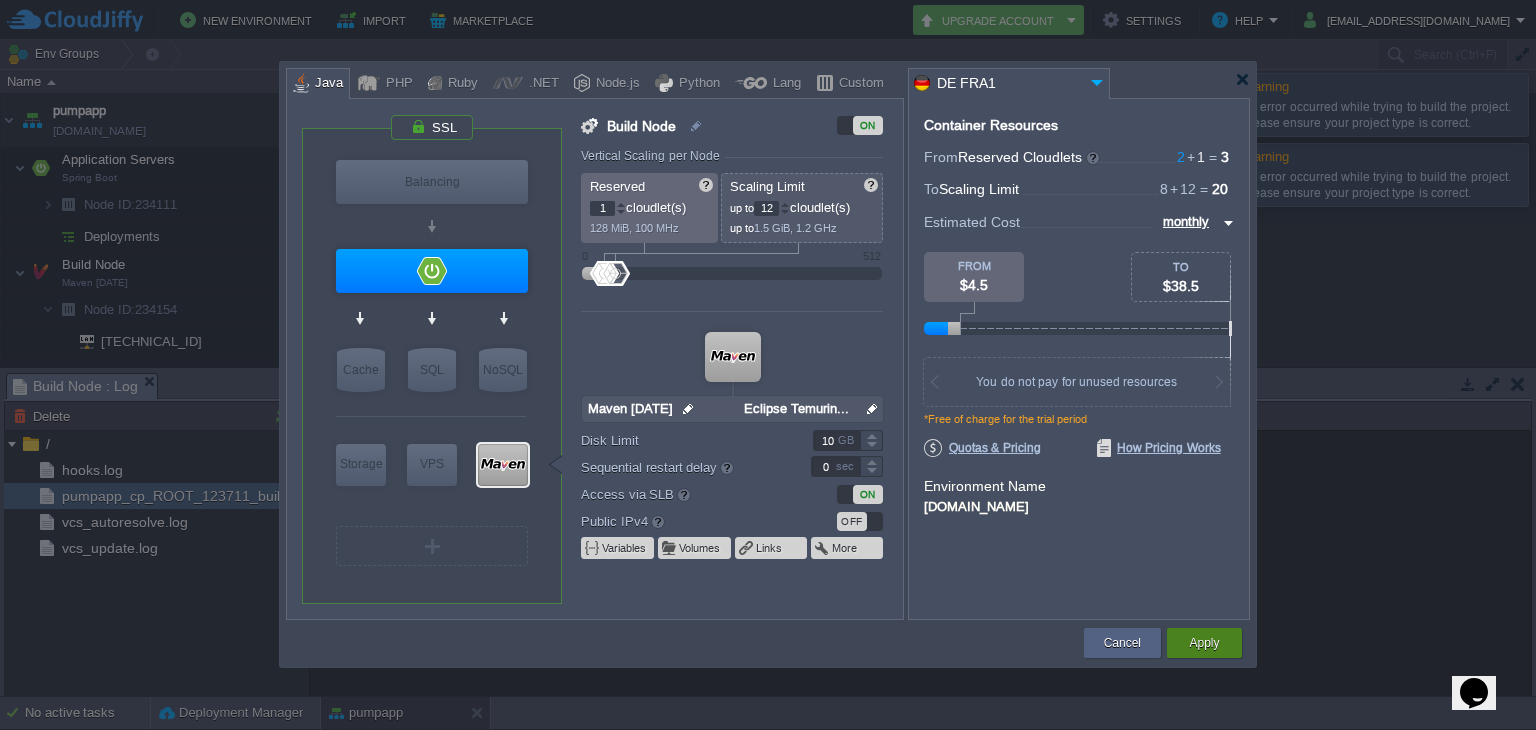 click on "Apply" at bounding box center (1204, 643) 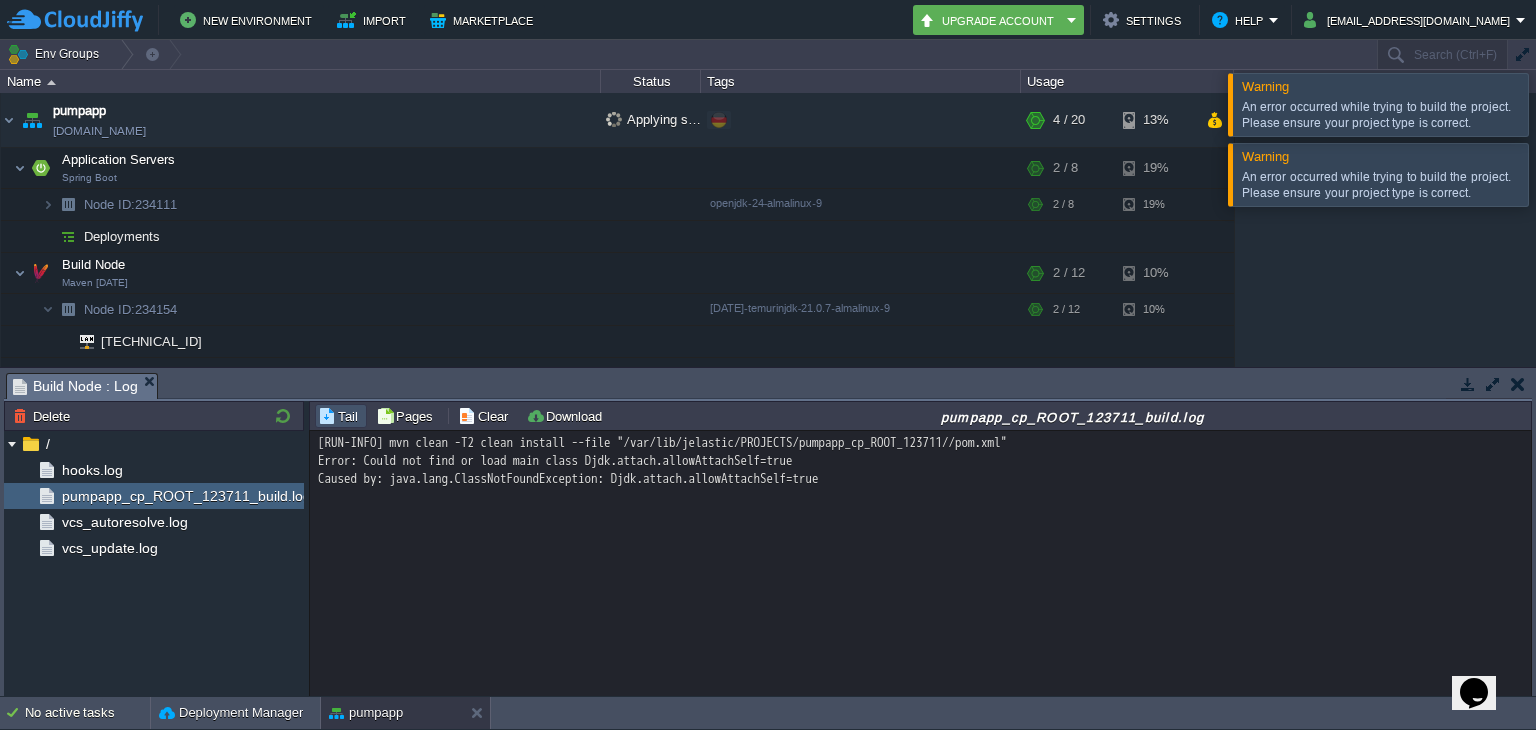 click at bounding box center [1560, 104] 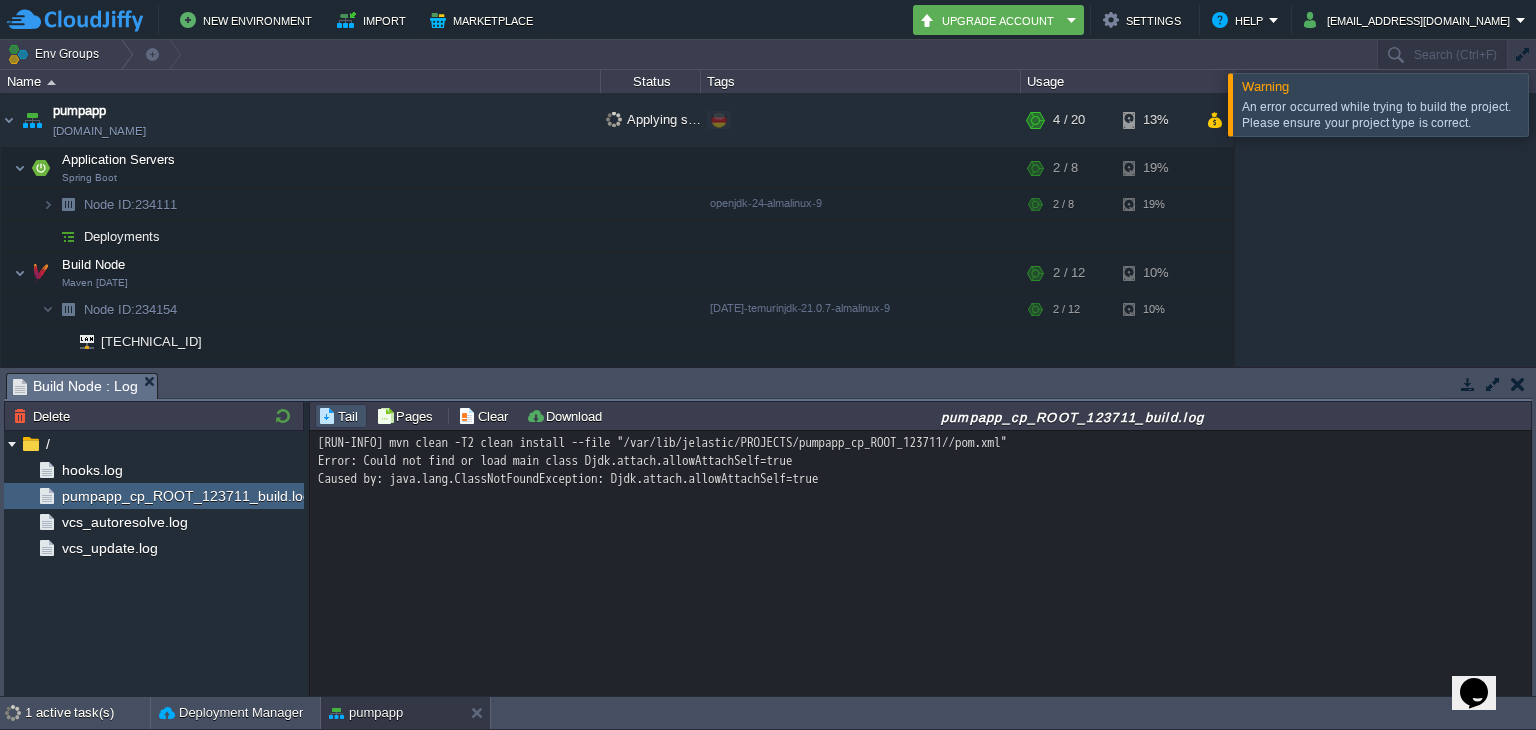 click at bounding box center (1560, 104) 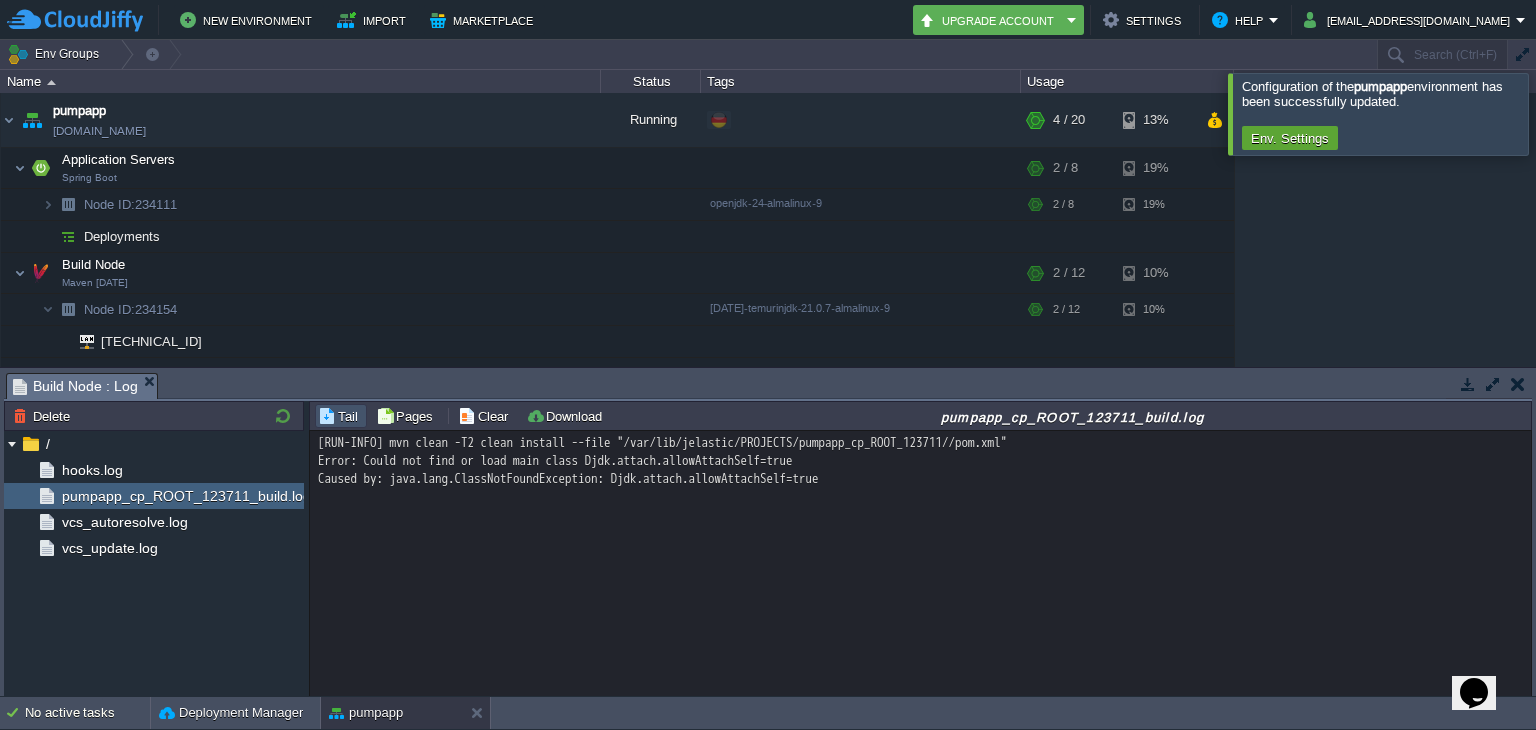 click at bounding box center (1560, 113) 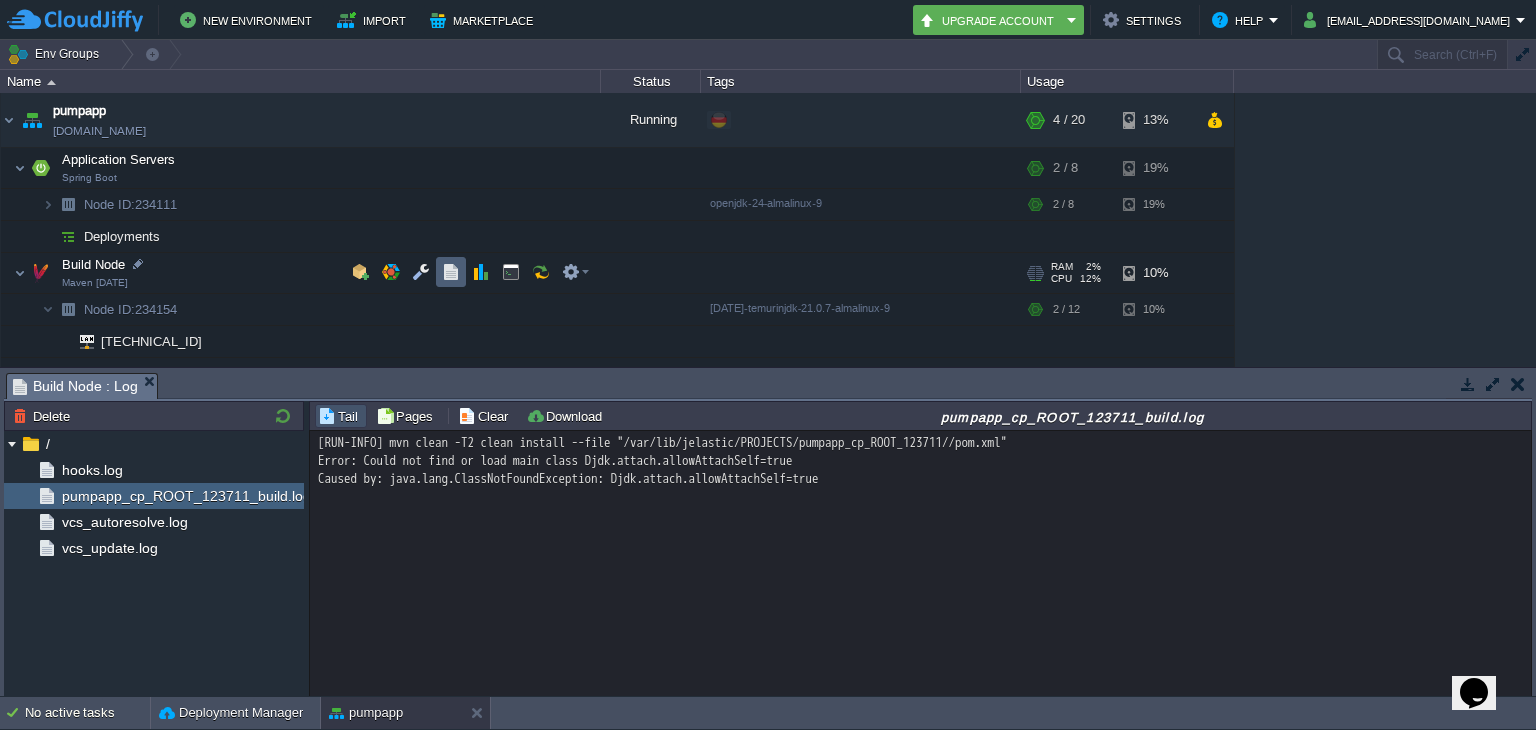 scroll, scrollTop: 52, scrollLeft: 0, axis: vertical 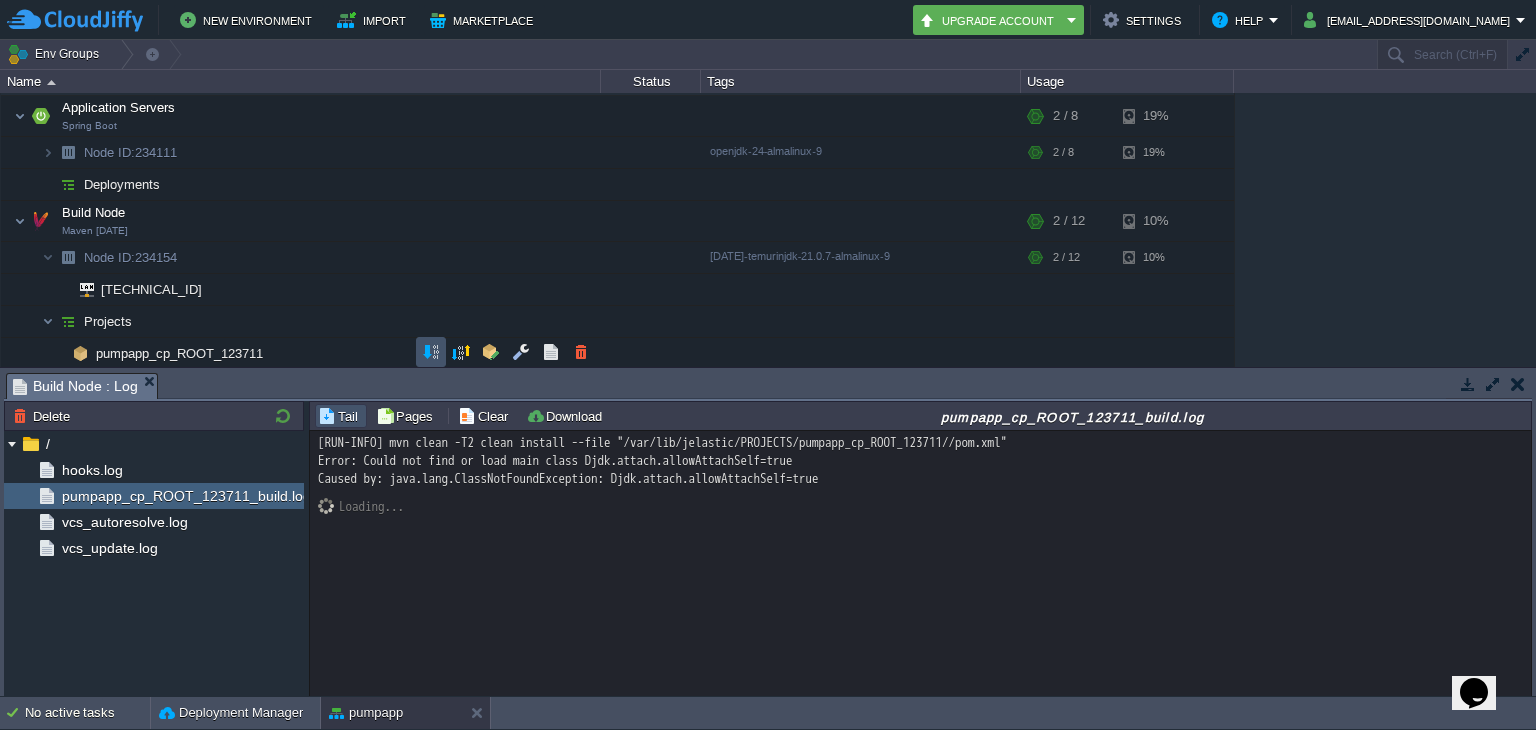 click at bounding box center (431, 352) 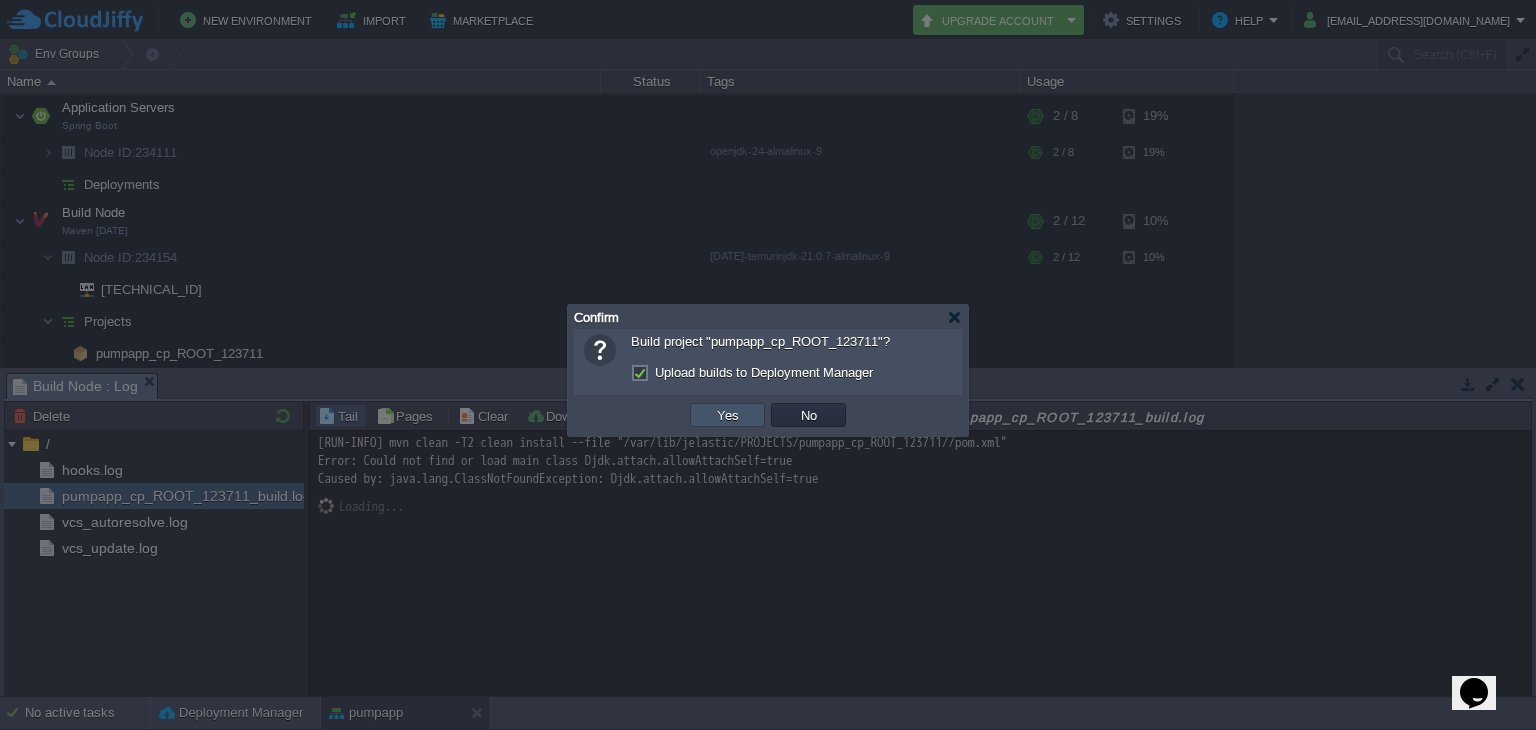 drag, startPoint x: 729, startPoint y: 418, endPoint x: 488, endPoint y: 417, distance: 241.00208 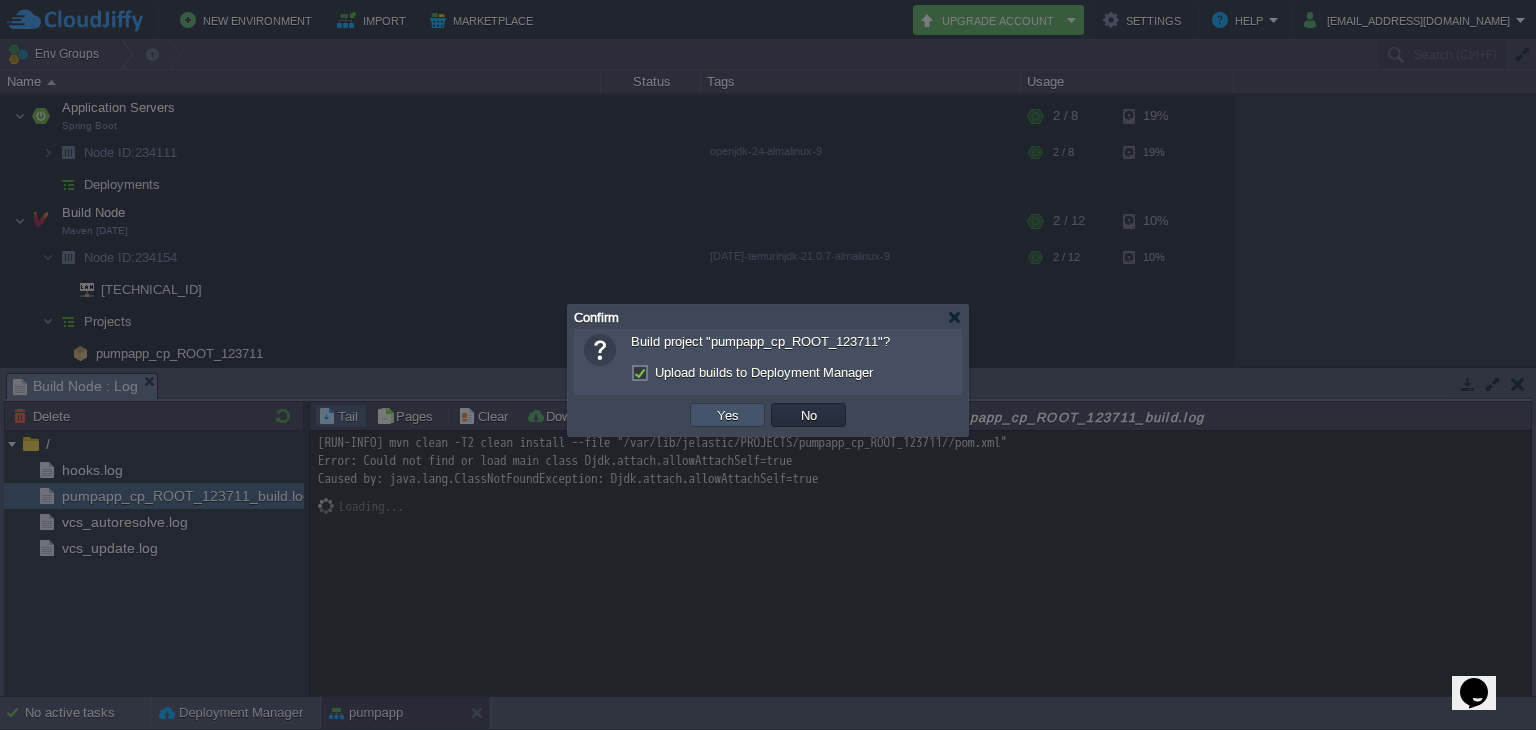 click on "New Environment Import Marketplace Bonus $0.00 Upgrade Account   Settings Help [EMAIL_ADDRESS][DOMAIN_NAME] +1 notifications       Env Groups                     Search (Ctrl+F)         Let's get started! Create New Environment   Deploy Solution  from Marketplace   Collaborate on  Shared Environment Name Status Tags Usage pumpapp [DOMAIN_NAME] Running                                 + Add to Env Group                                                                                                                                                            RAM                 8%                                         CPU                 7%                             4 / 20                    13%       Application Servers Spring Boot                                                                                                                                                             RAM                 16%                                         CPU                 1%" at bounding box center [768, 365] 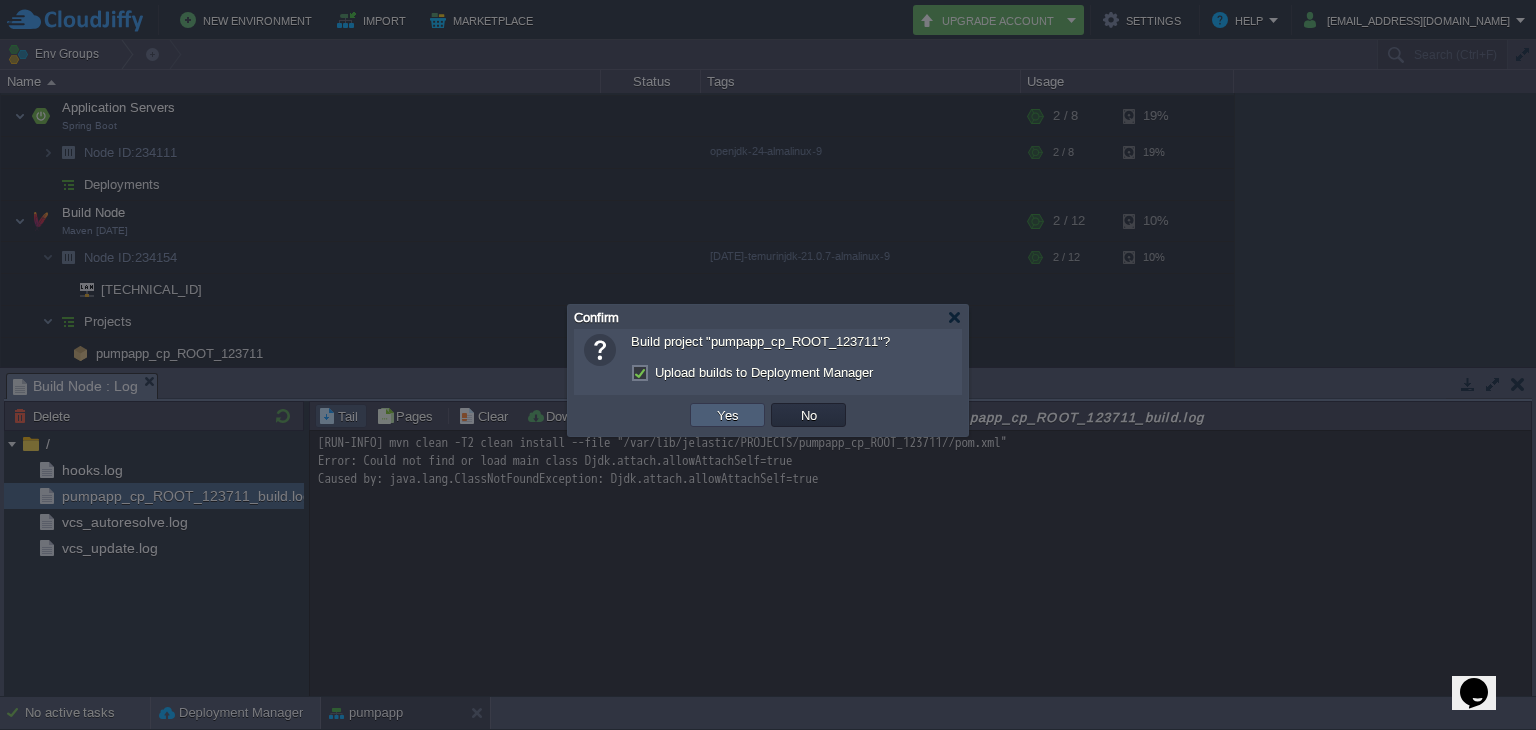 click on "Yes" at bounding box center (728, 415) 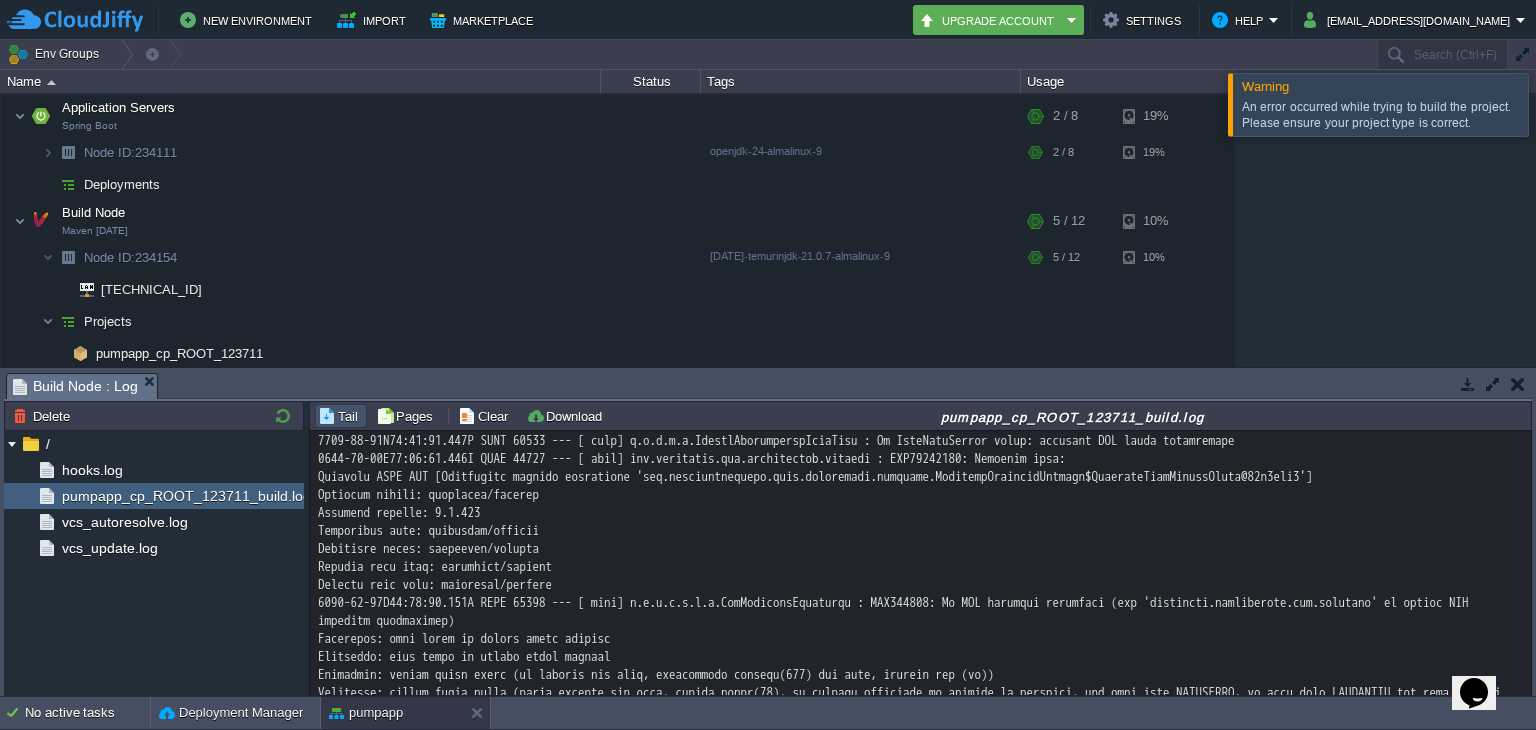 scroll, scrollTop: 1678, scrollLeft: 0, axis: vertical 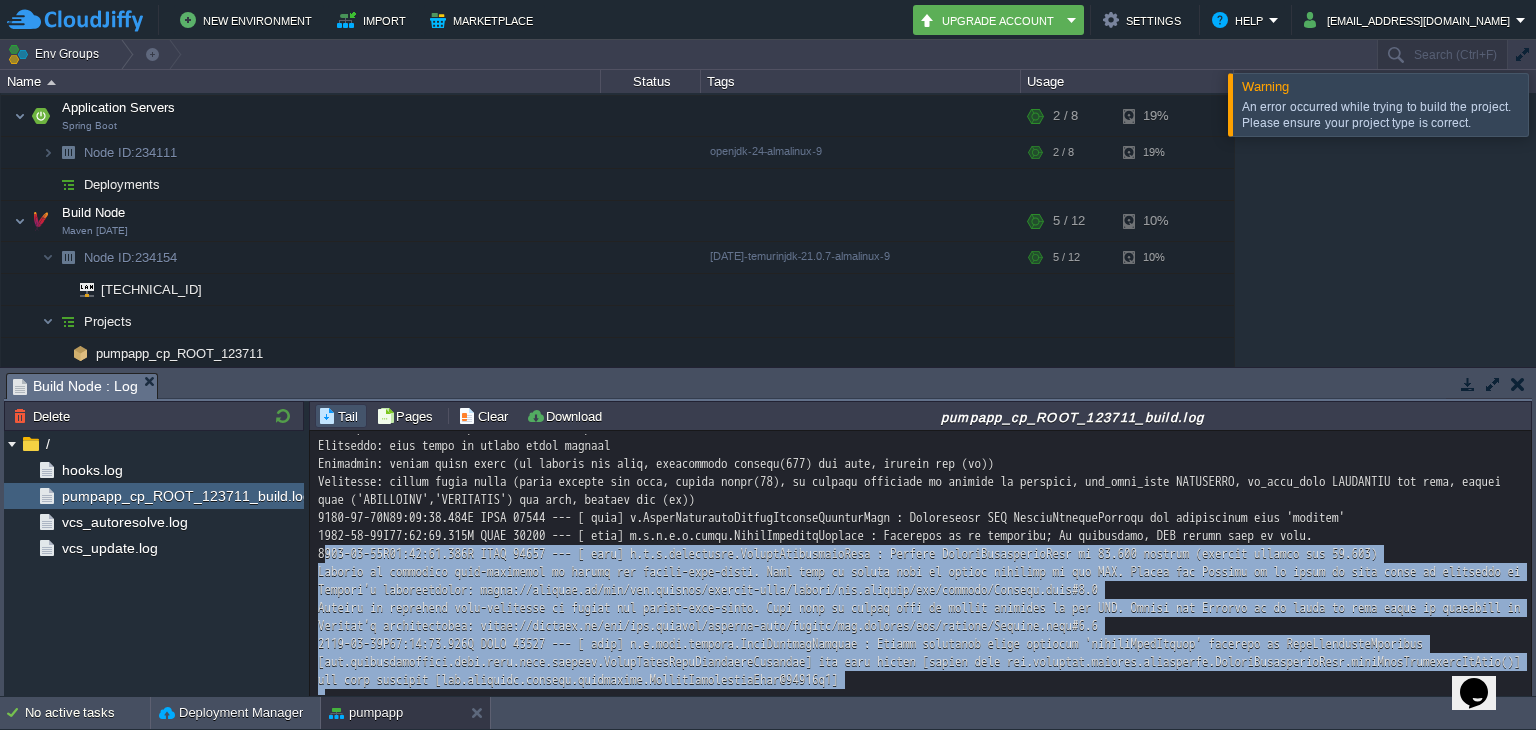 drag, startPoint x: 317, startPoint y: 538, endPoint x: 1169, endPoint y: 468, distance: 854.8707 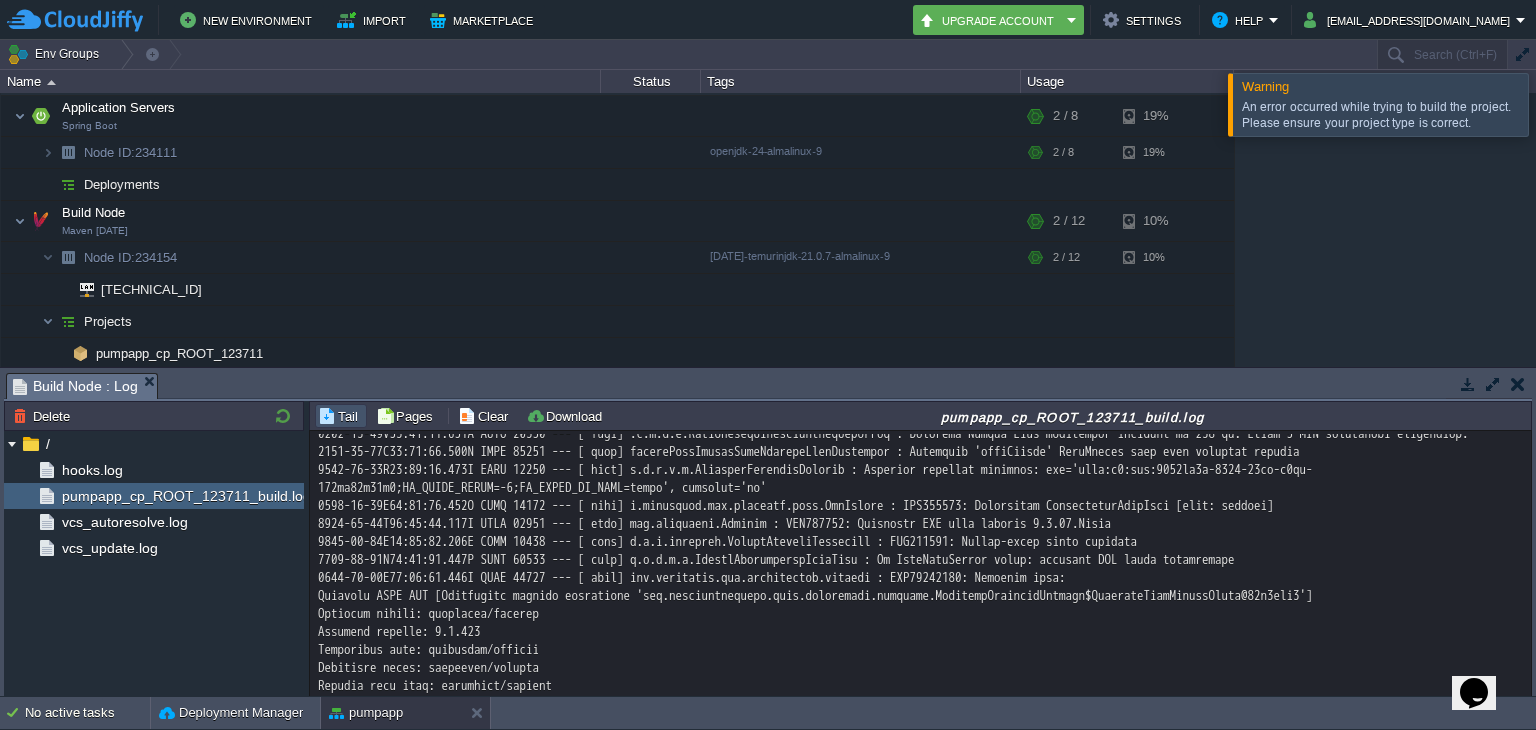 scroll, scrollTop: 1532, scrollLeft: 0, axis: vertical 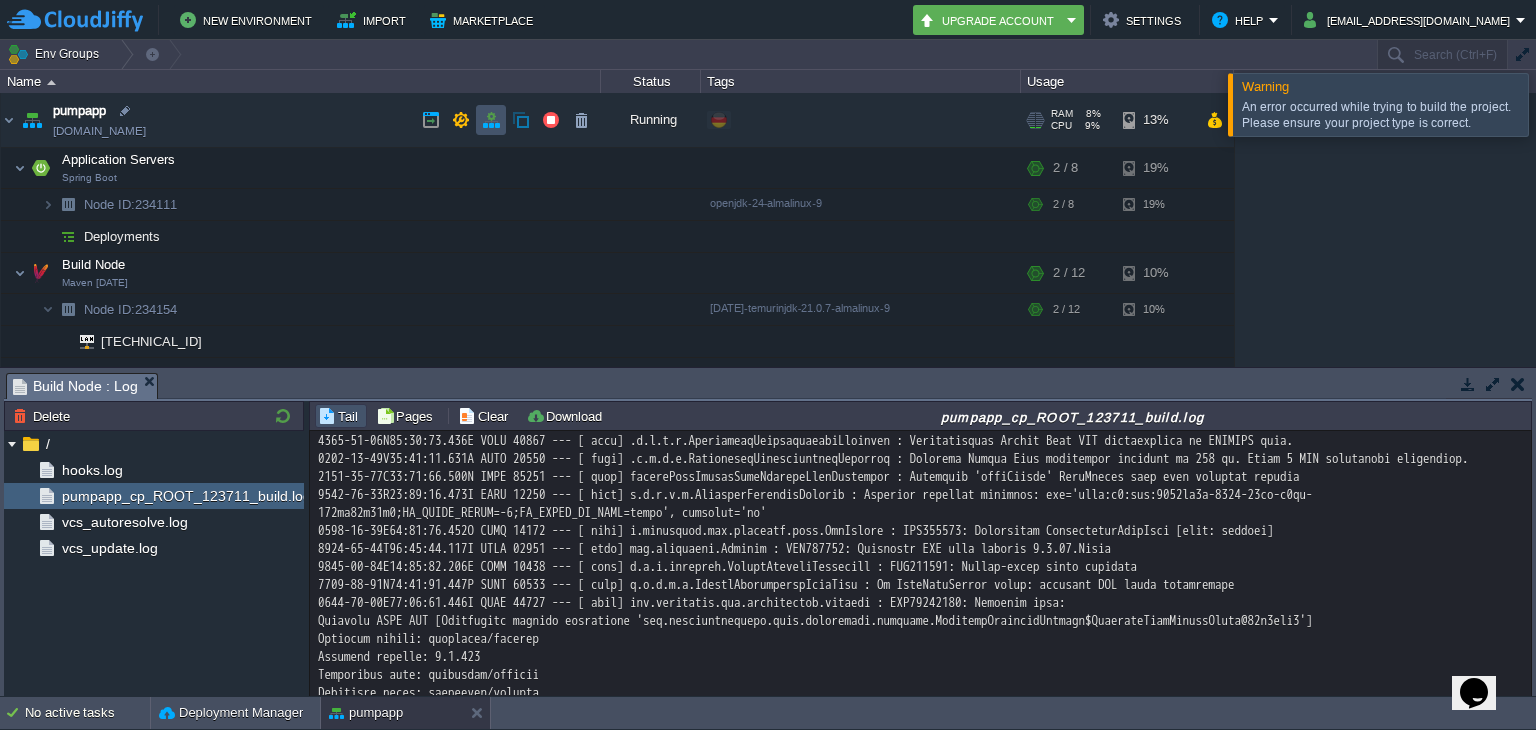 click at bounding box center [491, 120] 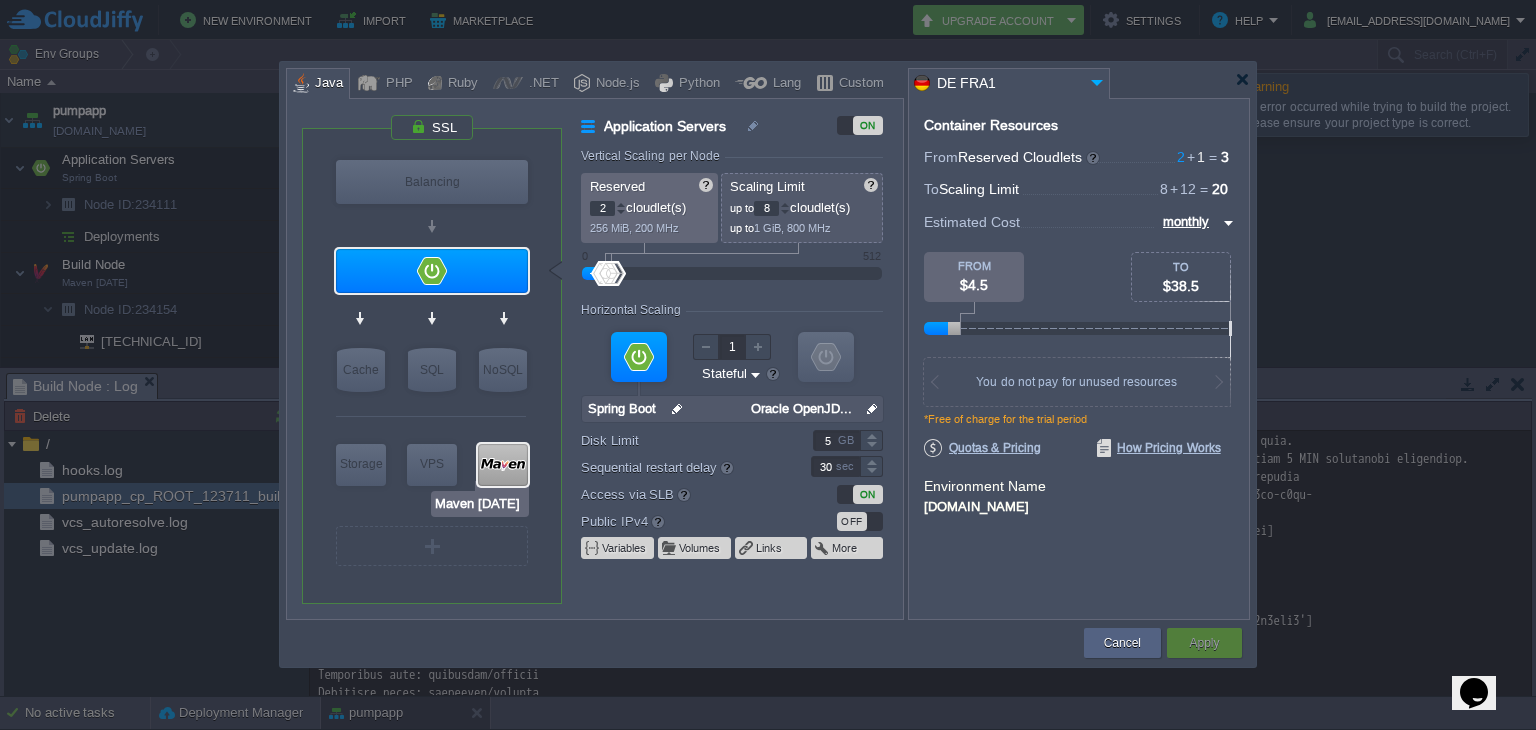 click at bounding box center (503, 465) 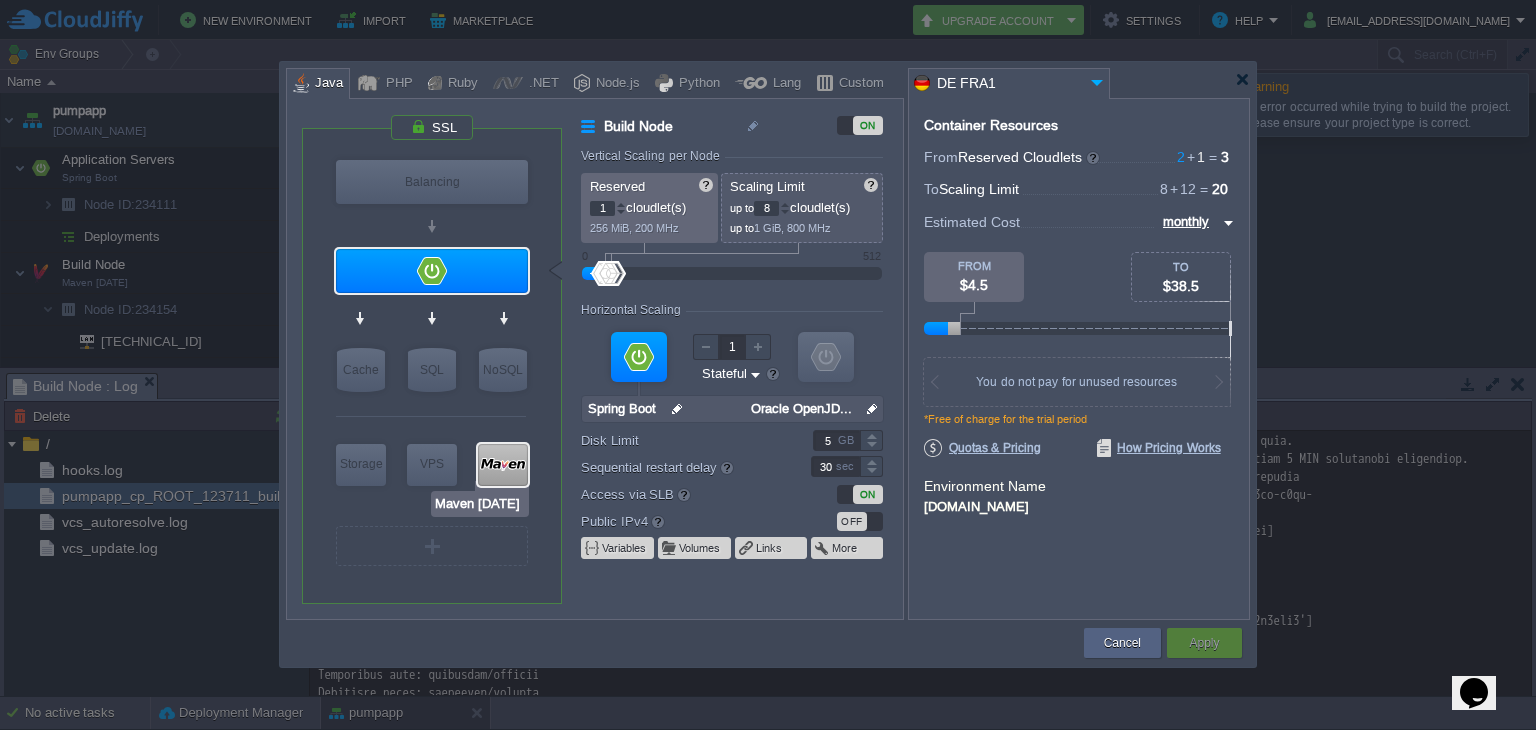 type on "12" 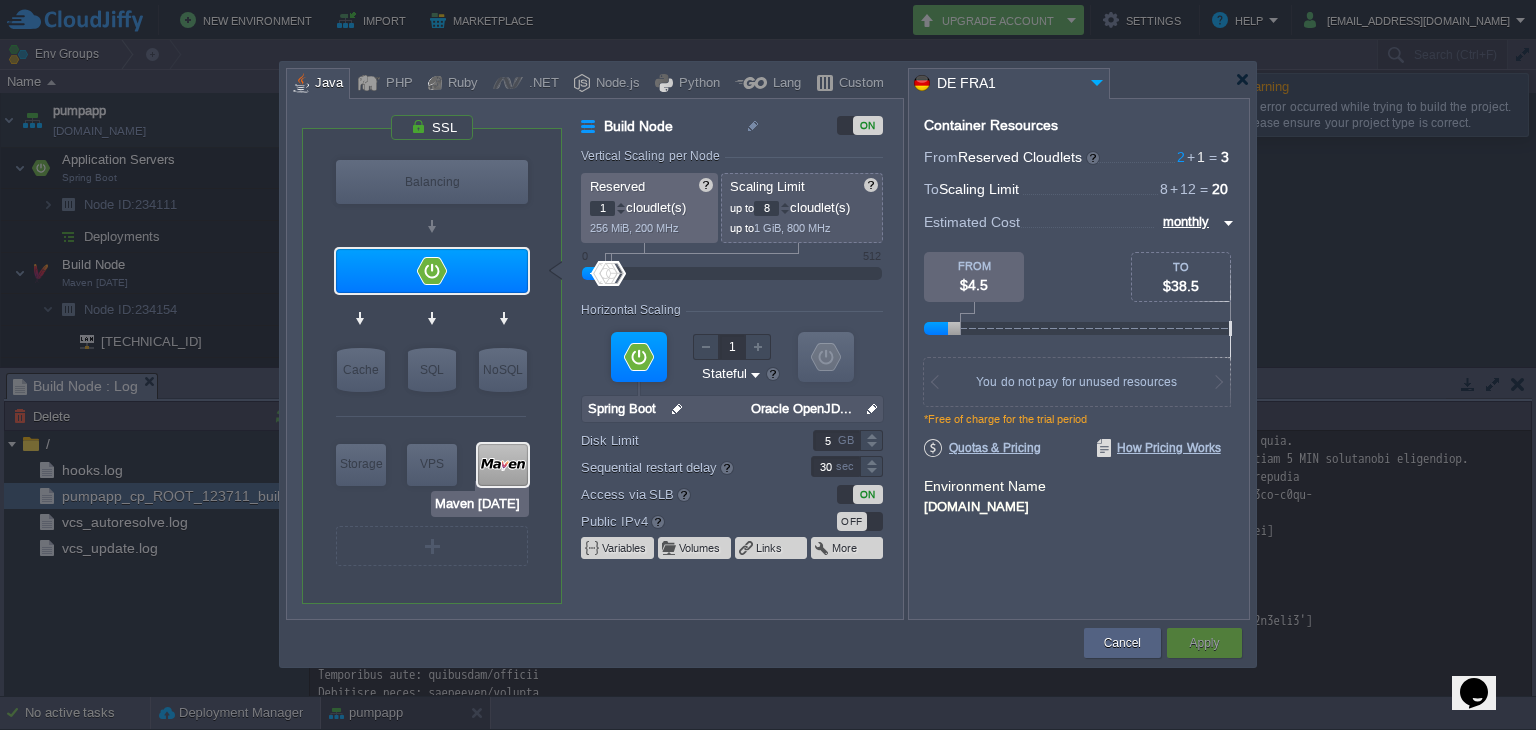 type on "0" 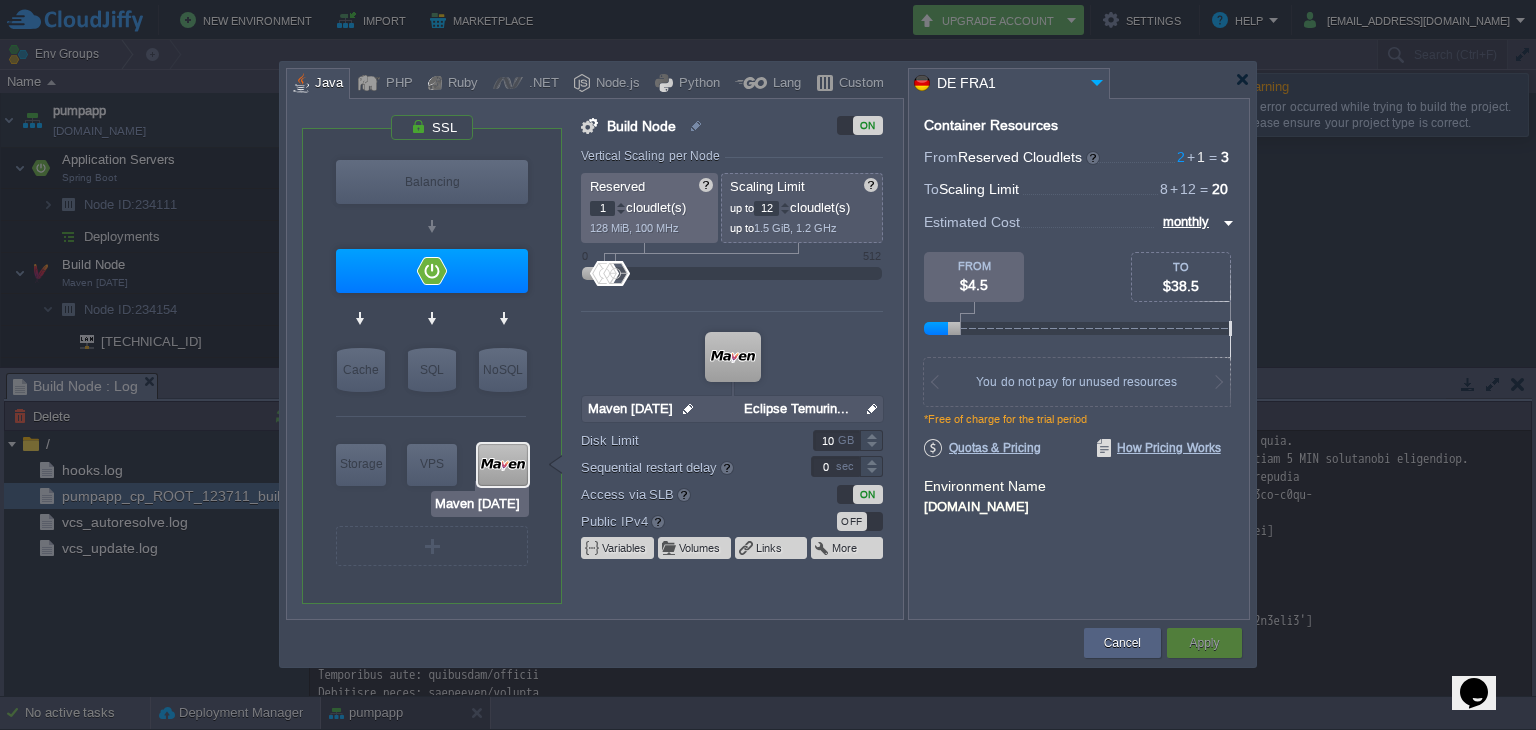 type on "Spring Boot" 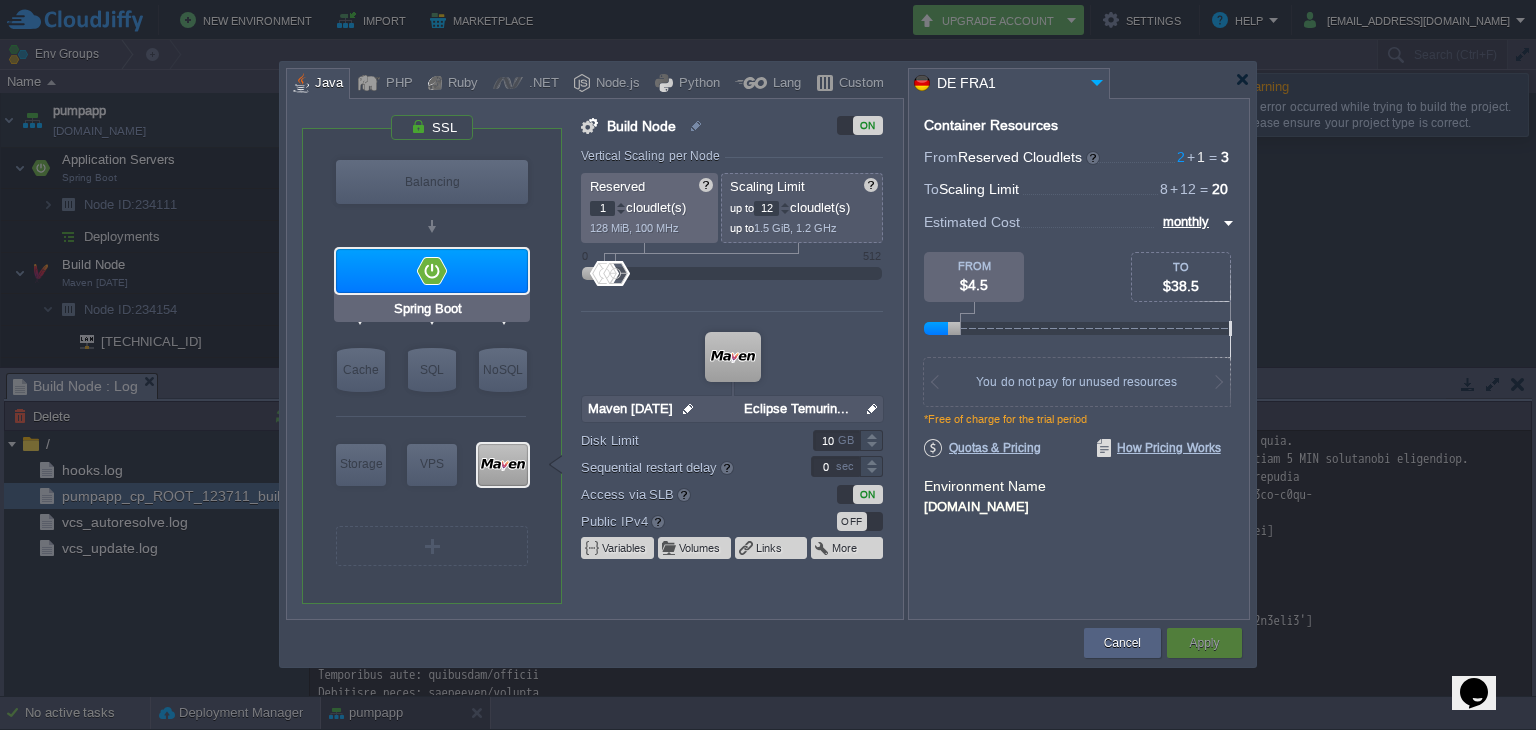 click at bounding box center [432, 271] 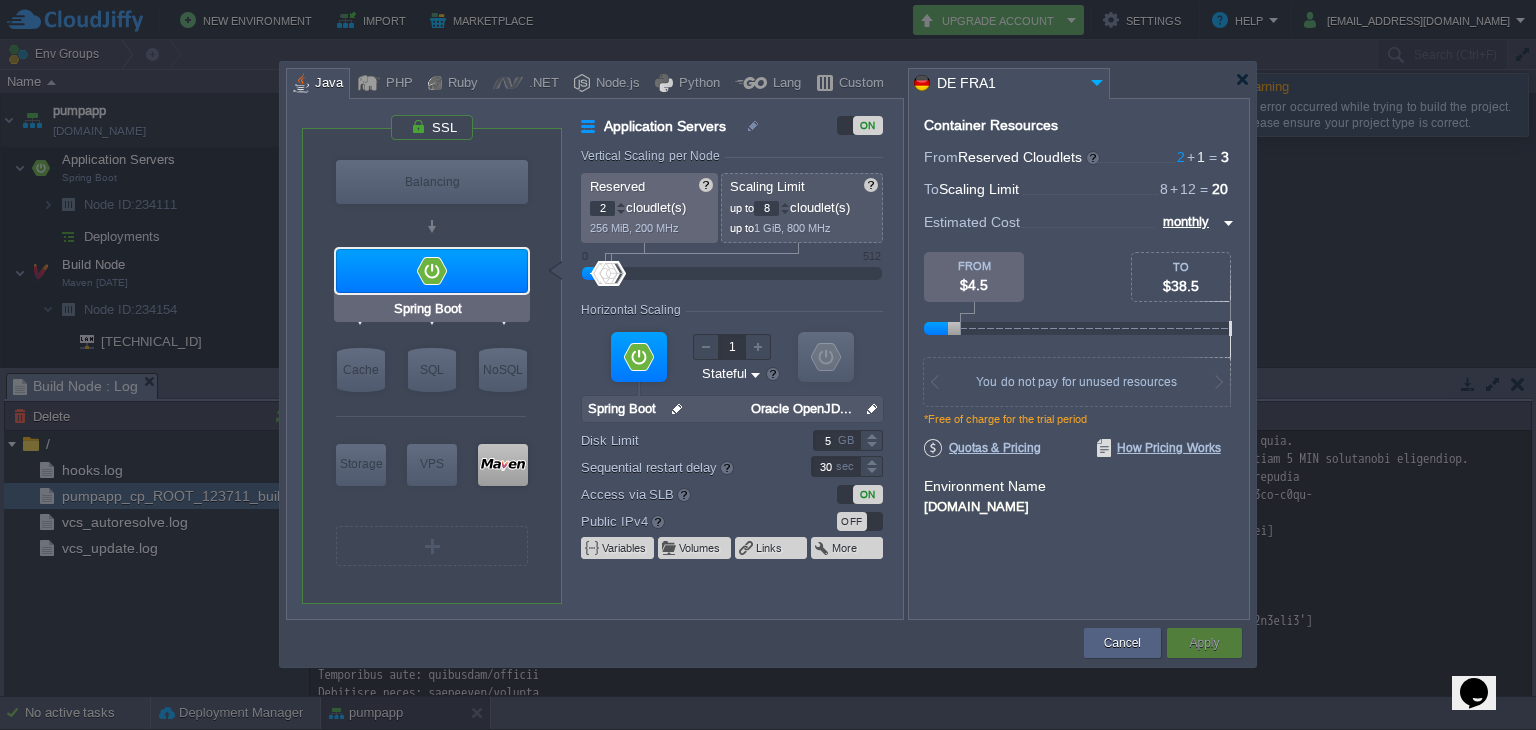 type on "NGINX 1.28.0" 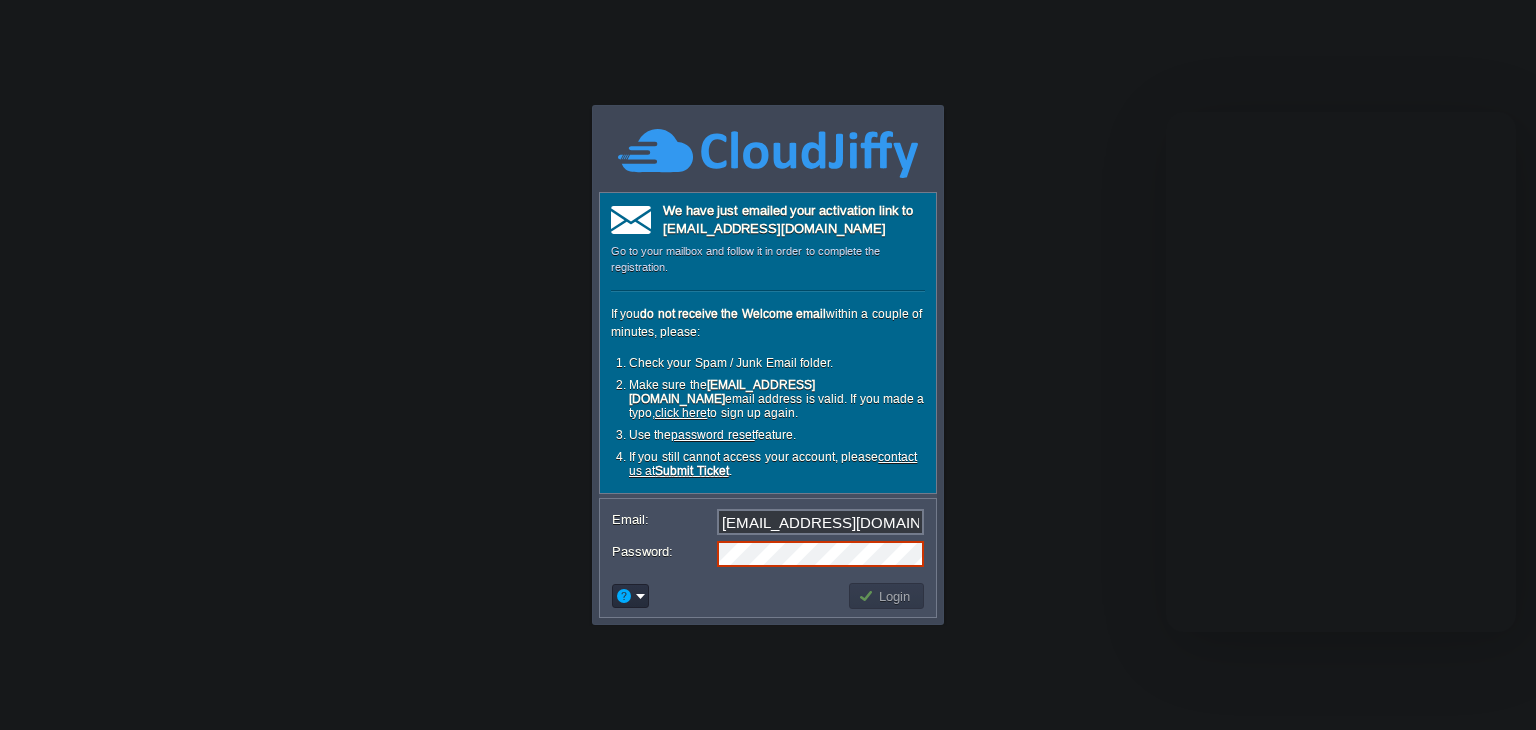 scroll, scrollTop: 0, scrollLeft: 0, axis: both 